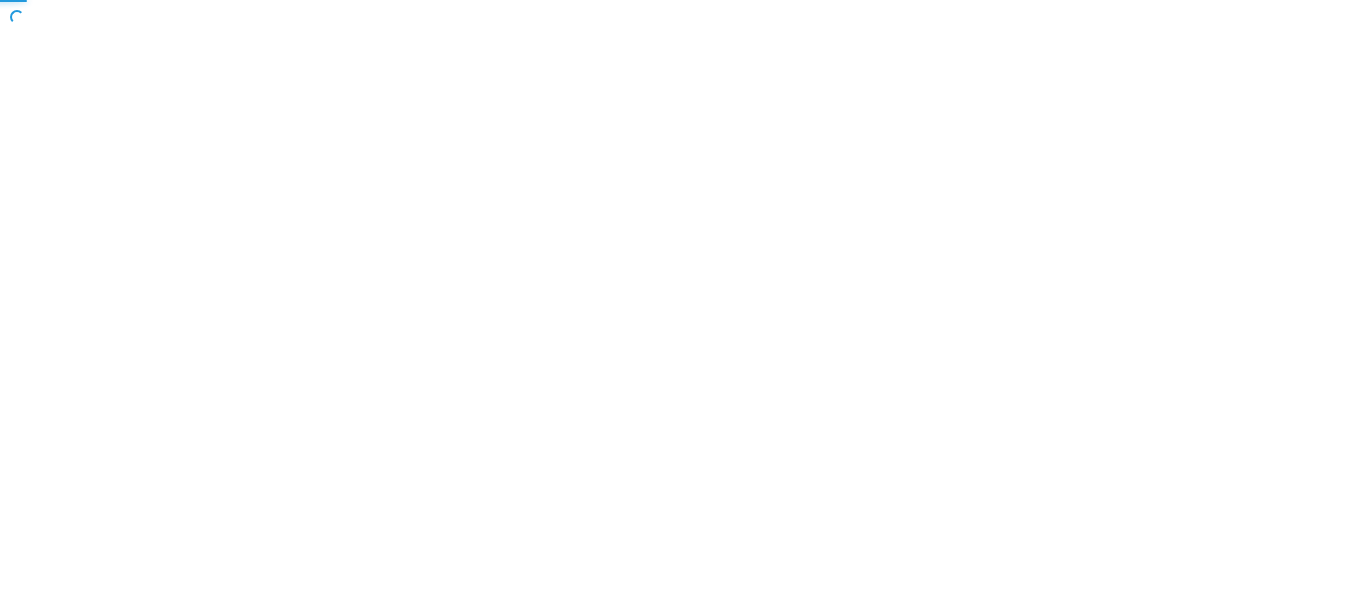 scroll, scrollTop: 0, scrollLeft: 0, axis: both 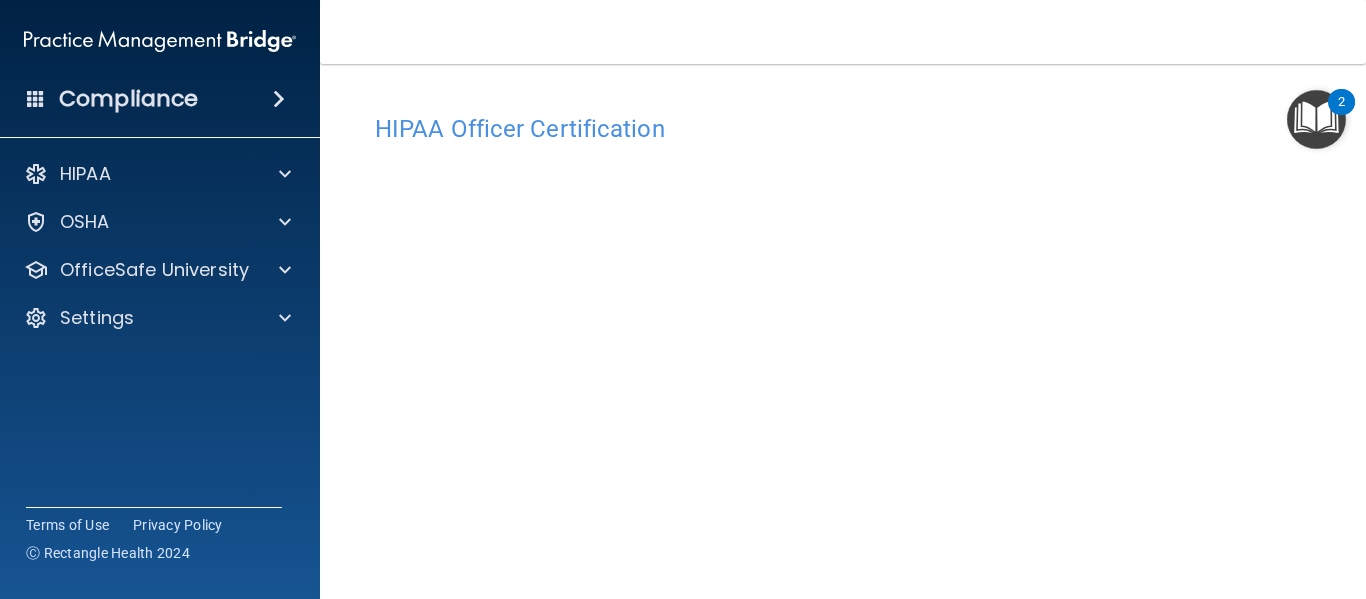 click on "HIPAA Officer Certification" at bounding box center [843, 129] 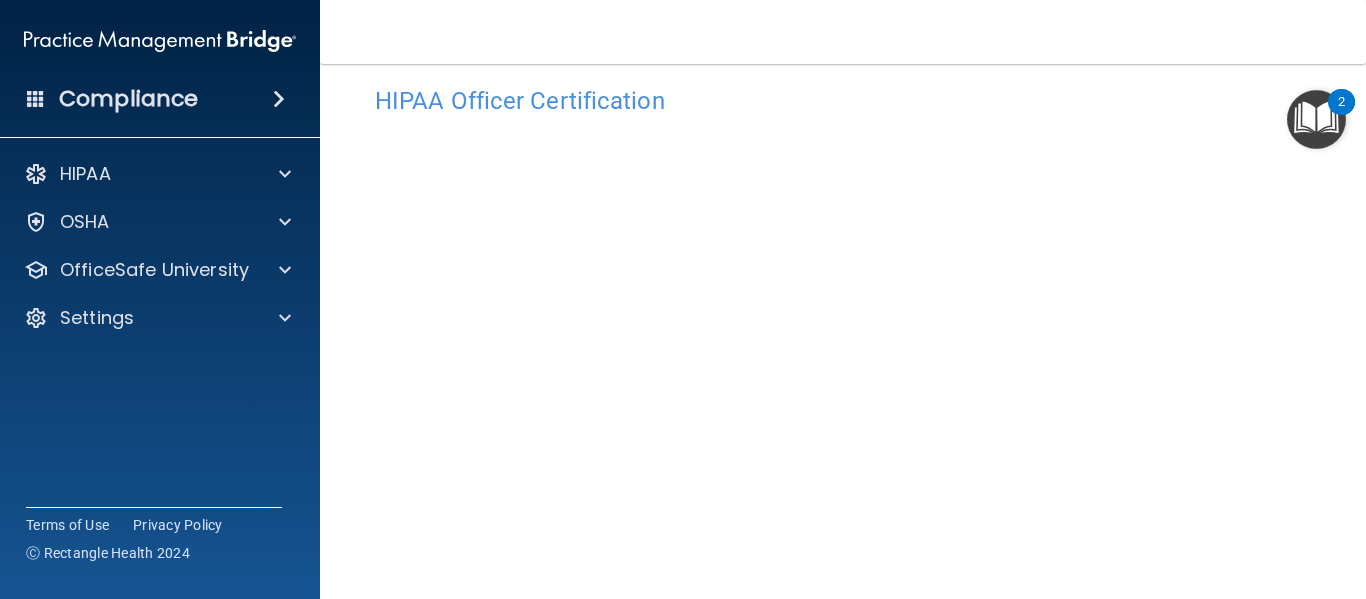 scroll, scrollTop: 0, scrollLeft: 0, axis: both 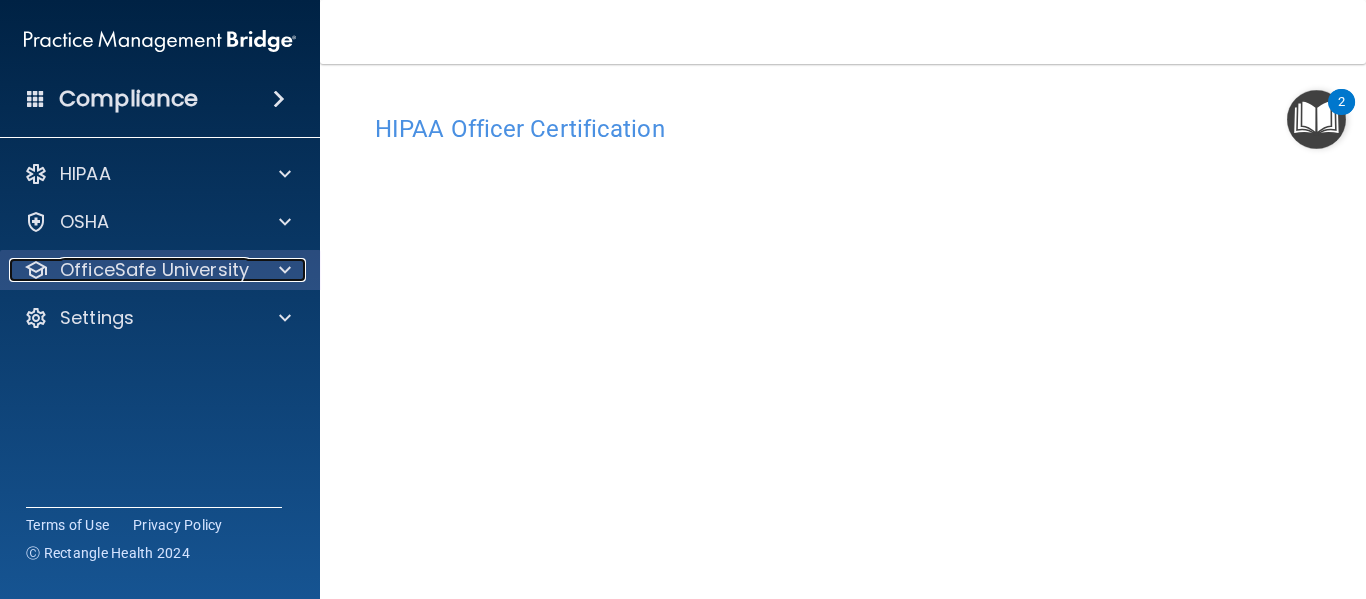click at bounding box center (282, 270) 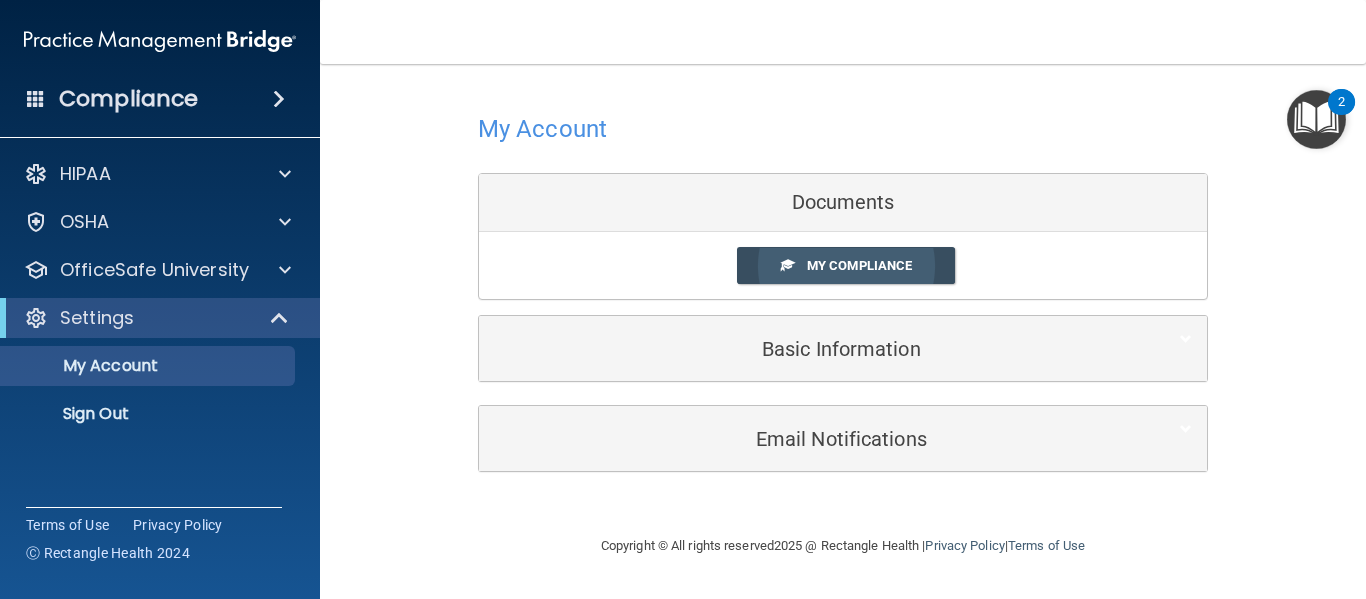 click on "My Compliance" at bounding box center [859, 265] 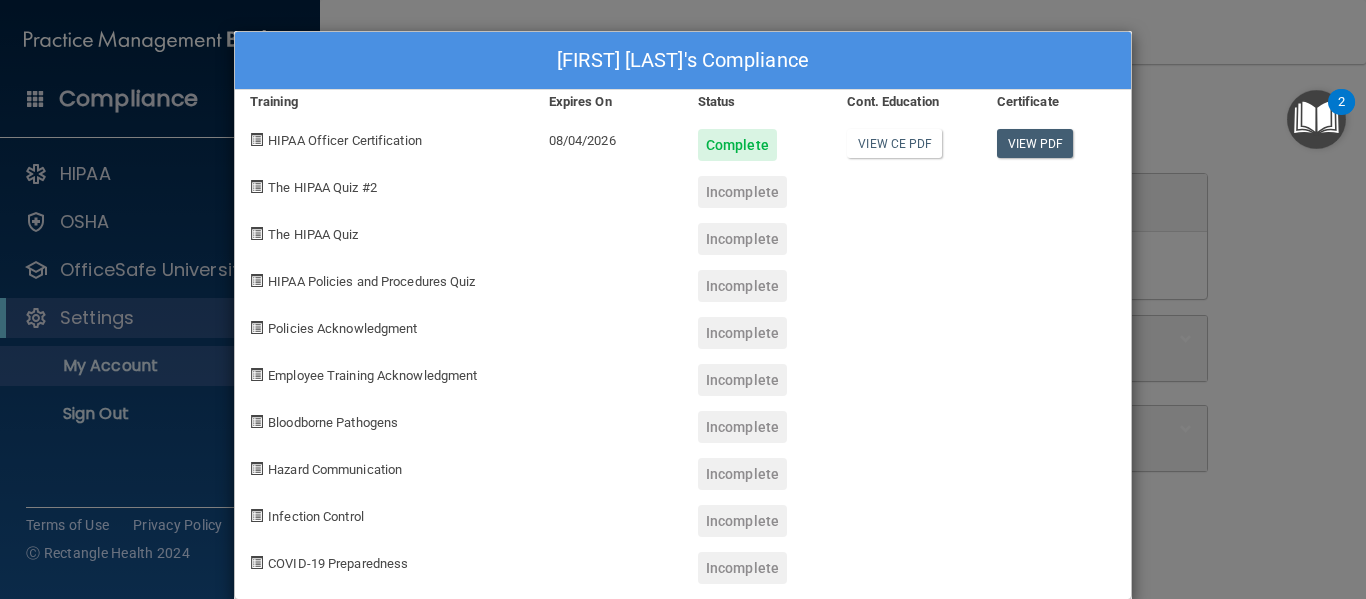click on "Manuel Rivera's Compliance      Training   Expires On   Status   Cont. Education   Certificate         HIPAA Officer Certification      08/04/2026       Complete        View CE PDF       View PDF         The HIPAA Quiz #2             Incomplete                      The HIPAA Quiz             Incomplete                      HIPAA Policies and Procedures Quiz             Incomplete                      Policies Acknowledgment             Incomplete                      Employee Training Acknowledgment             Incomplete                      Bloodborne Pathogens             Incomplete                      Hazard Communication             Incomplete                      Infection Control             Incomplete                      COVID-19 Preparedness             Incomplete" at bounding box center (683, 299) 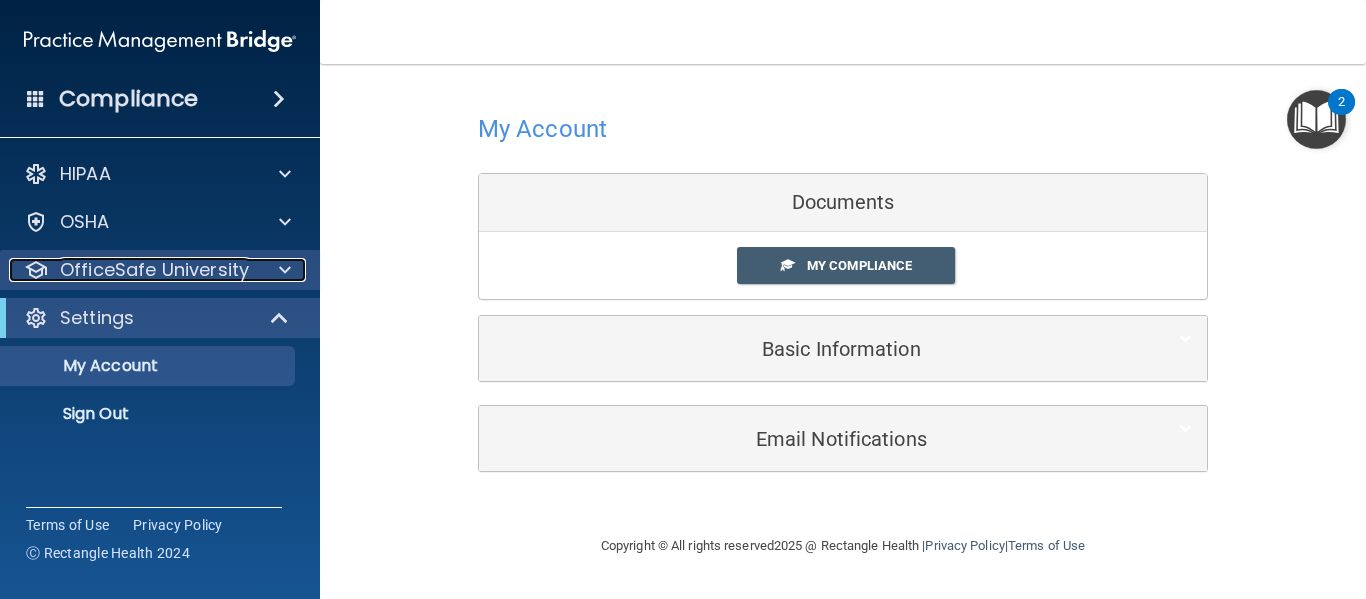 click on "OfficeSafe University" at bounding box center [154, 270] 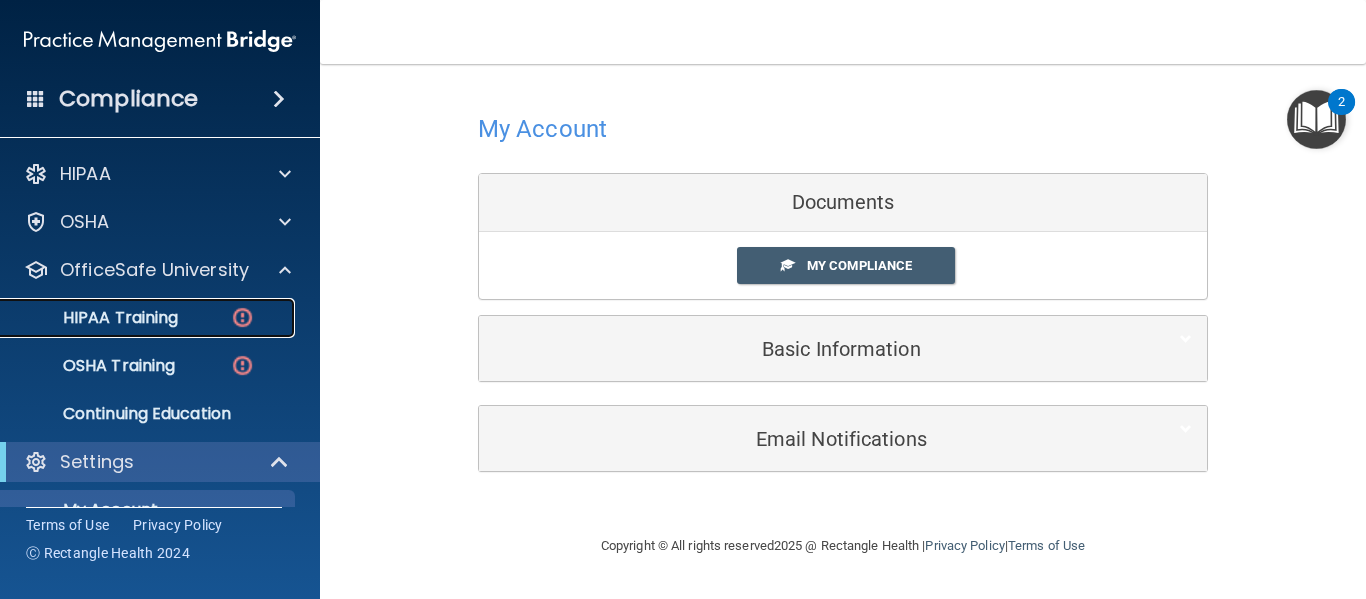 click on "HIPAA Training" at bounding box center (95, 318) 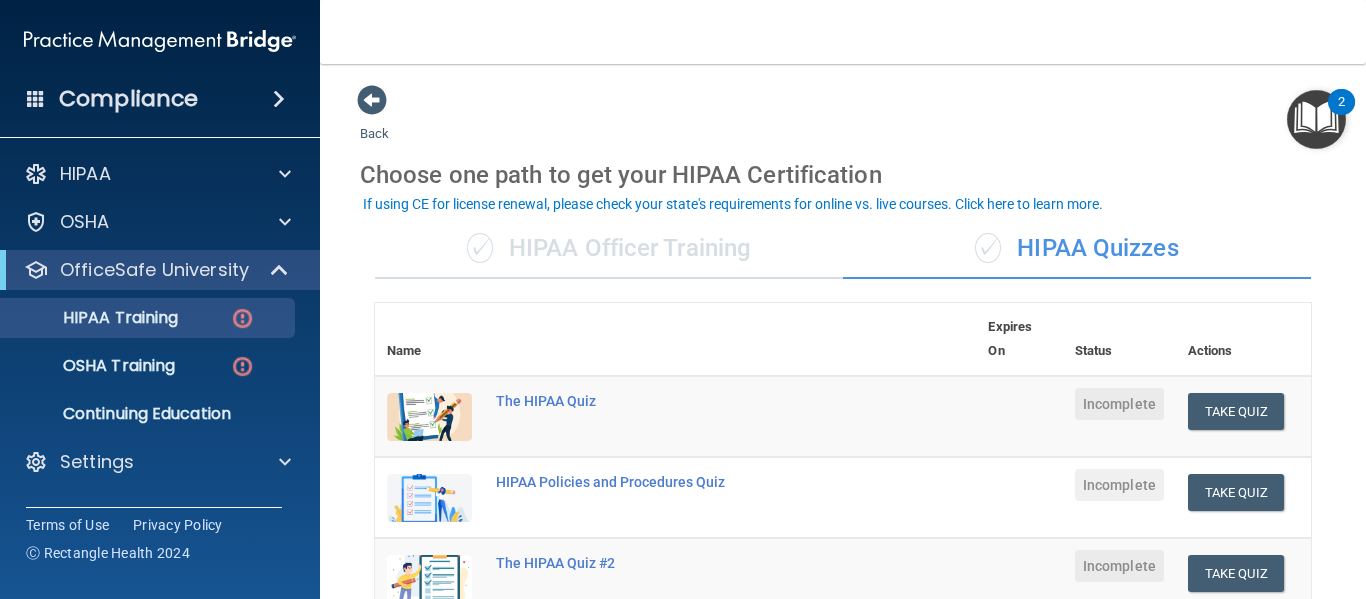 click on "✓   HIPAA Officer Training" at bounding box center [609, 249] 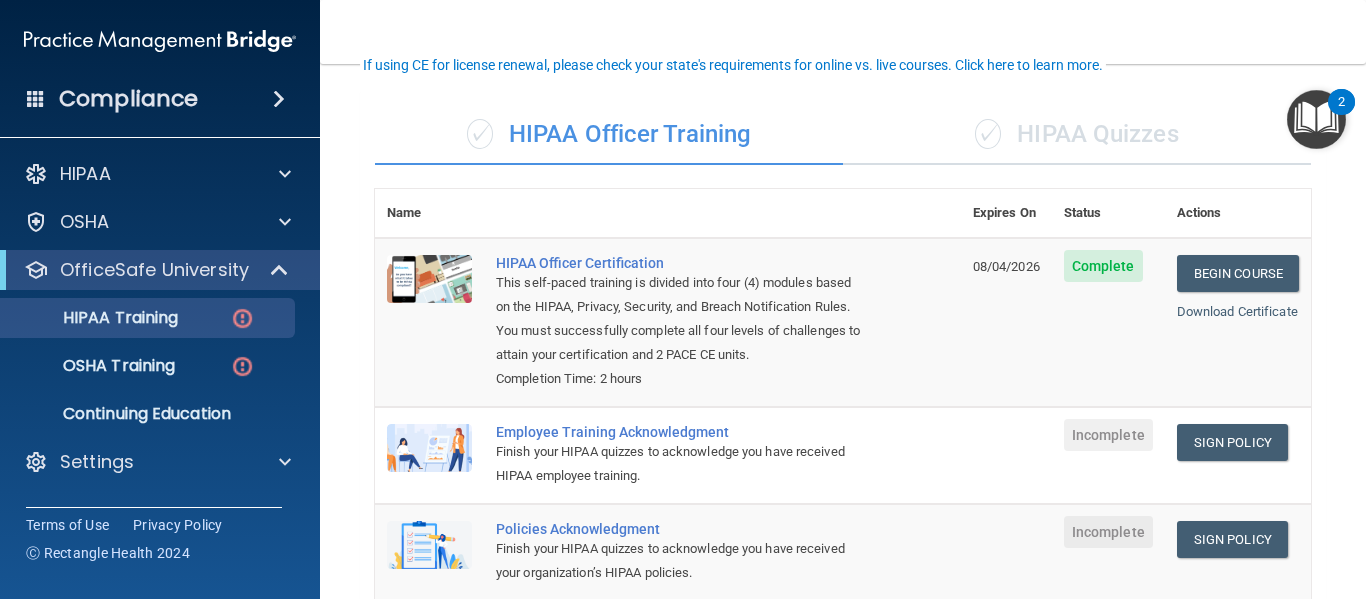 scroll, scrollTop: 0, scrollLeft: 0, axis: both 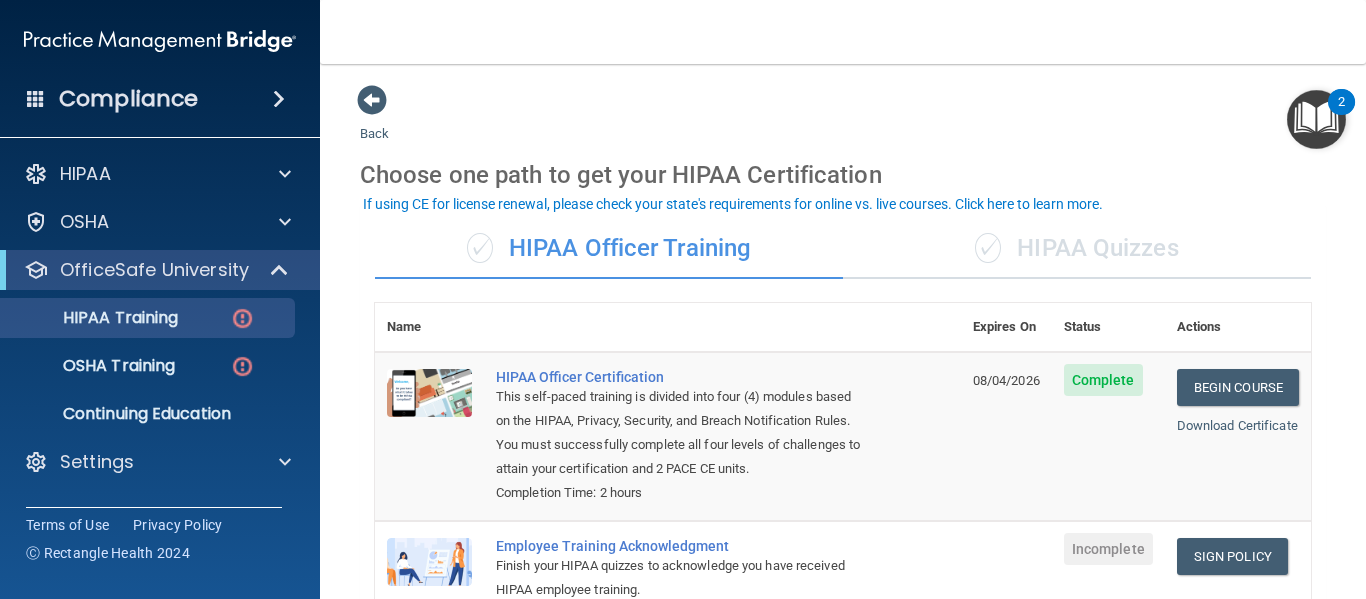 click on "✓   HIPAA Quizzes" at bounding box center (1077, 249) 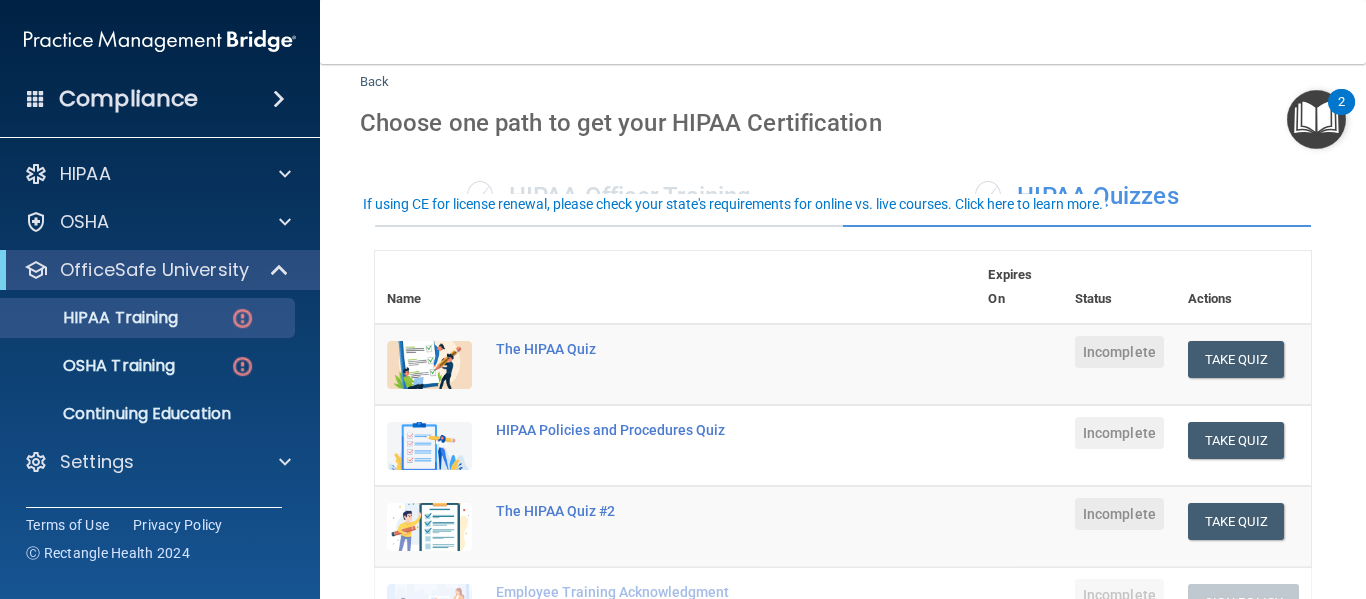 scroll, scrollTop: 100, scrollLeft: 0, axis: vertical 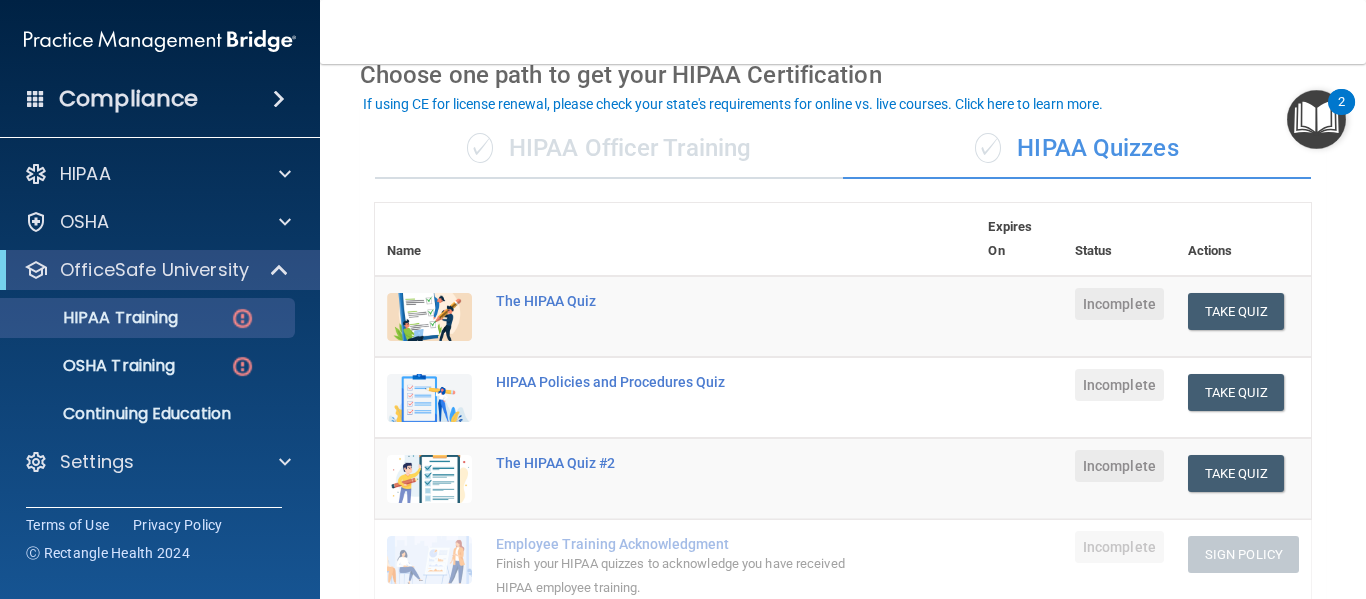 click on "✓   HIPAA Officer Training" at bounding box center (609, 149) 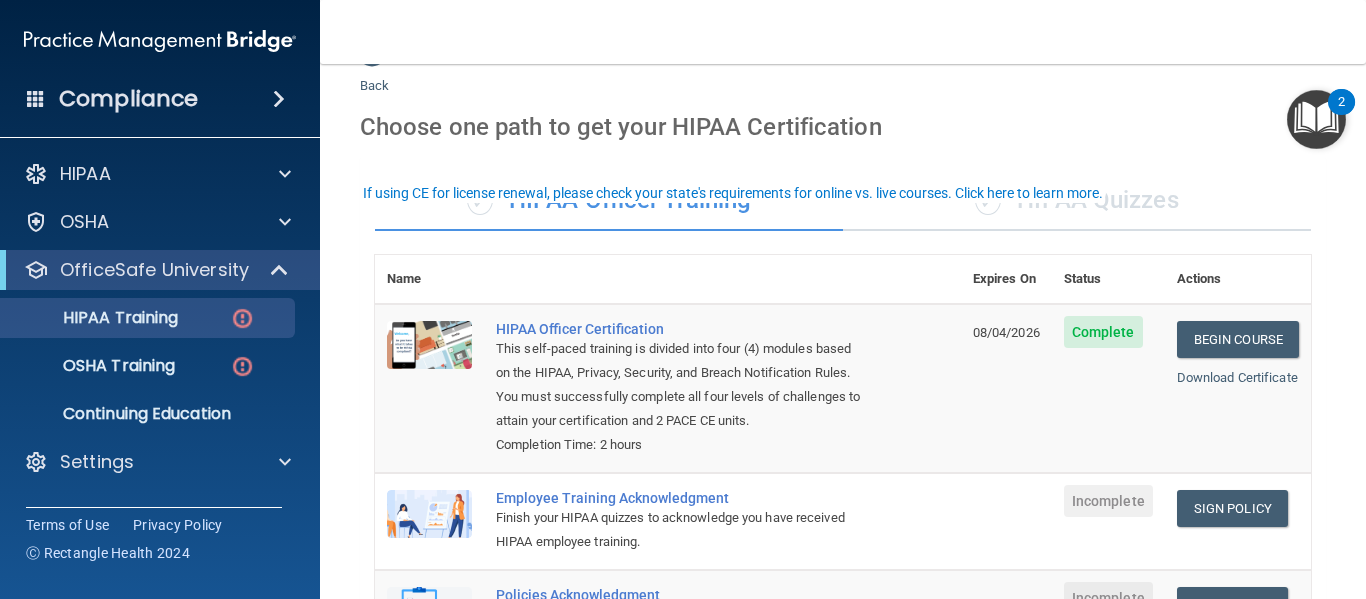 scroll, scrollTop: 0, scrollLeft: 0, axis: both 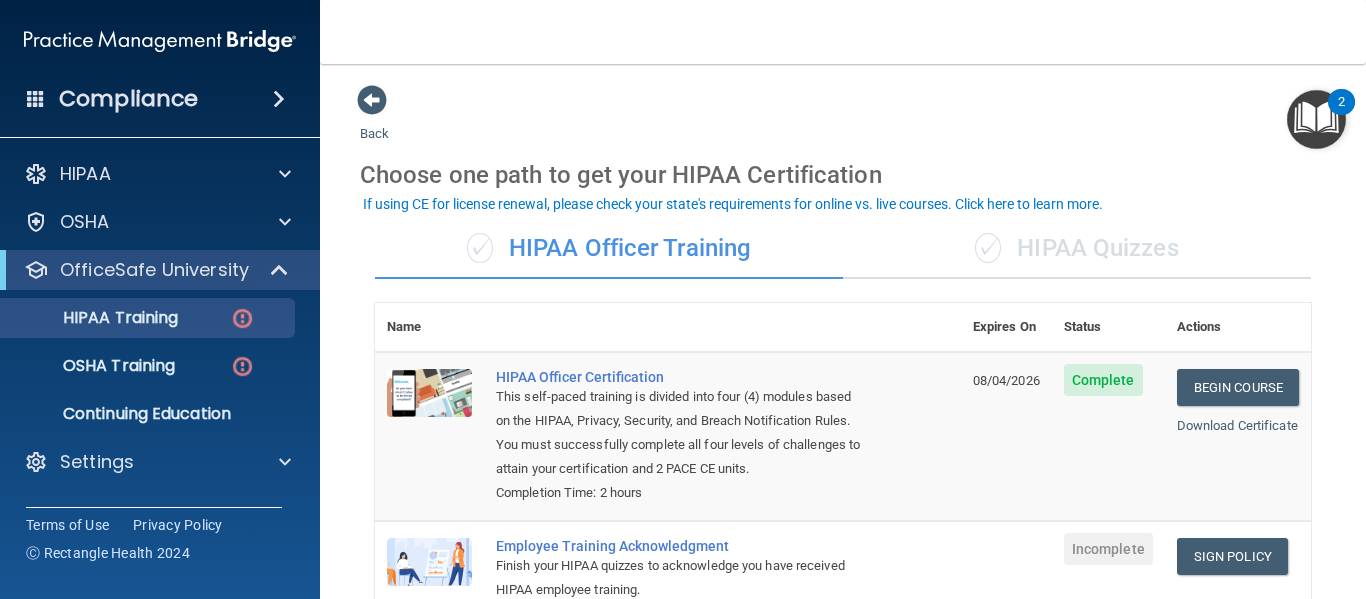 click on "✓   HIPAA Quizzes" at bounding box center (1077, 249) 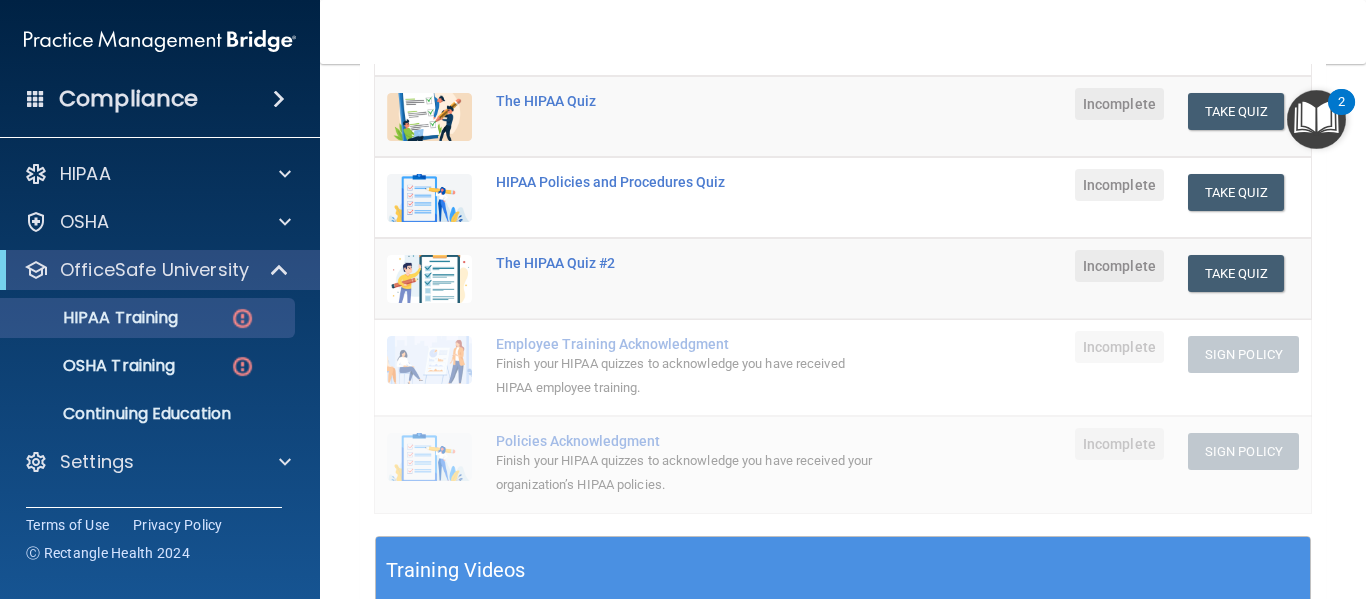 scroll, scrollTop: 200, scrollLeft: 0, axis: vertical 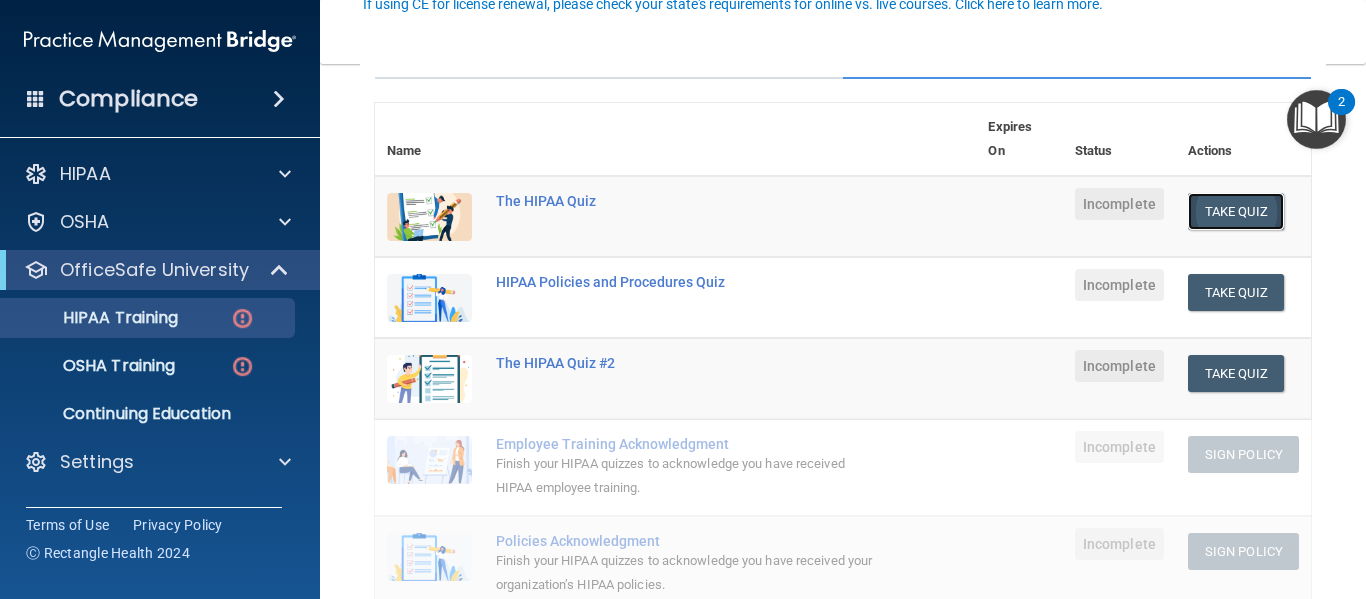 click on "Take Quiz" at bounding box center (1236, 211) 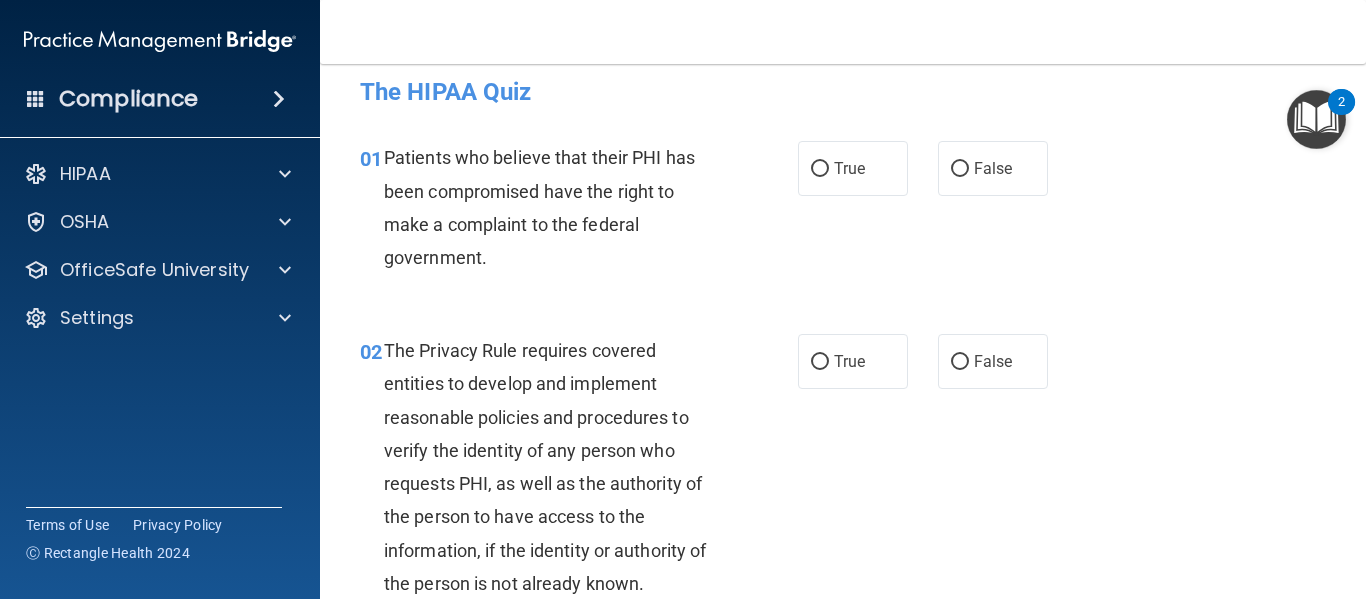 scroll, scrollTop: 0, scrollLeft: 0, axis: both 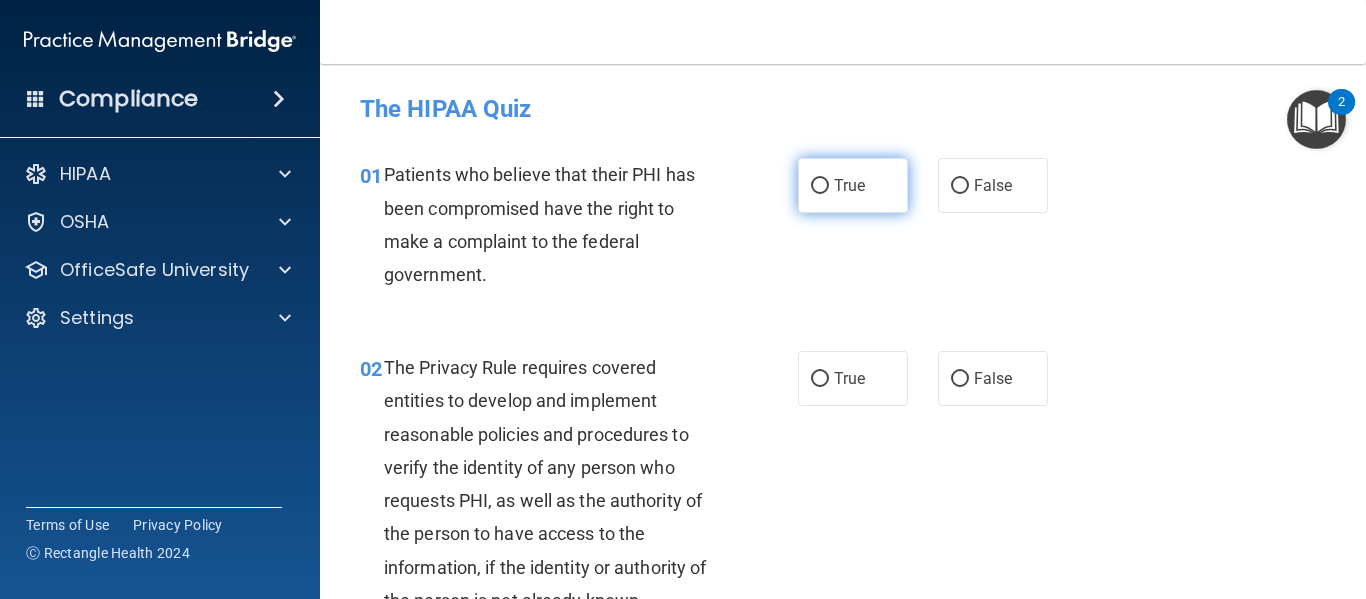 drag, startPoint x: 815, startPoint y: 182, endPoint x: 794, endPoint y: 188, distance: 21.84033 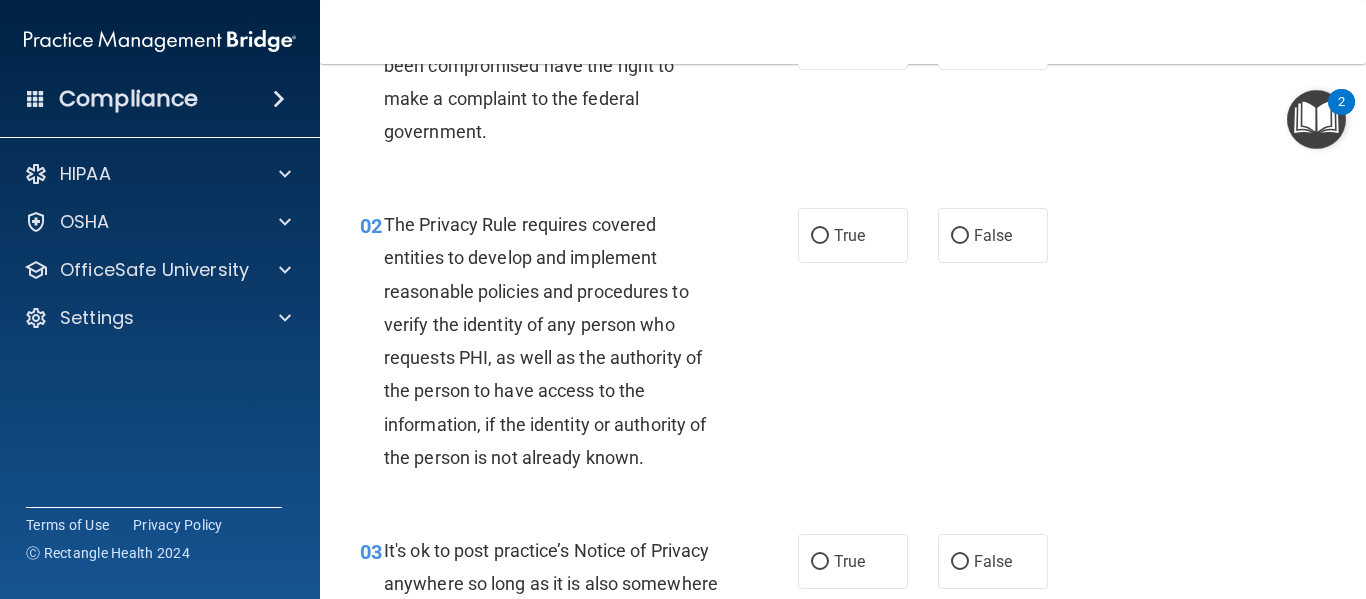 scroll, scrollTop: 100, scrollLeft: 0, axis: vertical 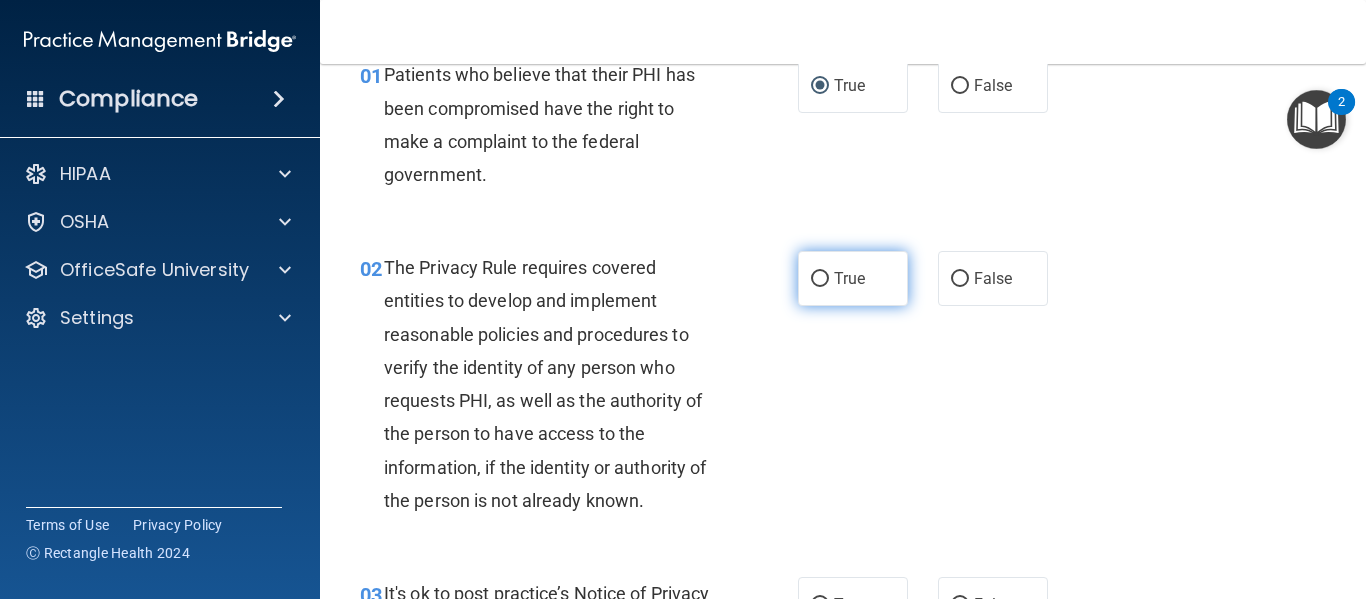 click on "True" at bounding box center [820, 279] 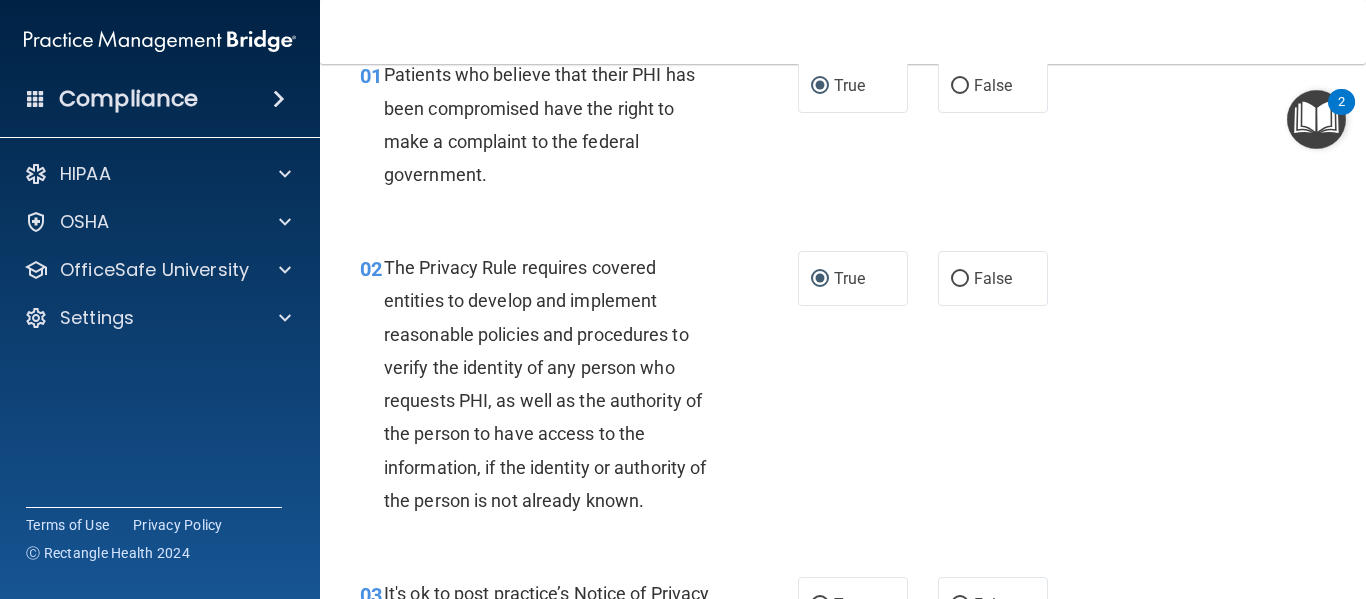 scroll, scrollTop: 300, scrollLeft: 0, axis: vertical 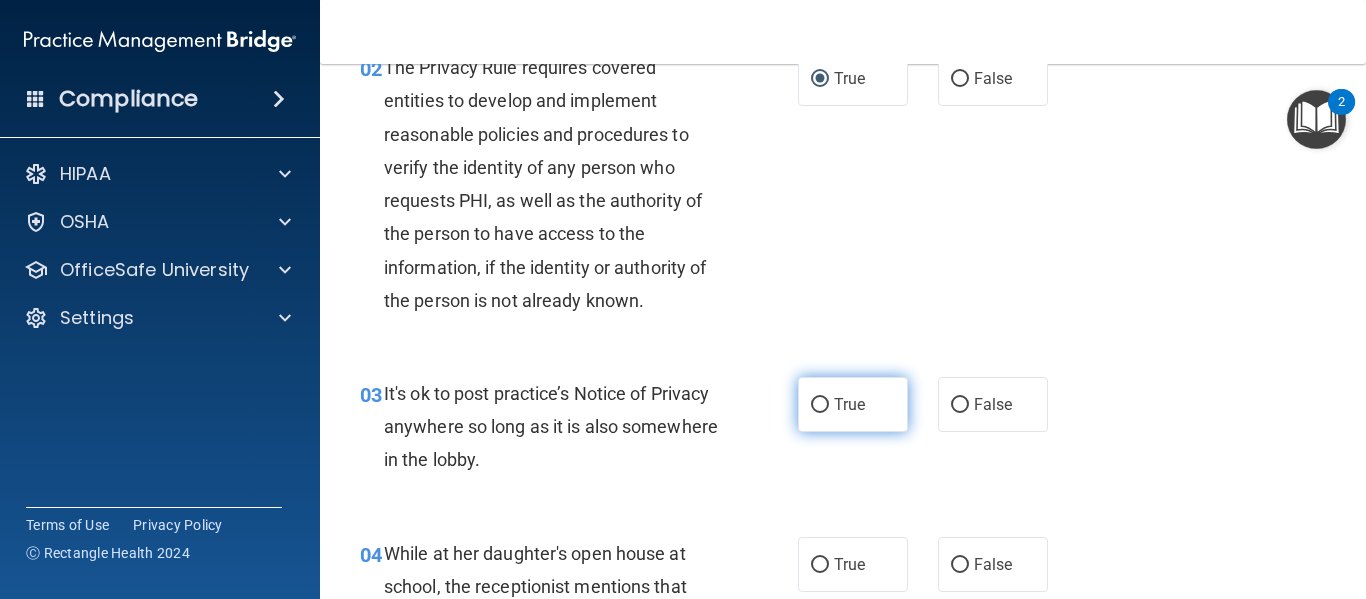click on "True" at bounding box center (820, 405) 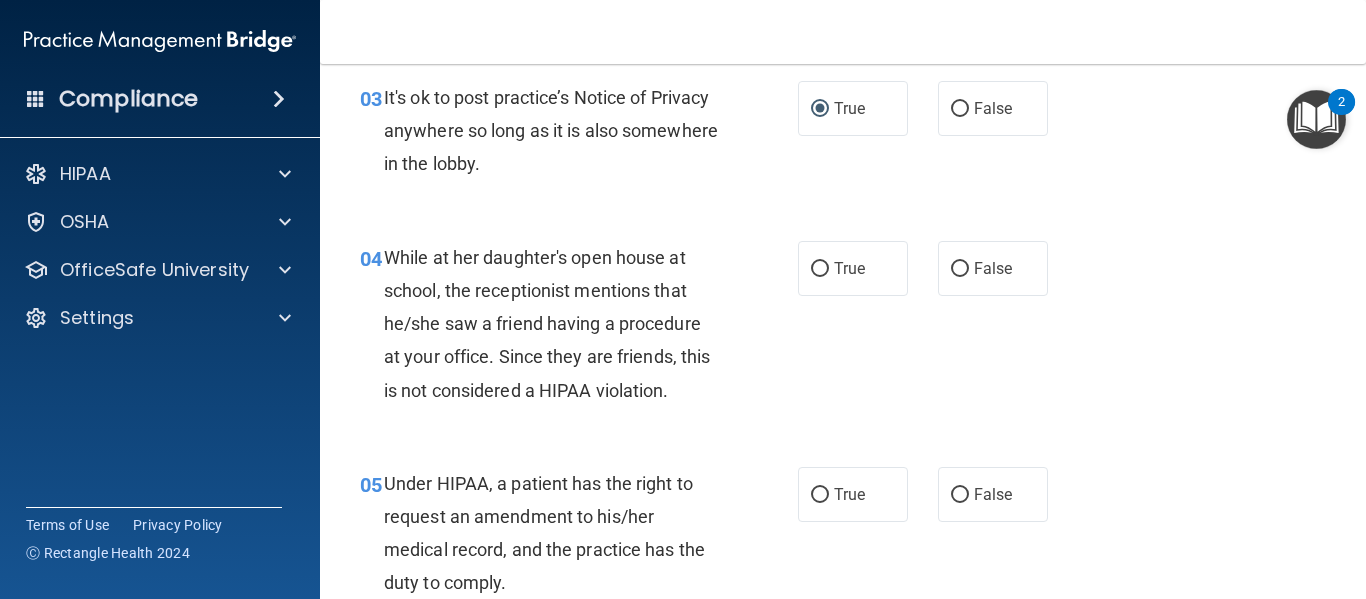 scroll, scrollTop: 600, scrollLeft: 0, axis: vertical 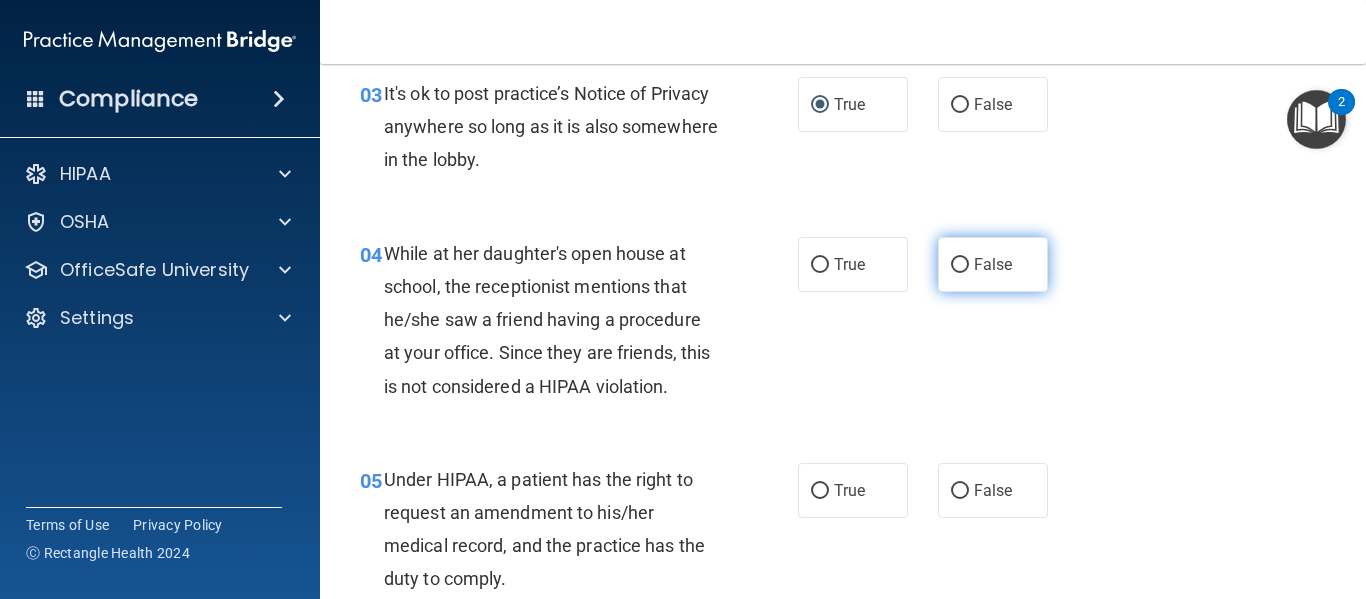 drag, startPoint x: 956, startPoint y: 265, endPoint x: 931, endPoint y: 271, distance: 25.70992 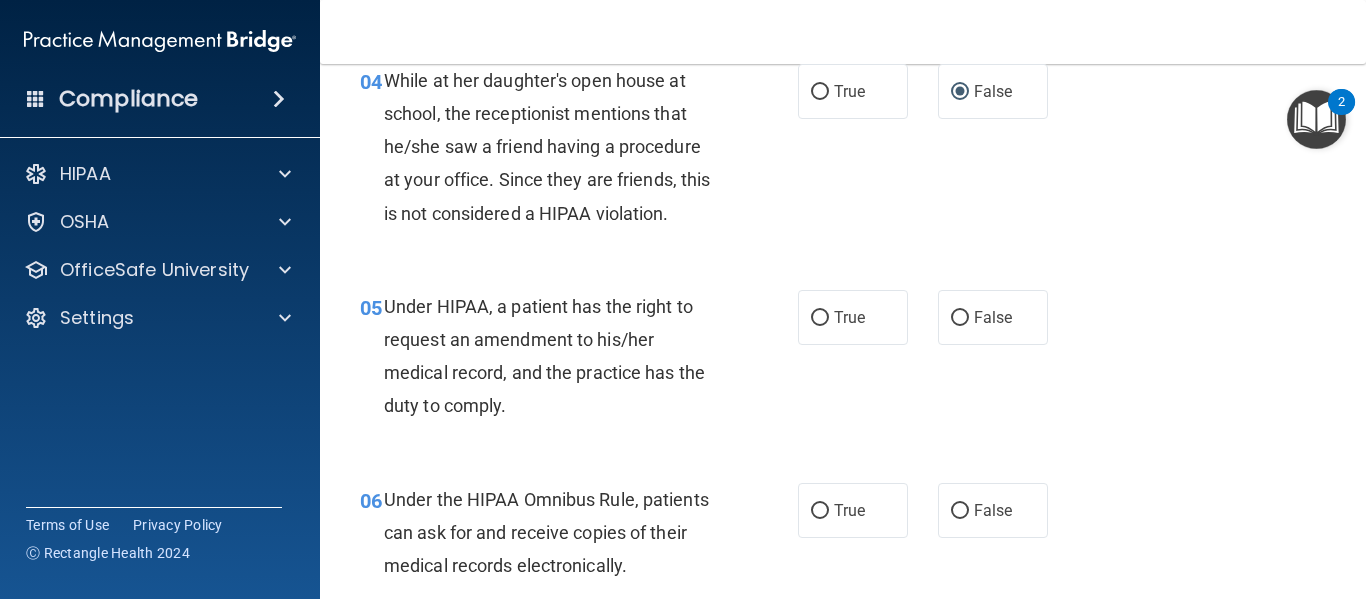 scroll, scrollTop: 800, scrollLeft: 0, axis: vertical 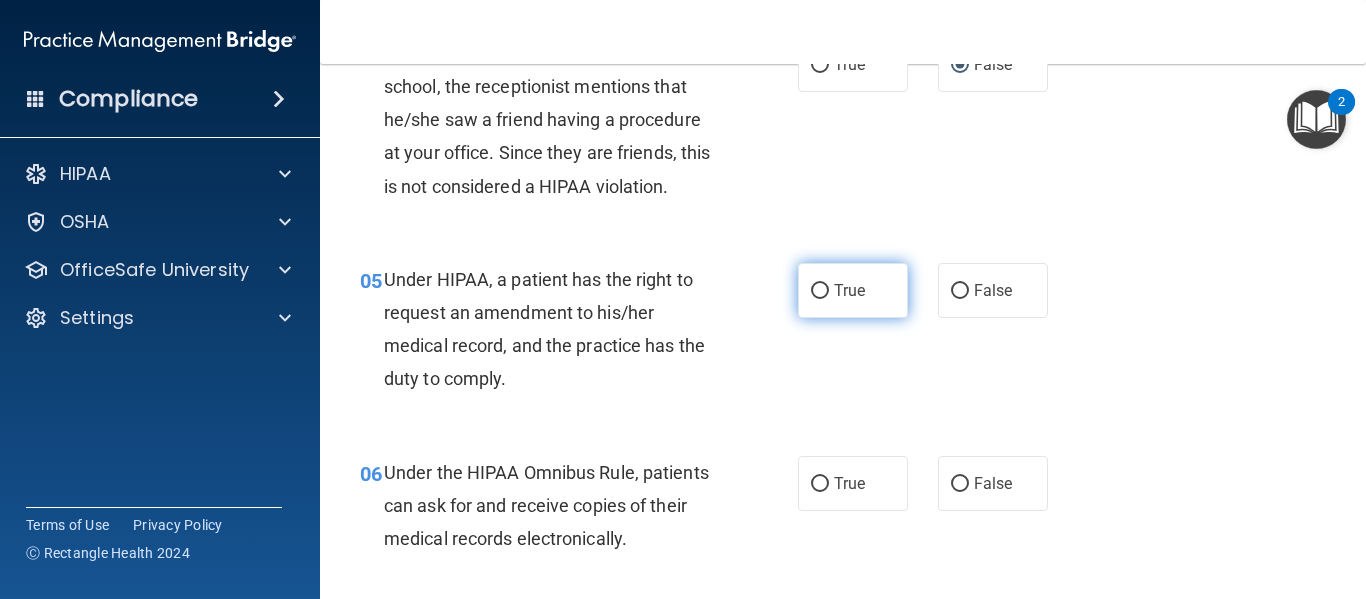 click on "True" at bounding box center (820, 291) 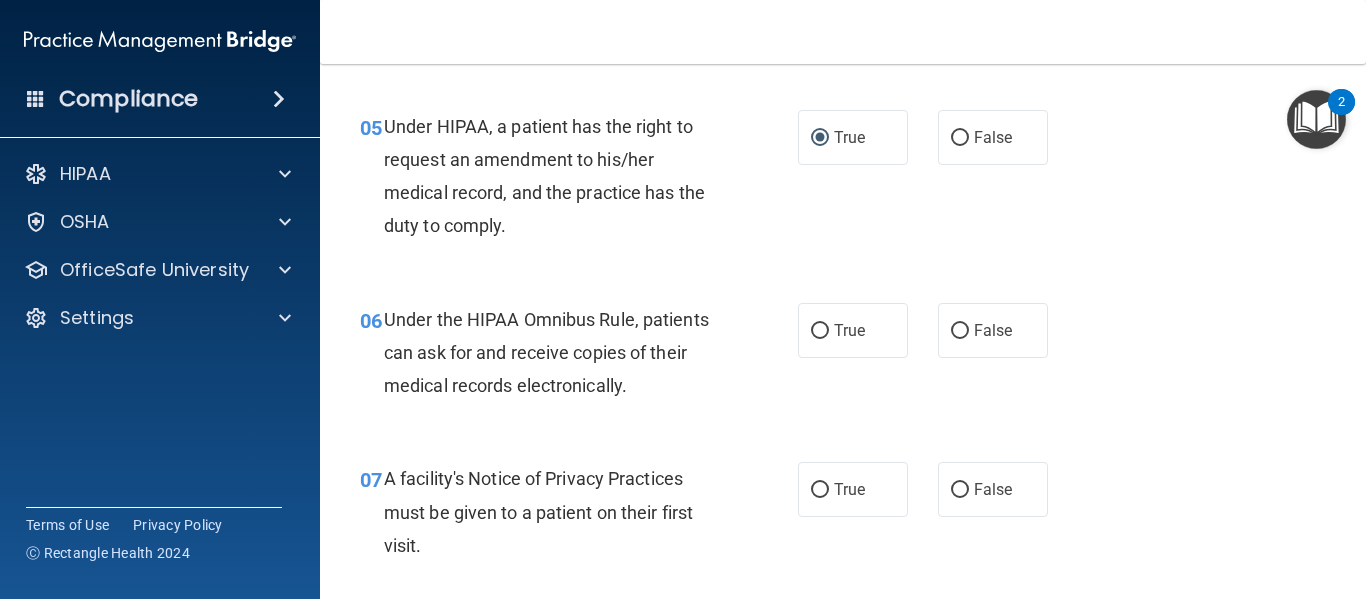 scroll, scrollTop: 1000, scrollLeft: 0, axis: vertical 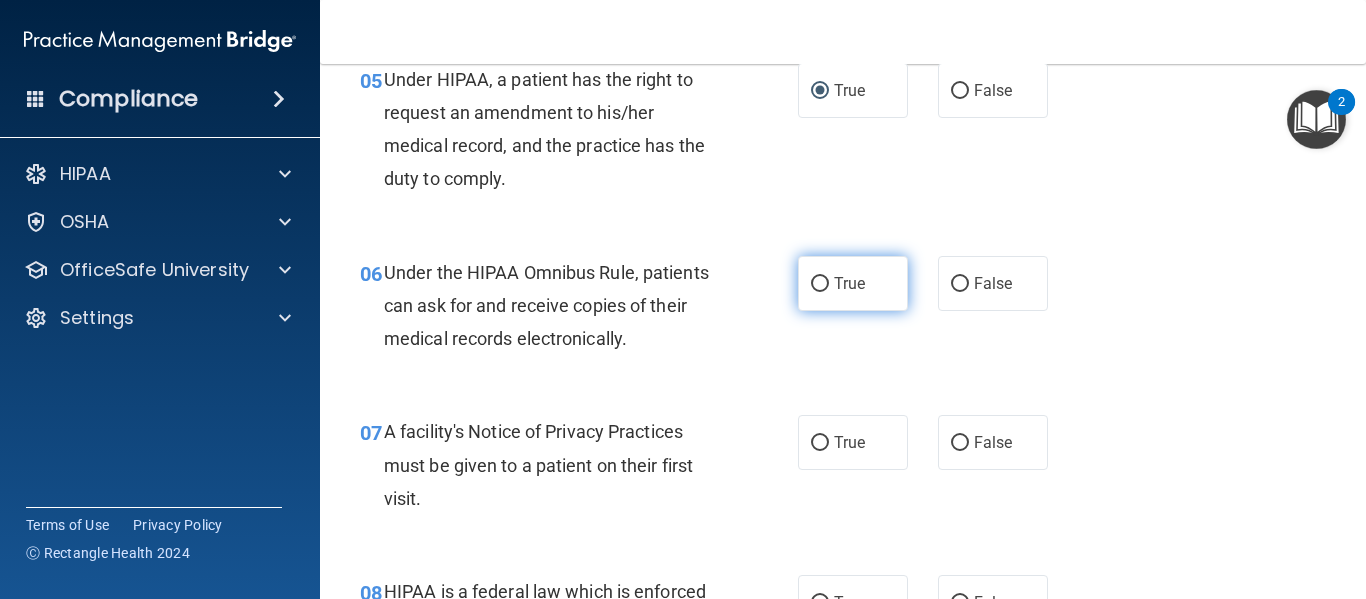 click on "True" at bounding box center [853, 283] 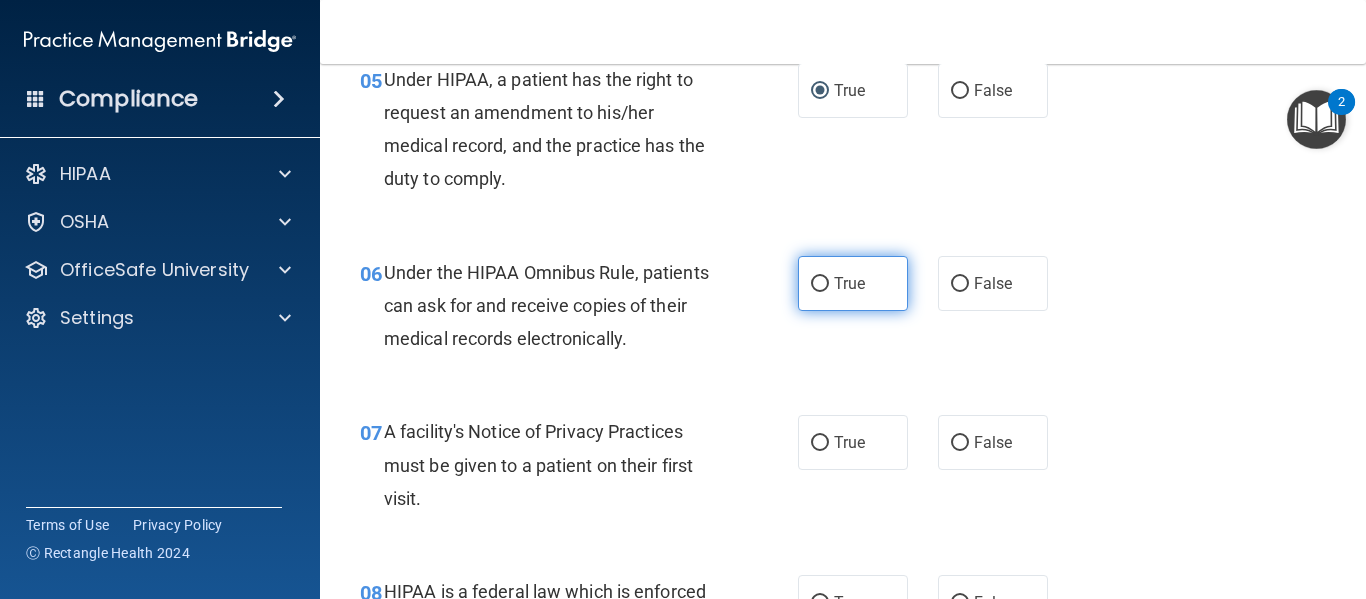 click on "True" at bounding box center [820, 284] 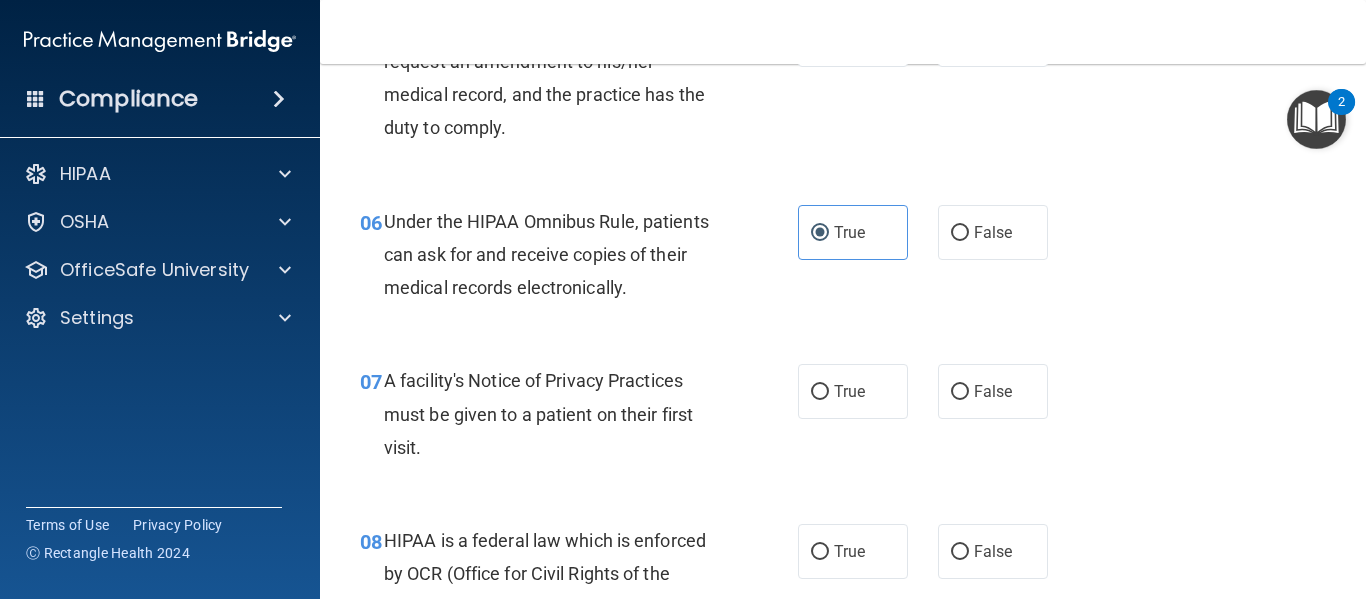 scroll, scrollTop: 1200, scrollLeft: 0, axis: vertical 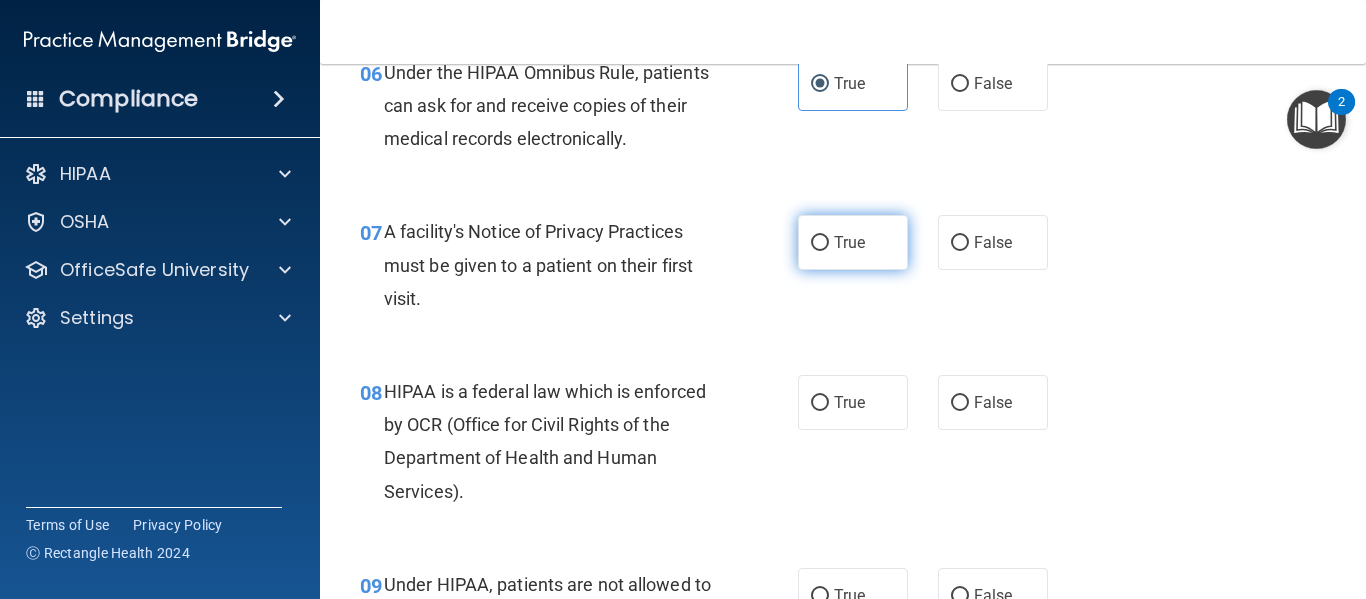 click on "True" at bounding box center (853, 242) 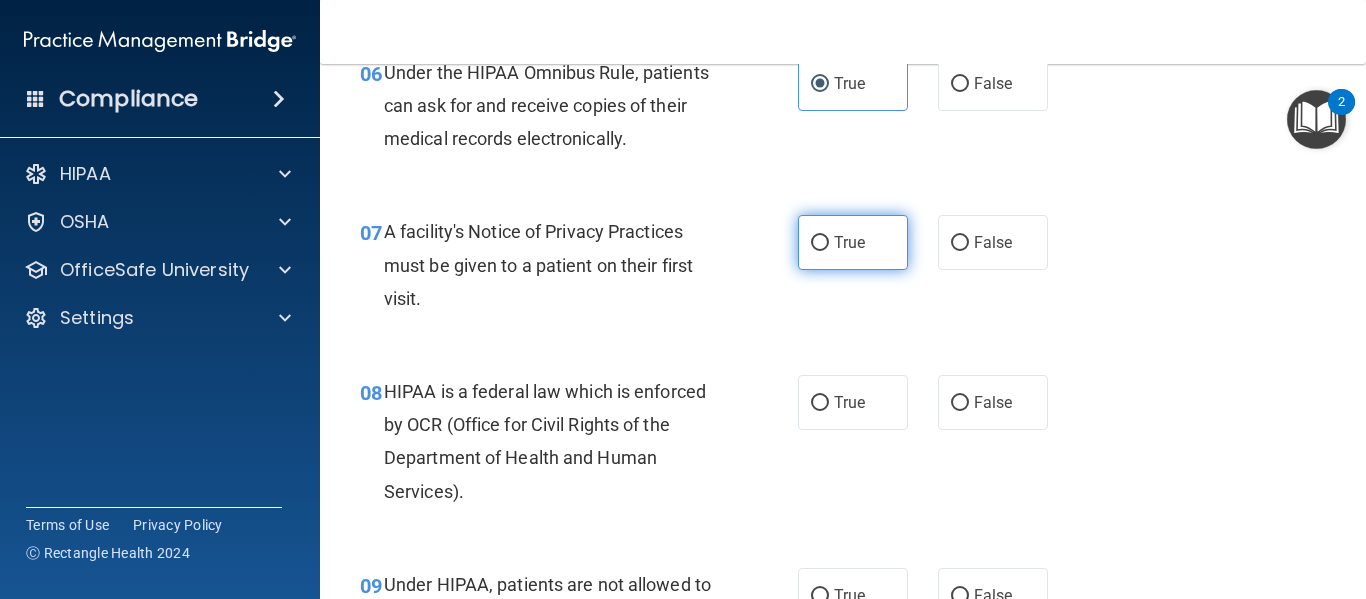 click on "True" at bounding box center [820, 243] 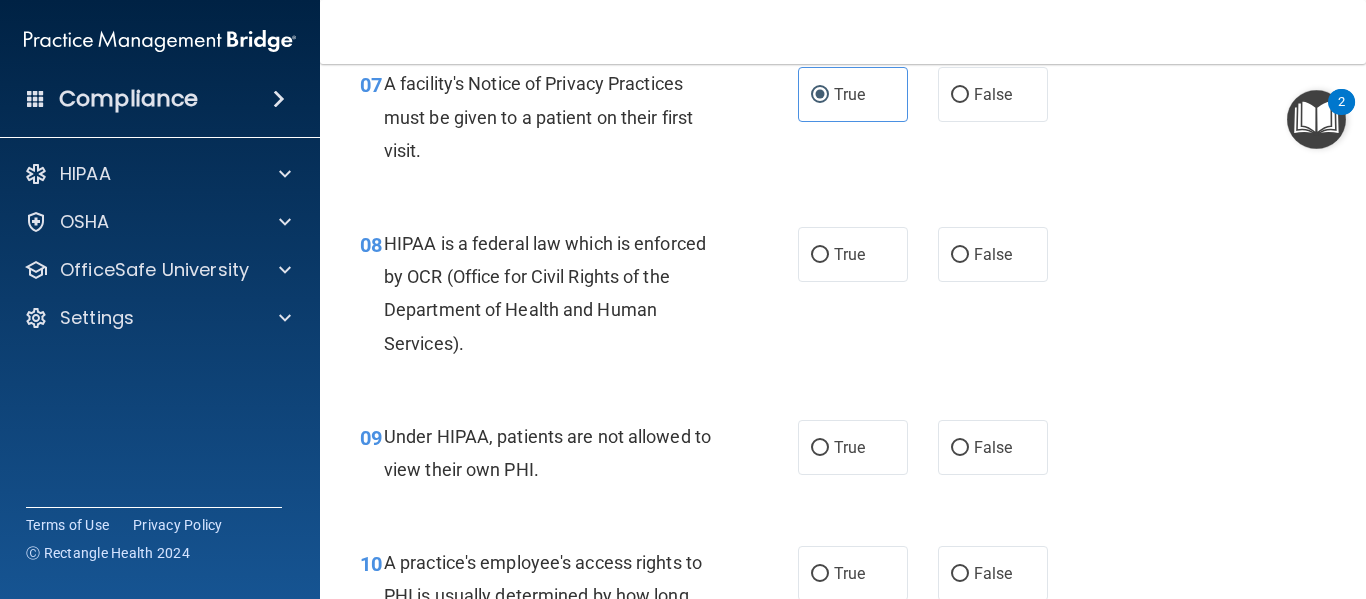 scroll, scrollTop: 1400, scrollLeft: 0, axis: vertical 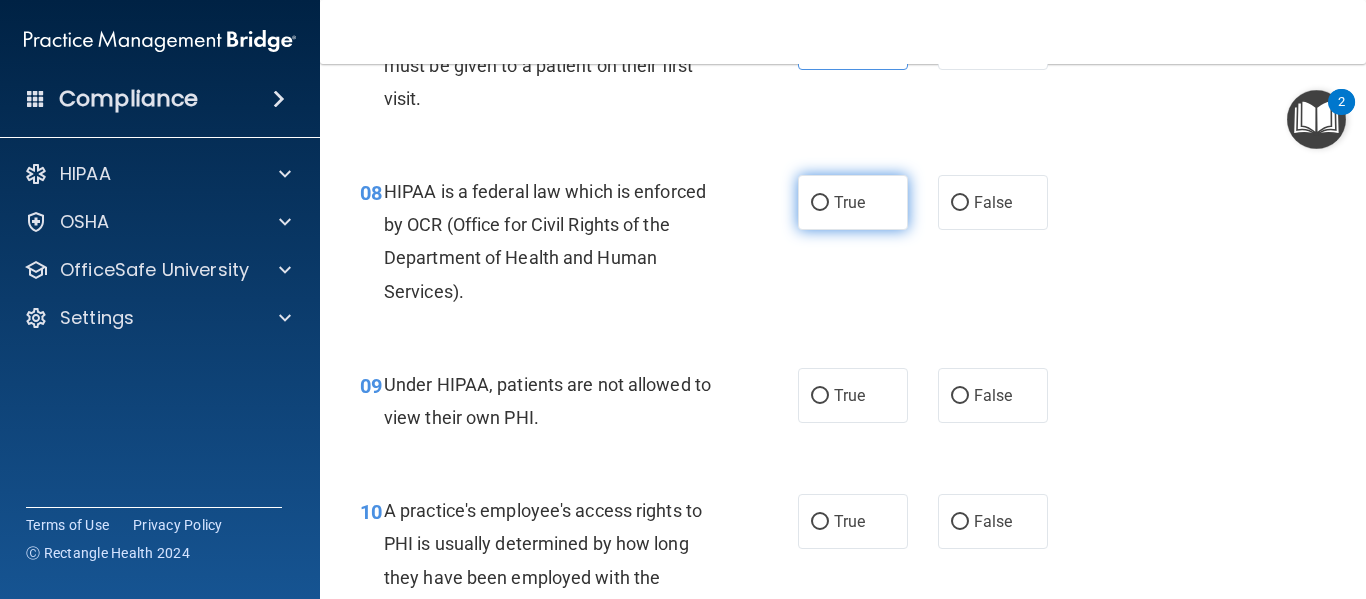 click on "True" at bounding box center [820, 203] 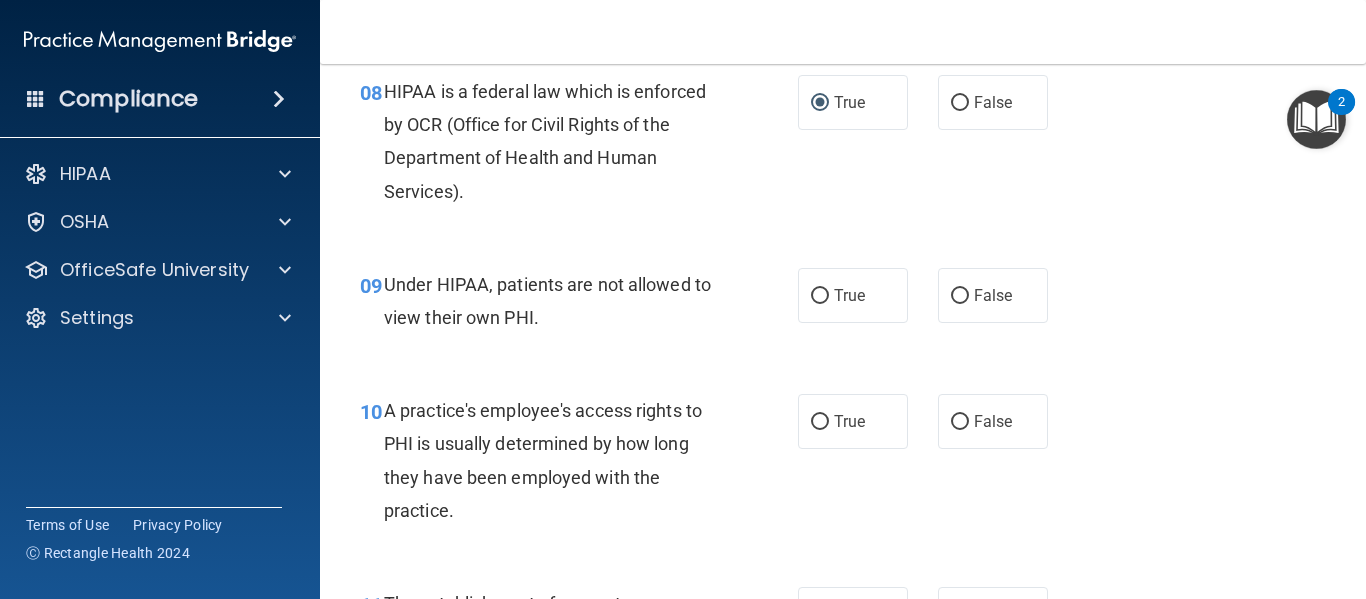 scroll, scrollTop: 1600, scrollLeft: 0, axis: vertical 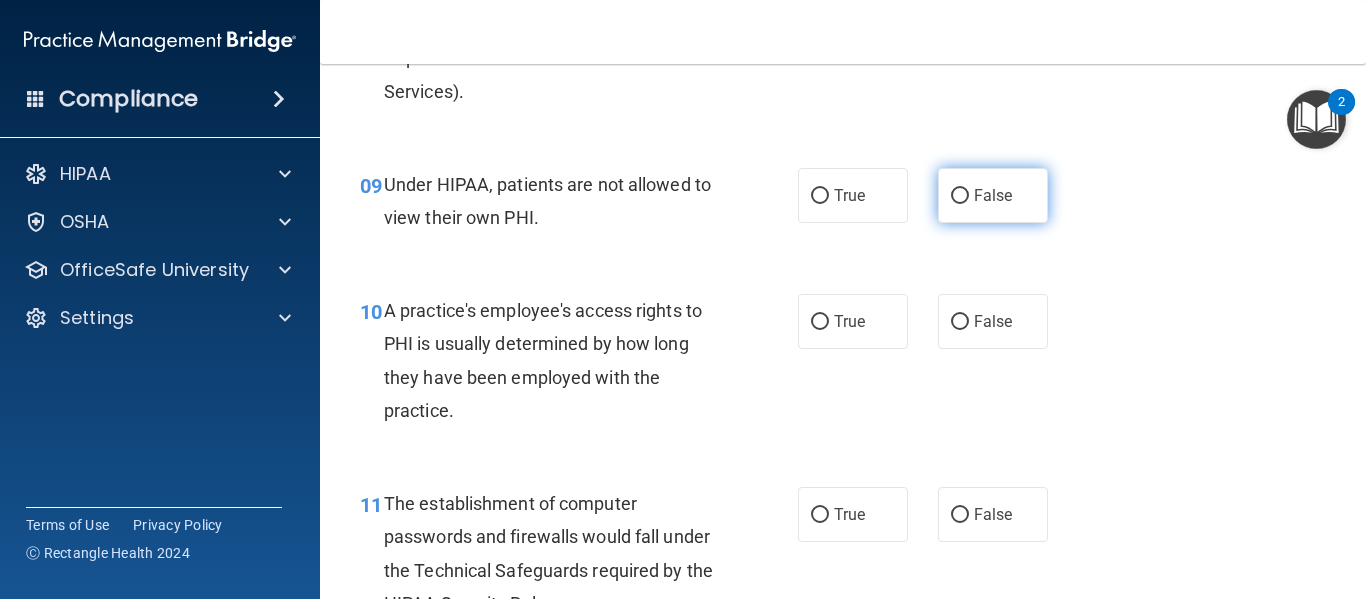 click on "False" at bounding box center (960, 196) 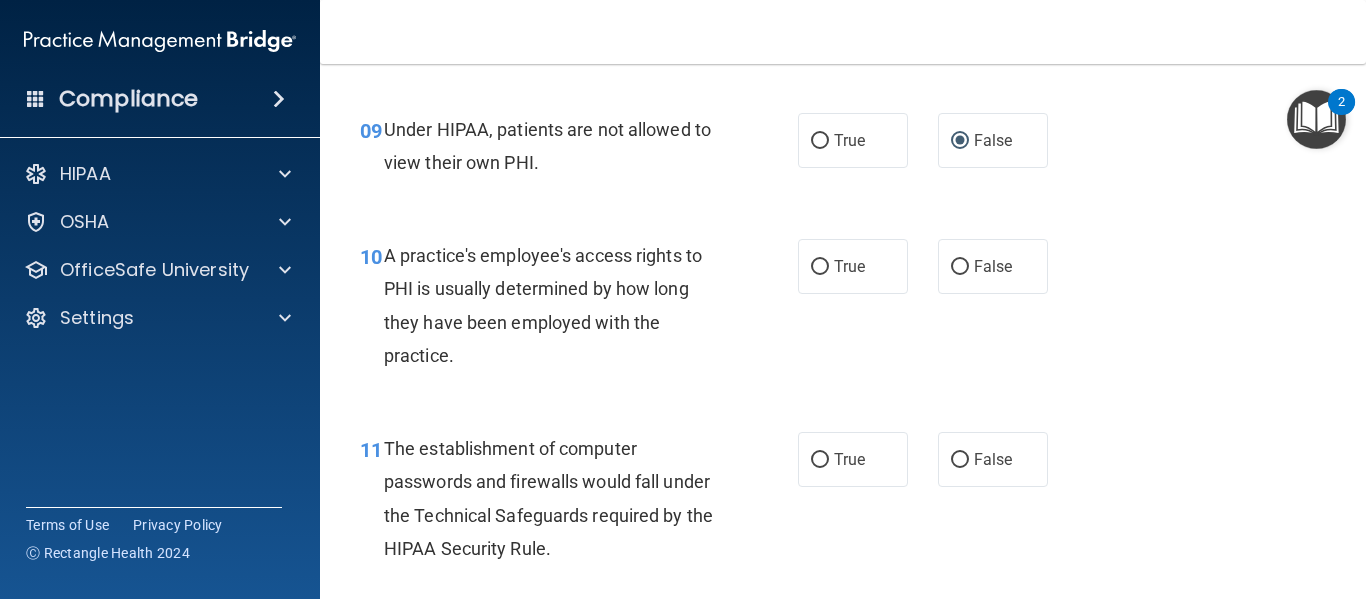 scroll, scrollTop: 1700, scrollLeft: 0, axis: vertical 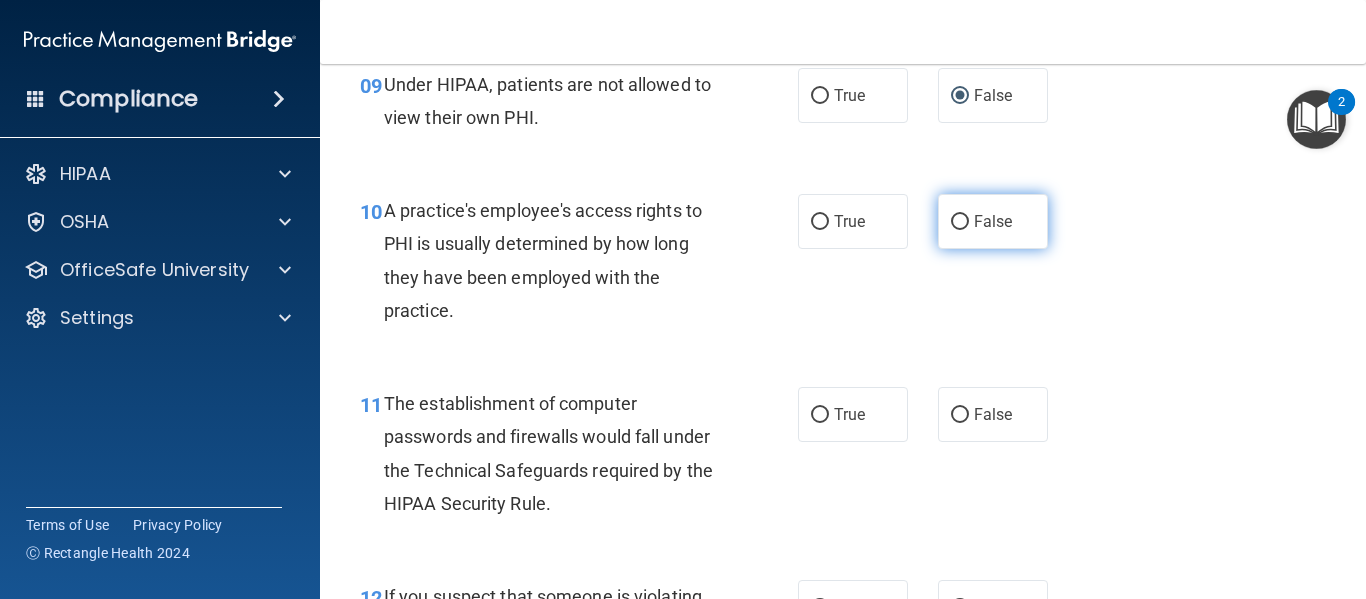 click on "False" at bounding box center [993, 221] 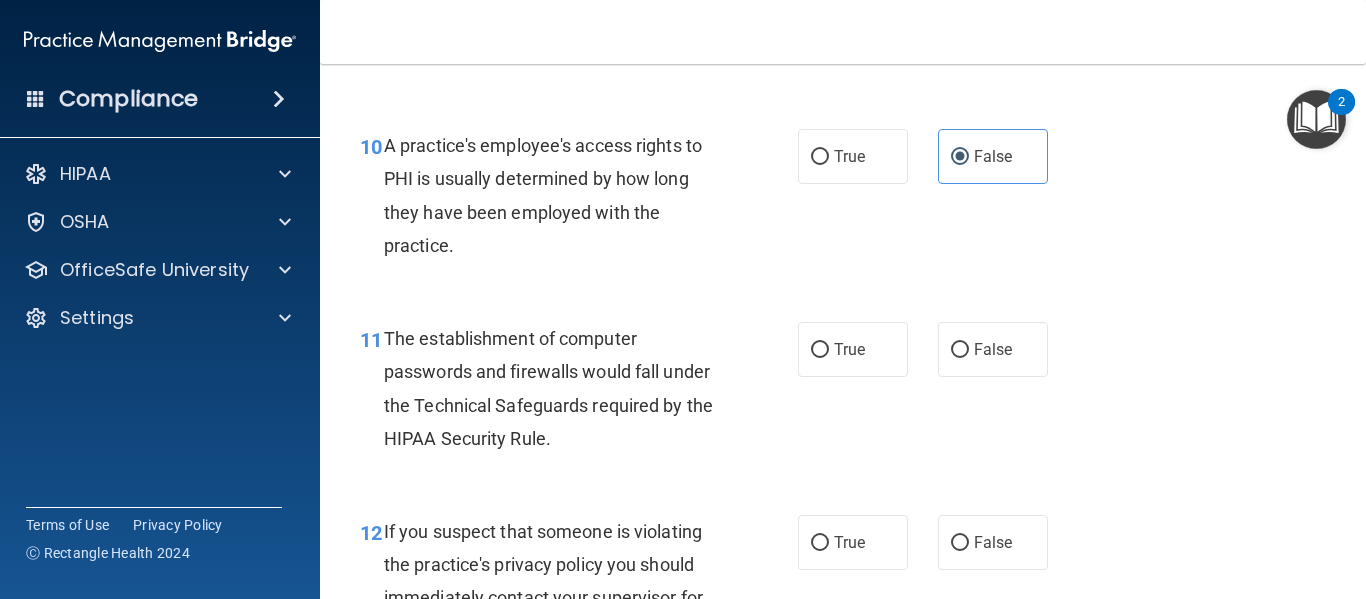 scroll, scrollTop: 1800, scrollLeft: 0, axis: vertical 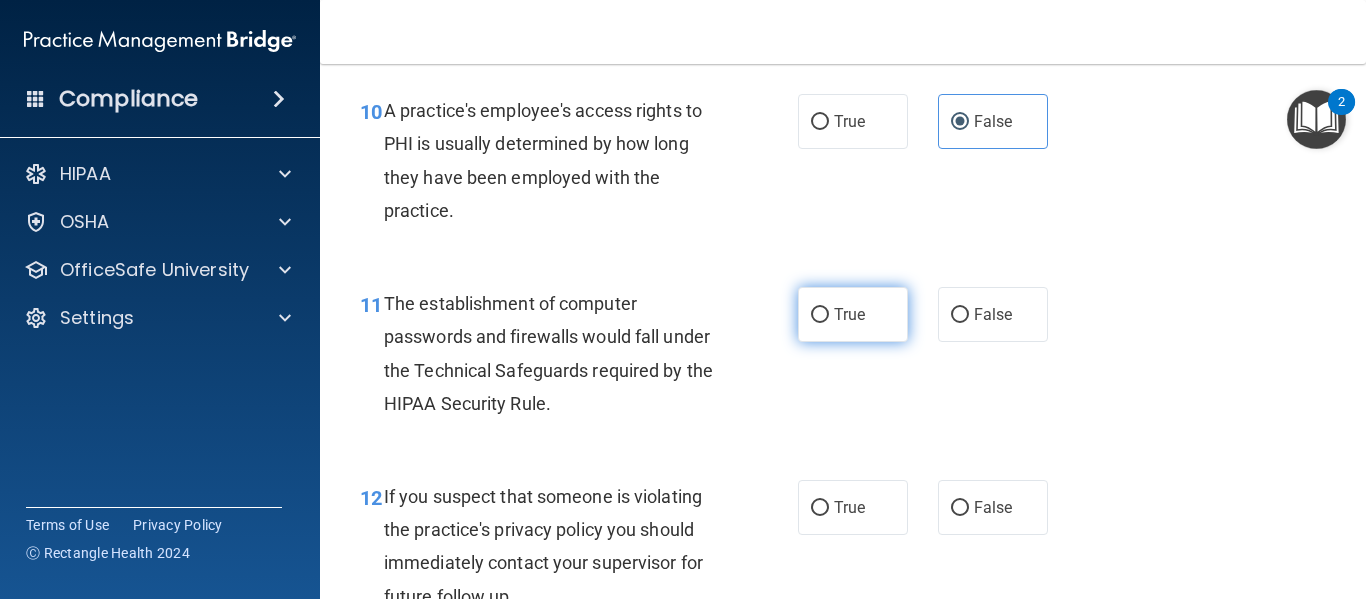 click on "True" at bounding box center (853, 314) 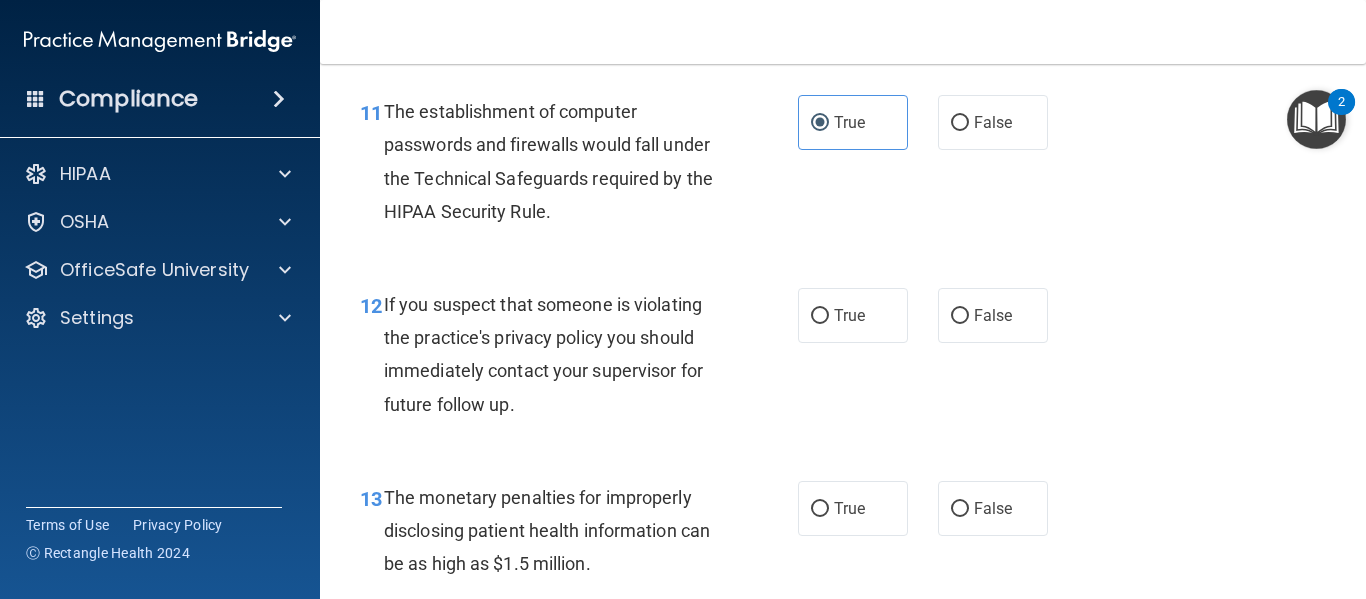 scroll, scrollTop: 2100, scrollLeft: 0, axis: vertical 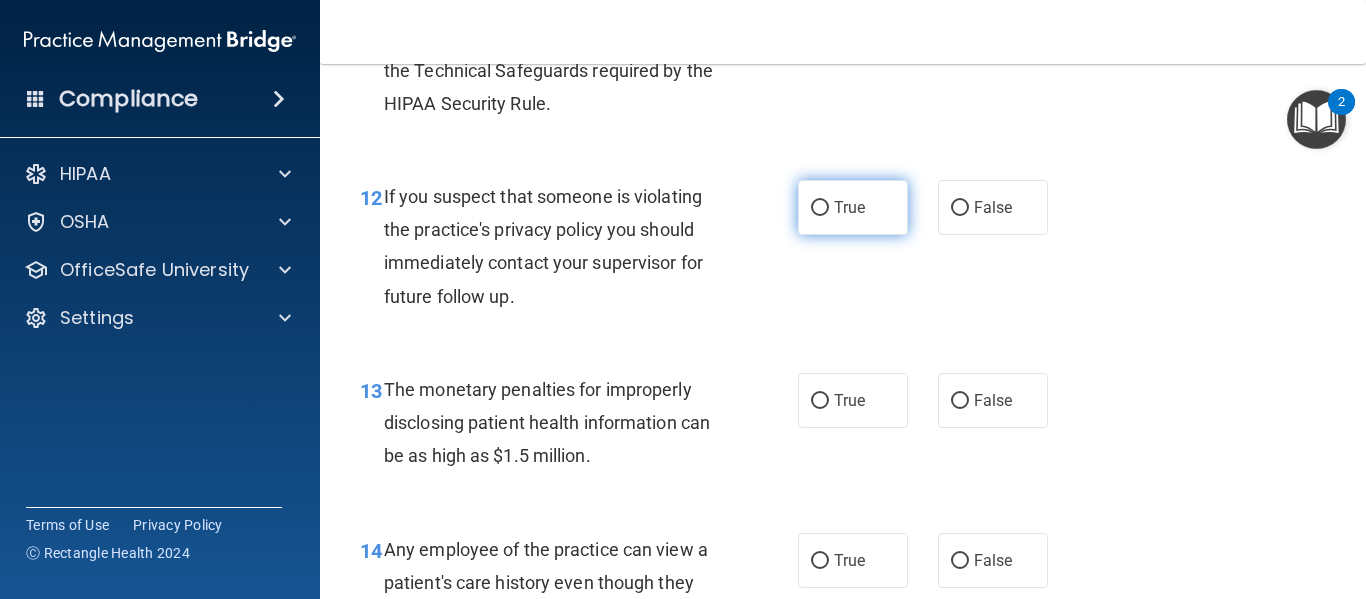 click on "True" at bounding box center [853, 207] 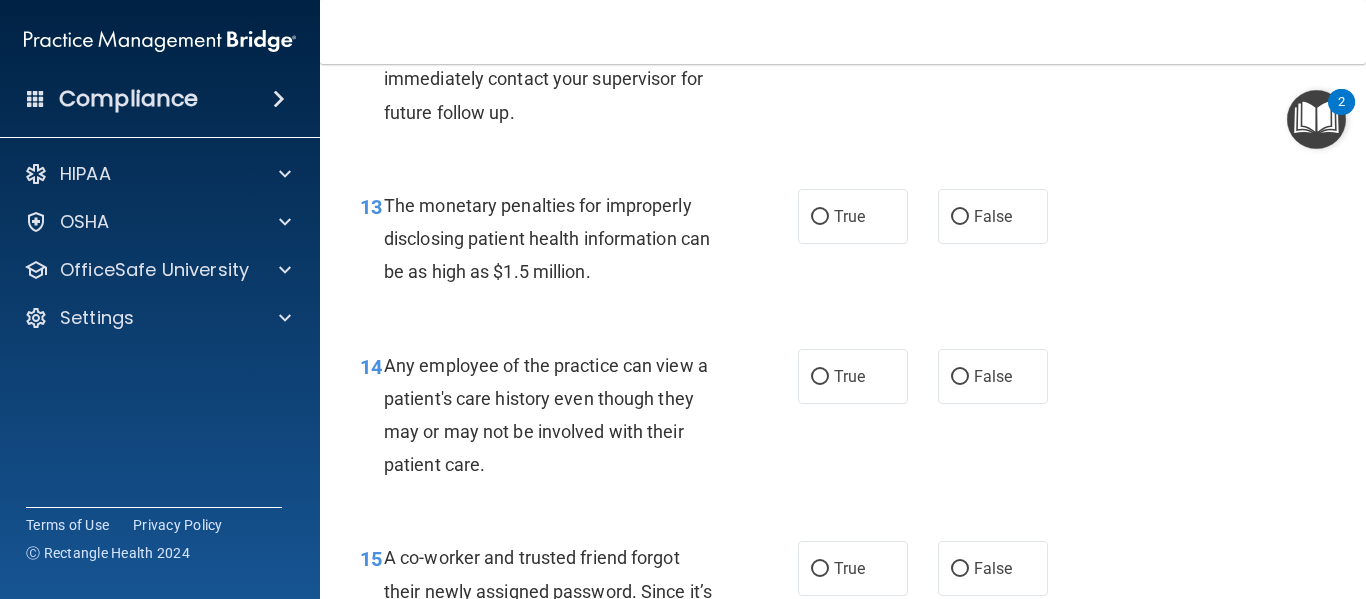 scroll, scrollTop: 2300, scrollLeft: 0, axis: vertical 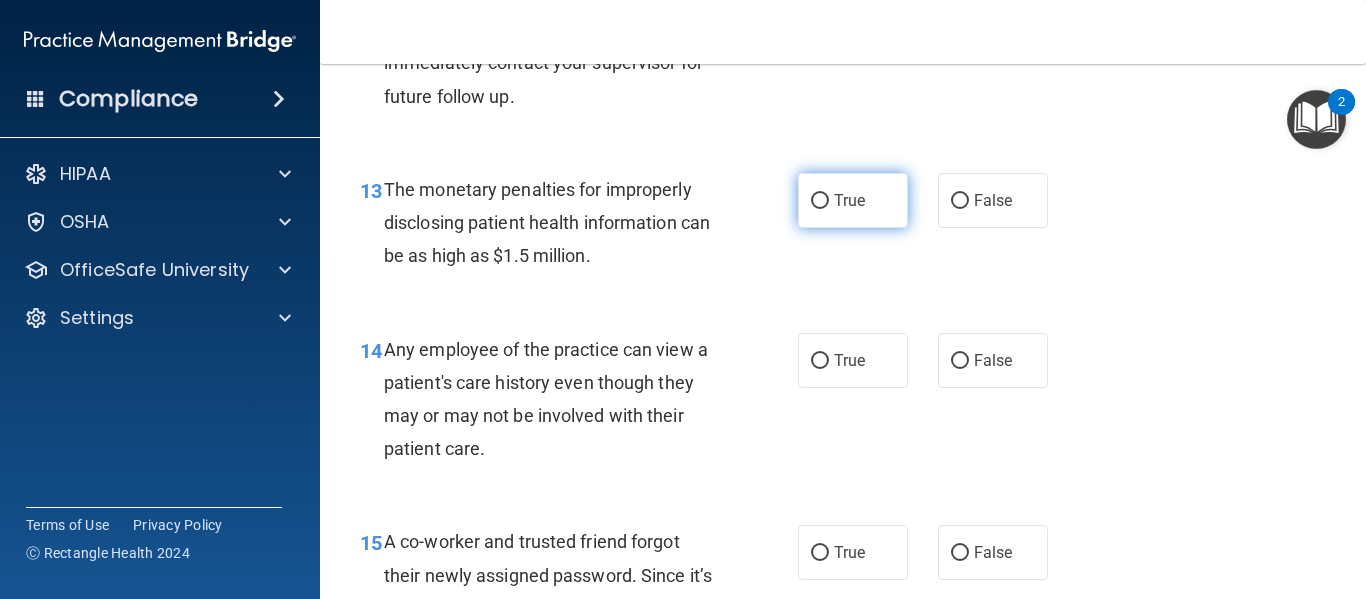 click on "True" at bounding box center (820, 201) 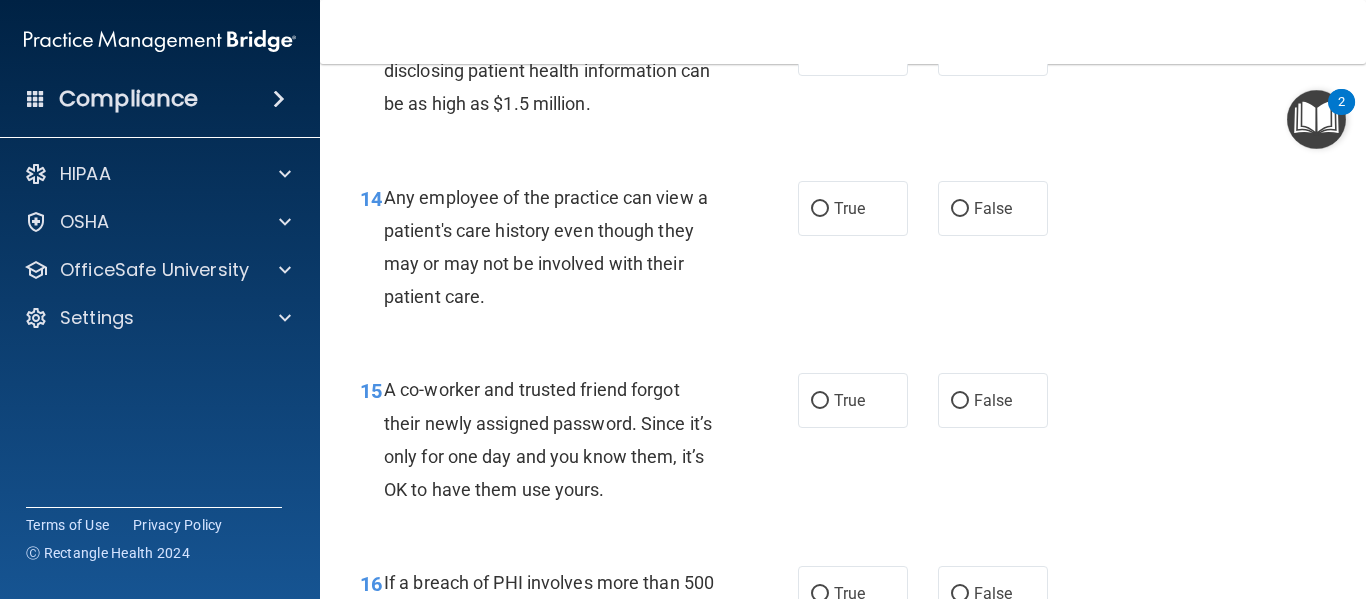 scroll, scrollTop: 2500, scrollLeft: 0, axis: vertical 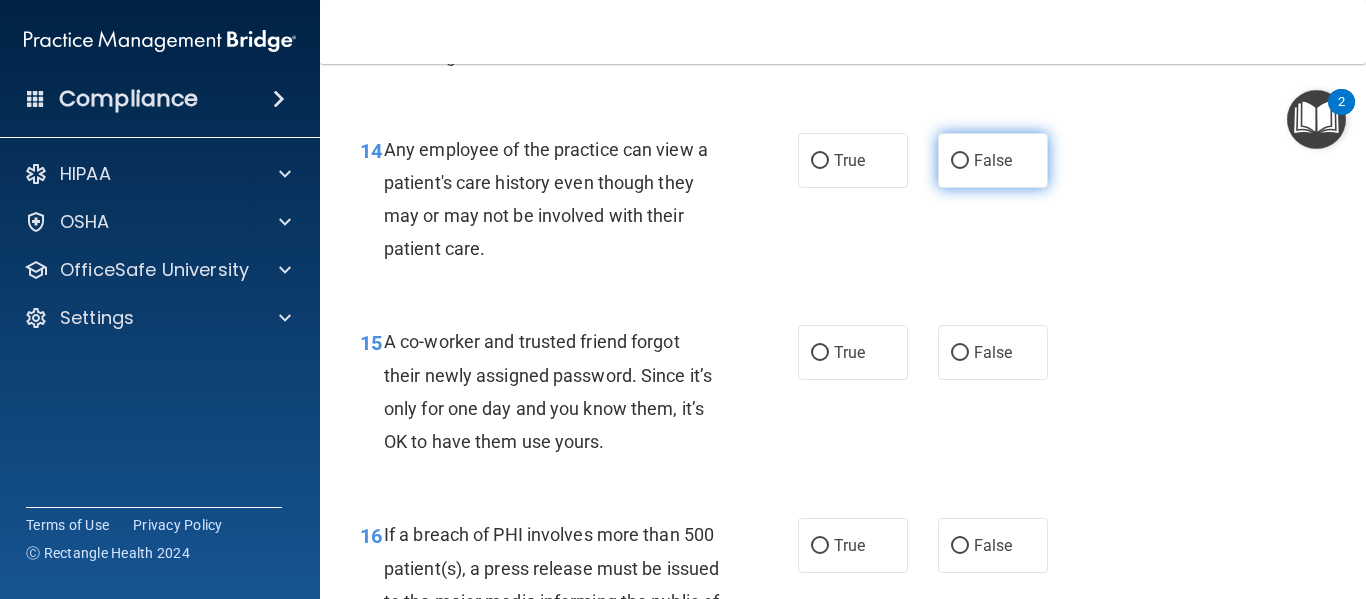 click on "False" at bounding box center (960, 161) 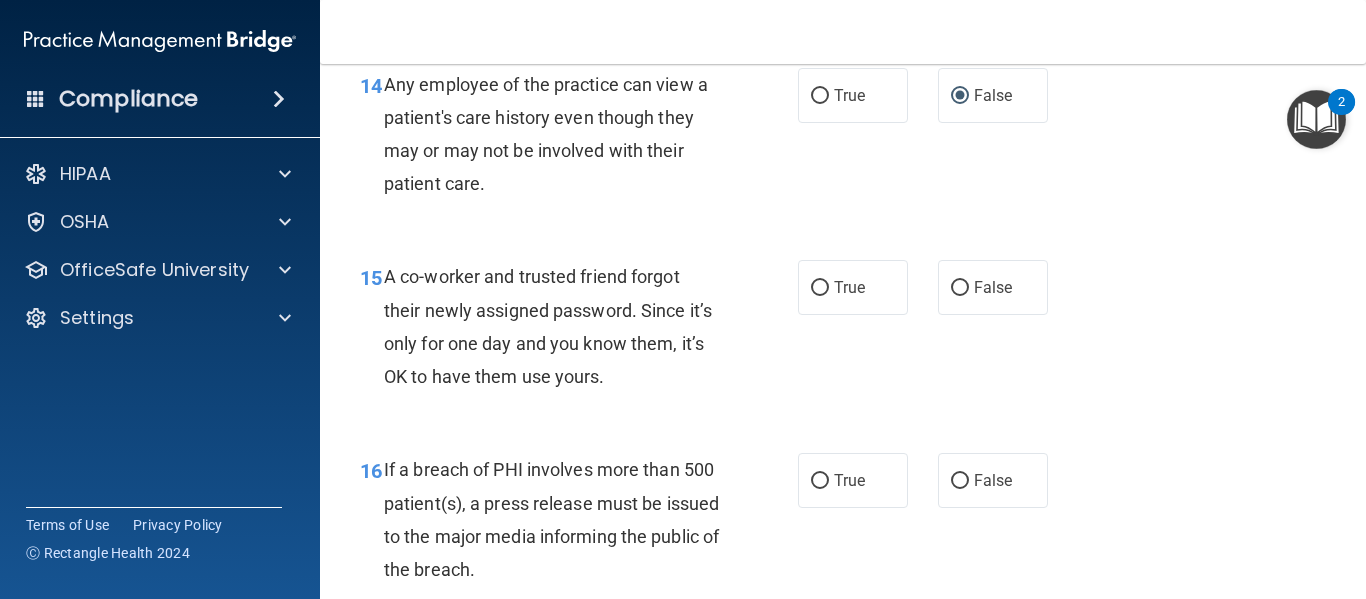 scroll, scrollTop: 2600, scrollLeft: 0, axis: vertical 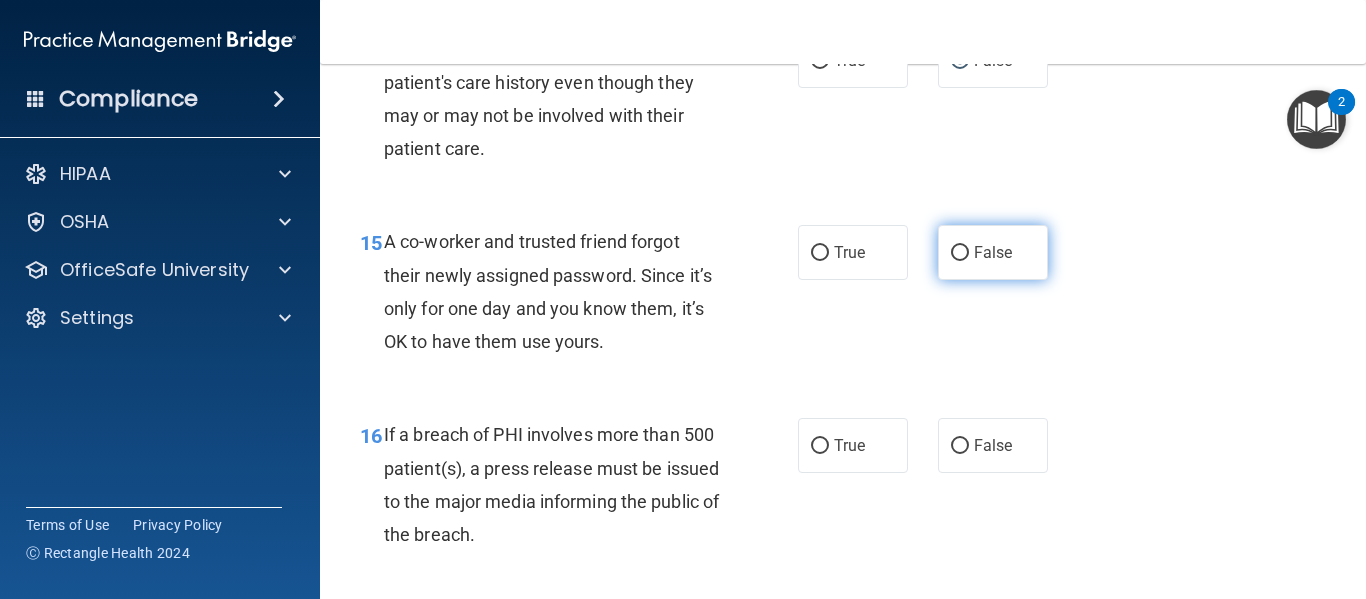 click on "False" at bounding box center (960, 253) 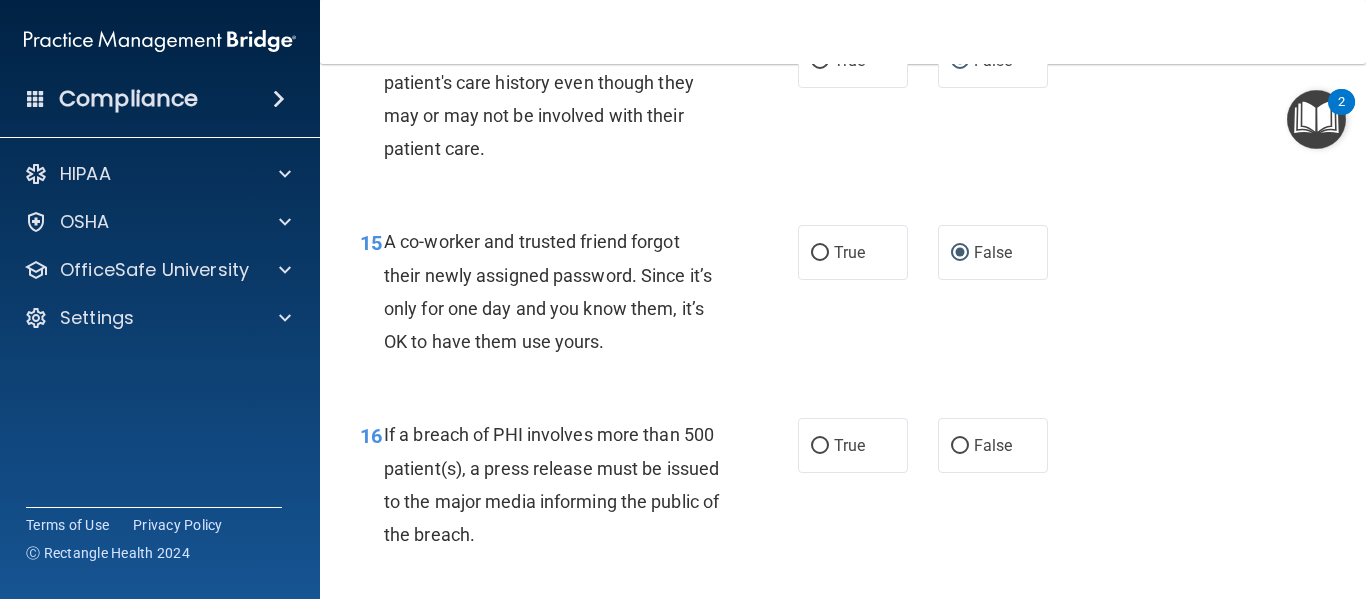 scroll, scrollTop: 2700, scrollLeft: 0, axis: vertical 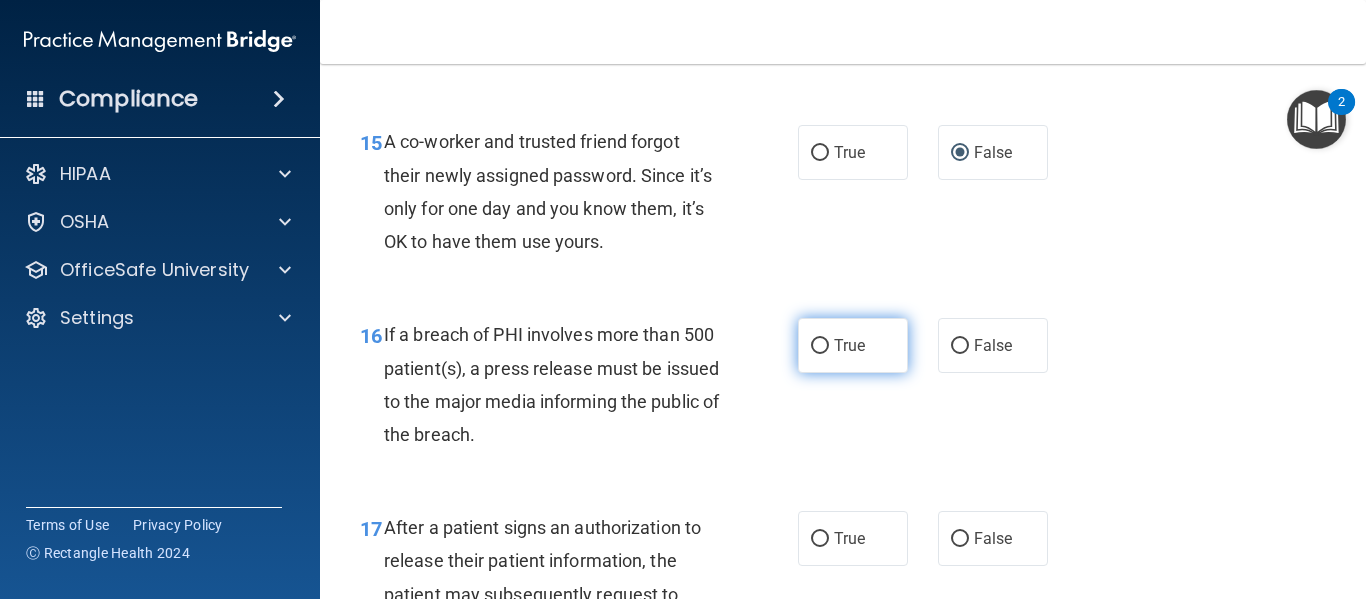 click on "True" at bounding box center [849, 345] 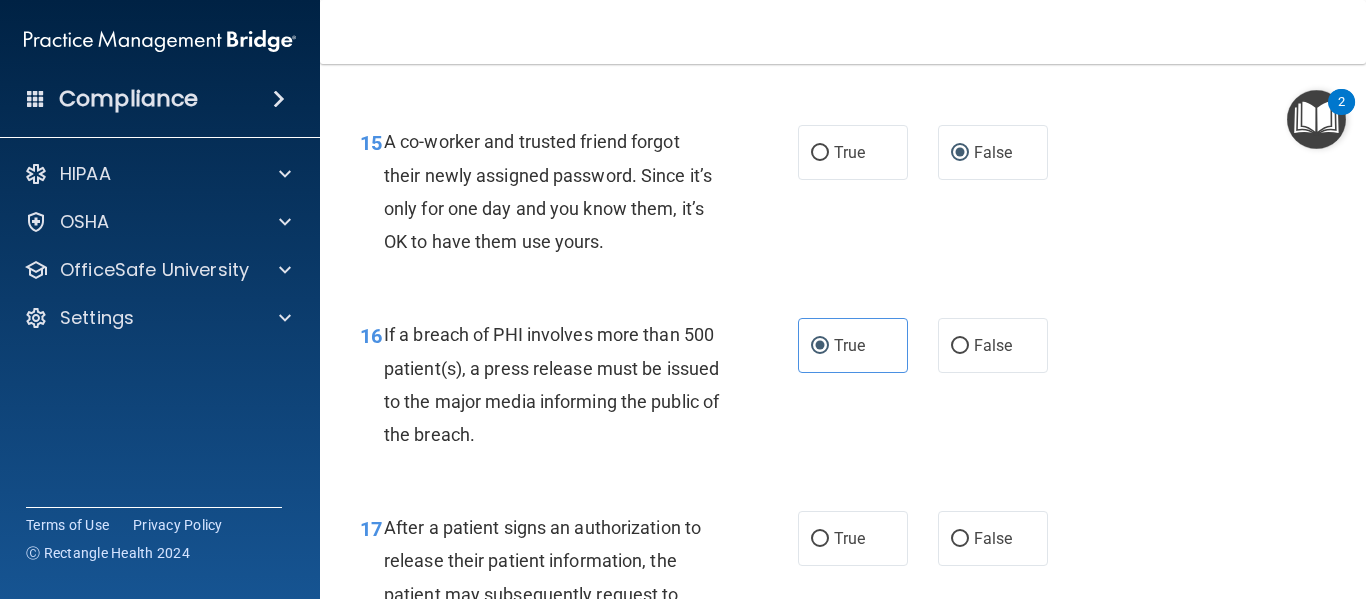 scroll, scrollTop: 3000, scrollLeft: 0, axis: vertical 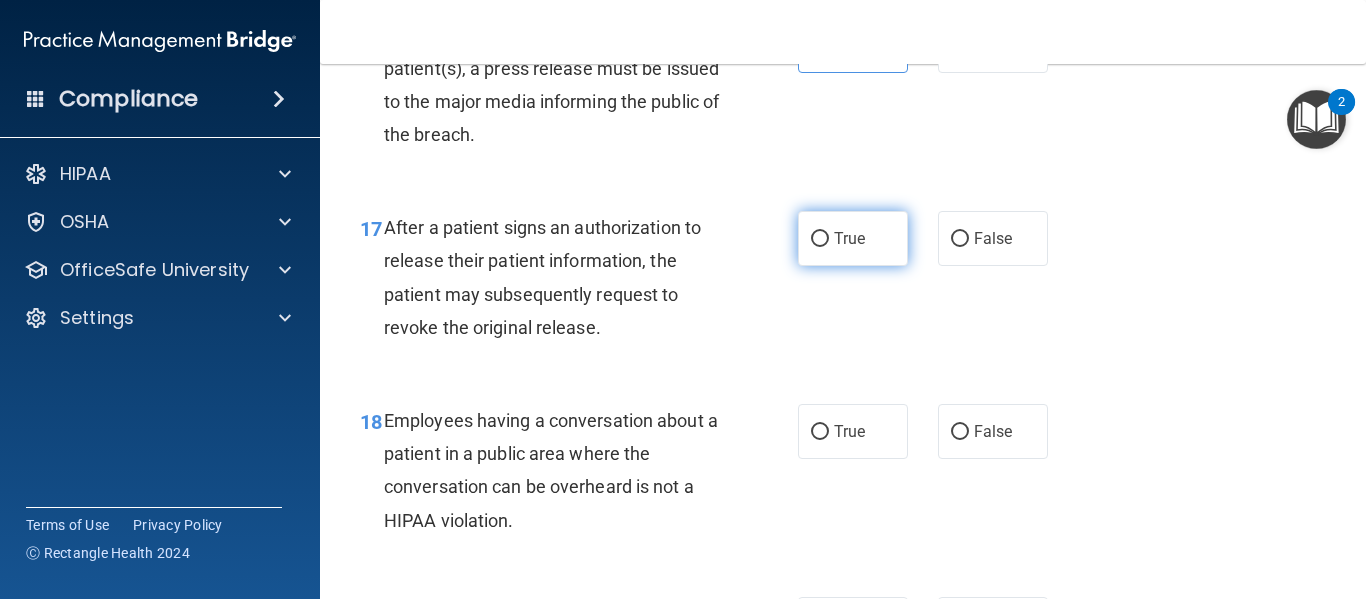 click on "True" at bounding box center [820, 239] 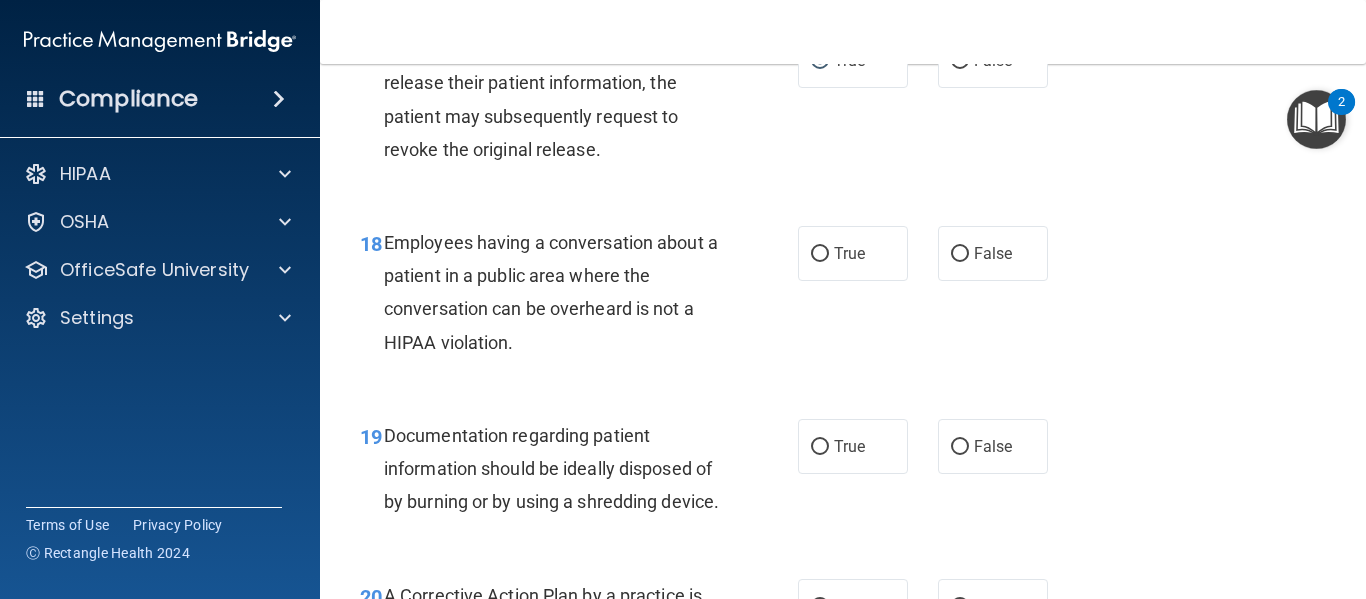 scroll, scrollTop: 3200, scrollLeft: 0, axis: vertical 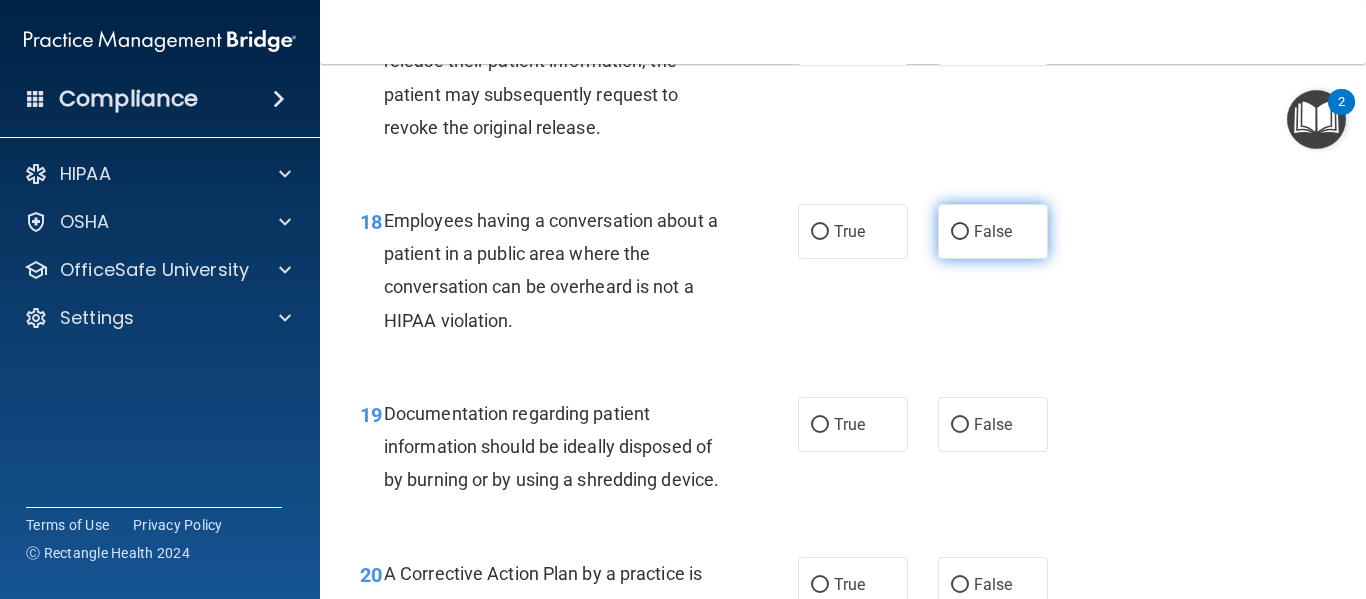 click on "False" at bounding box center (960, 232) 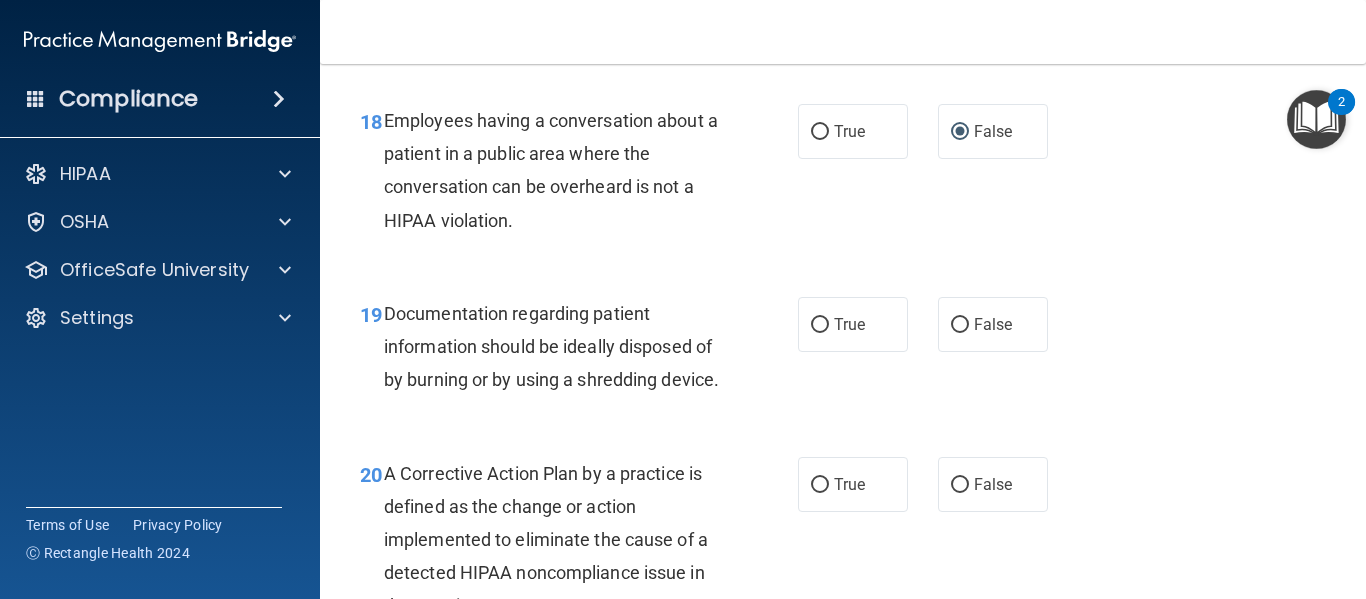 scroll, scrollTop: 3400, scrollLeft: 0, axis: vertical 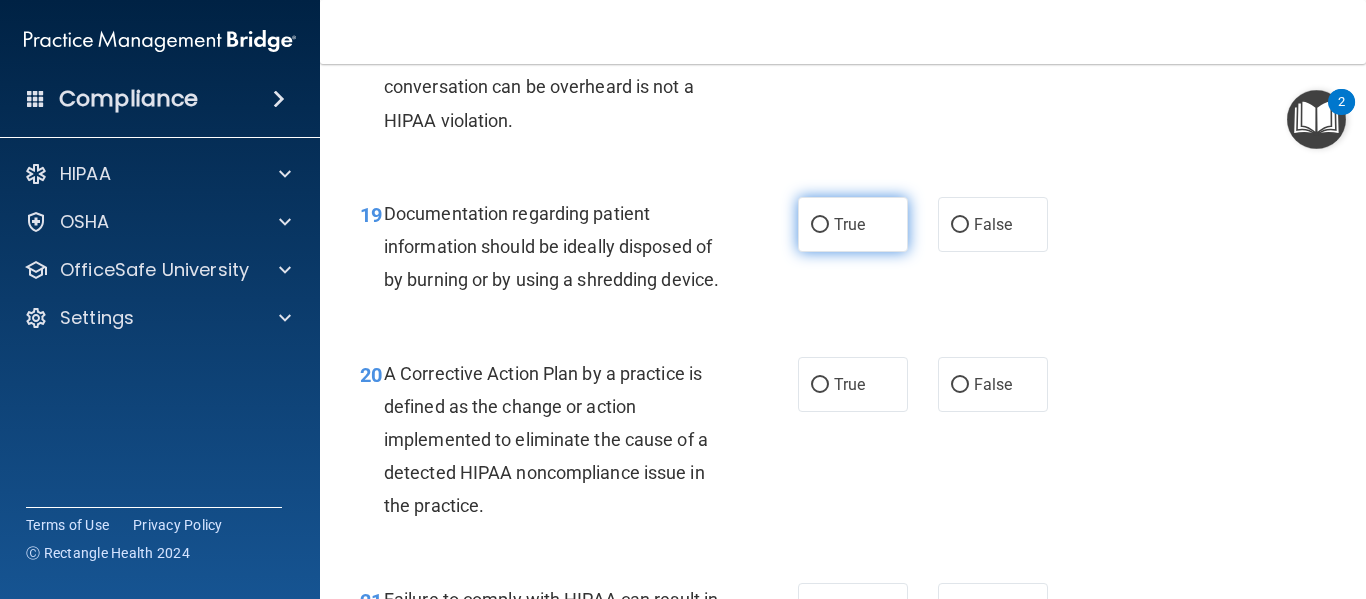 click on "True" at bounding box center (849, 224) 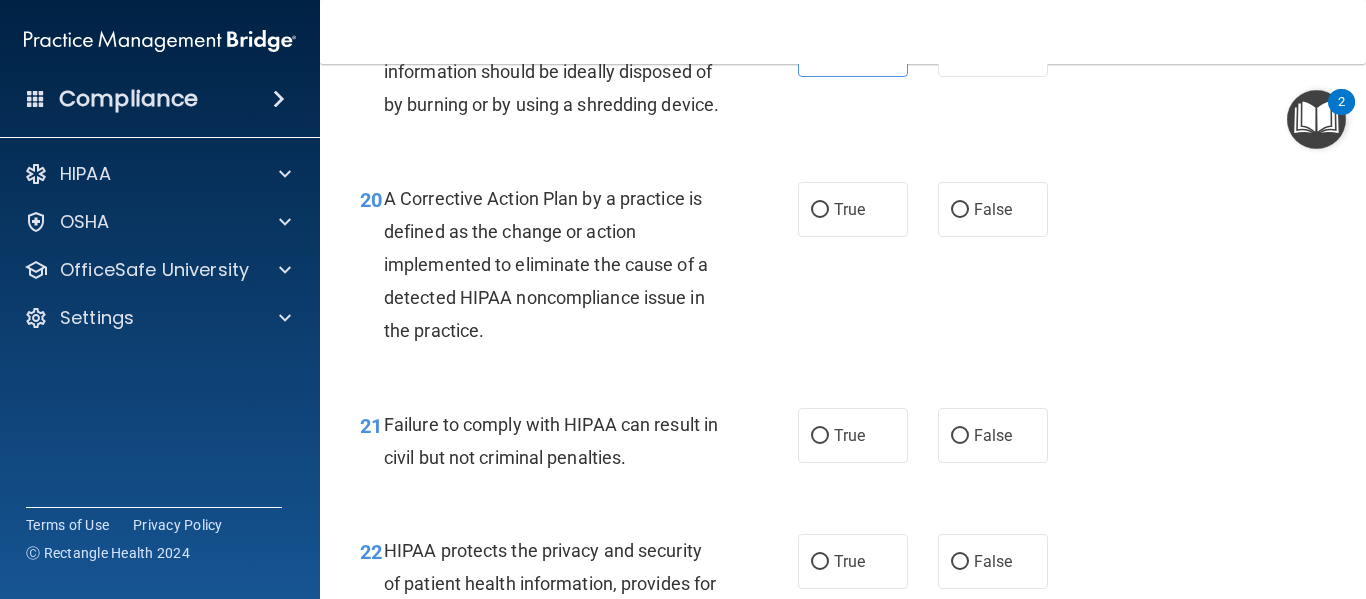 scroll, scrollTop: 3600, scrollLeft: 0, axis: vertical 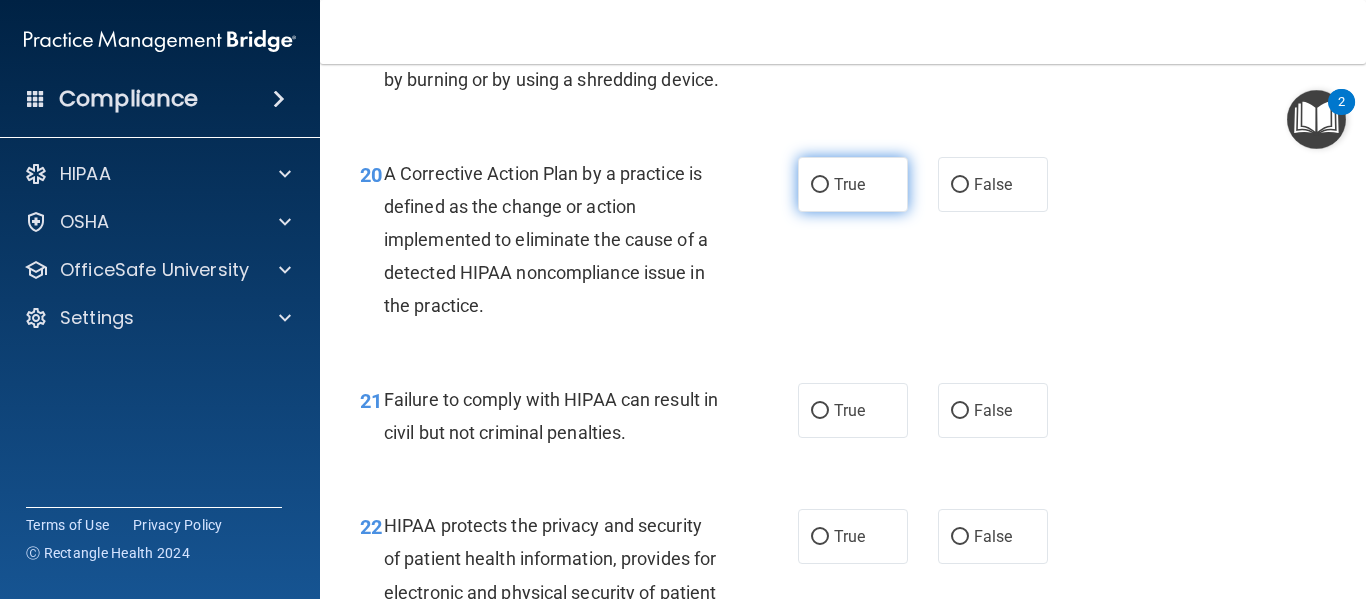 click on "True" at bounding box center [853, 184] 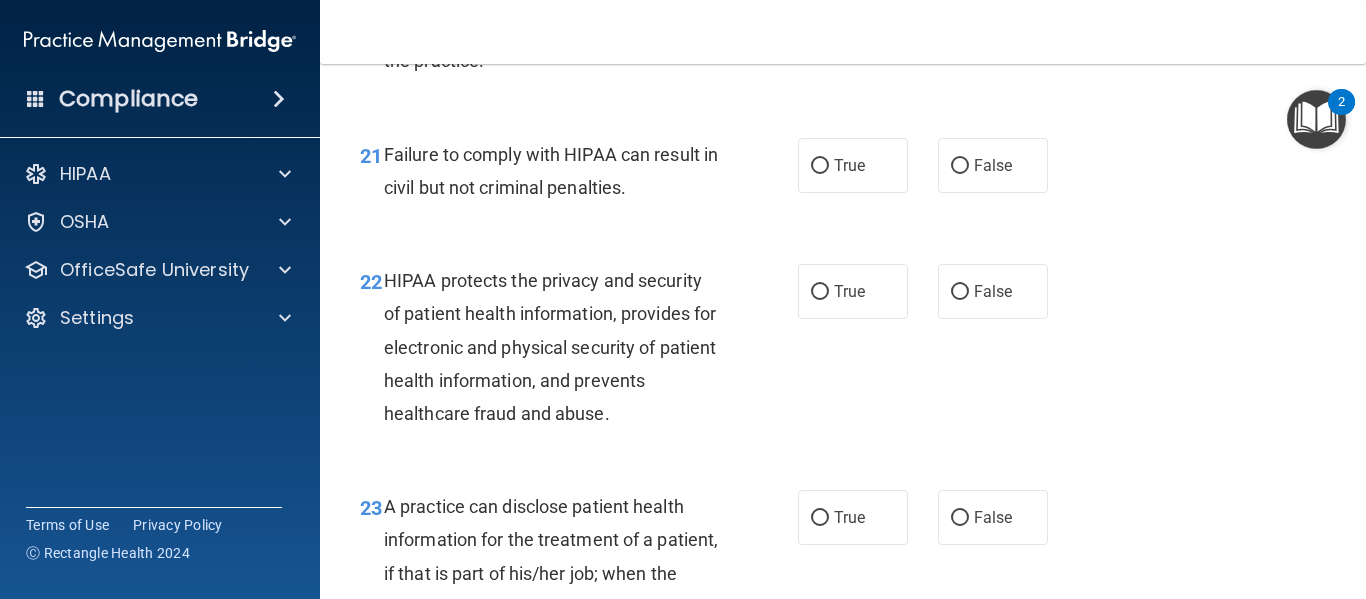 scroll, scrollTop: 3800, scrollLeft: 0, axis: vertical 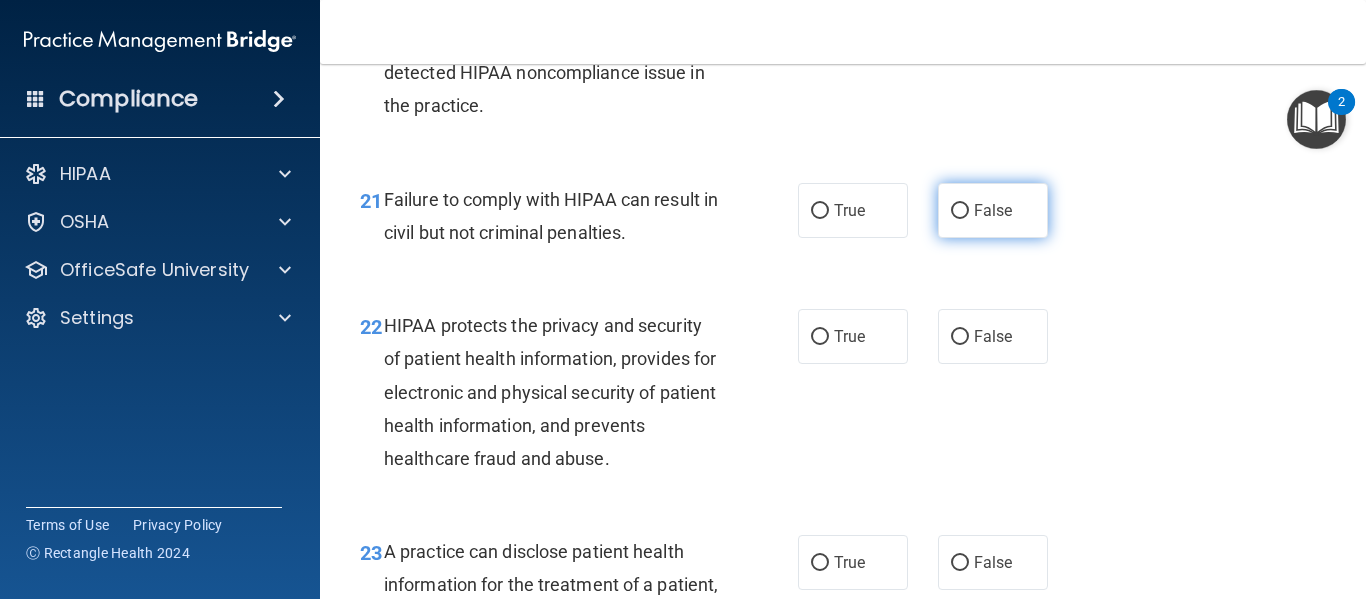 click on "False" at bounding box center [993, 210] 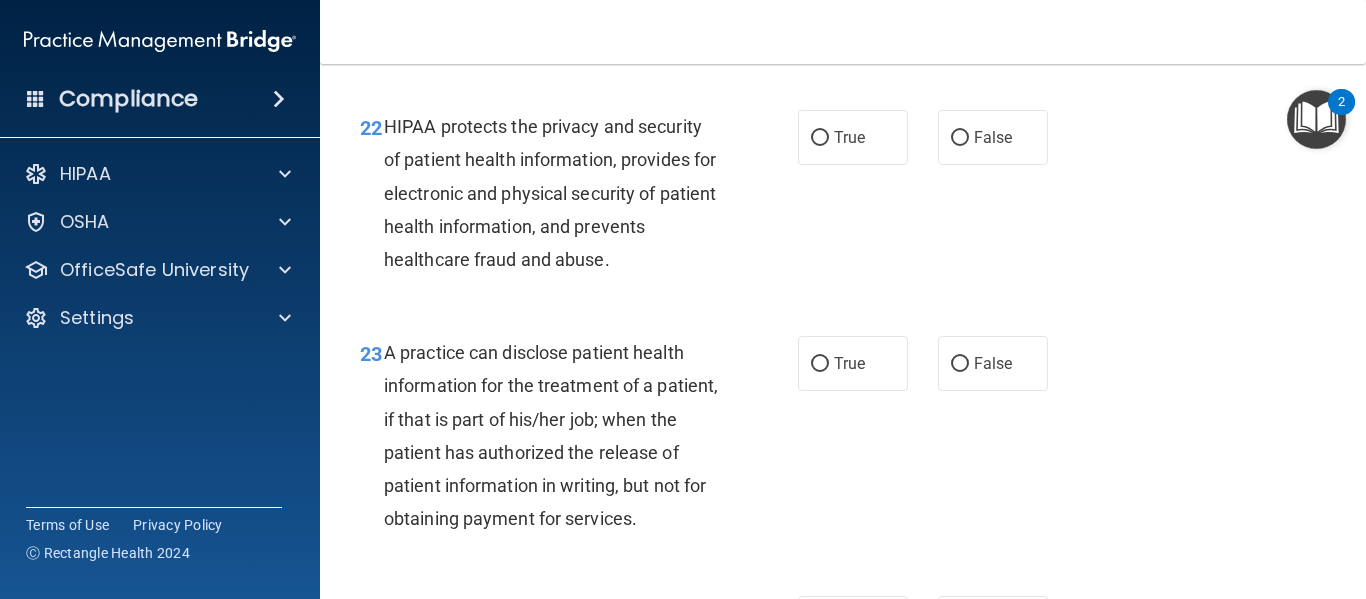 scroll, scrollTop: 4000, scrollLeft: 0, axis: vertical 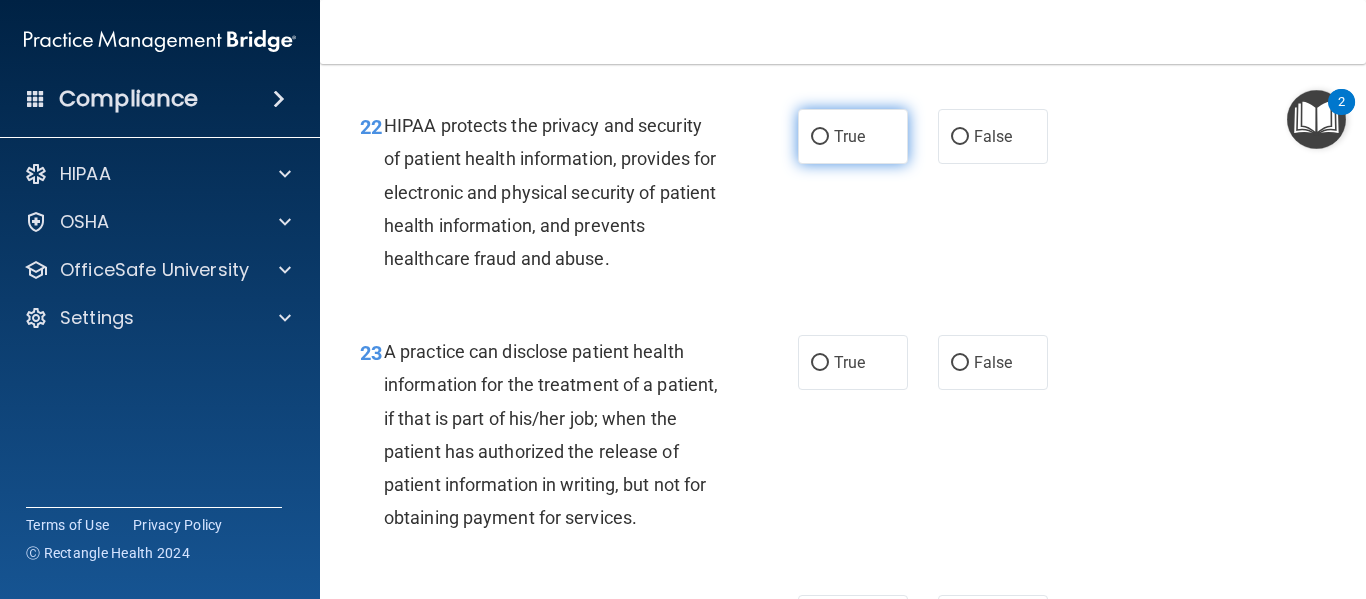 click on "True" at bounding box center [853, 136] 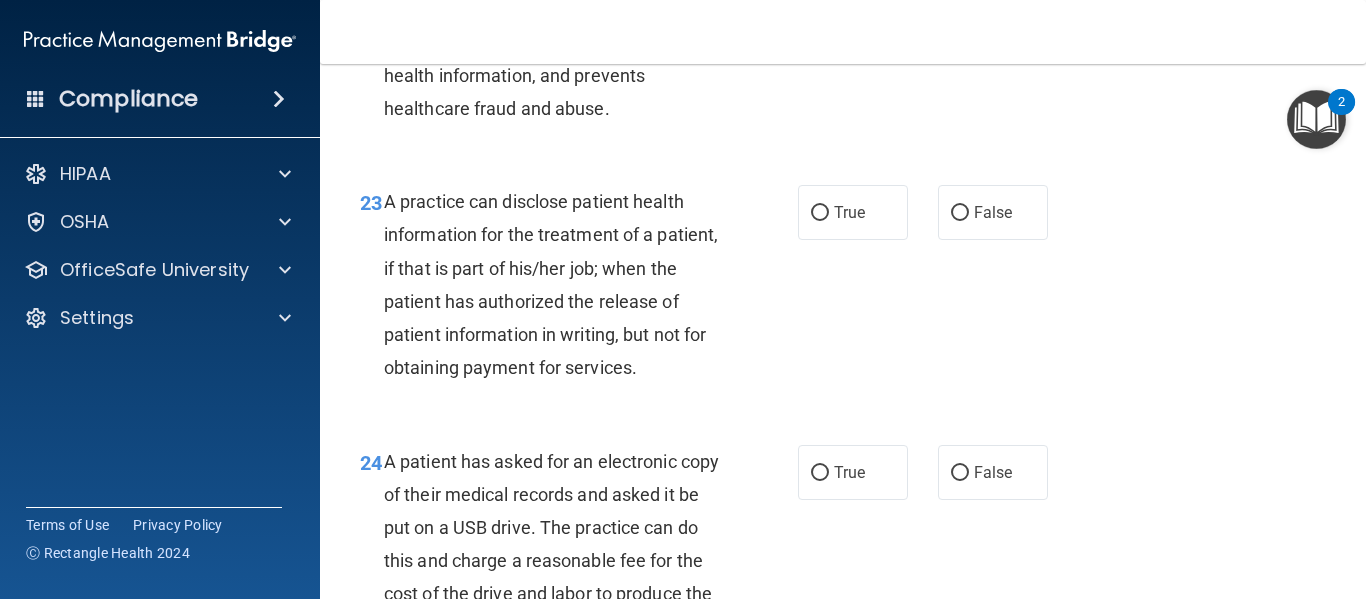 scroll, scrollTop: 4200, scrollLeft: 0, axis: vertical 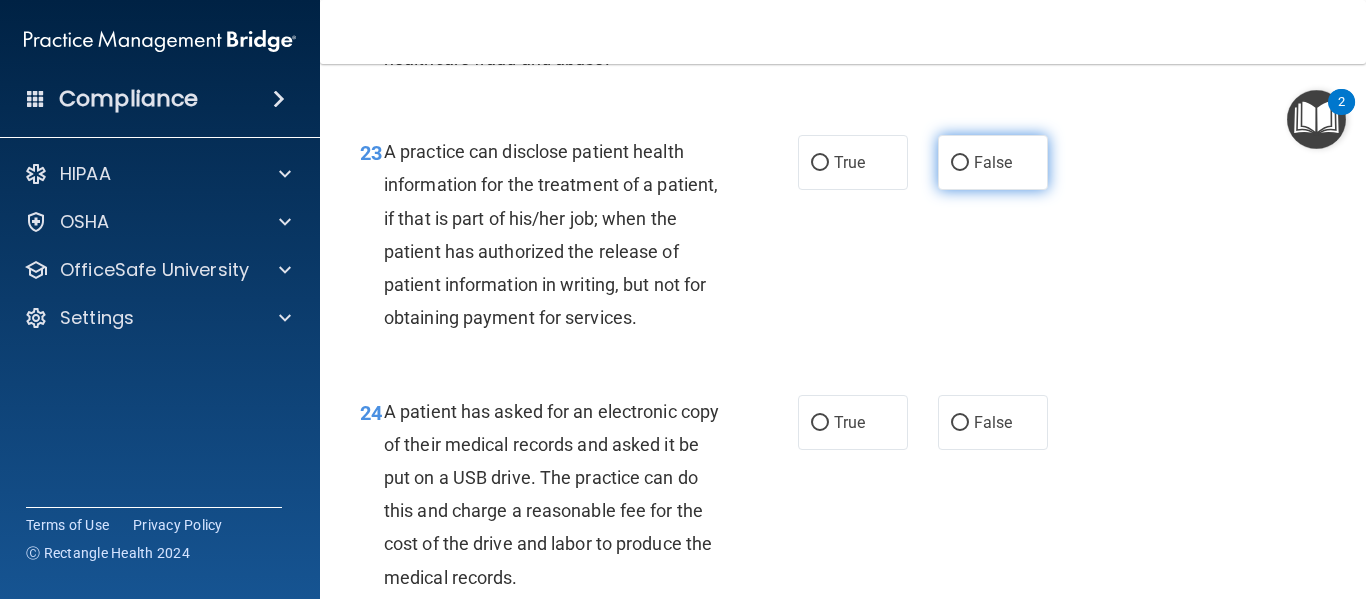 click on "False" at bounding box center [960, 163] 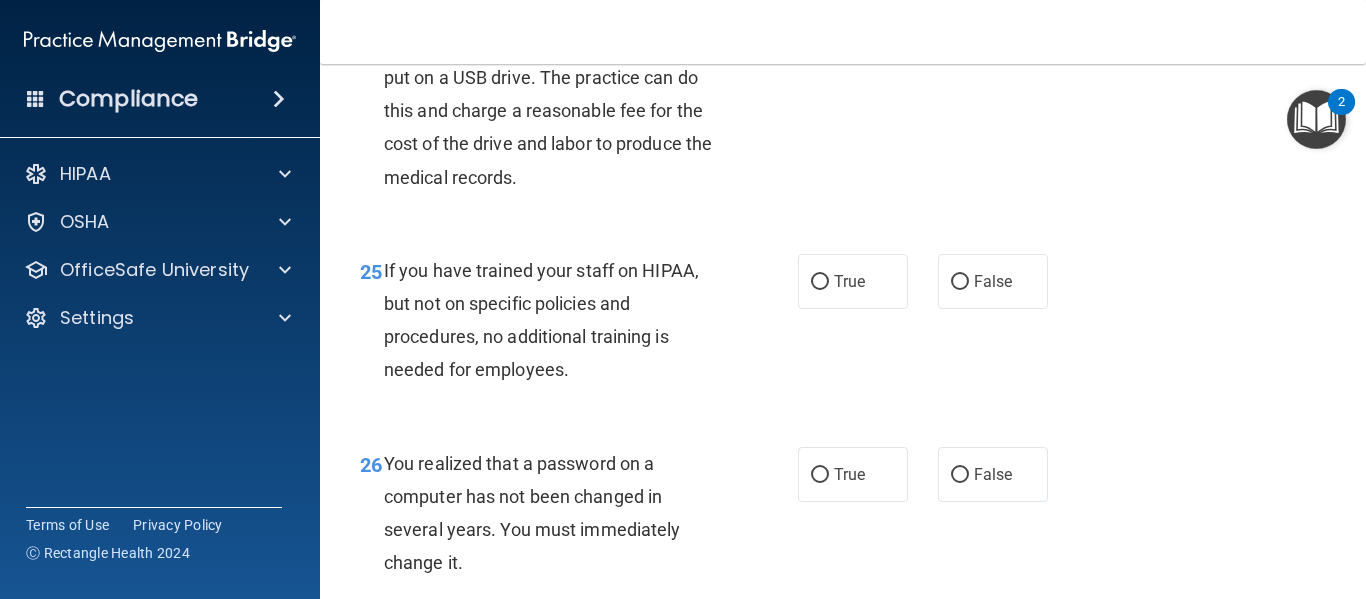 scroll, scrollTop: 4500, scrollLeft: 0, axis: vertical 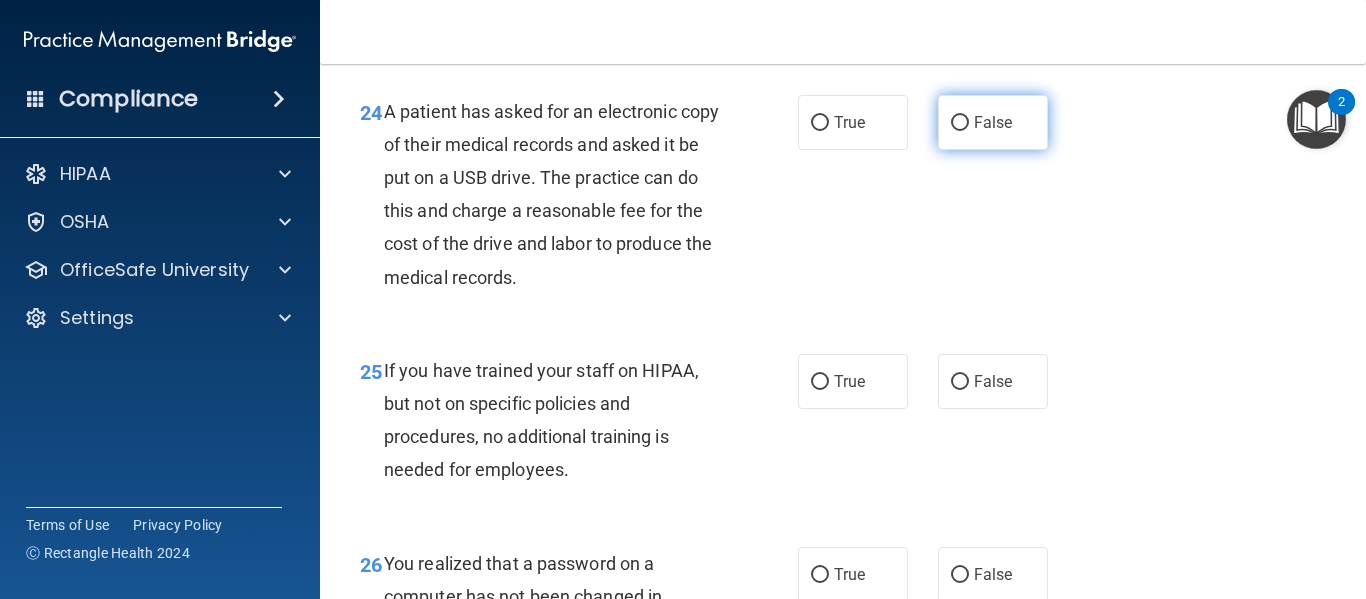 click on "False" at bounding box center [960, 123] 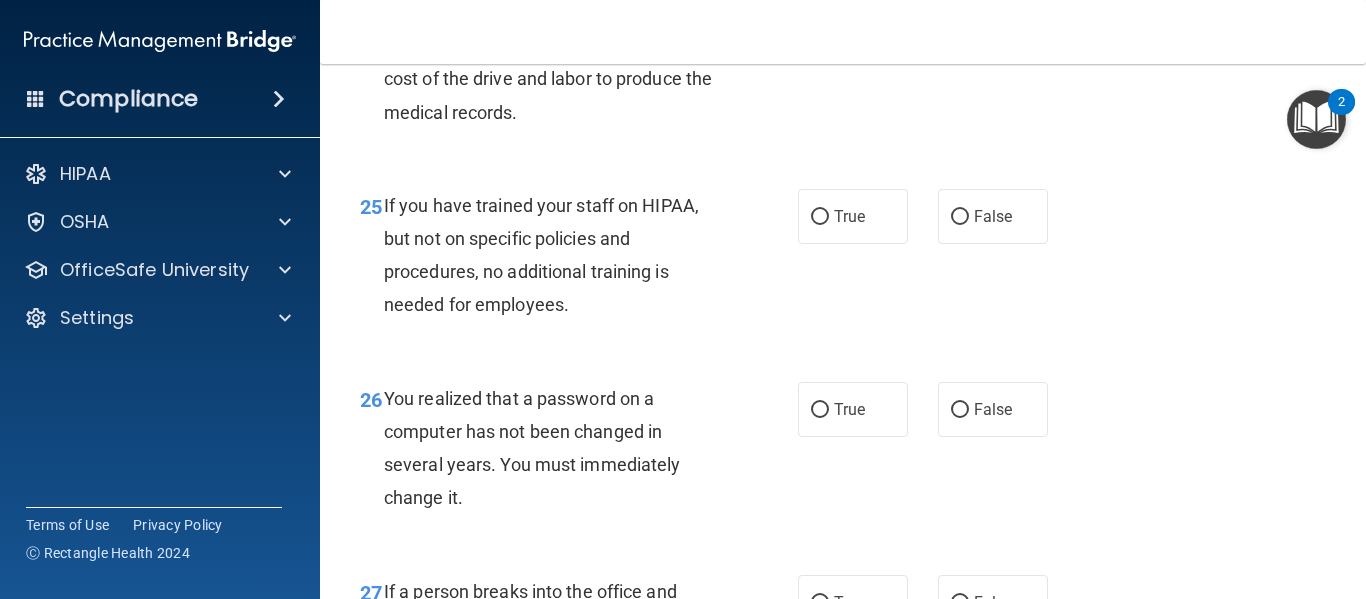 scroll, scrollTop: 4700, scrollLeft: 0, axis: vertical 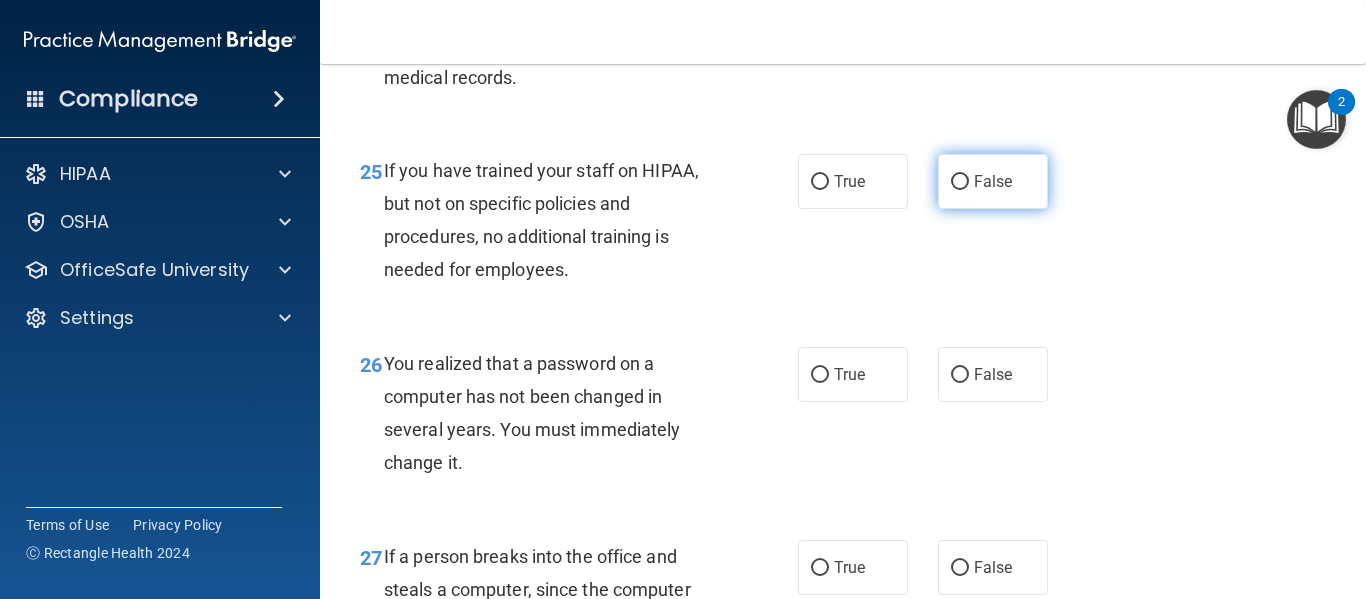 click on "False" at bounding box center (960, 182) 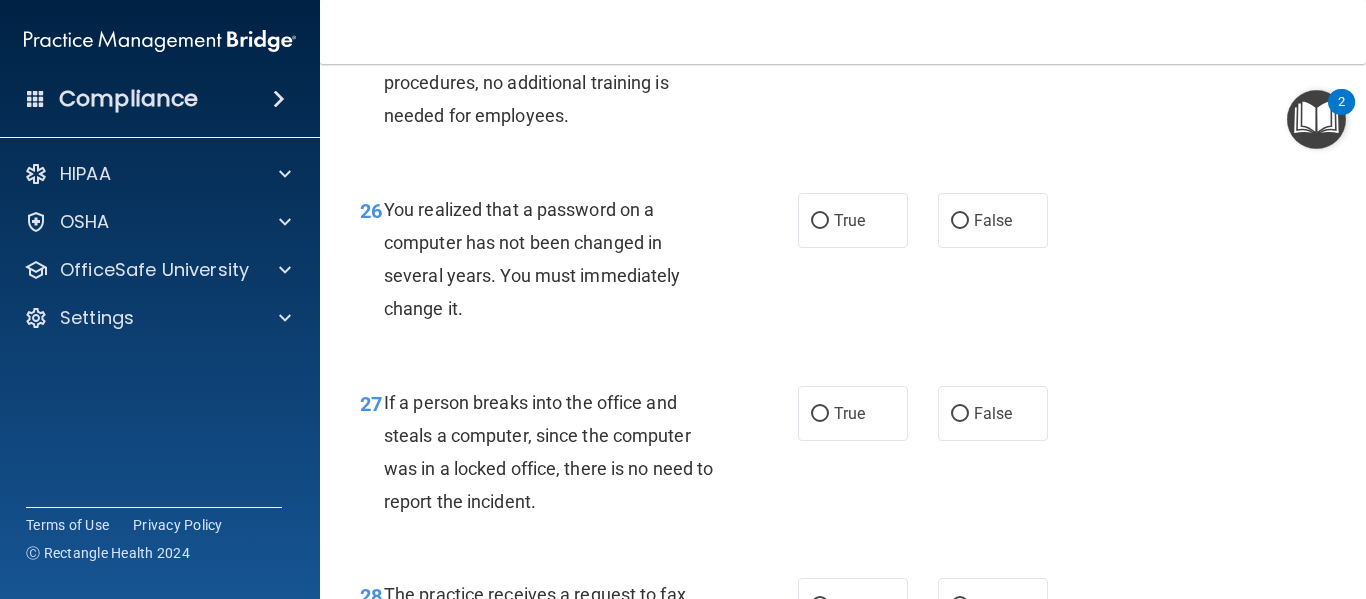 scroll, scrollTop: 4900, scrollLeft: 0, axis: vertical 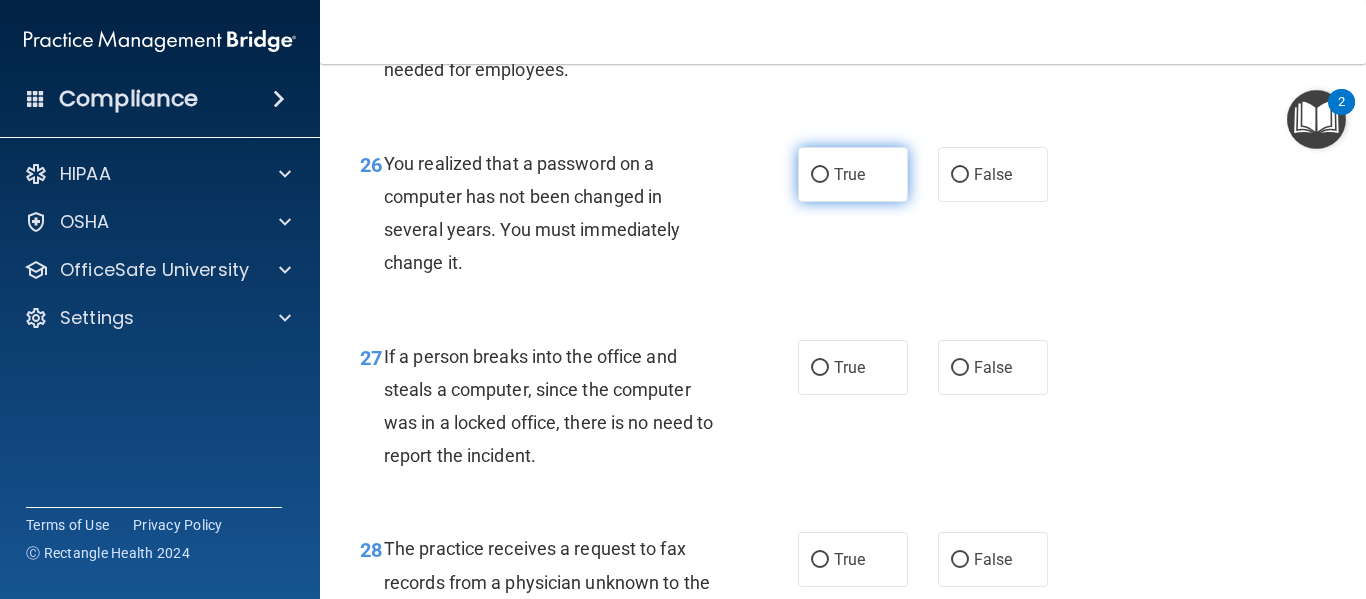 click on "True" at bounding box center (820, 175) 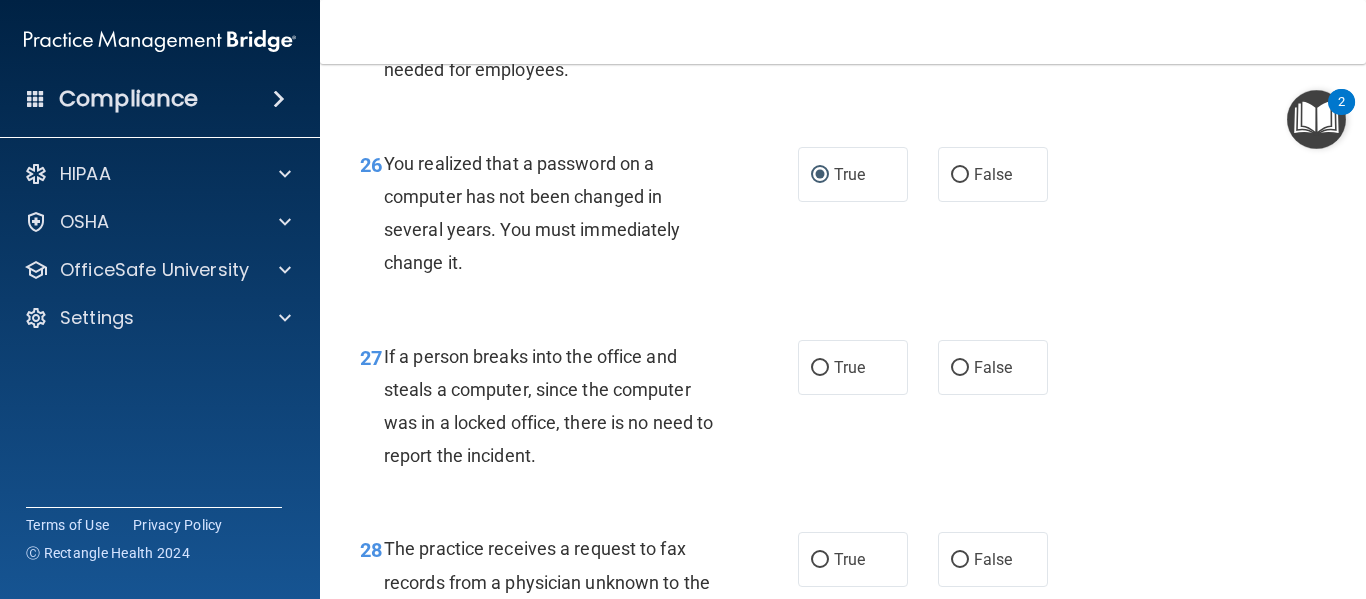 scroll, scrollTop: 5100, scrollLeft: 0, axis: vertical 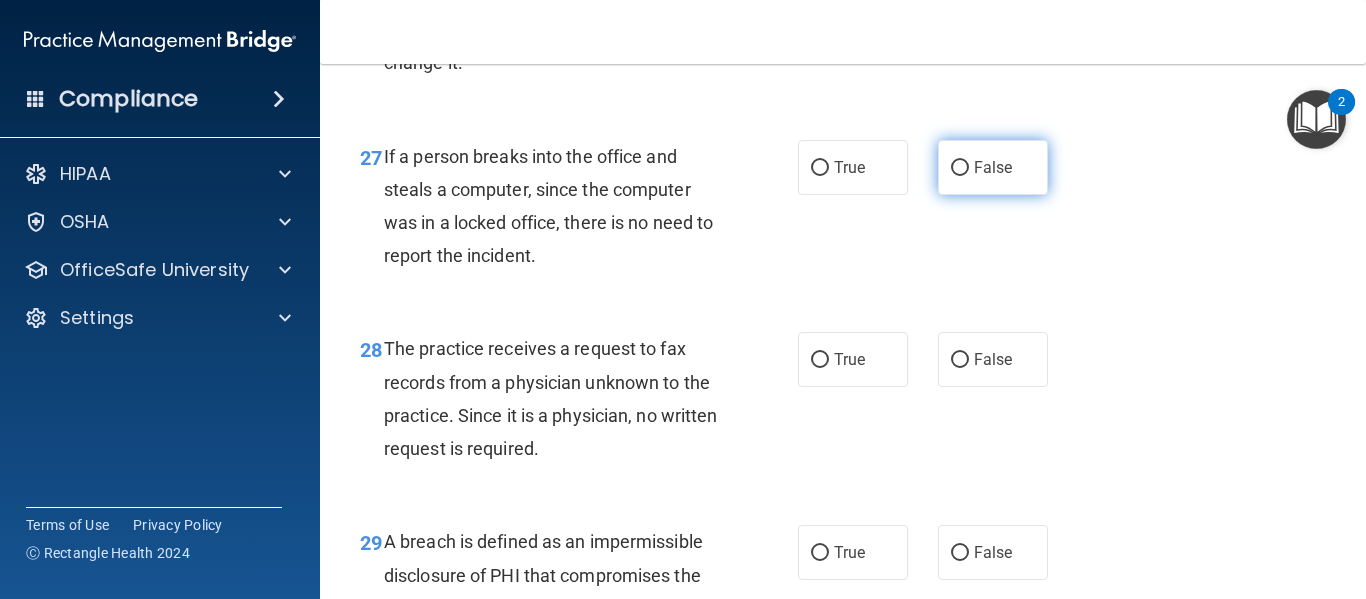 click on "False" at bounding box center [960, 168] 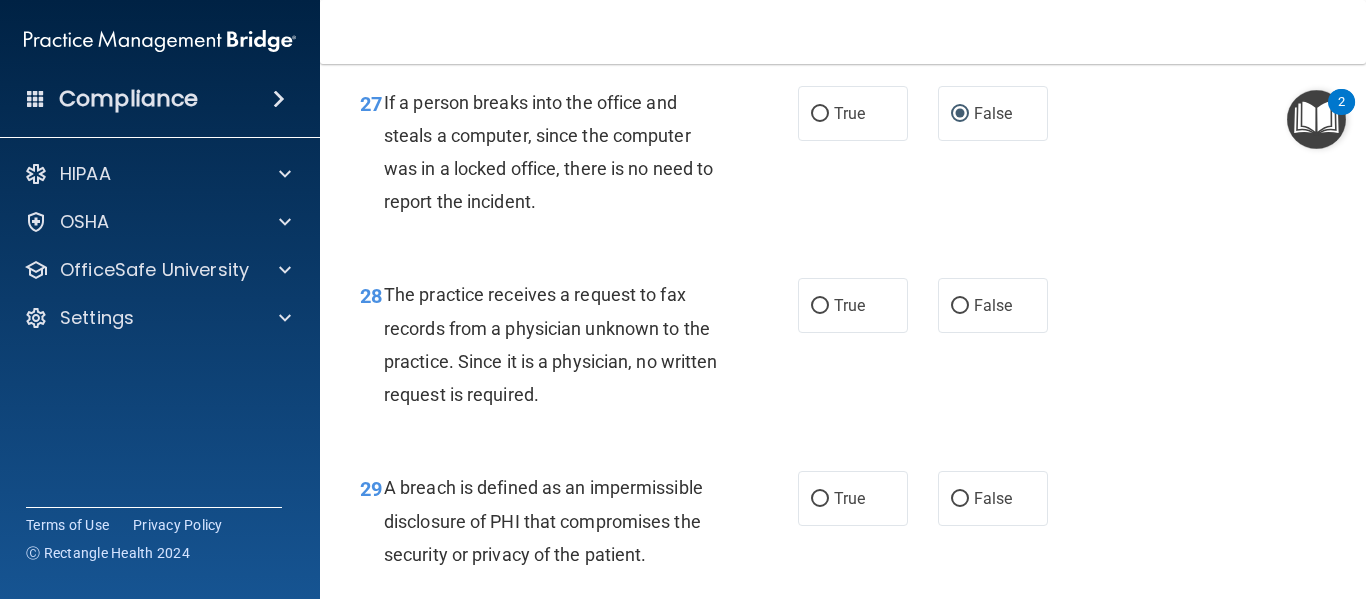 scroll, scrollTop: 5300, scrollLeft: 0, axis: vertical 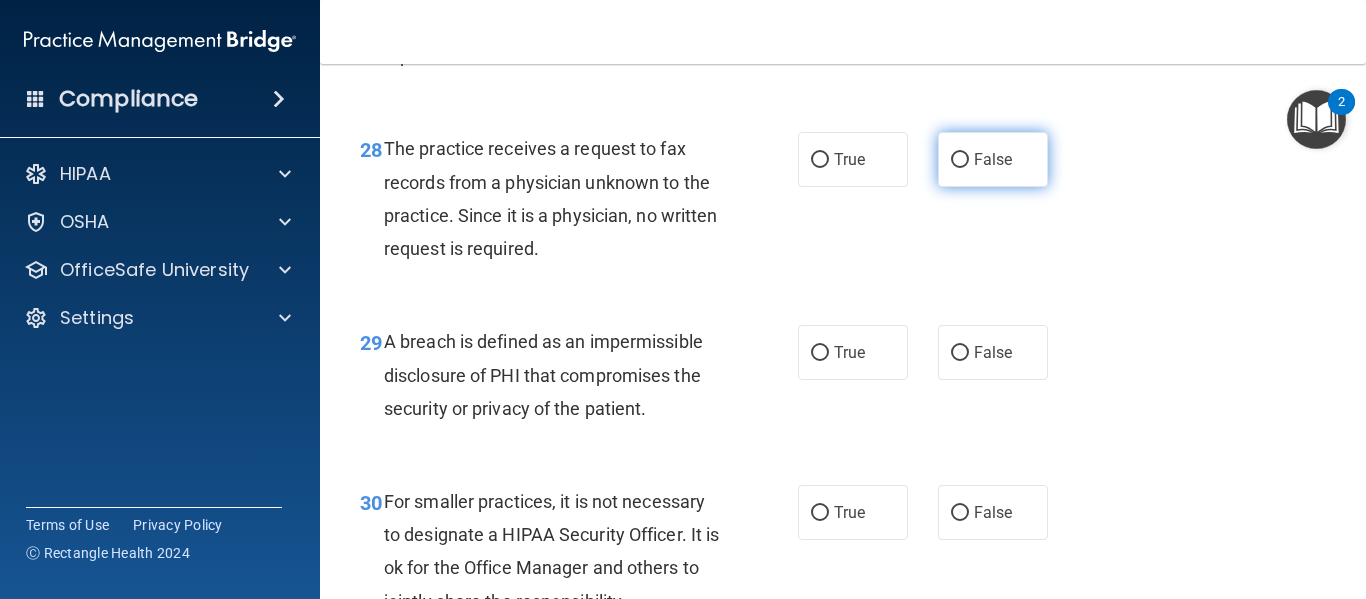click on "False" at bounding box center (960, 160) 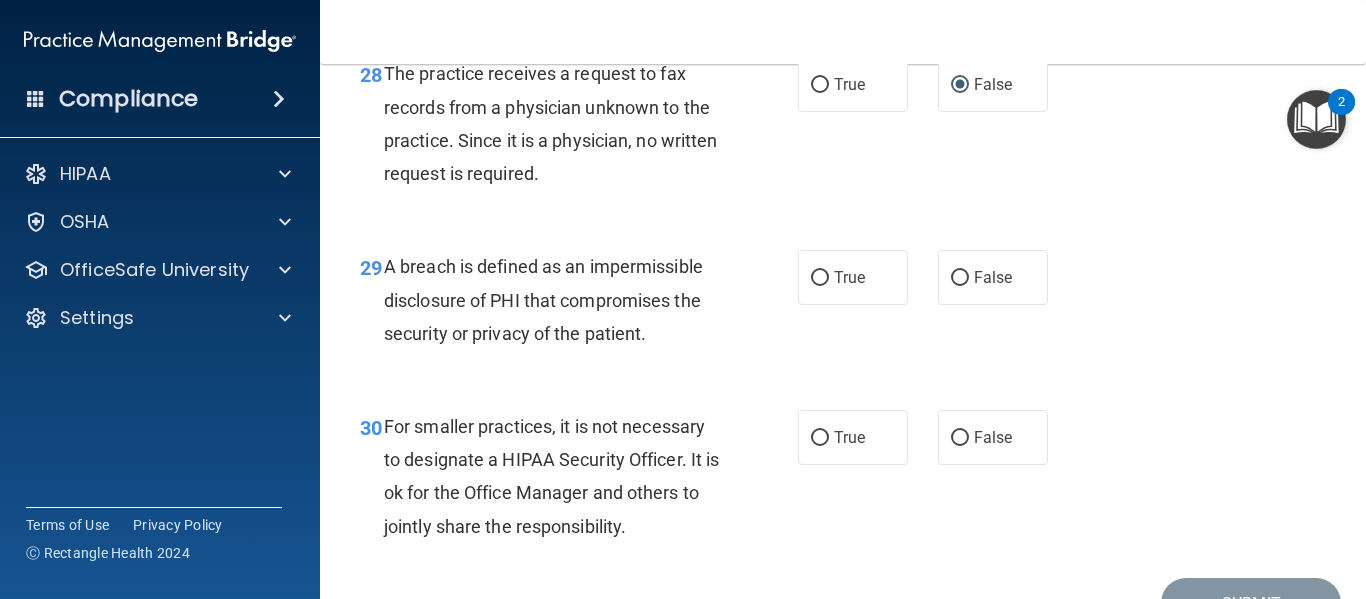 scroll, scrollTop: 5500, scrollLeft: 0, axis: vertical 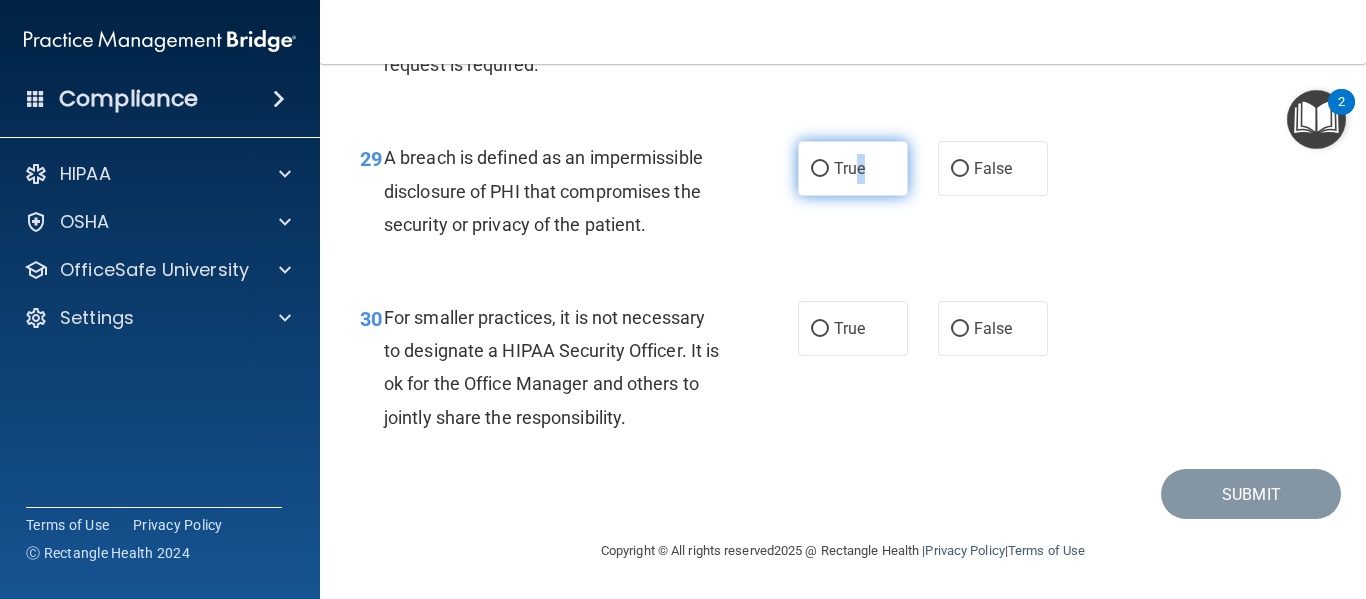 click on "True" at bounding box center (849, 168) 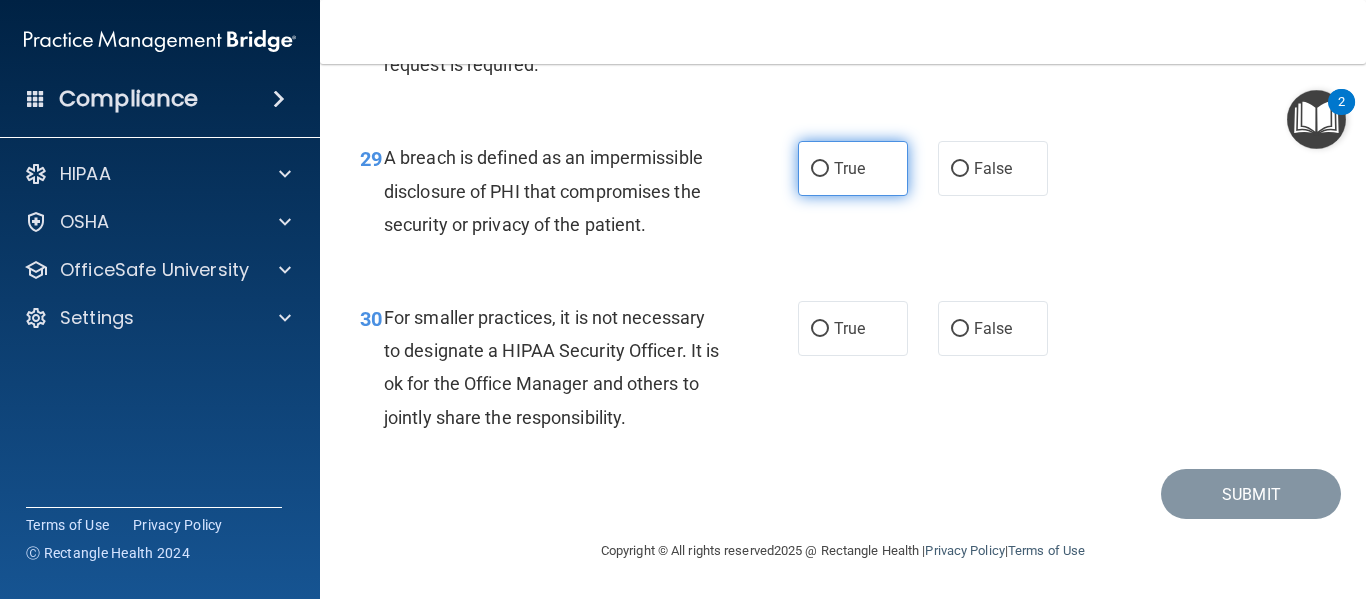 click on "True" at bounding box center [853, 168] 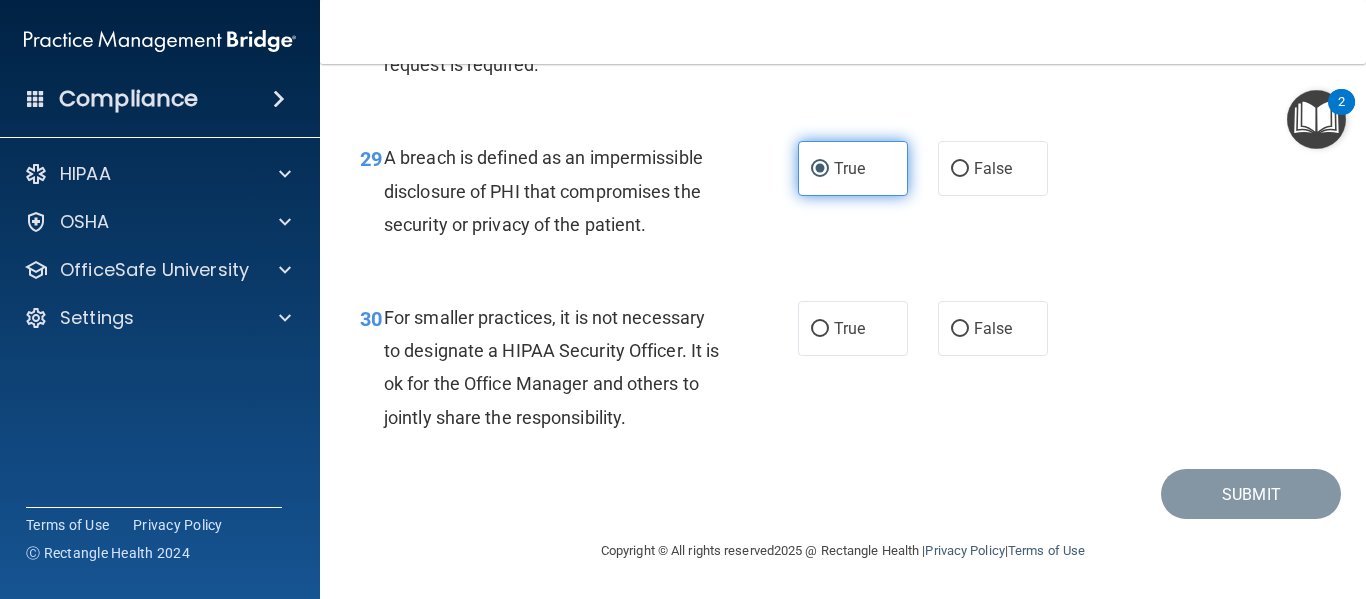 click on "True" at bounding box center (820, 169) 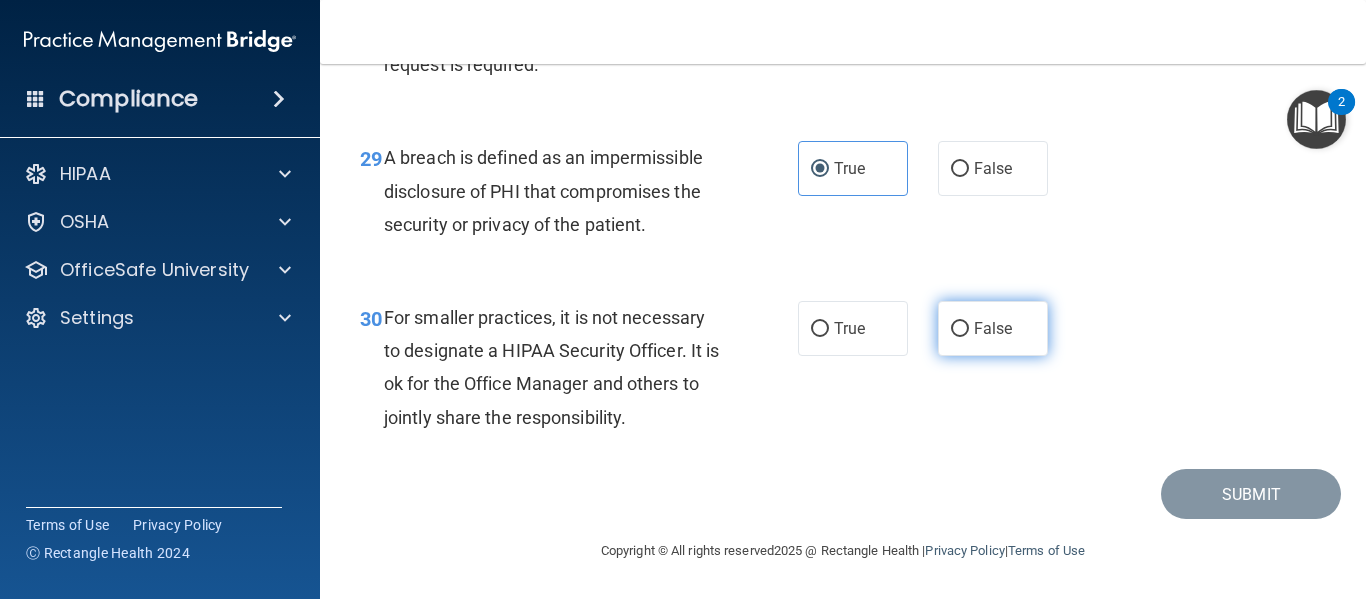 click on "False" at bounding box center (993, 328) 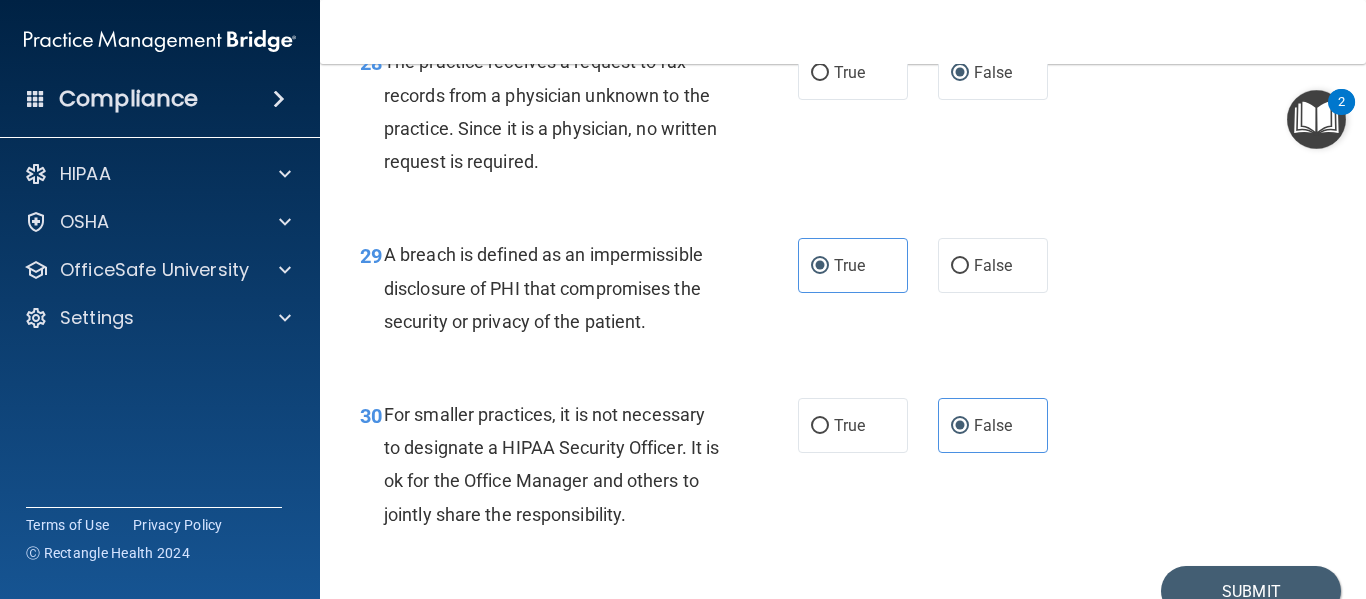 scroll, scrollTop: 5551, scrollLeft: 0, axis: vertical 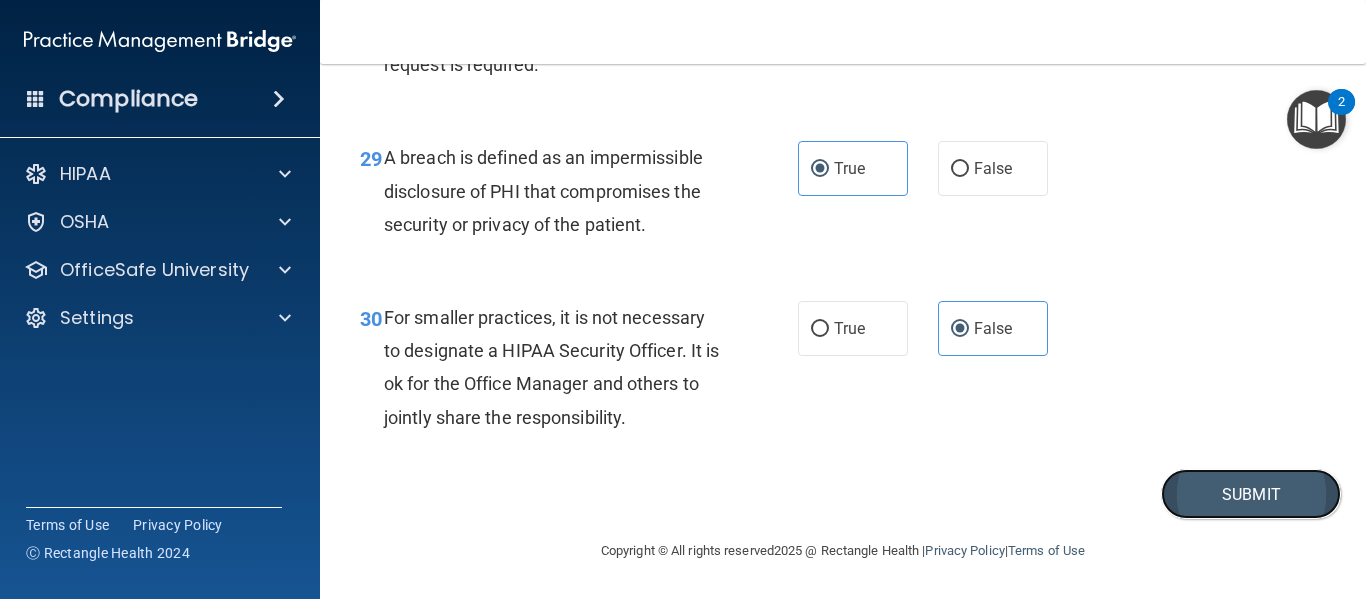 click on "Submit" at bounding box center [1251, 494] 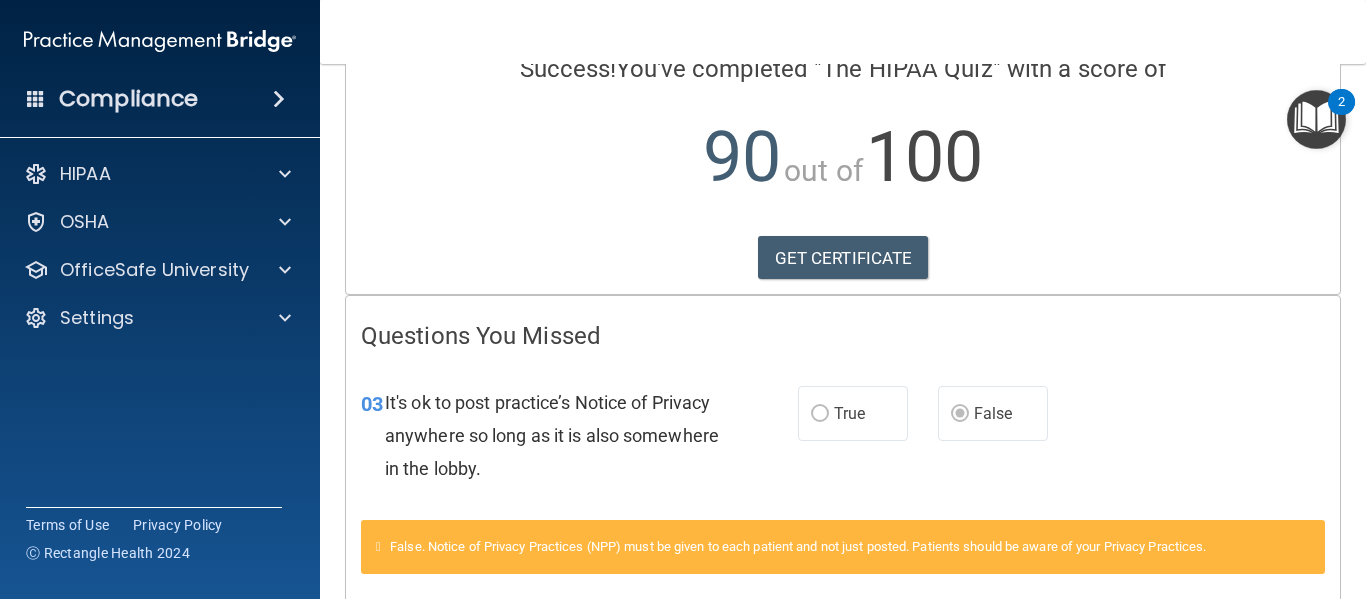 scroll, scrollTop: 0, scrollLeft: 0, axis: both 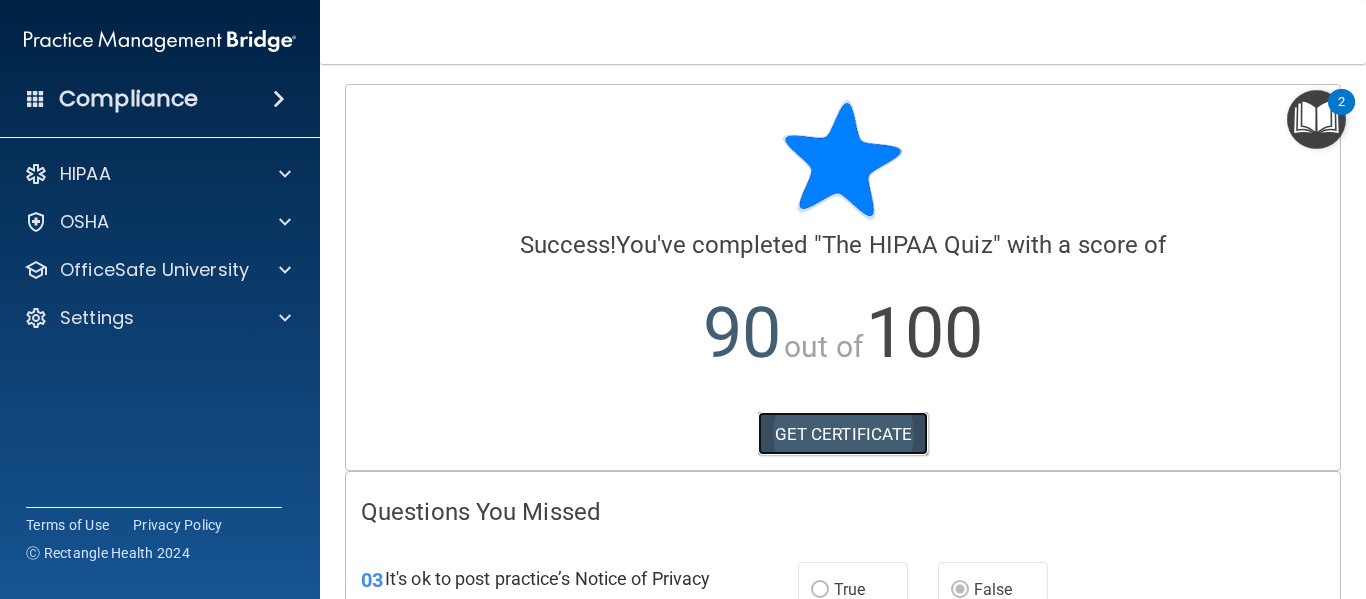 click on "GET CERTIFICATE" at bounding box center [843, 434] 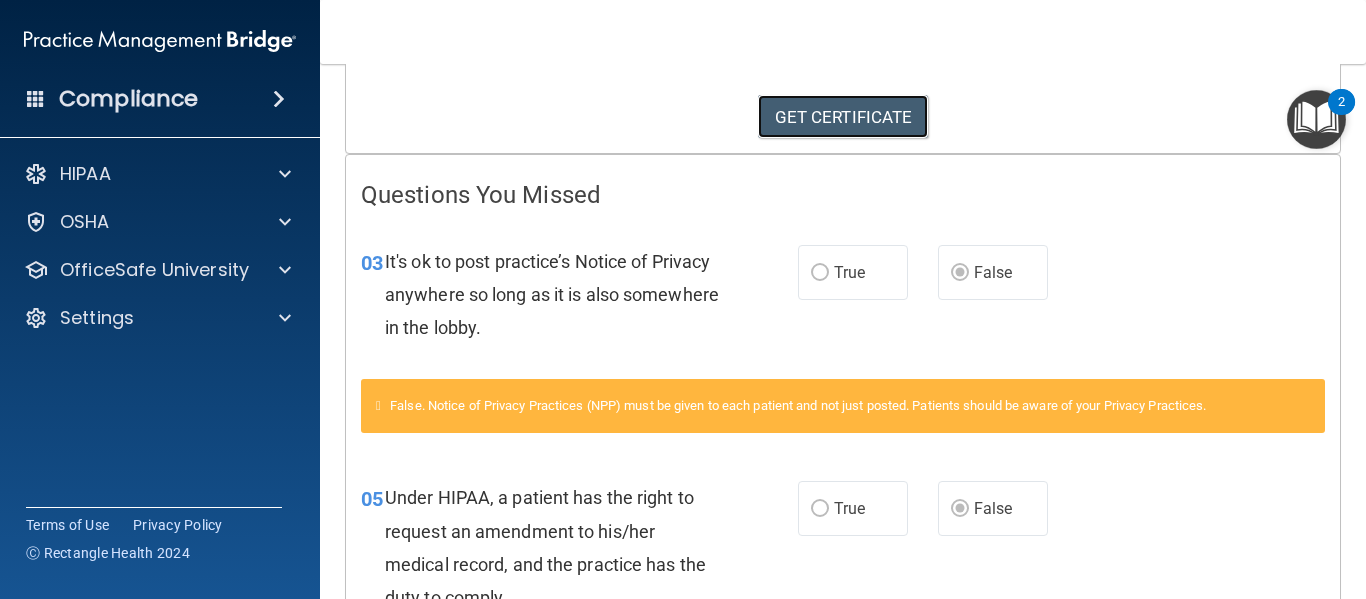 scroll, scrollTop: 400, scrollLeft: 0, axis: vertical 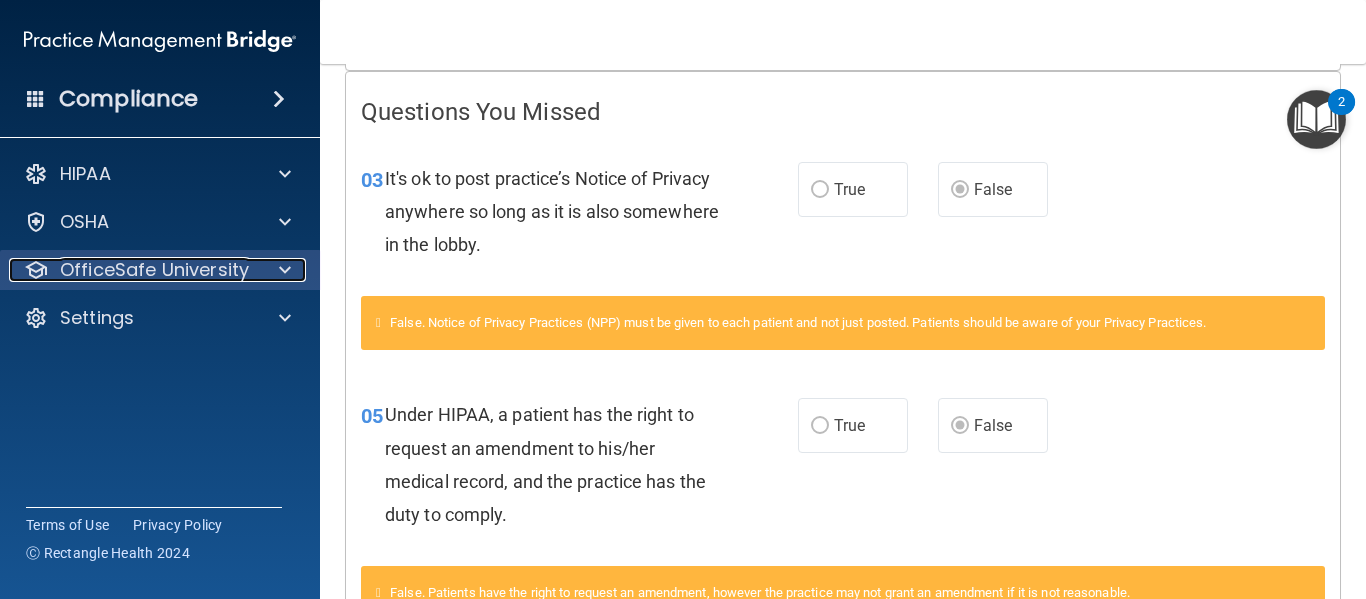 click at bounding box center (282, 270) 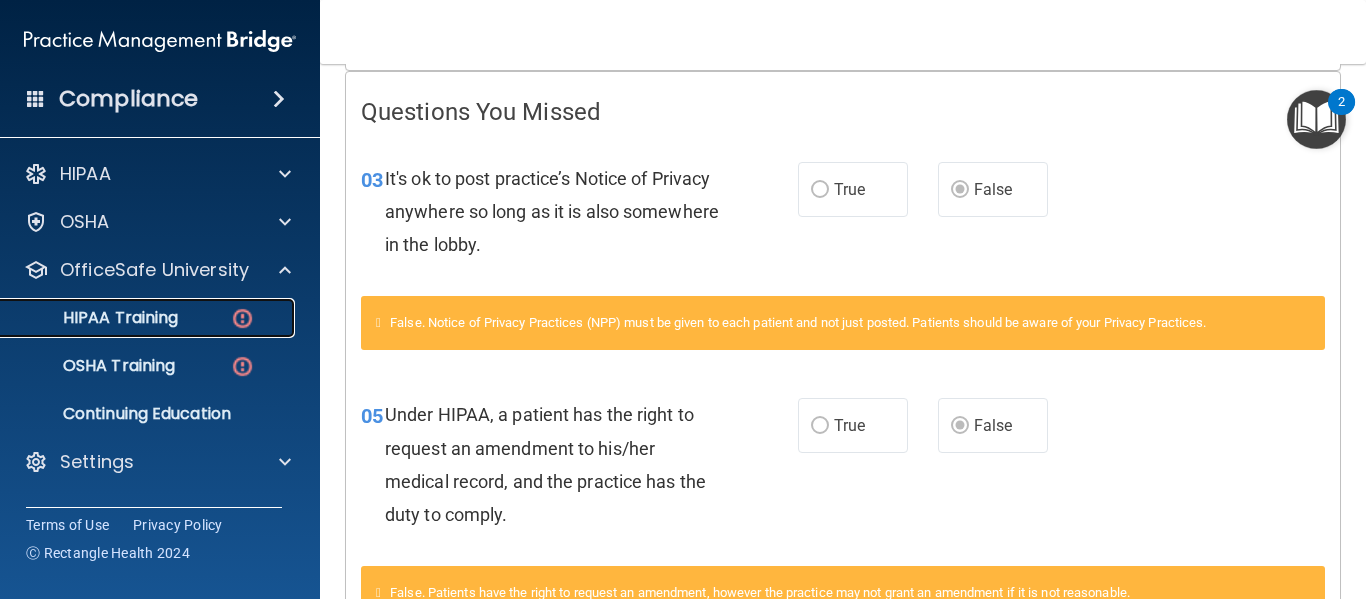 click at bounding box center (242, 318) 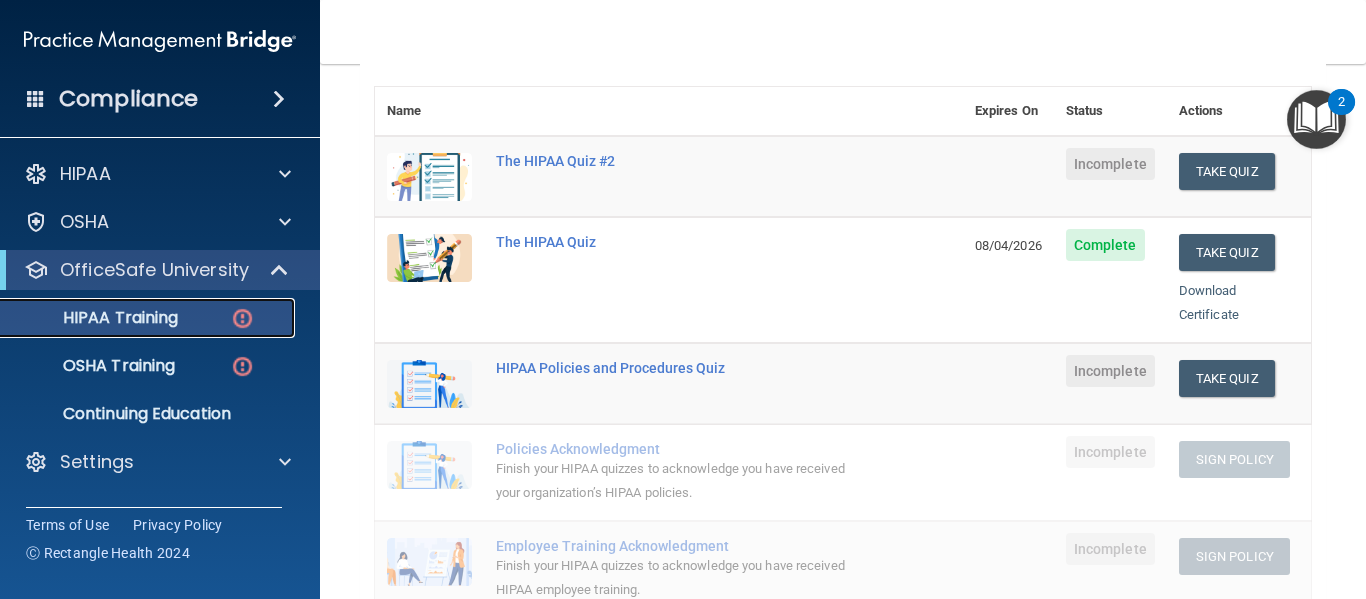 scroll, scrollTop: 200, scrollLeft: 0, axis: vertical 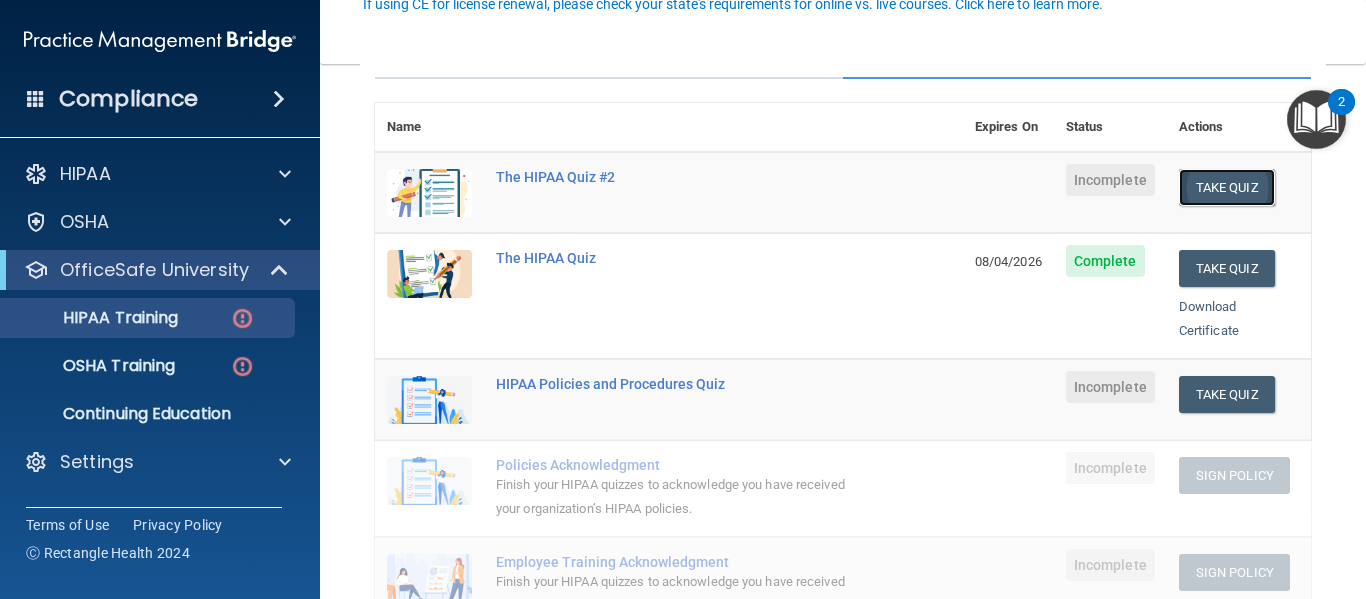 click on "Take Quiz" at bounding box center [1227, 187] 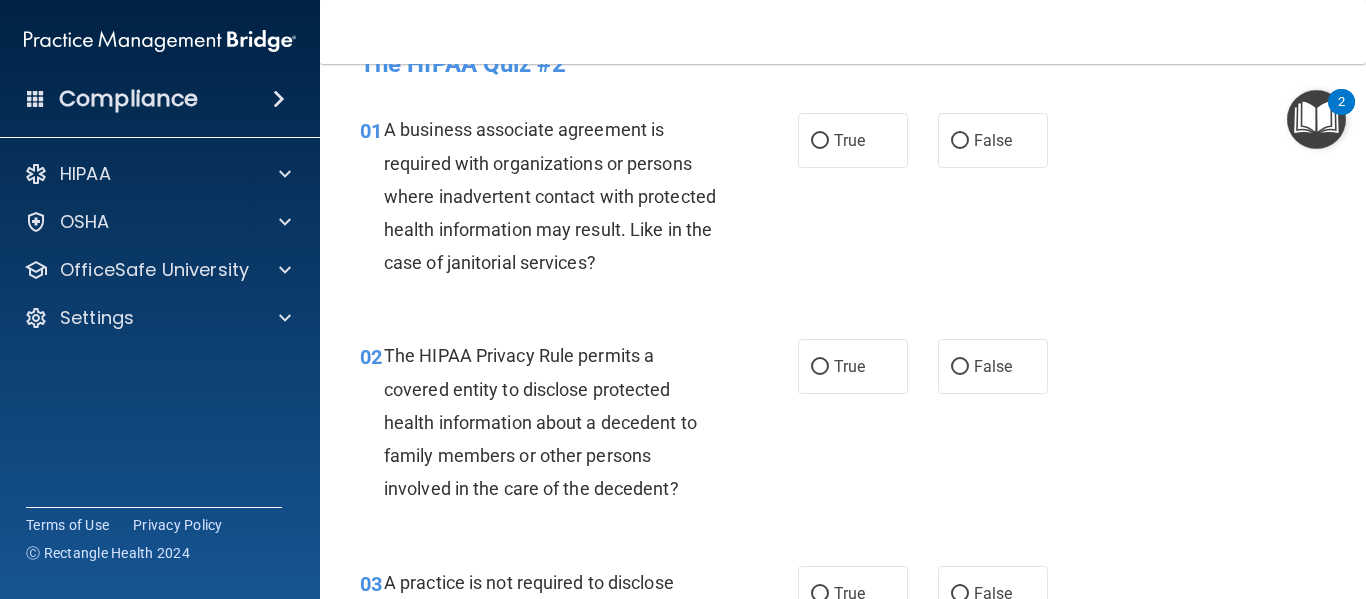 scroll, scrollTop: 0, scrollLeft: 0, axis: both 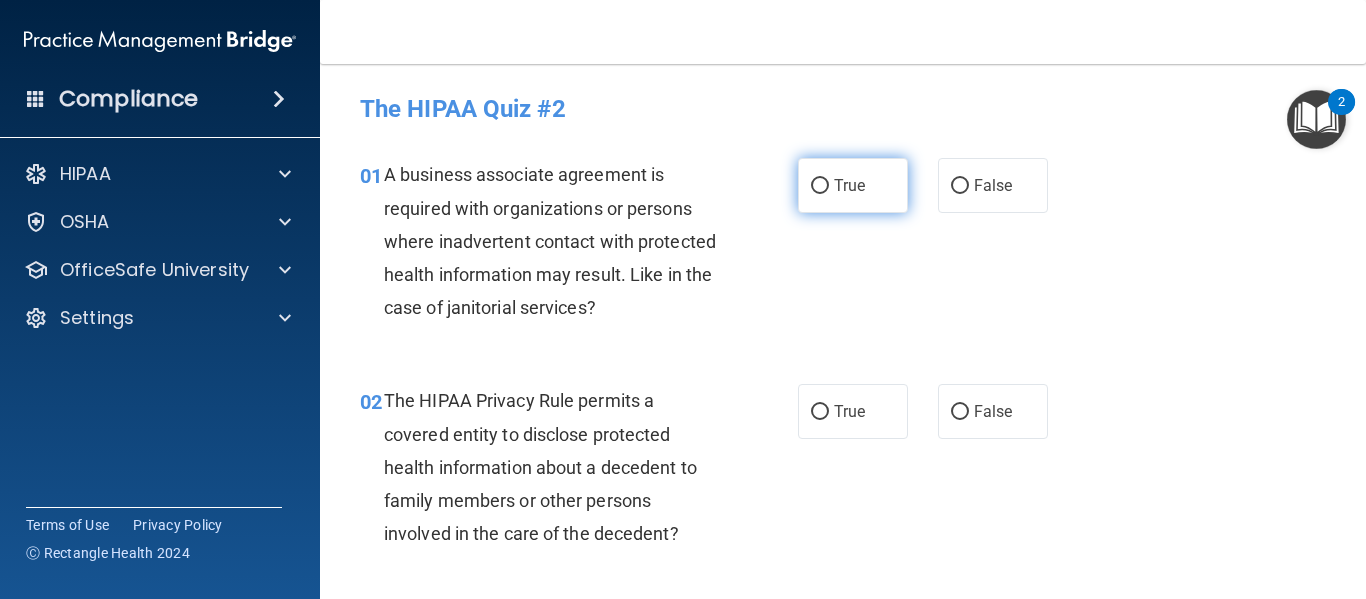 click on "True" at bounding box center (820, 186) 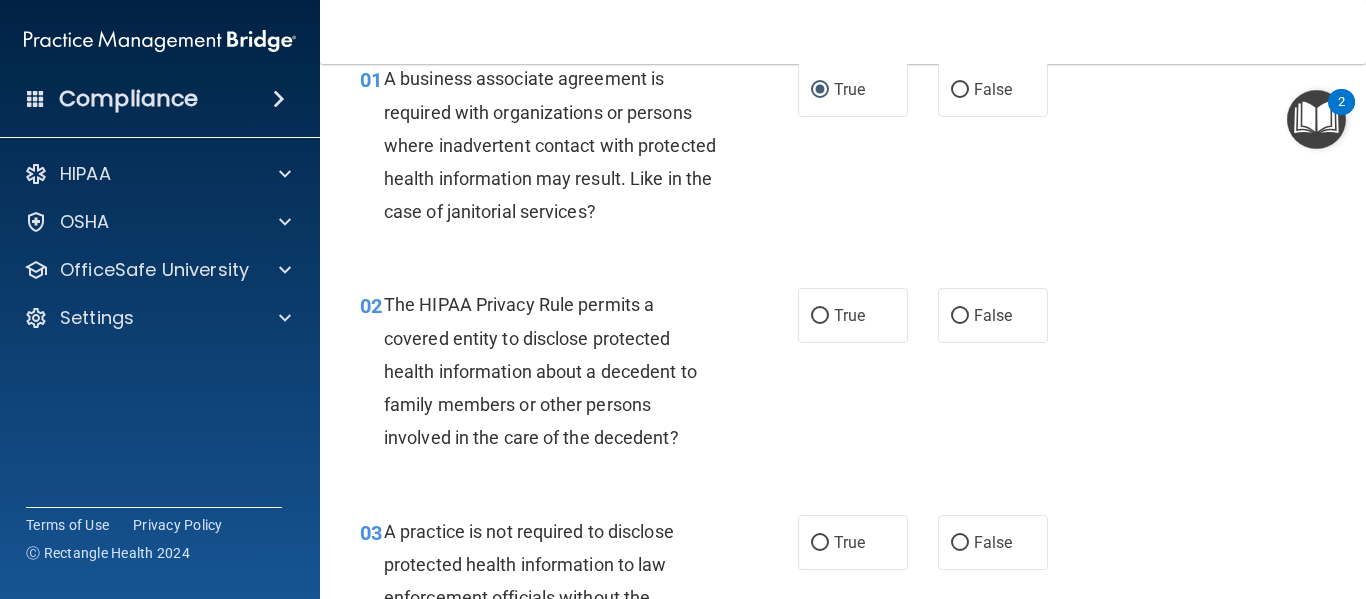 scroll, scrollTop: 200, scrollLeft: 0, axis: vertical 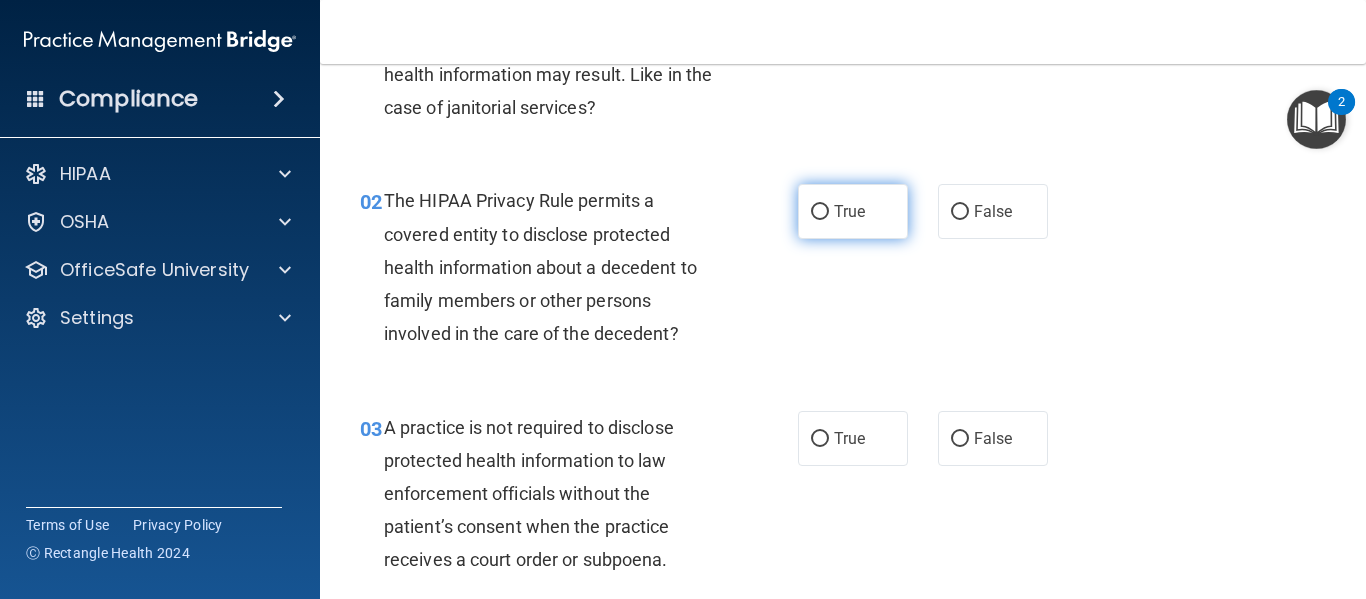 click on "True" at bounding box center [853, 211] 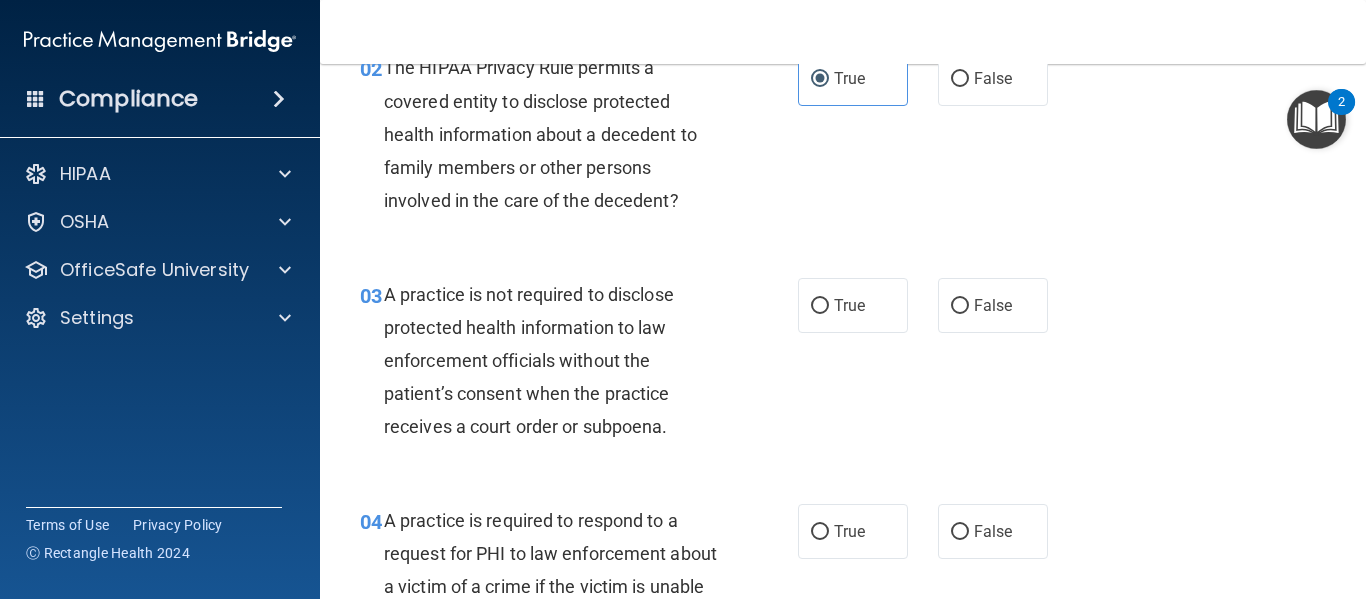 scroll, scrollTop: 300, scrollLeft: 0, axis: vertical 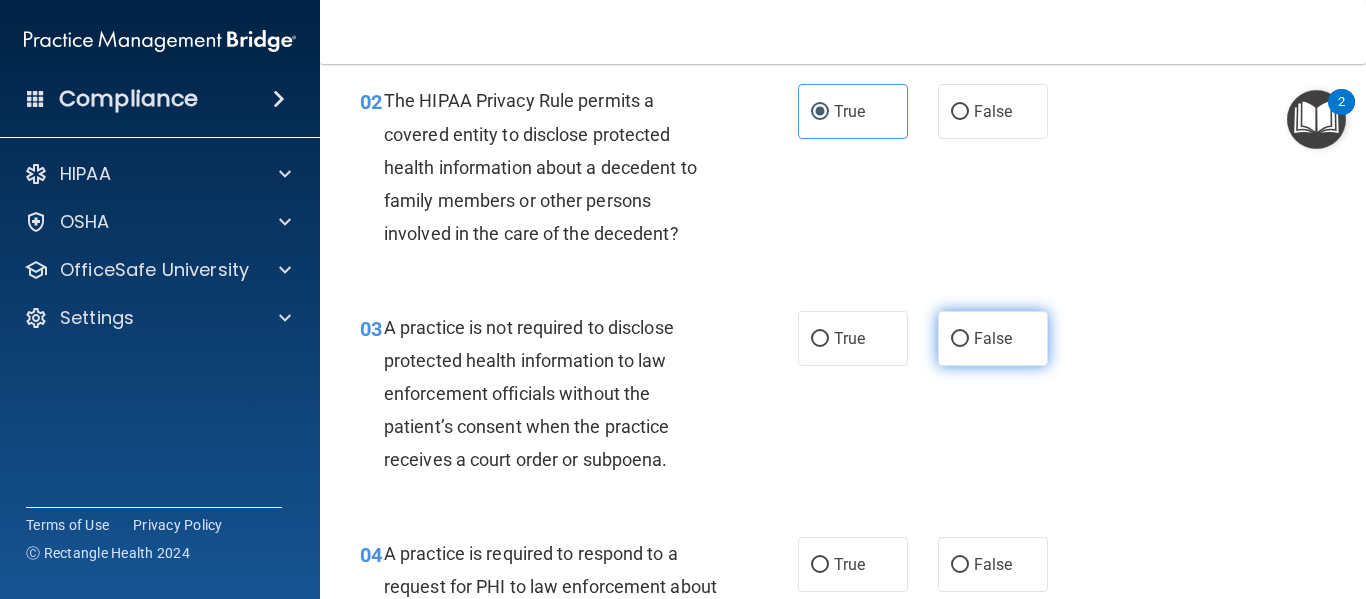 click on "False" at bounding box center [960, 339] 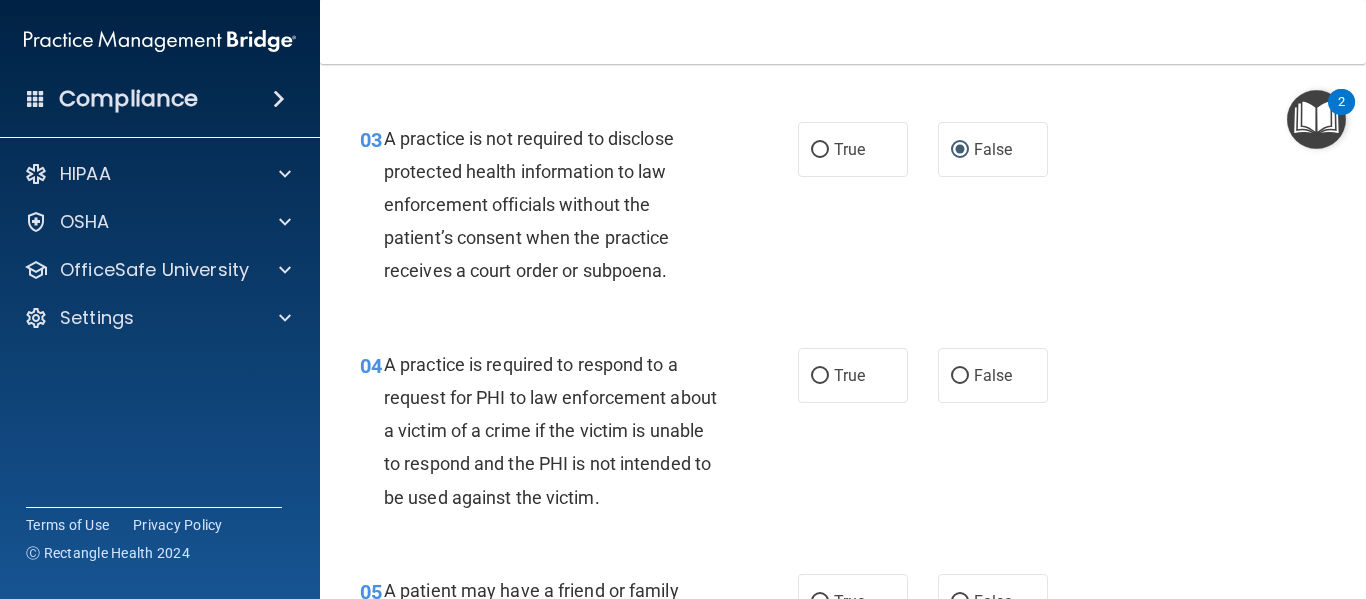 scroll, scrollTop: 500, scrollLeft: 0, axis: vertical 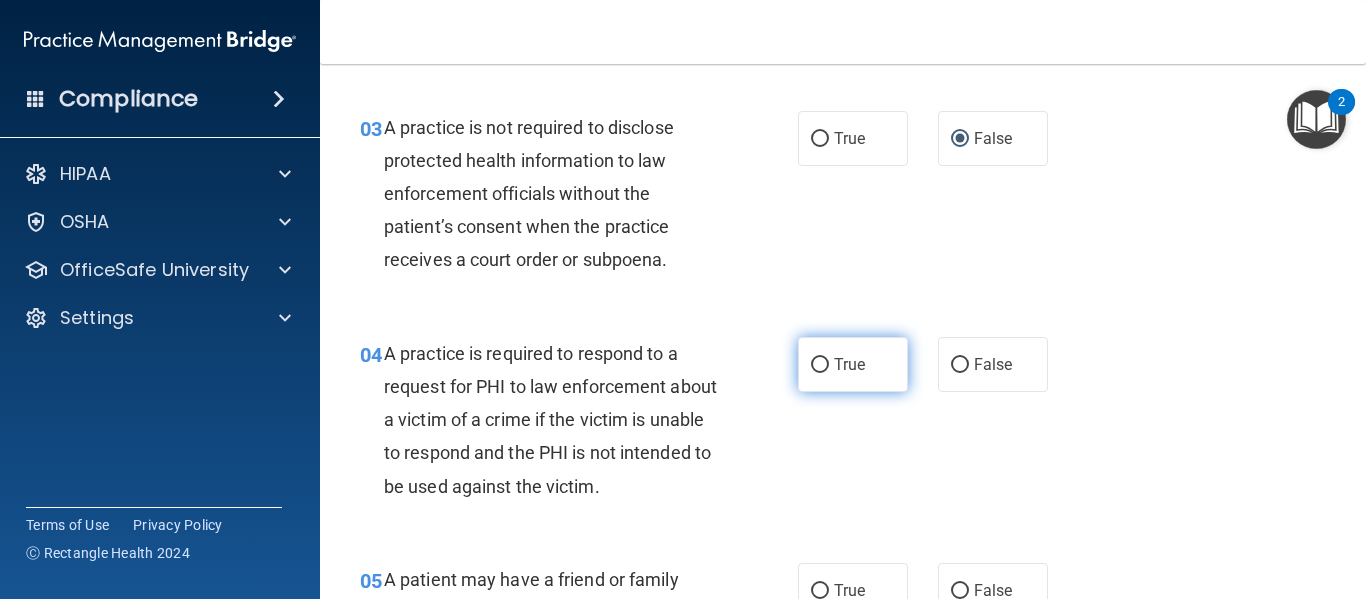 click on "True" at bounding box center [853, 364] 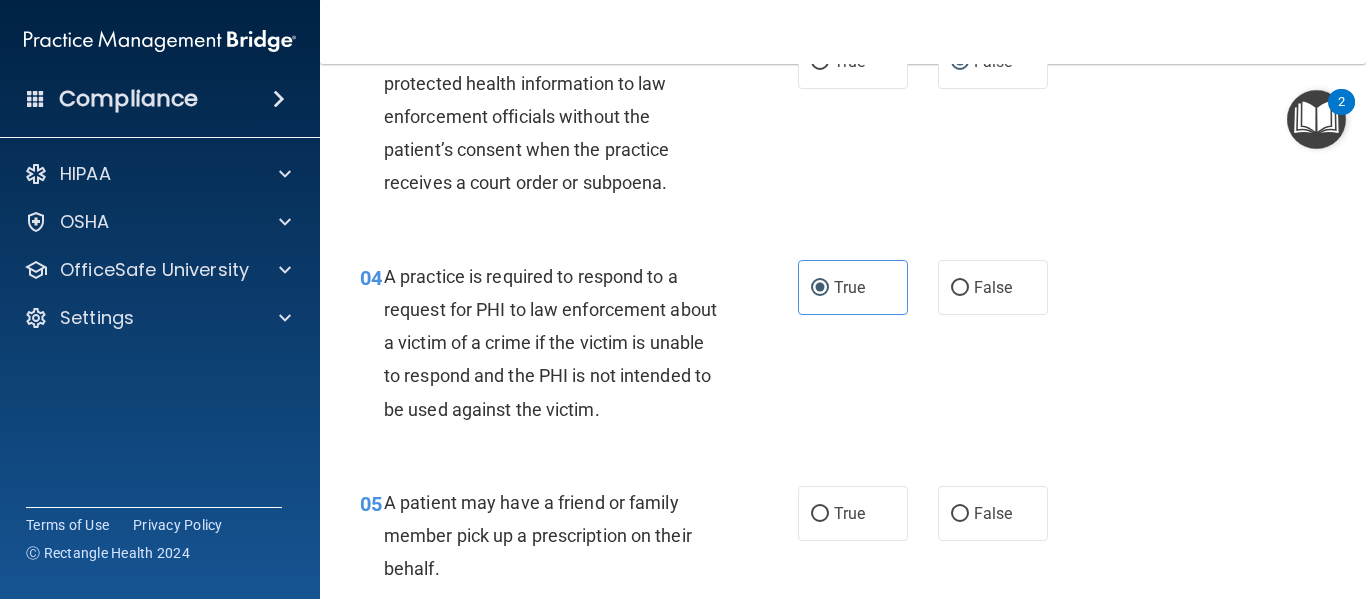 scroll, scrollTop: 700, scrollLeft: 0, axis: vertical 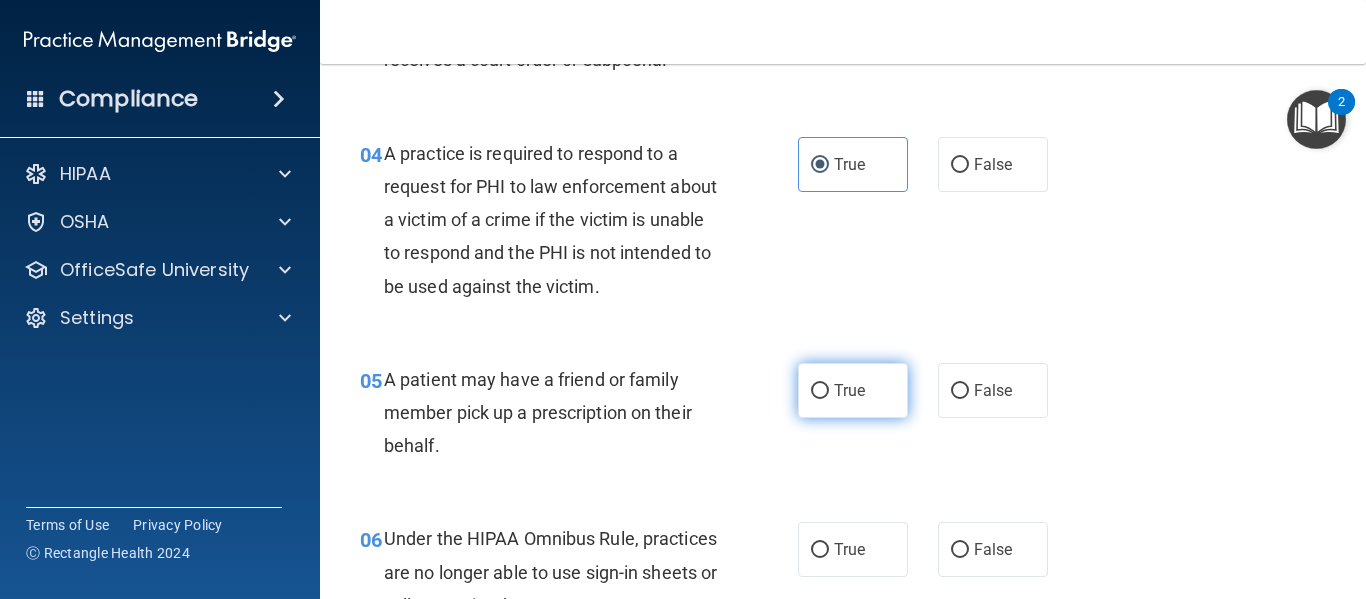 click on "True" at bounding box center (853, 390) 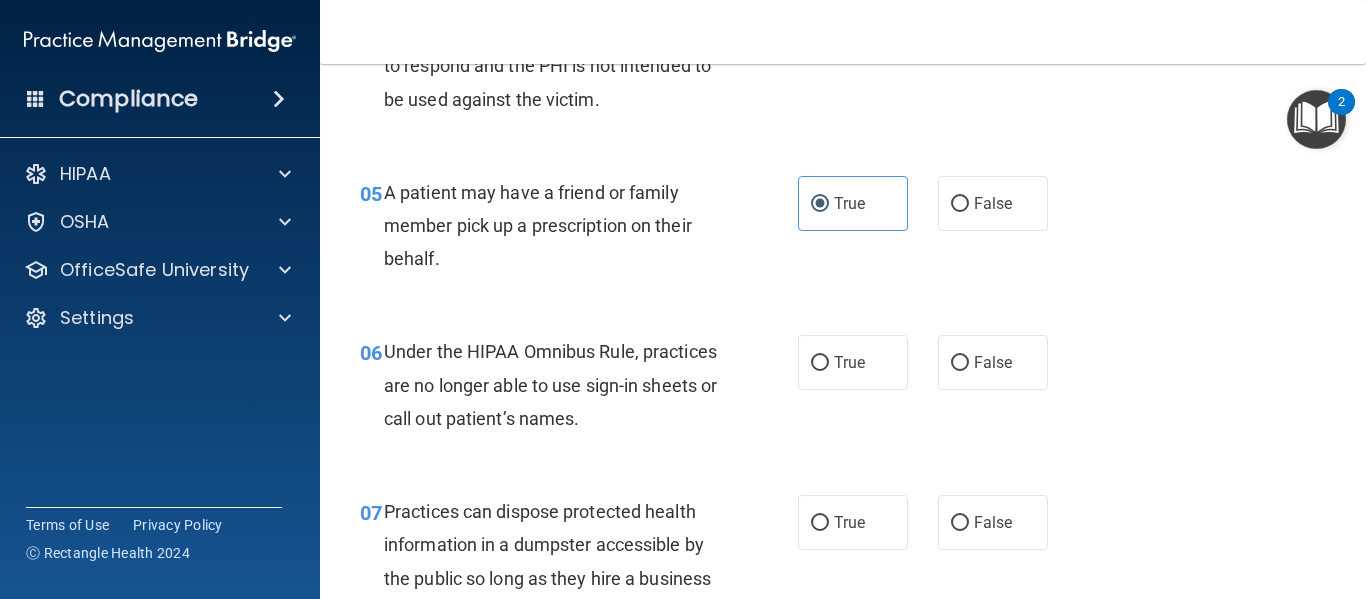 scroll, scrollTop: 900, scrollLeft: 0, axis: vertical 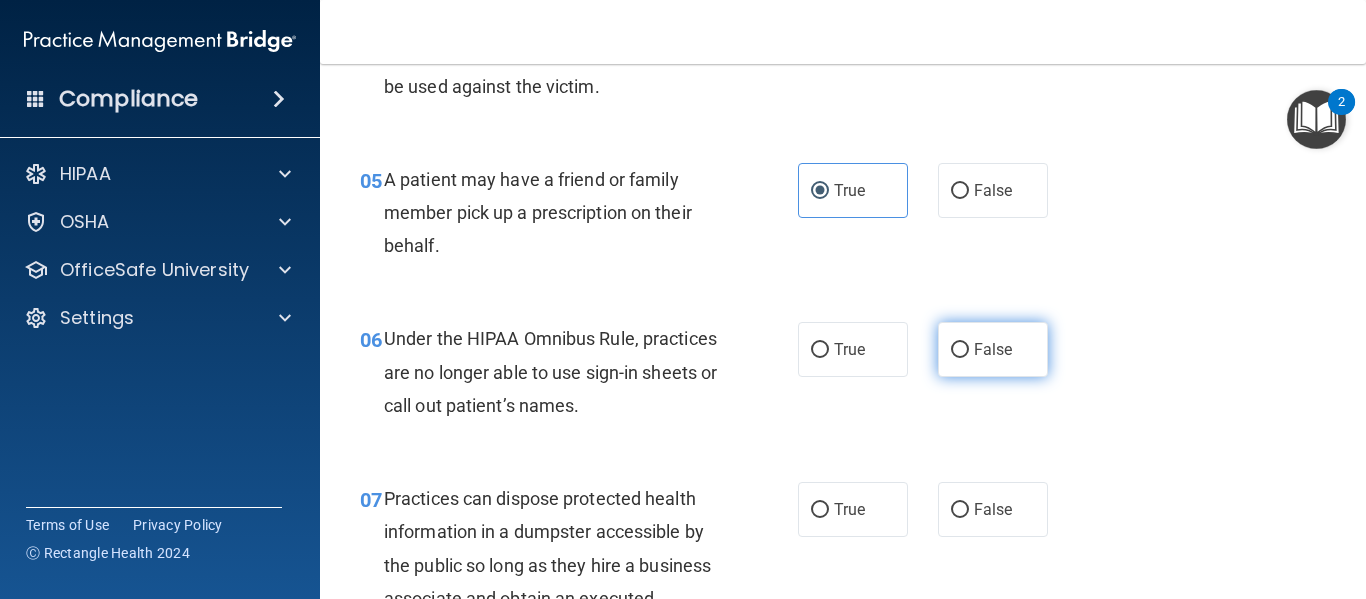 click on "False" at bounding box center [993, 349] 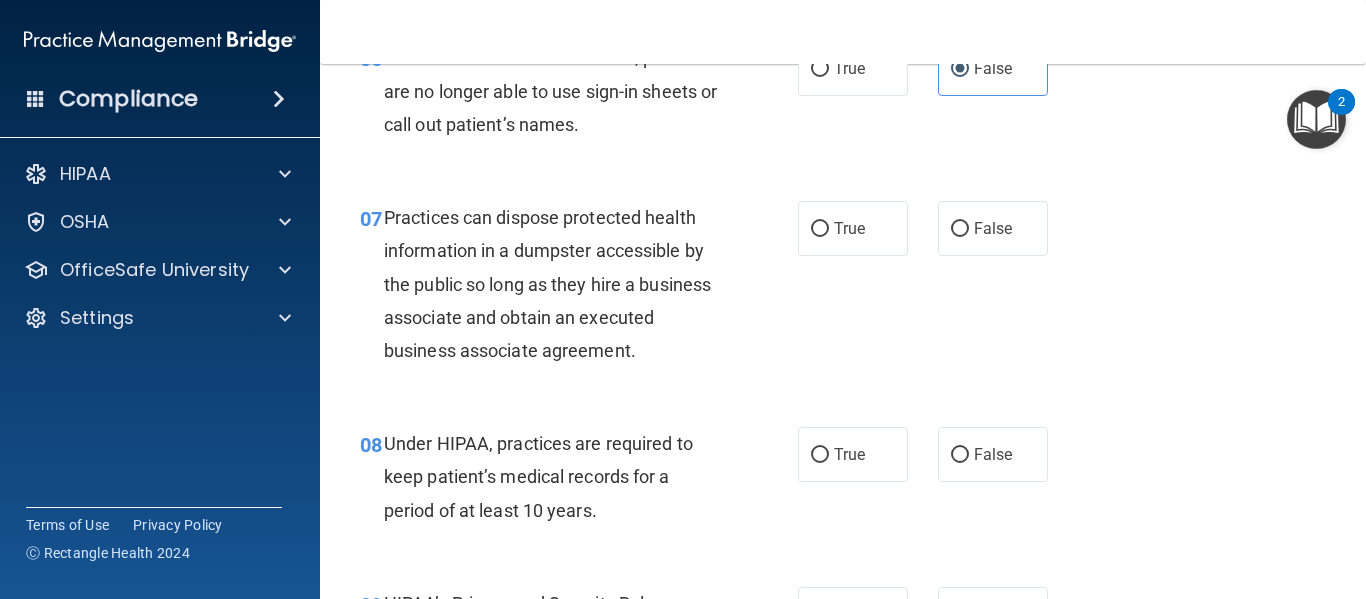 scroll, scrollTop: 1200, scrollLeft: 0, axis: vertical 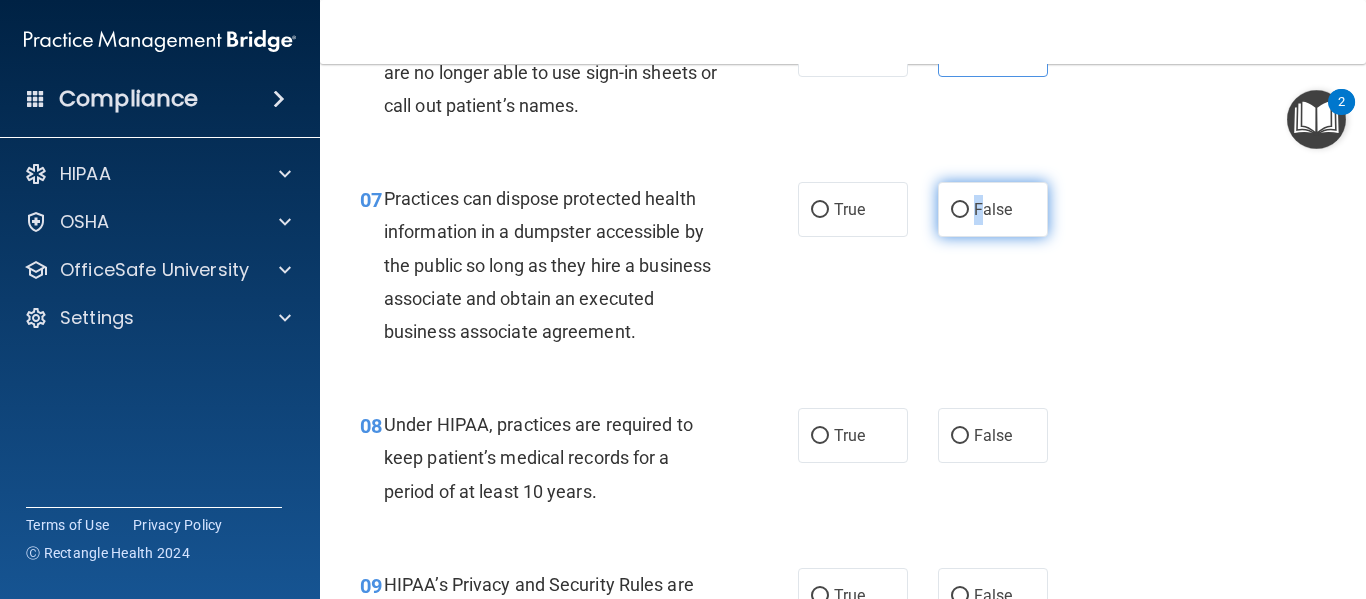 drag, startPoint x: 970, startPoint y: 211, endPoint x: 954, endPoint y: 214, distance: 16.27882 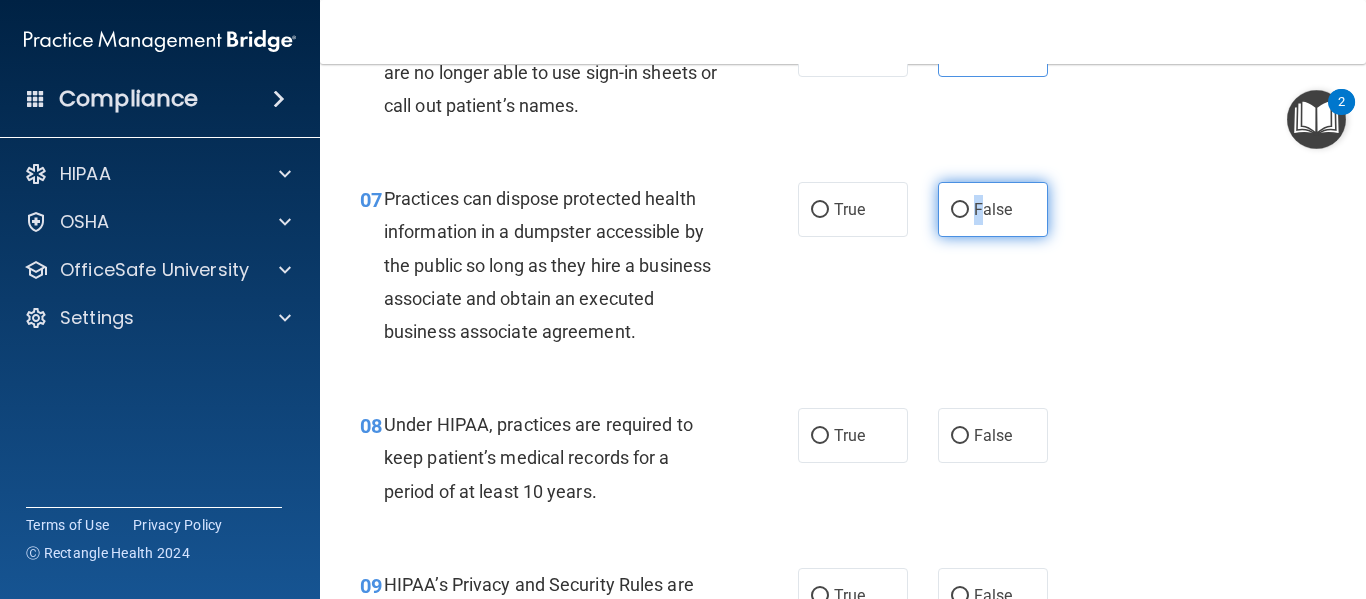 click on "False" at bounding box center [960, 210] 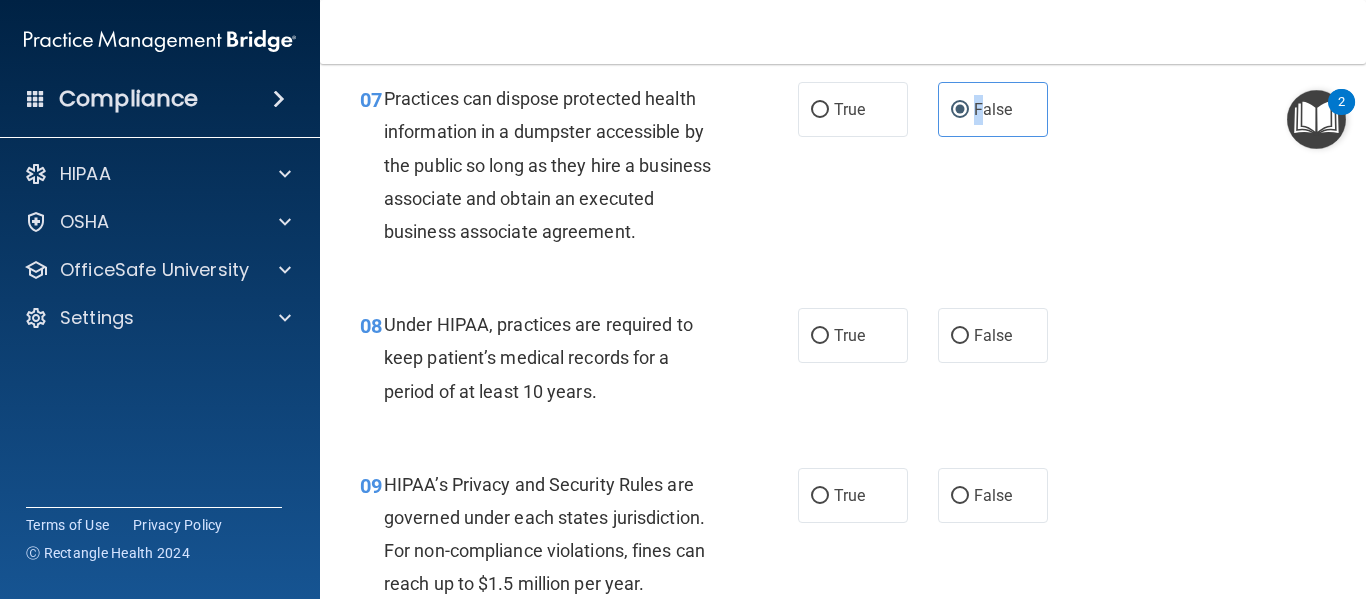 scroll, scrollTop: 1400, scrollLeft: 0, axis: vertical 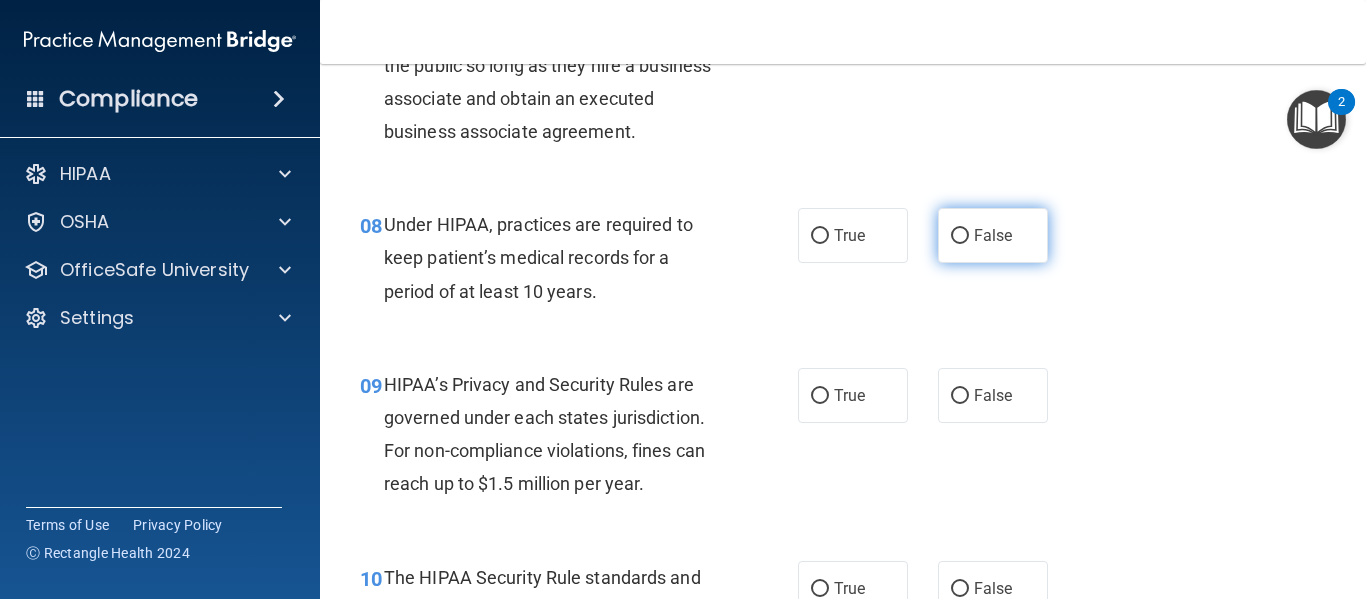 click on "False" at bounding box center [960, 236] 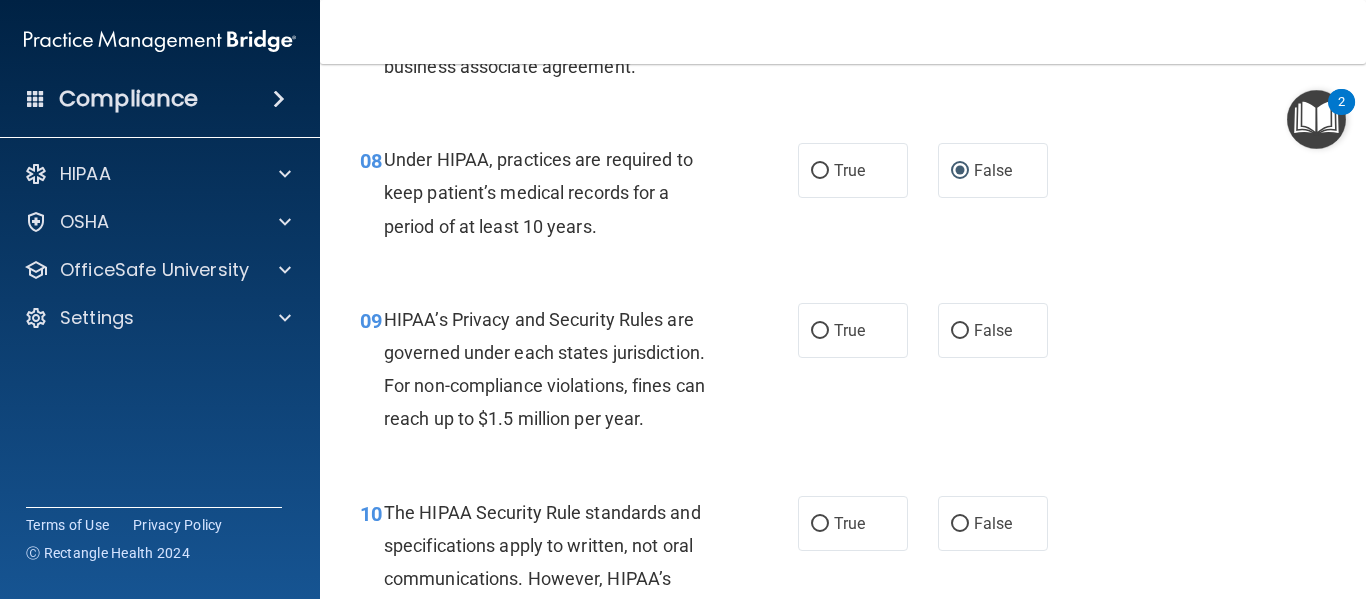 scroll, scrollTop: 1500, scrollLeft: 0, axis: vertical 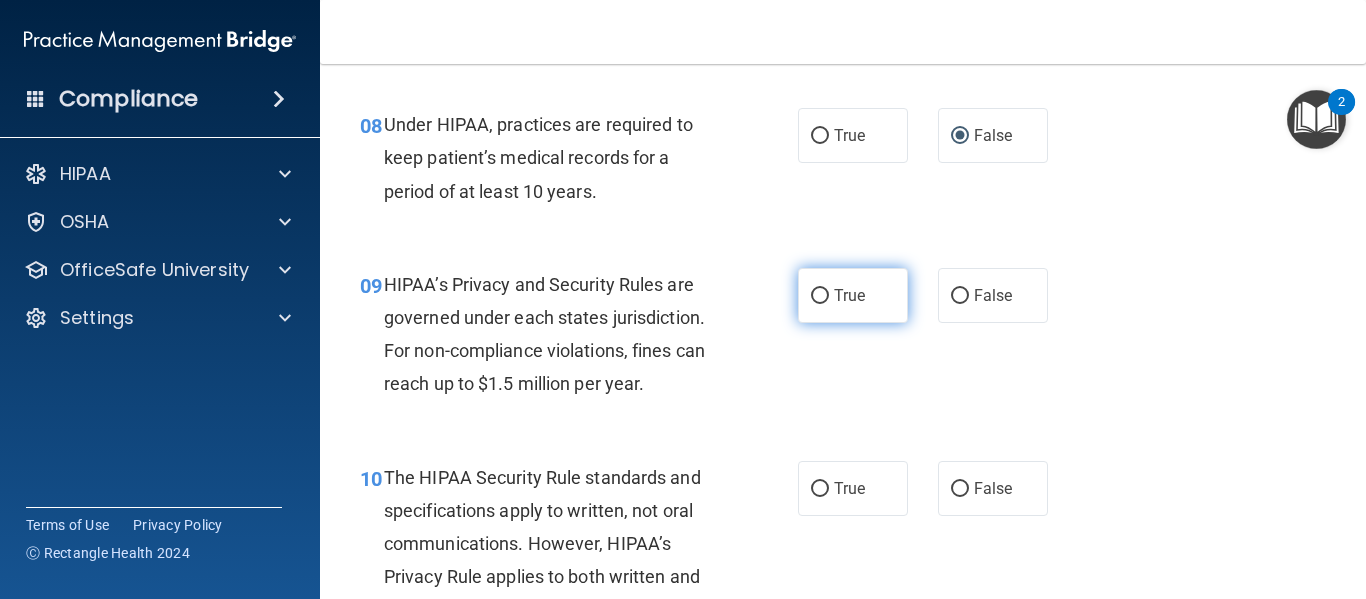 click on "True" at bounding box center (853, 295) 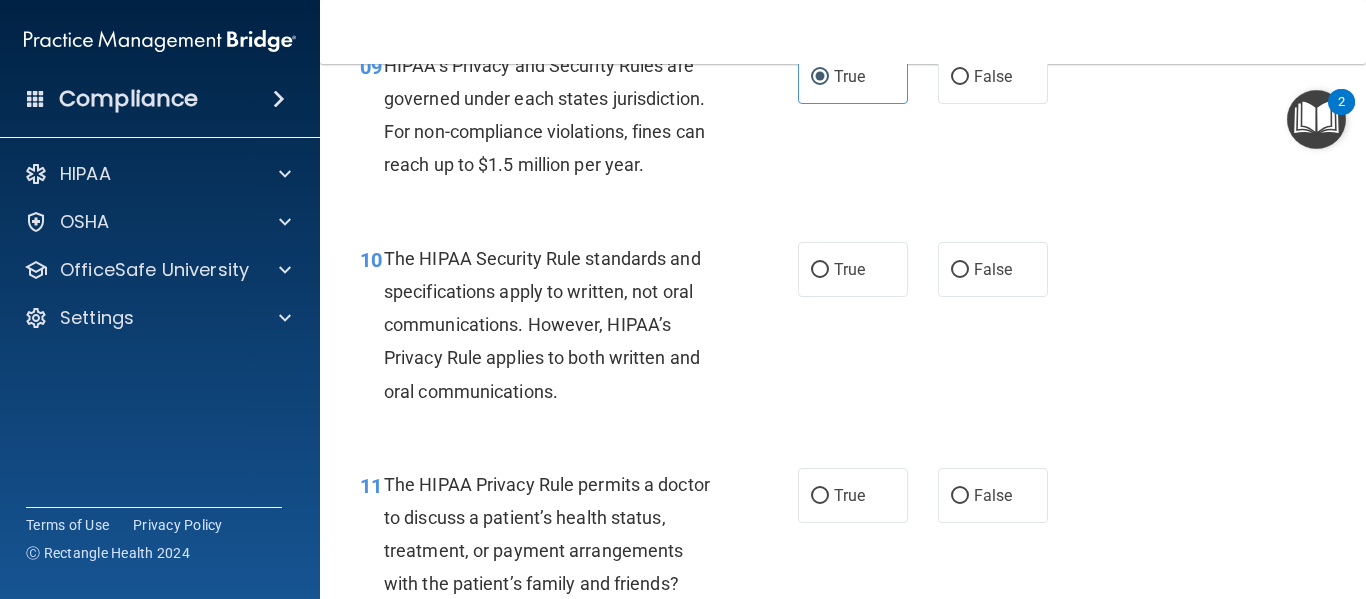 scroll, scrollTop: 1800, scrollLeft: 0, axis: vertical 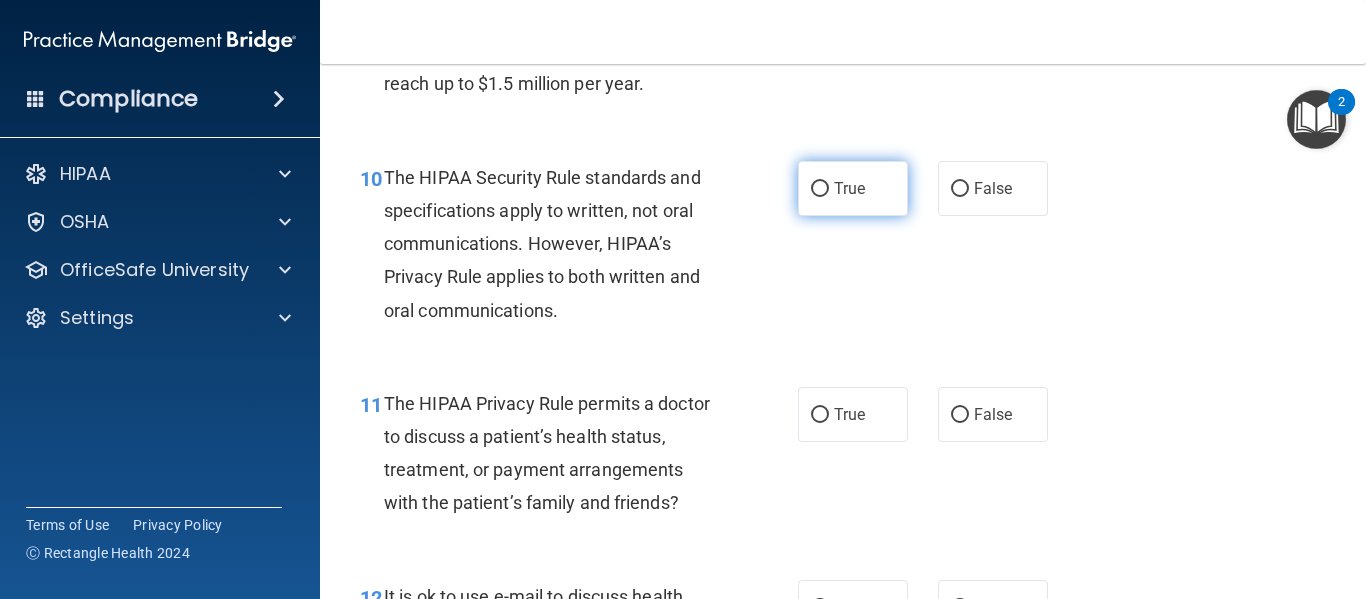 click on "True" at bounding box center (820, 189) 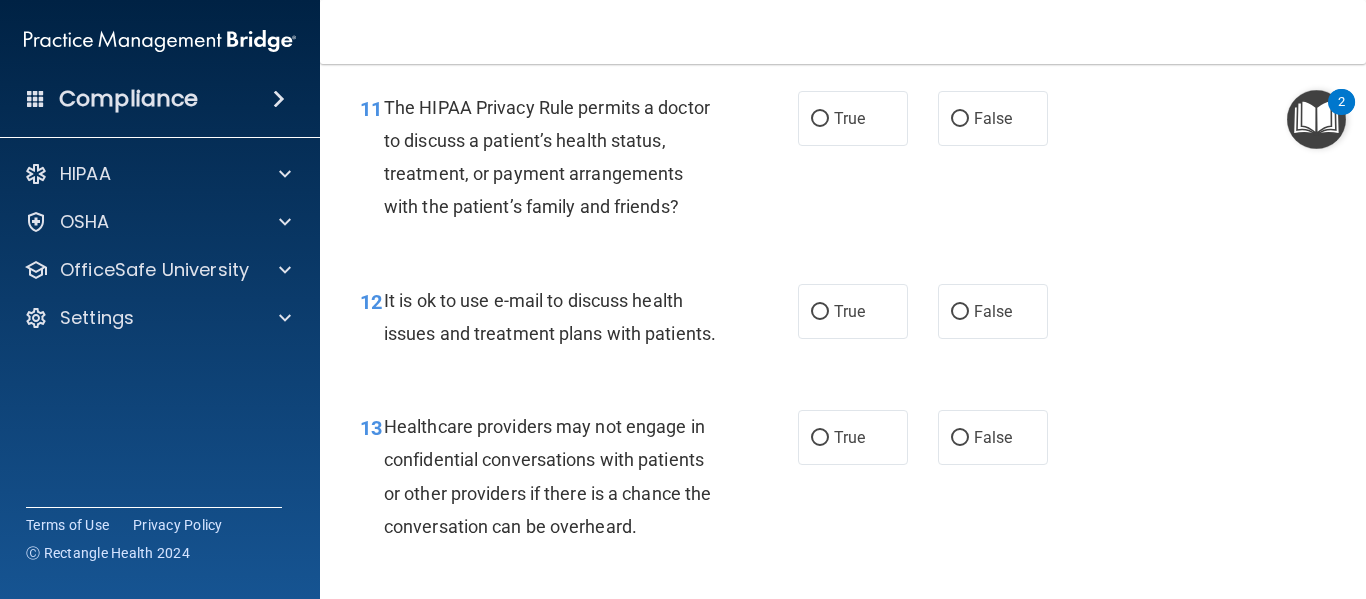 scroll, scrollTop: 2100, scrollLeft: 0, axis: vertical 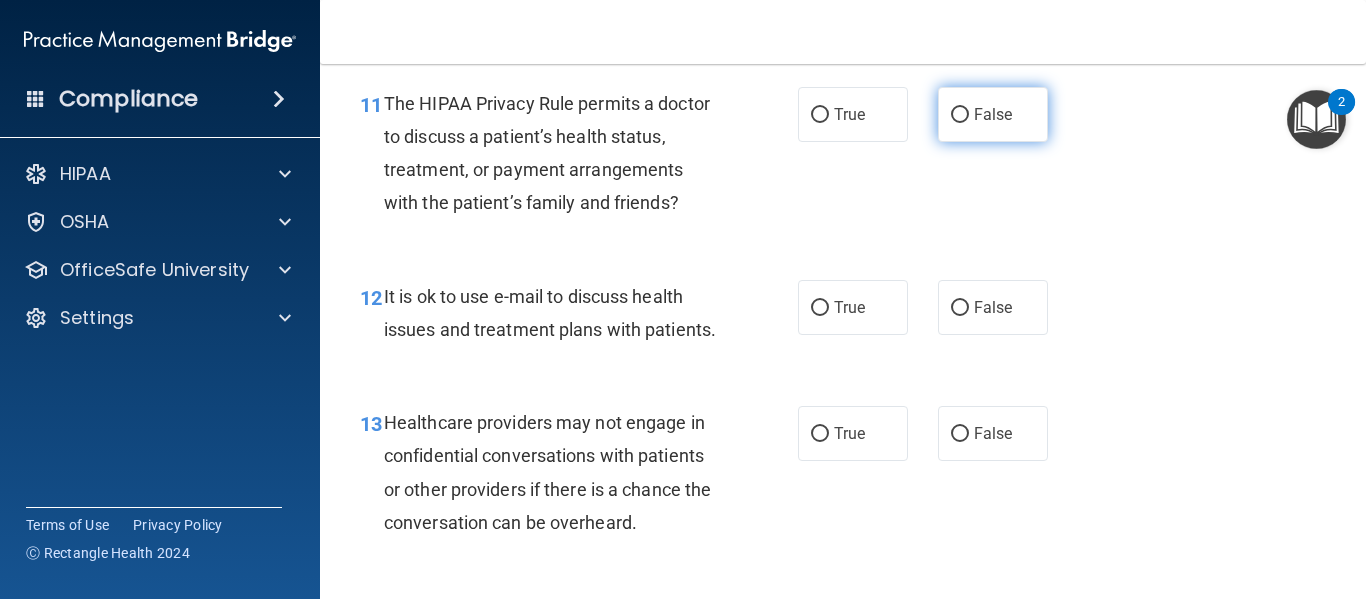 click on "False" at bounding box center (960, 115) 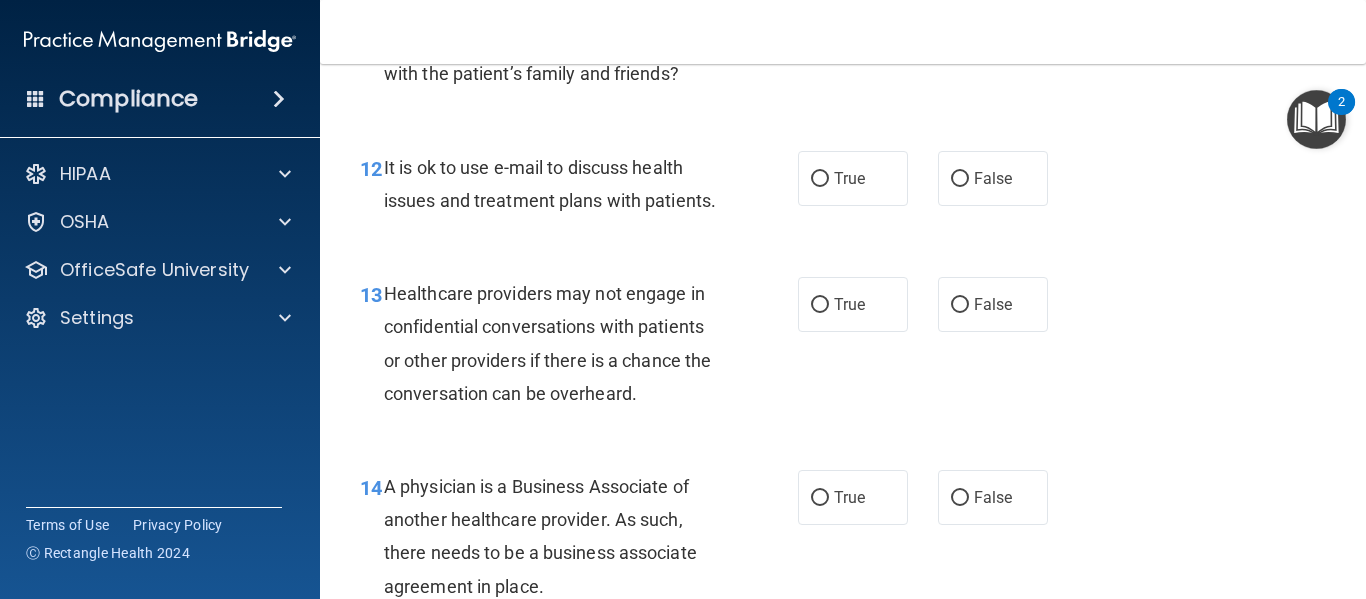 scroll, scrollTop: 2200, scrollLeft: 0, axis: vertical 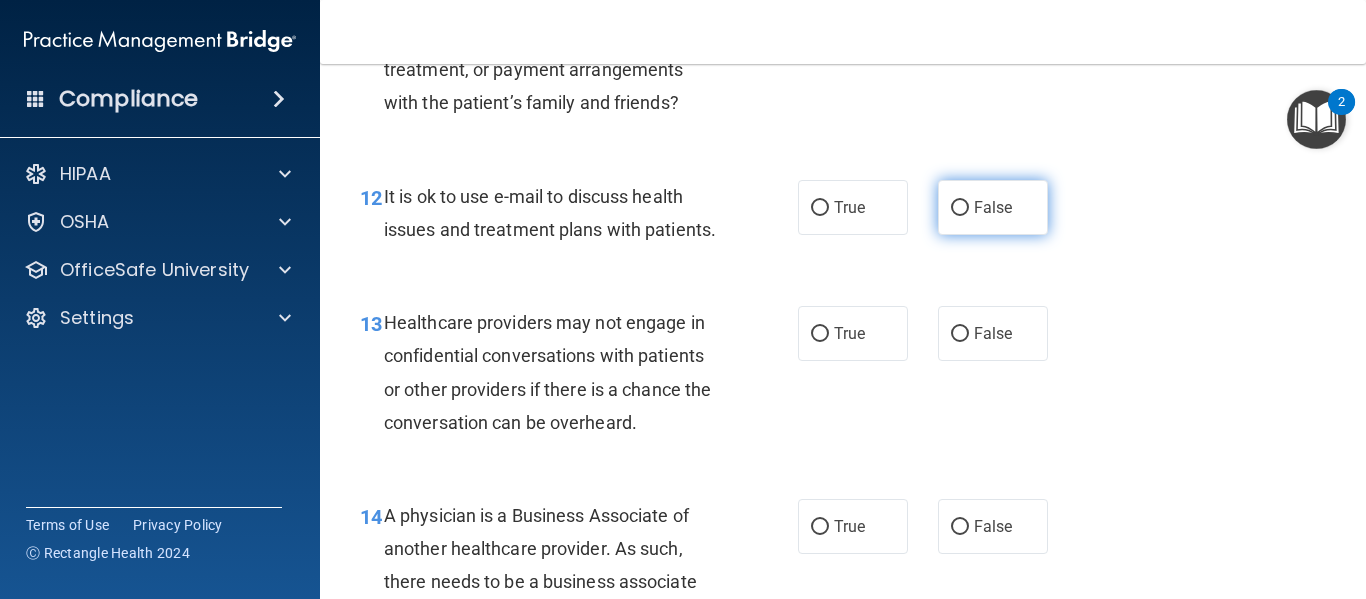 click on "False" at bounding box center (960, 208) 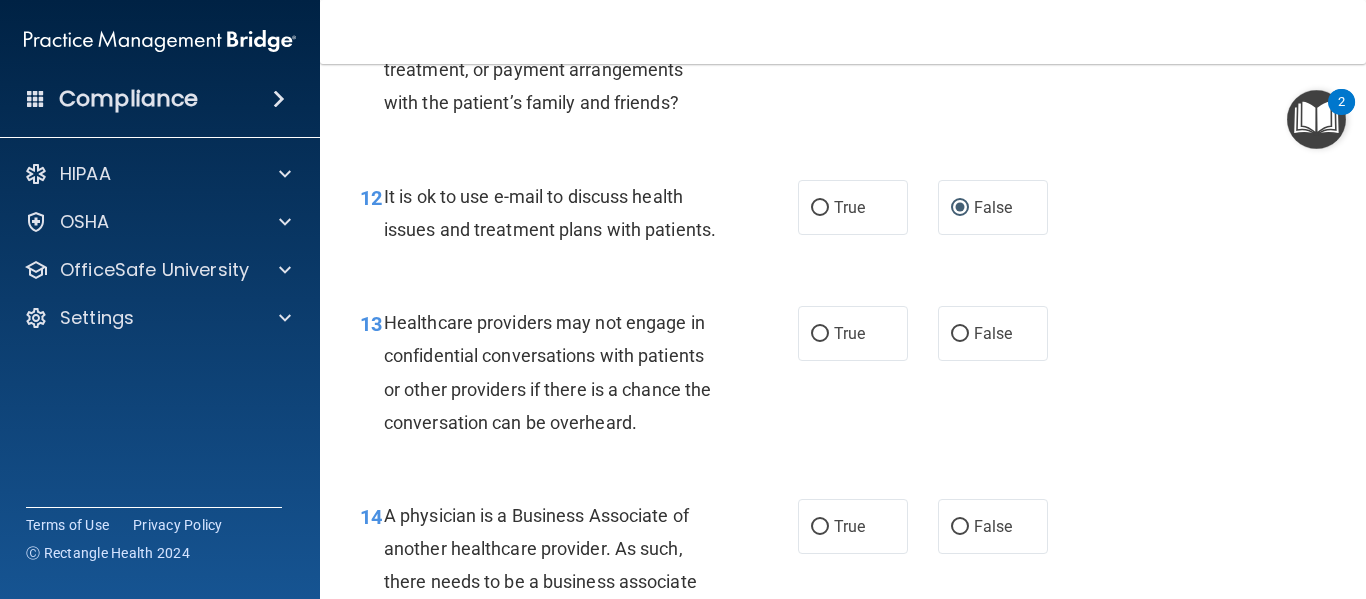 scroll, scrollTop: 2300, scrollLeft: 0, axis: vertical 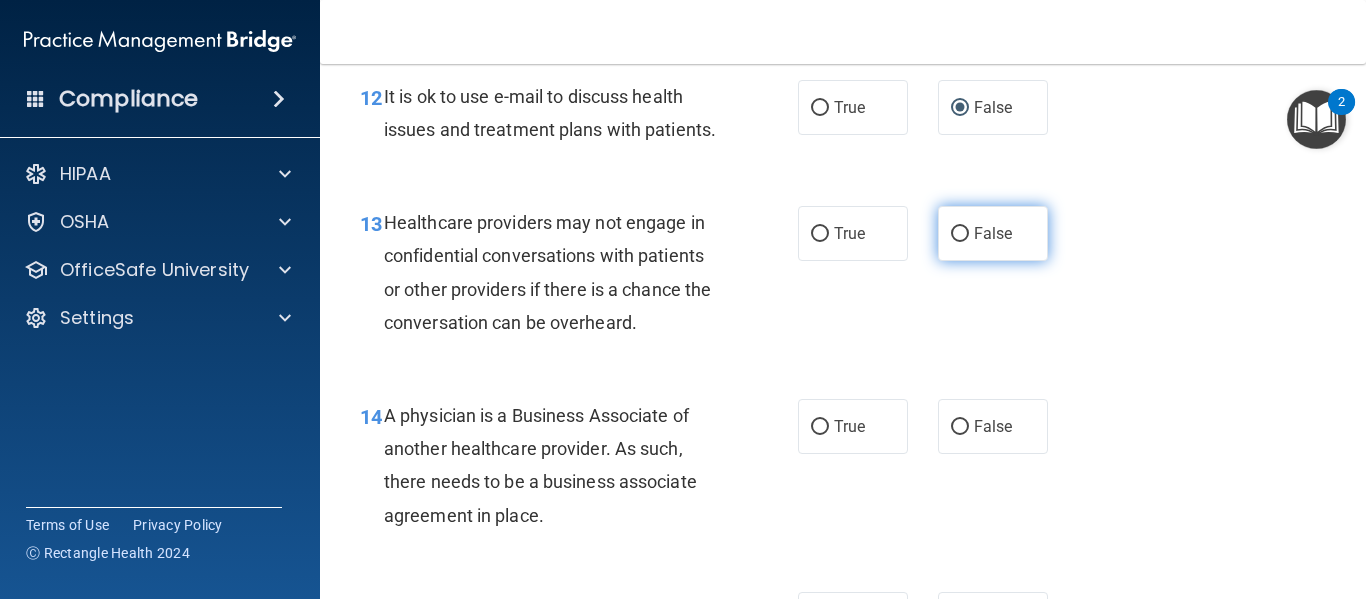 click on "False" at bounding box center (960, 234) 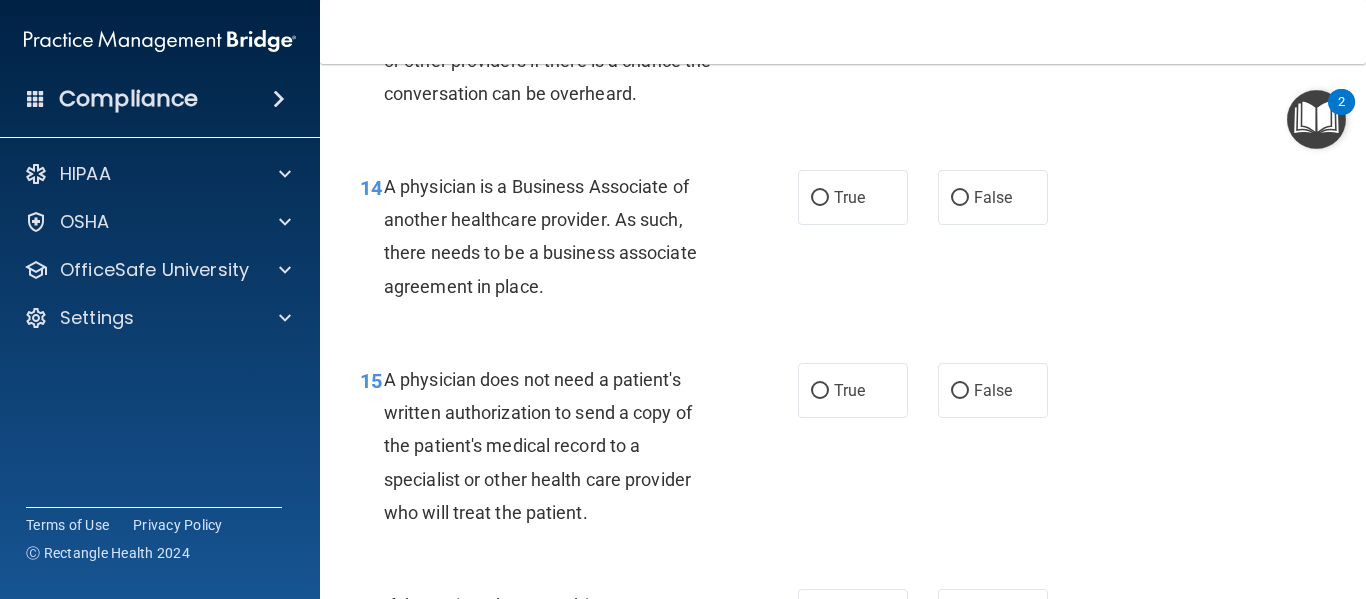 scroll, scrollTop: 2500, scrollLeft: 0, axis: vertical 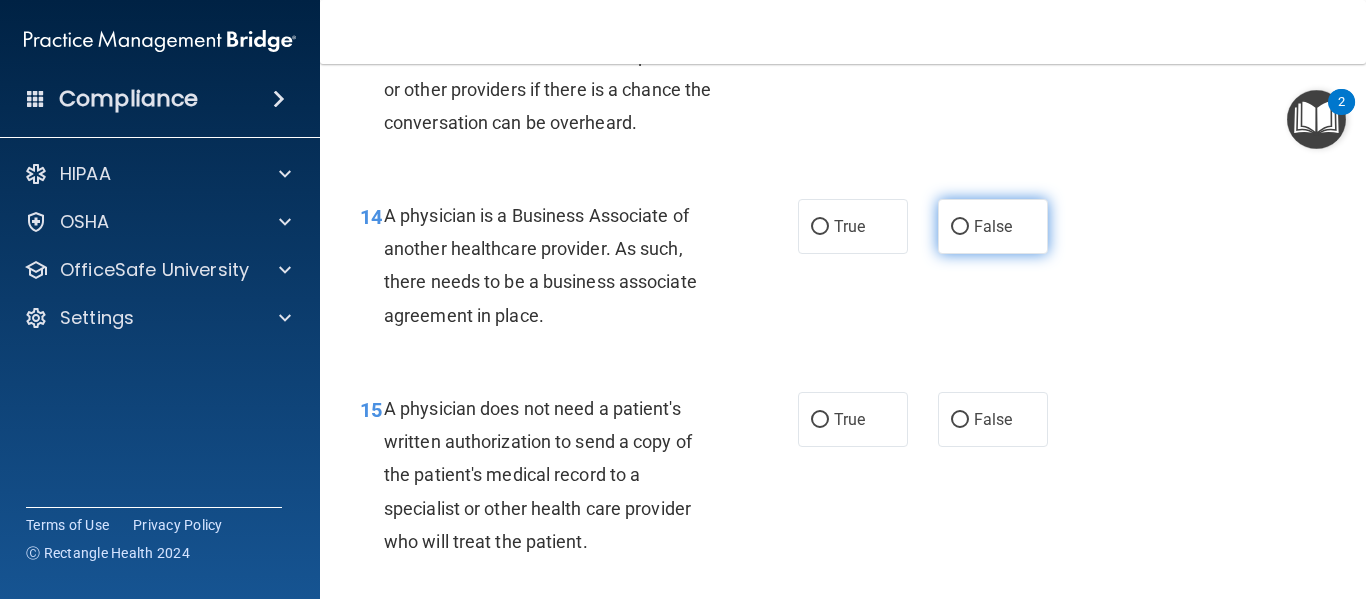 click on "False" at bounding box center [993, 226] 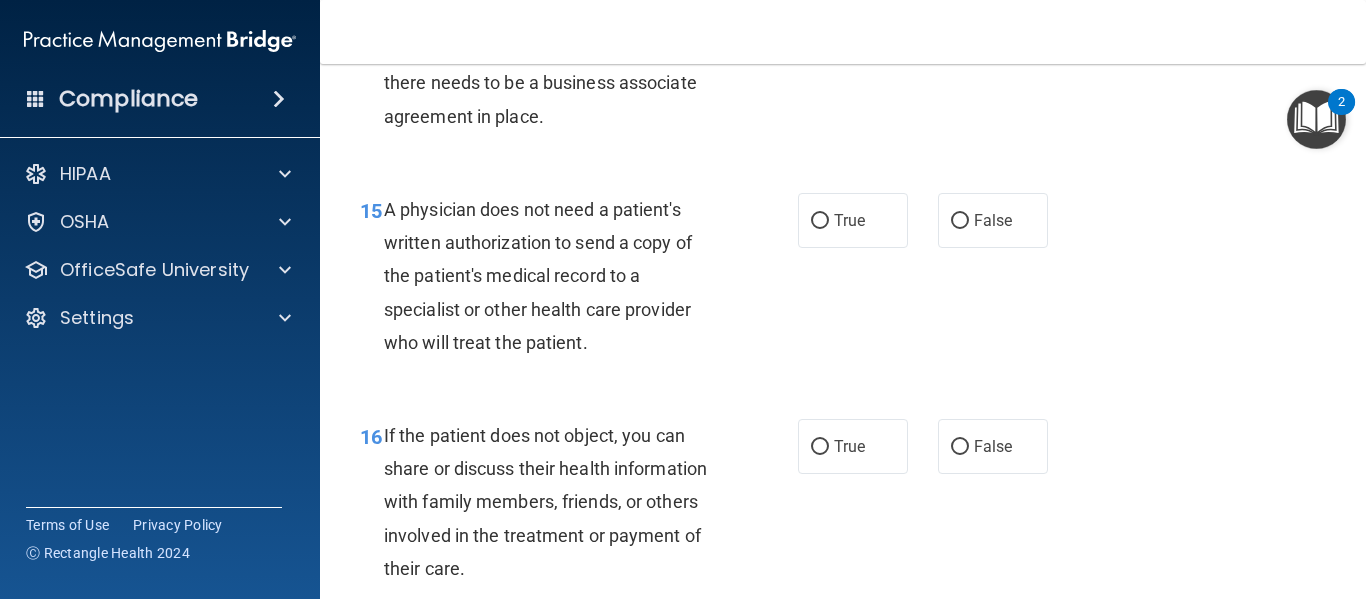 scroll, scrollTop: 2700, scrollLeft: 0, axis: vertical 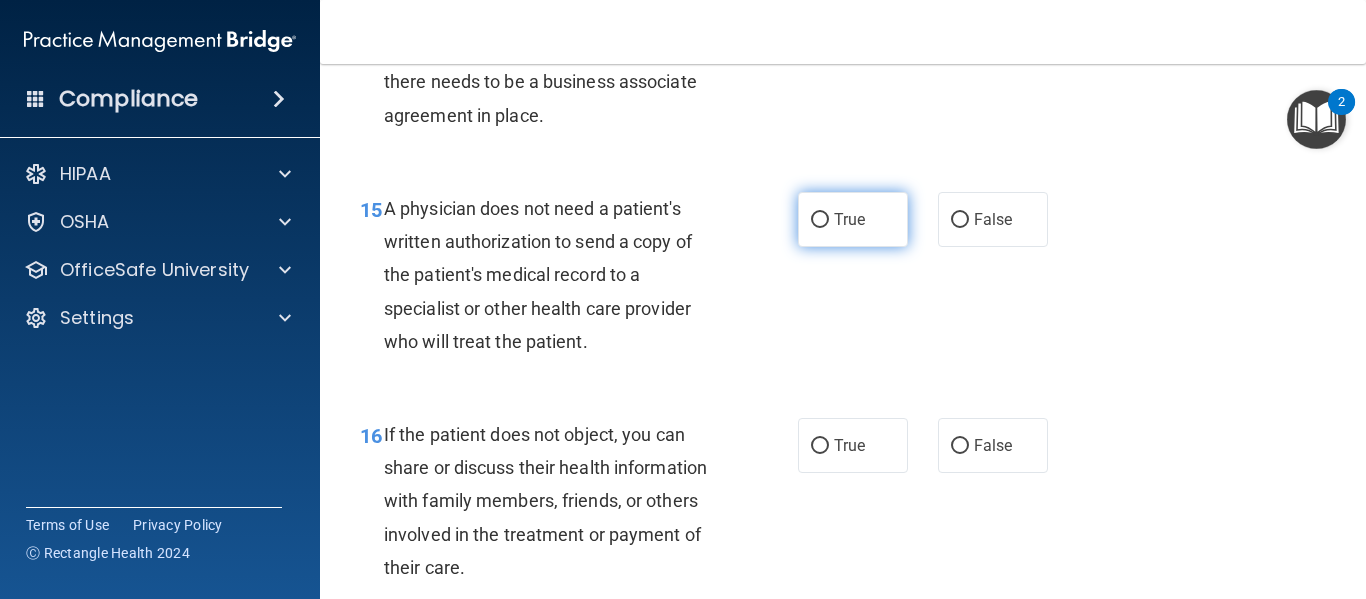 click on "True" at bounding box center (820, 220) 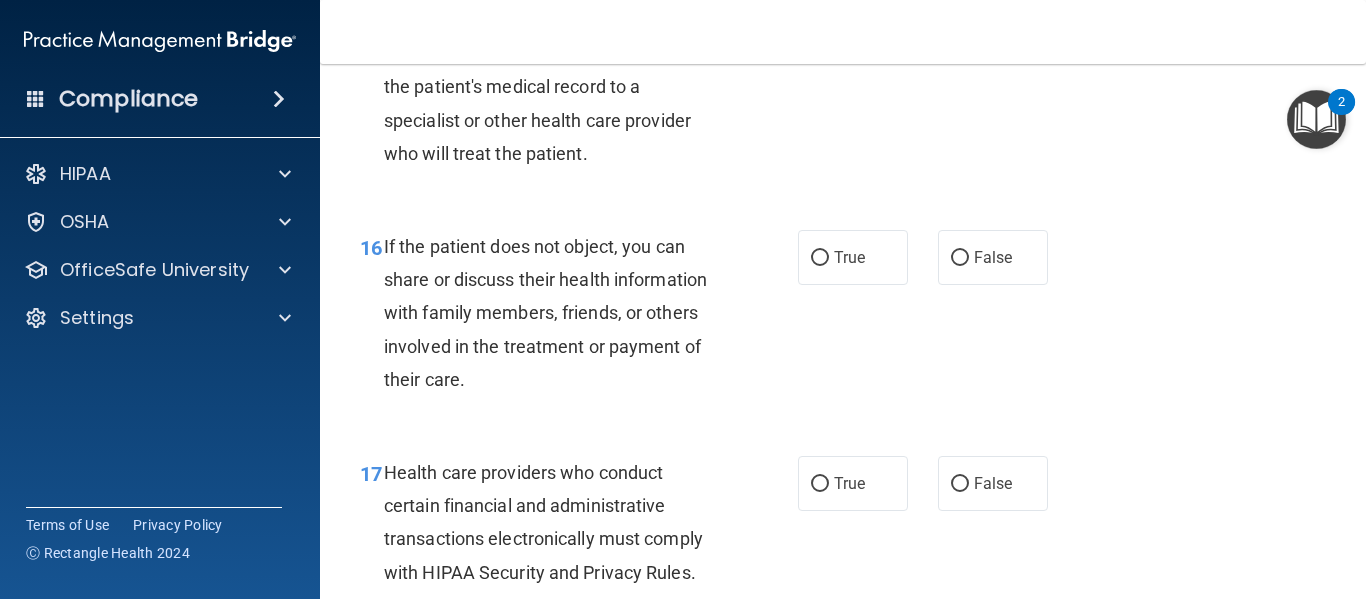 scroll, scrollTop: 2900, scrollLeft: 0, axis: vertical 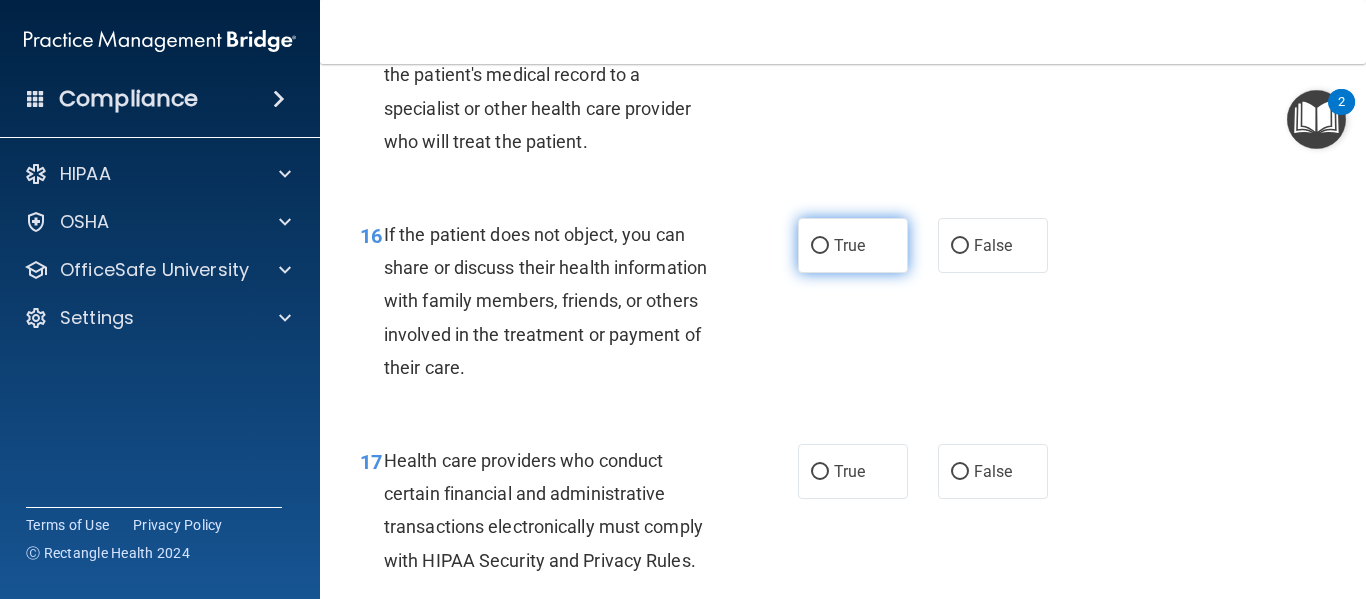 click on "True" at bounding box center (820, 246) 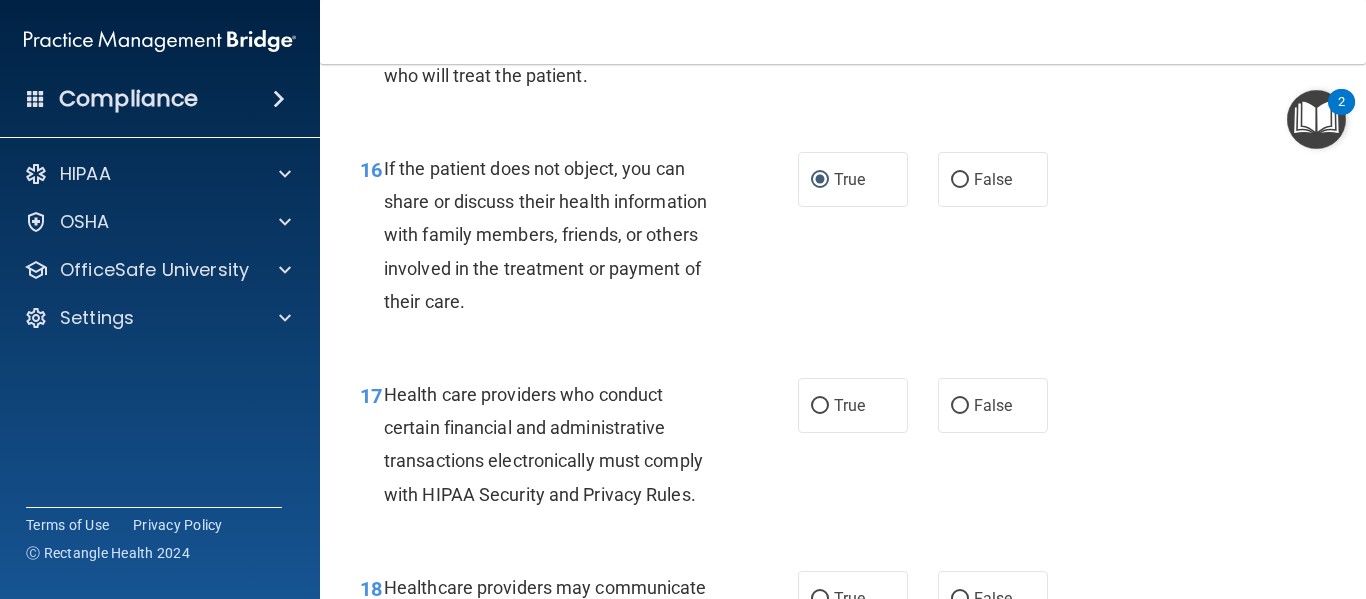 scroll, scrollTop: 3000, scrollLeft: 0, axis: vertical 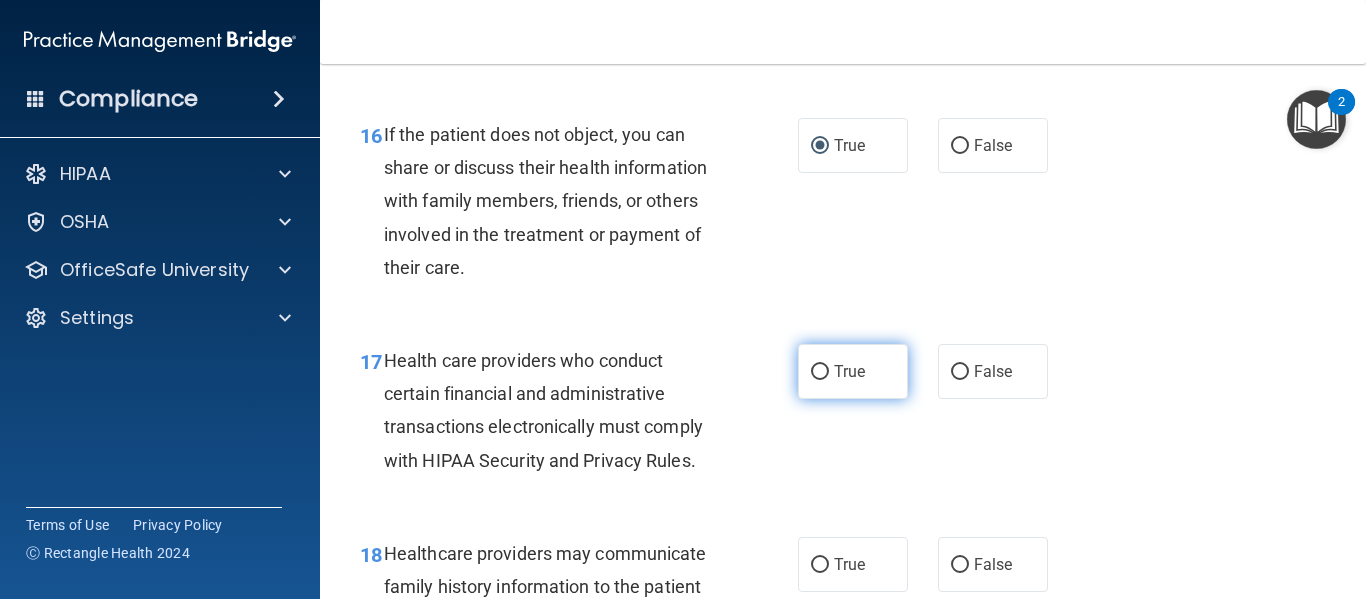 click on "True" at bounding box center (820, 372) 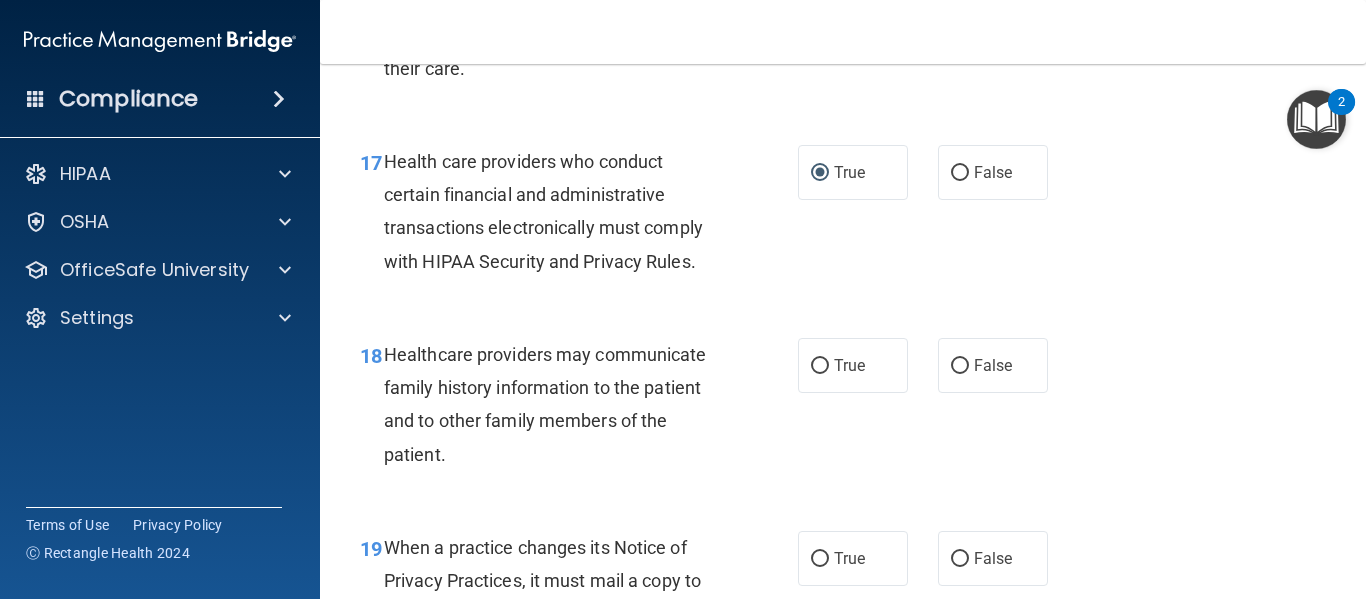 scroll, scrollTop: 3200, scrollLeft: 0, axis: vertical 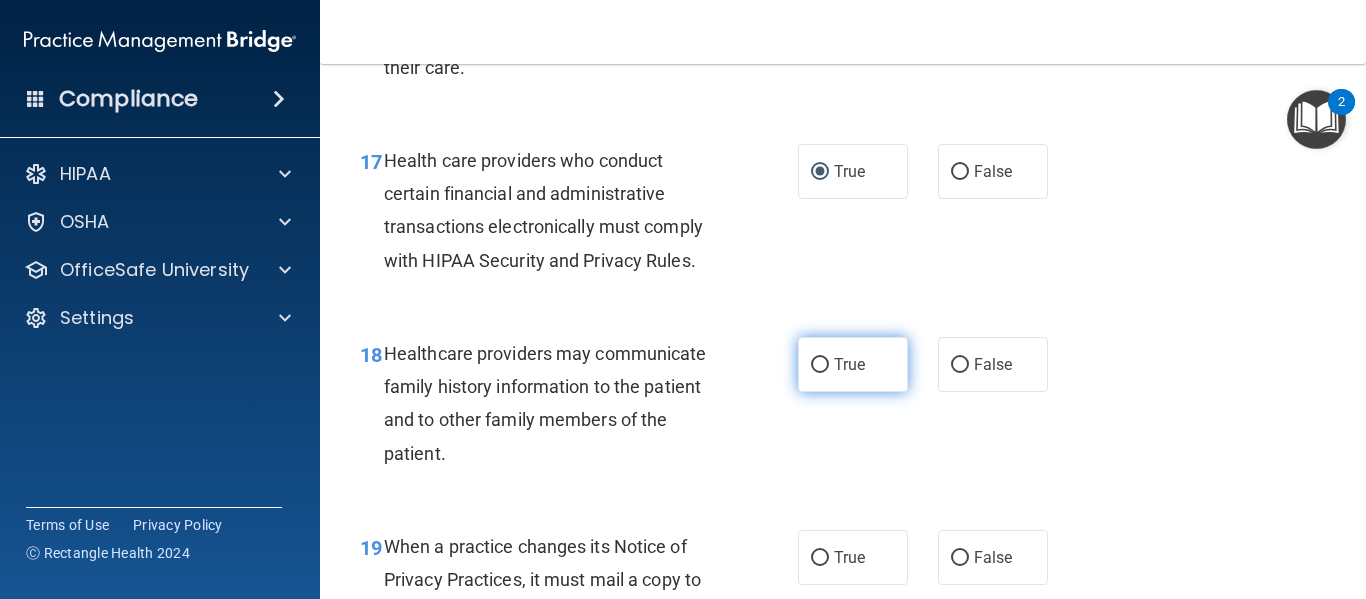 click on "True" at bounding box center [820, 365] 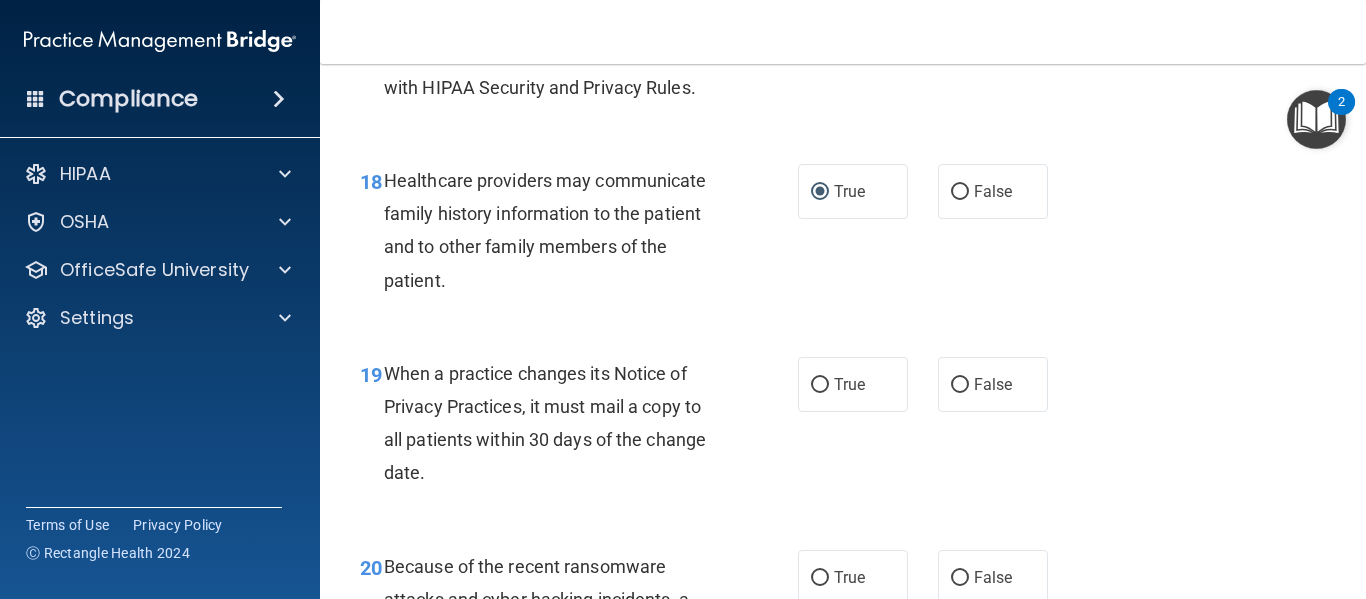 scroll, scrollTop: 3400, scrollLeft: 0, axis: vertical 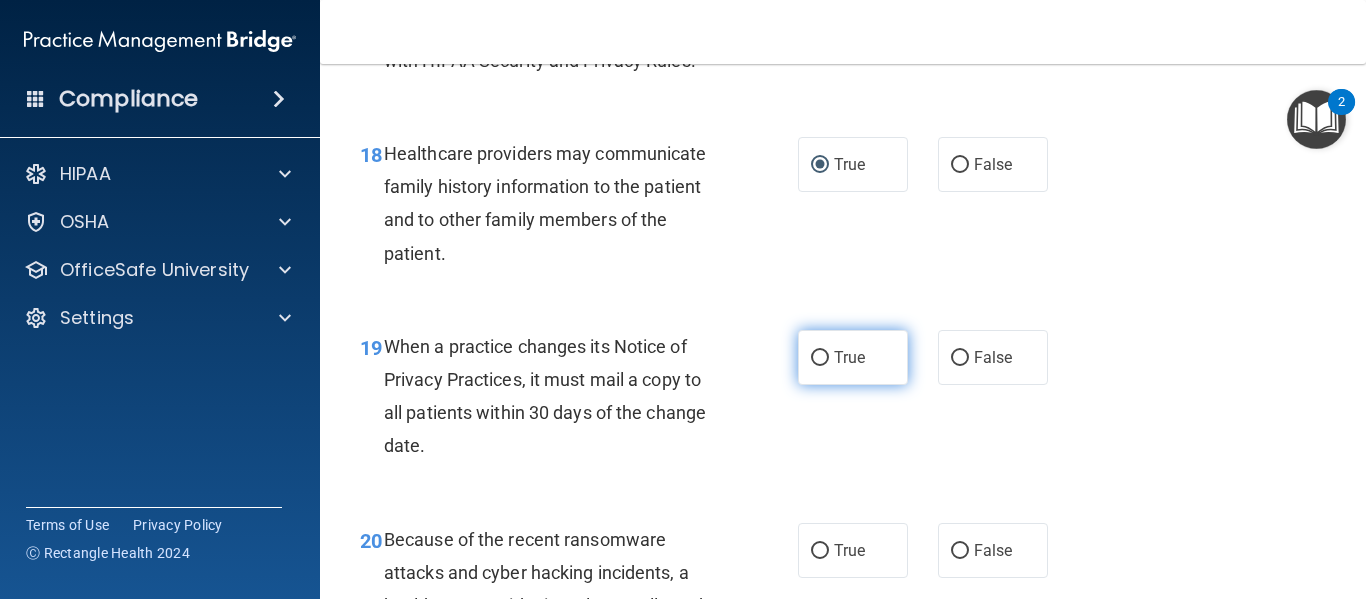 click on "True" at bounding box center (820, 358) 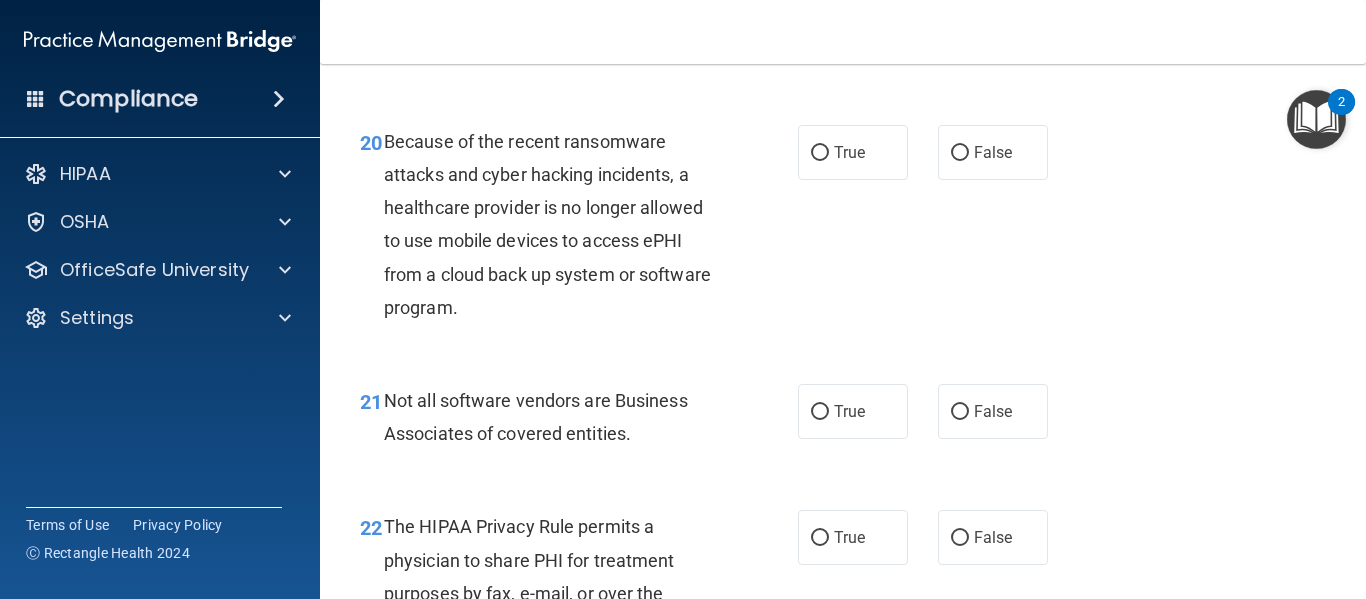 scroll, scrollTop: 3800, scrollLeft: 0, axis: vertical 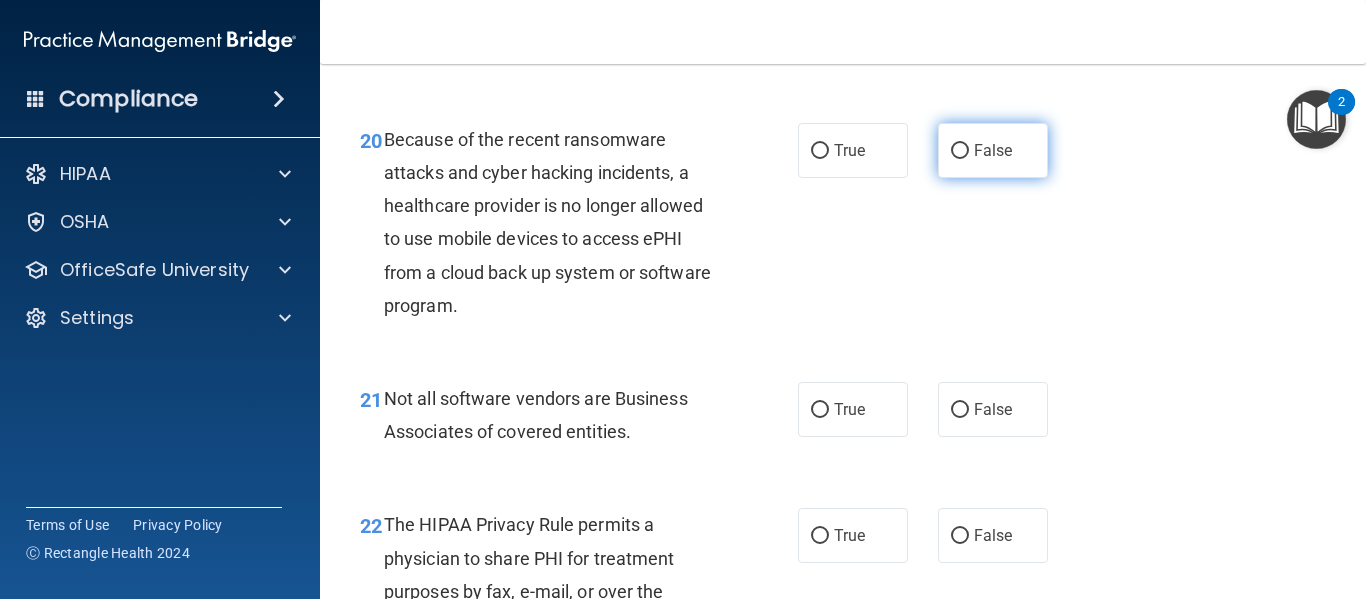 click on "False" at bounding box center [960, 151] 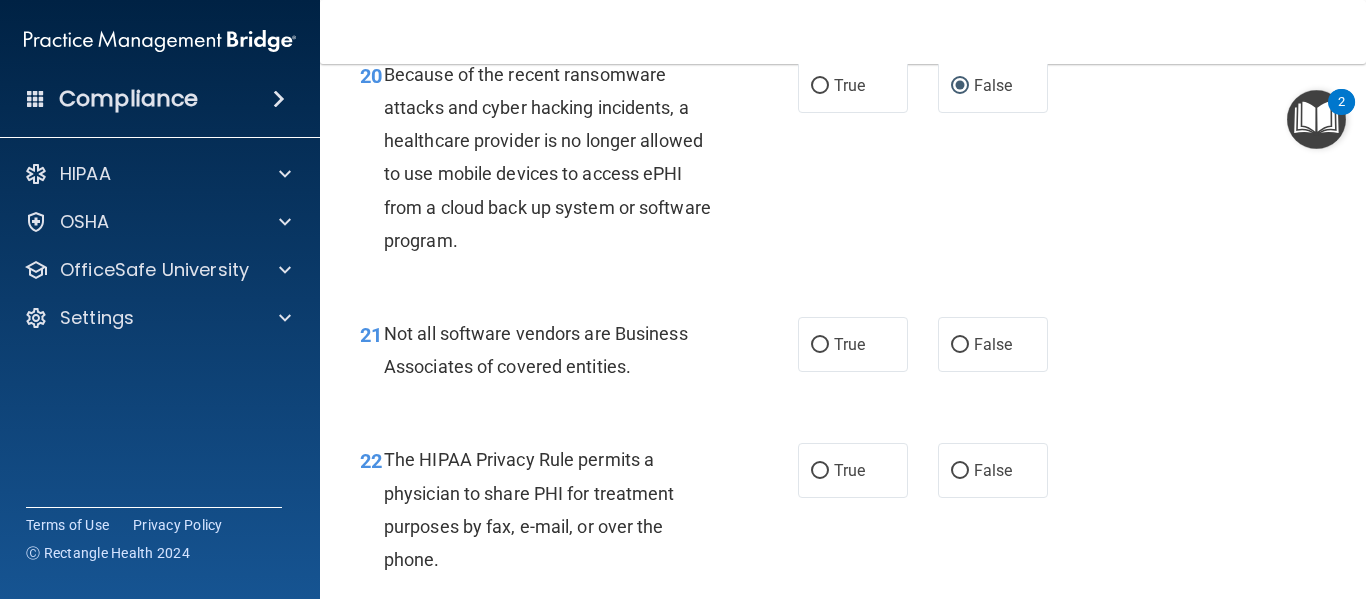 scroll, scrollTop: 3900, scrollLeft: 0, axis: vertical 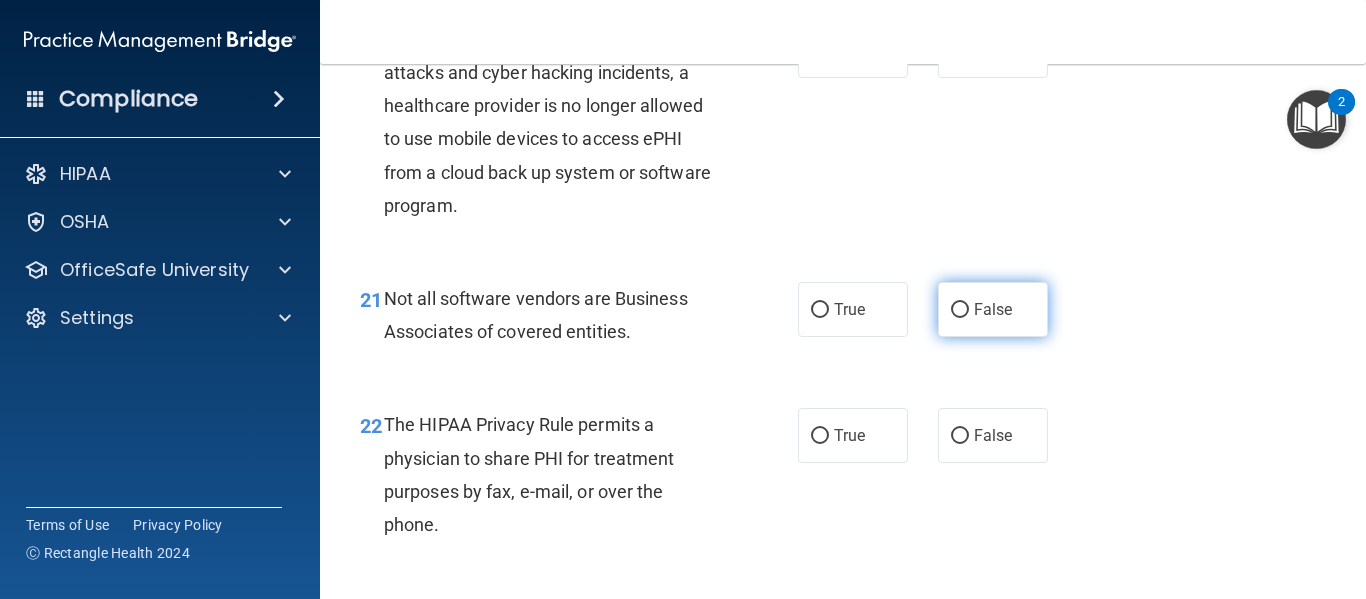 click on "False" at bounding box center (960, 310) 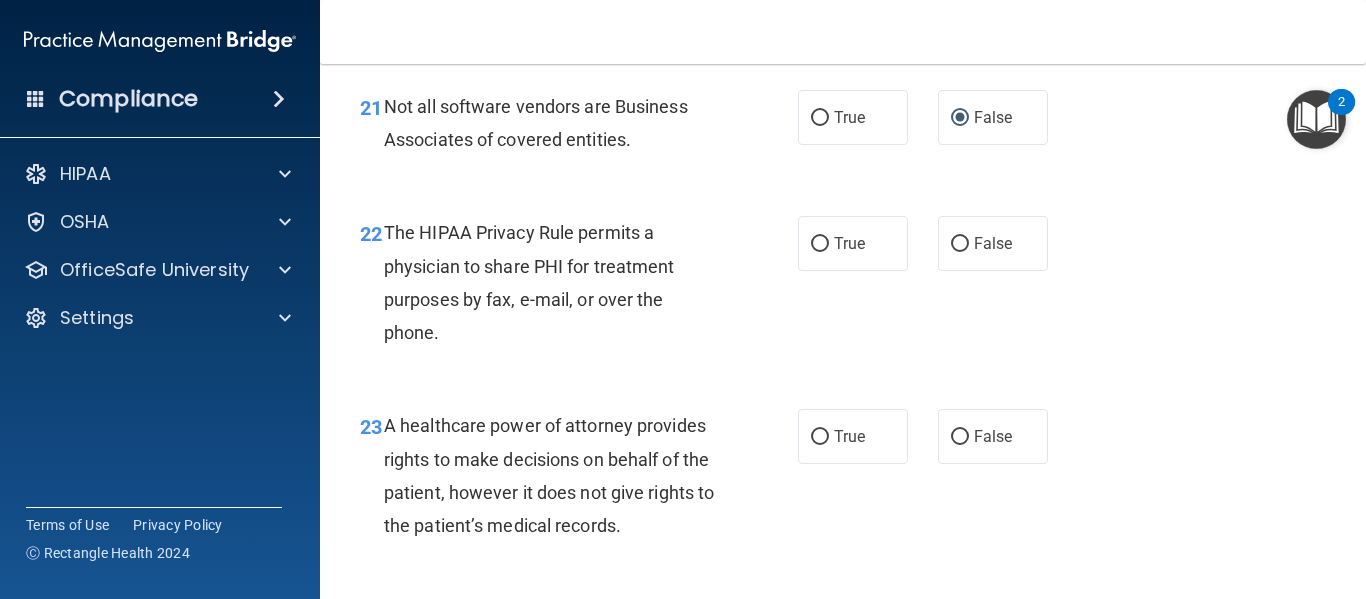 scroll, scrollTop: 4100, scrollLeft: 0, axis: vertical 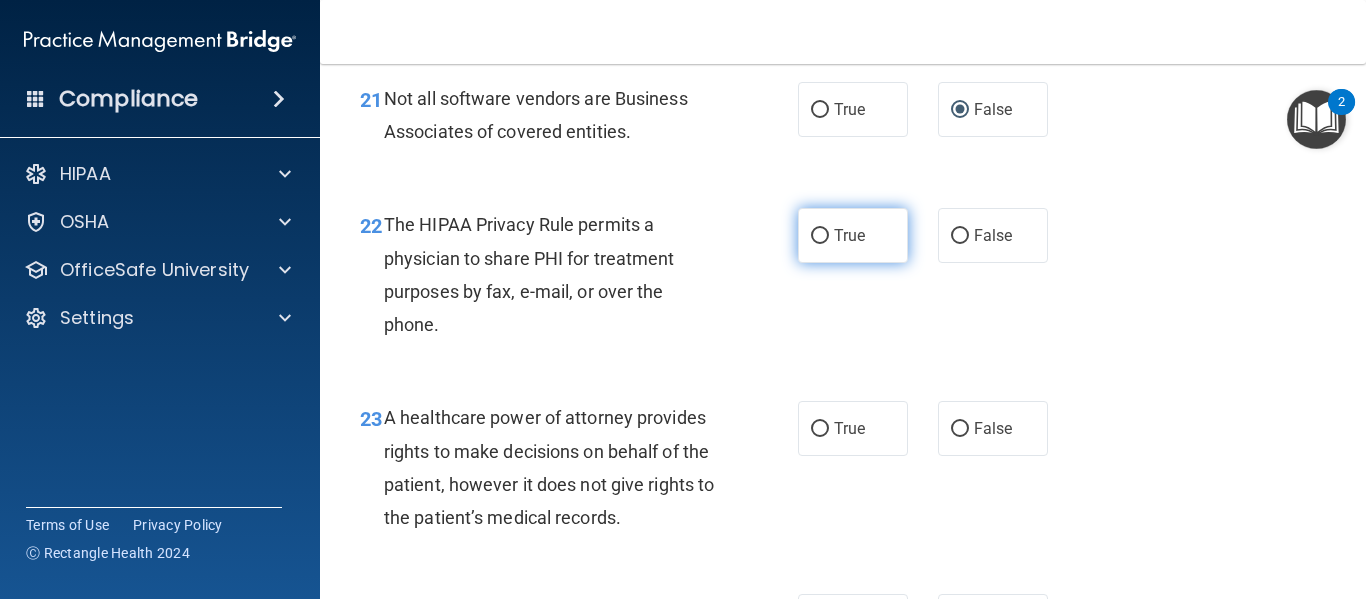 click on "True" at bounding box center [820, 236] 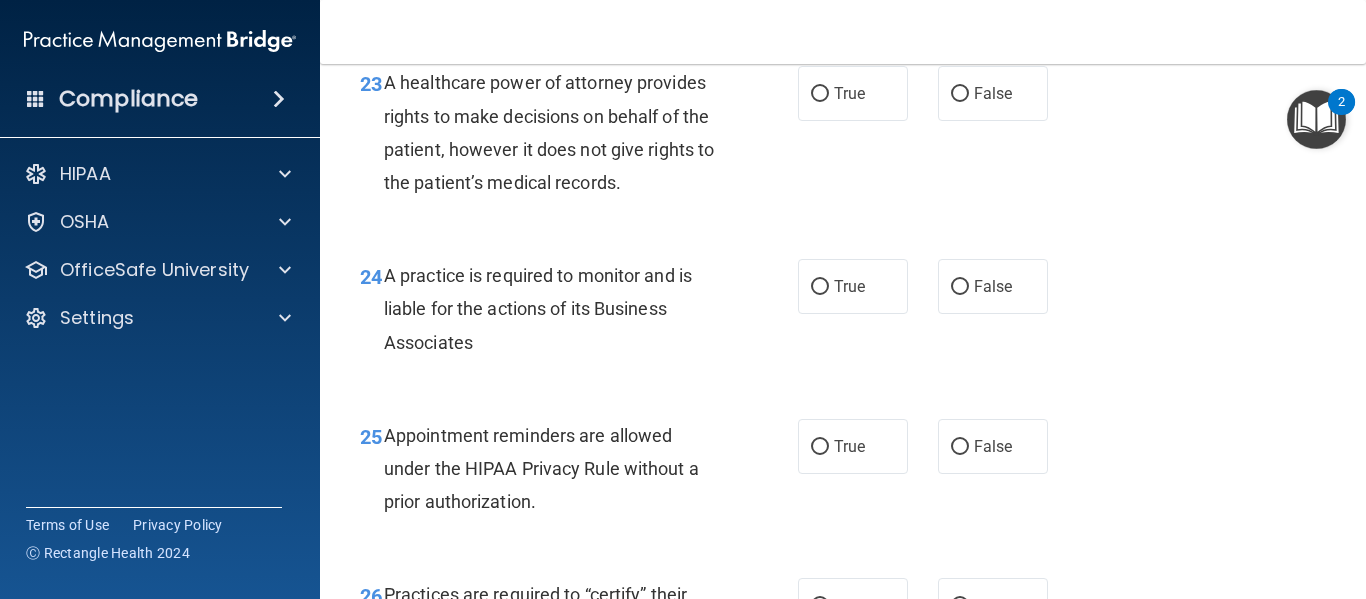 scroll, scrollTop: 4400, scrollLeft: 0, axis: vertical 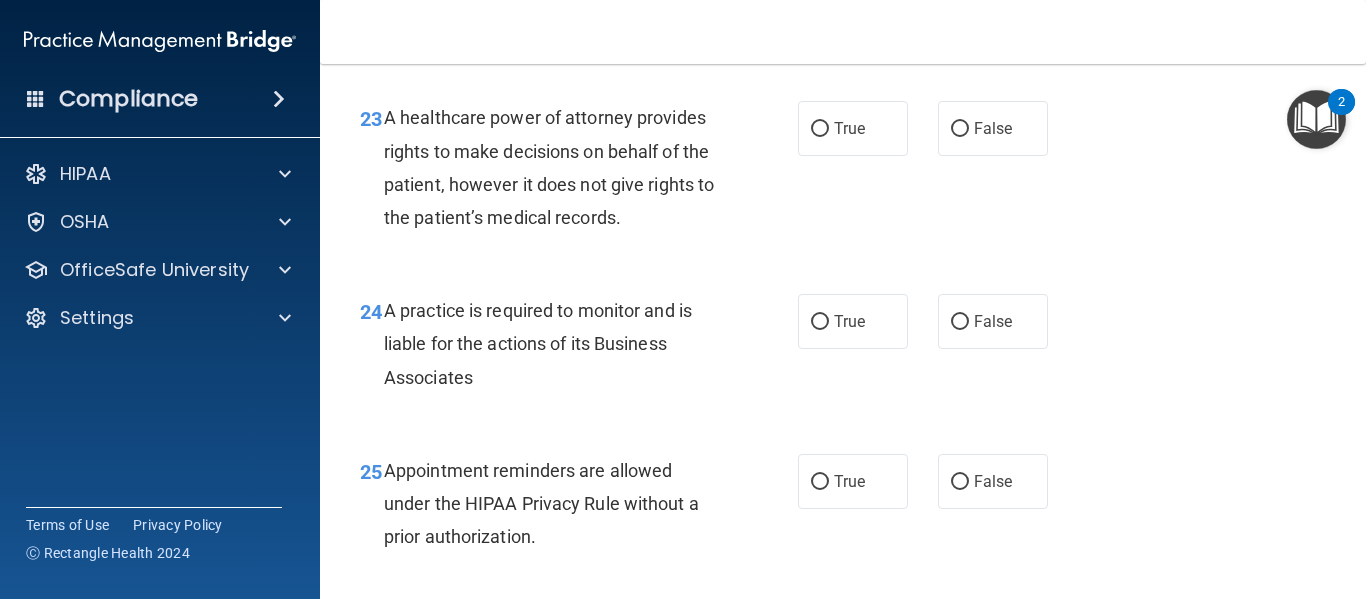 drag, startPoint x: 953, startPoint y: 161, endPoint x: 927, endPoint y: 168, distance: 26.925823 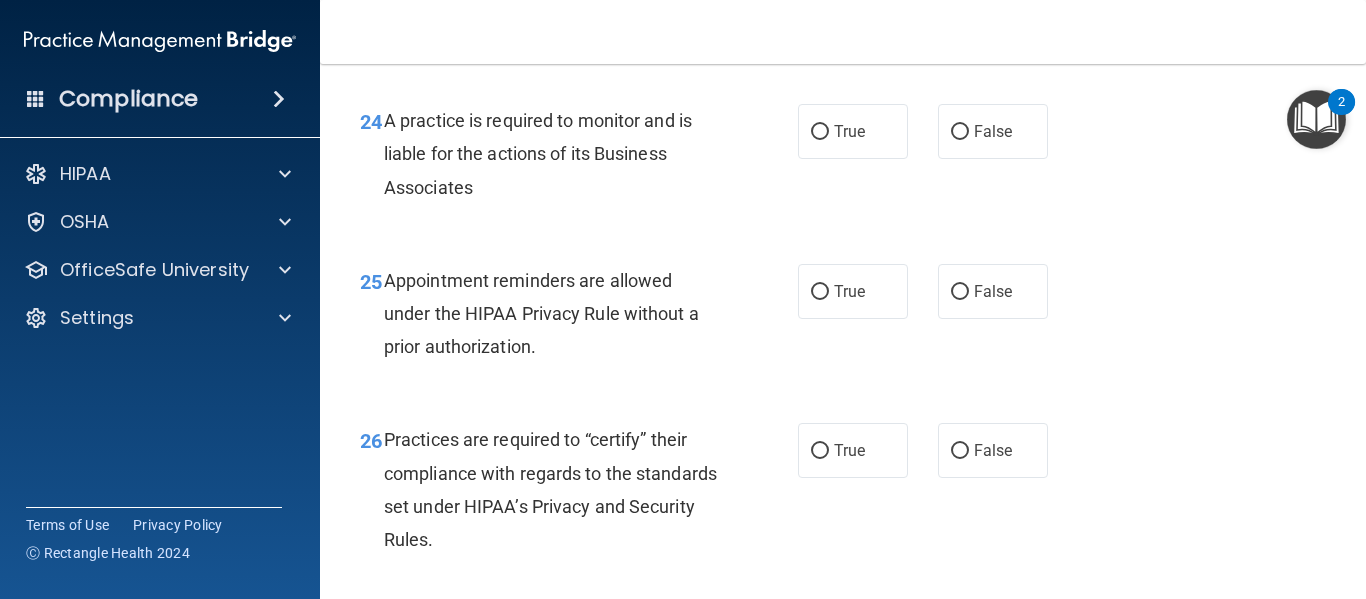 scroll, scrollTop: 4600, scrollLeft: 0, axis: vertical 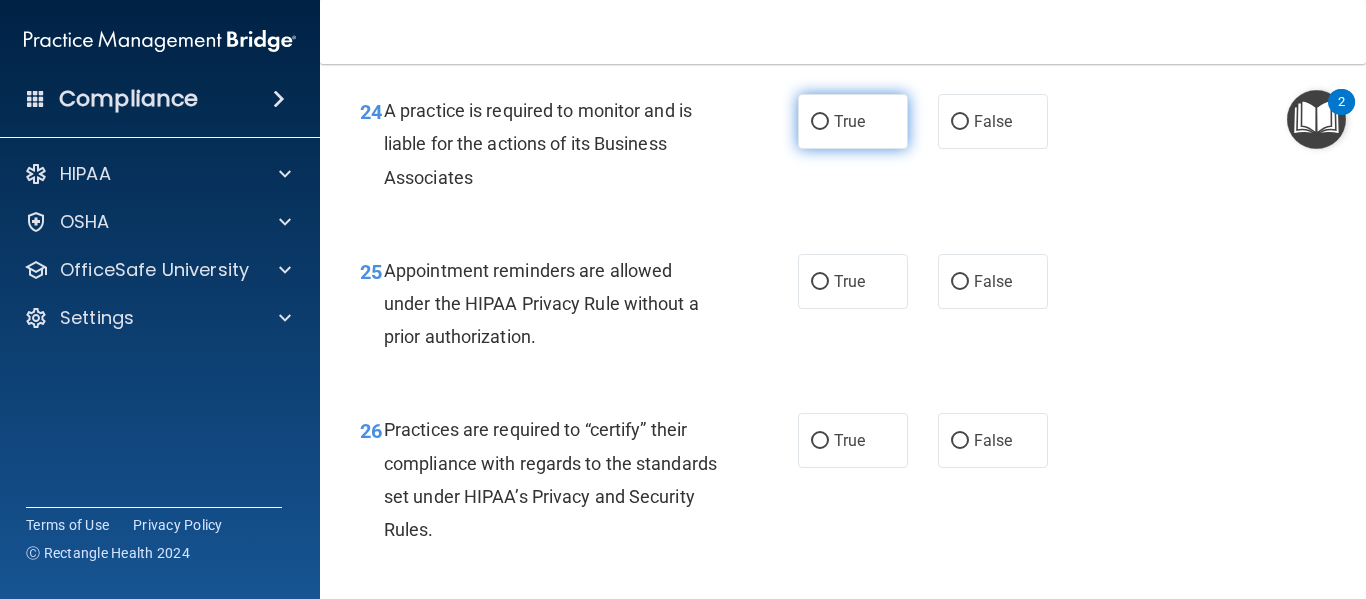 click on "True" at bounding box center (820, 122) 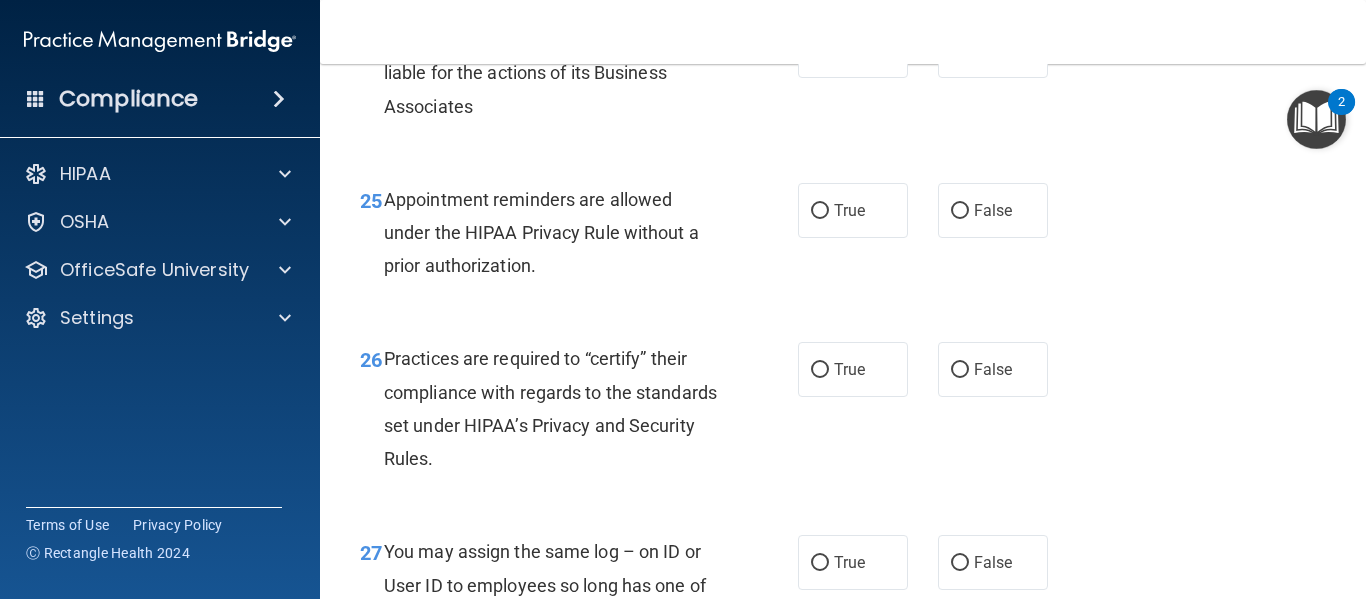 scroll, scrollTop: 4700, scrollLeft: 0, axis: vertical 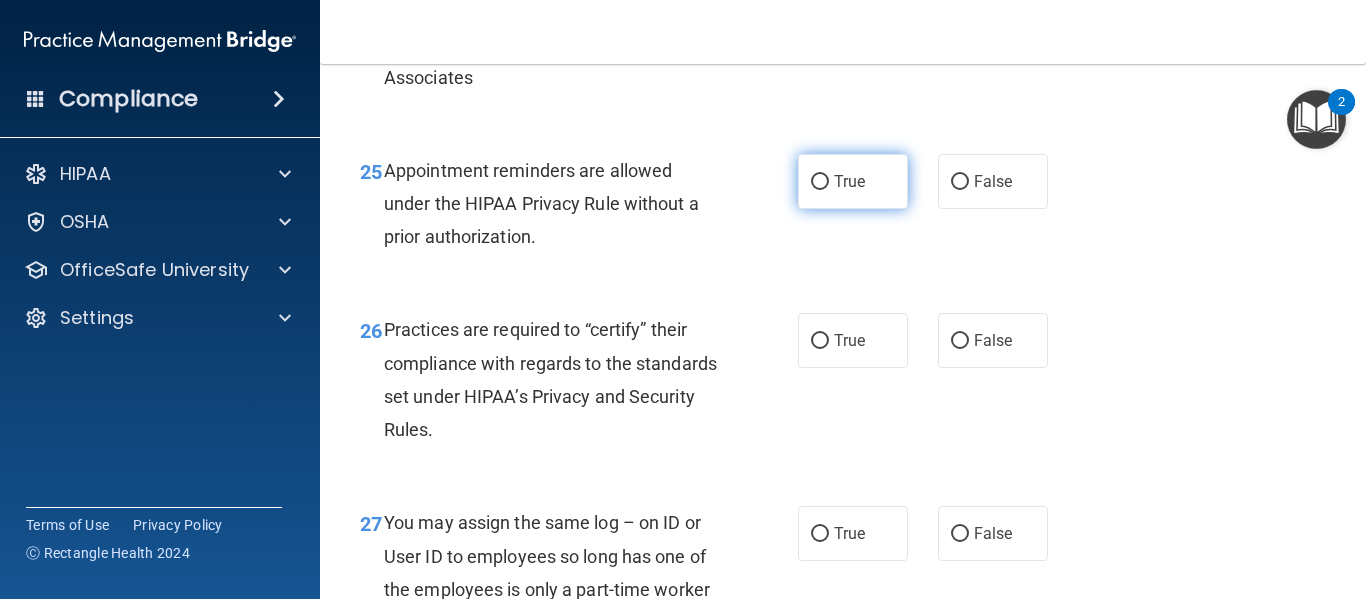 click on "True" at bounding box center [853, 181] 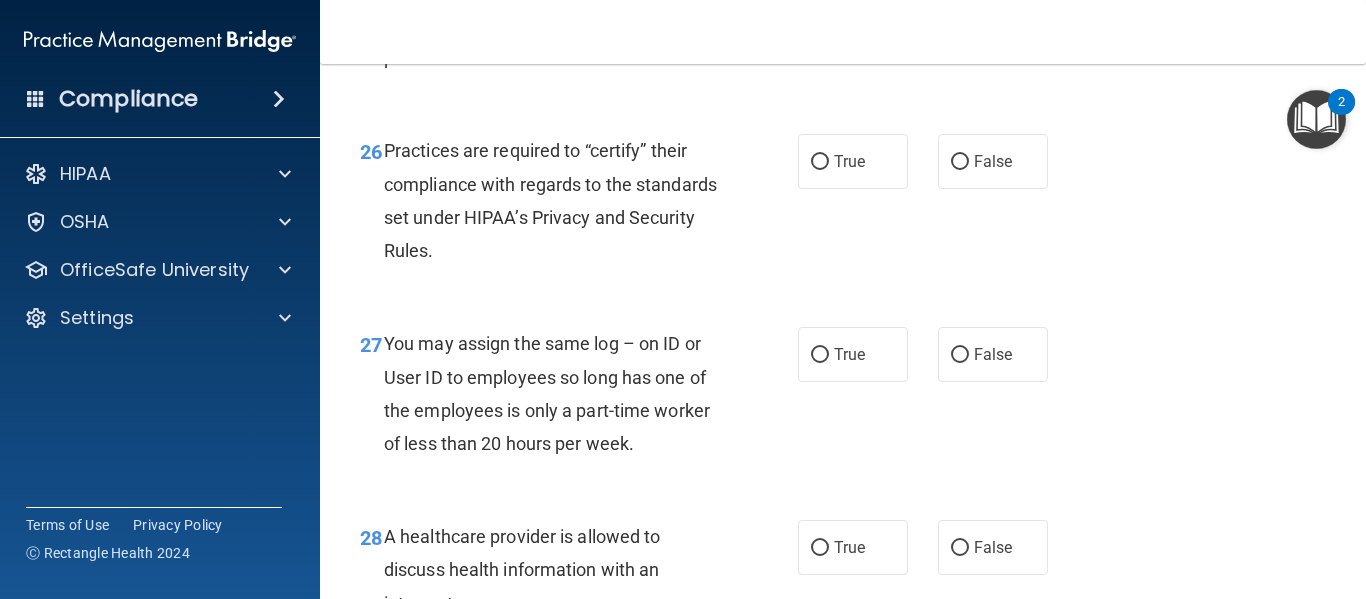 scroll, scrollTop: 4900, scrollLeft: 0, axis: vertical 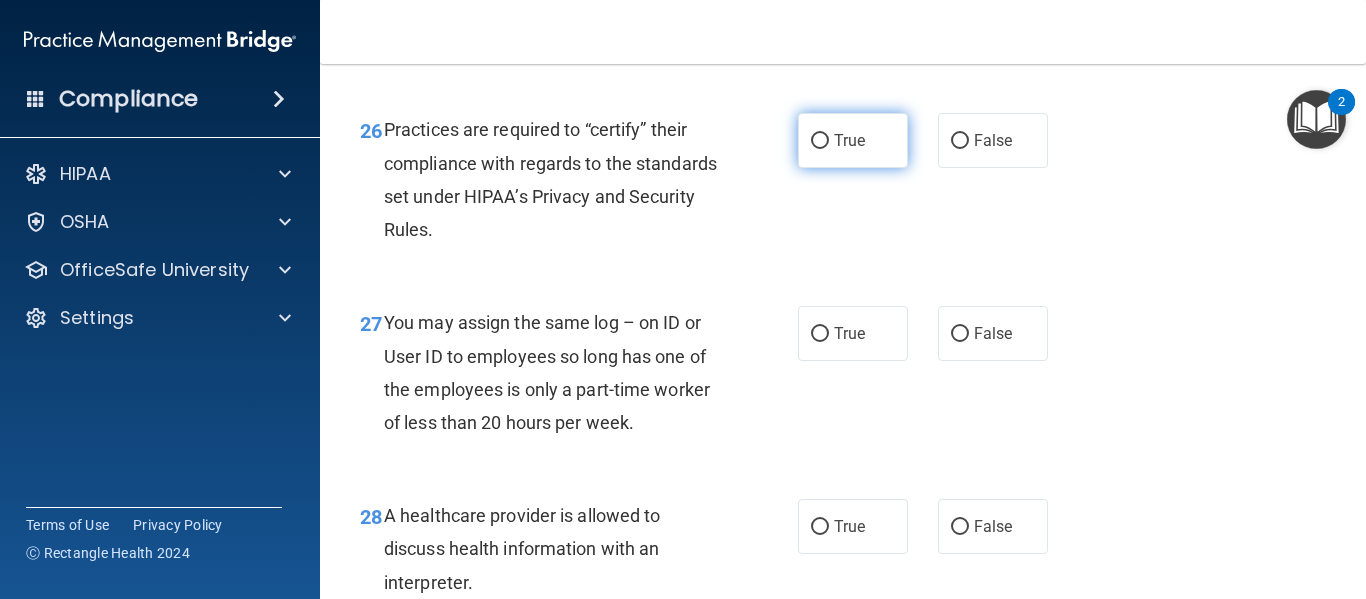 click on "True" at bounding box center (820, 141) 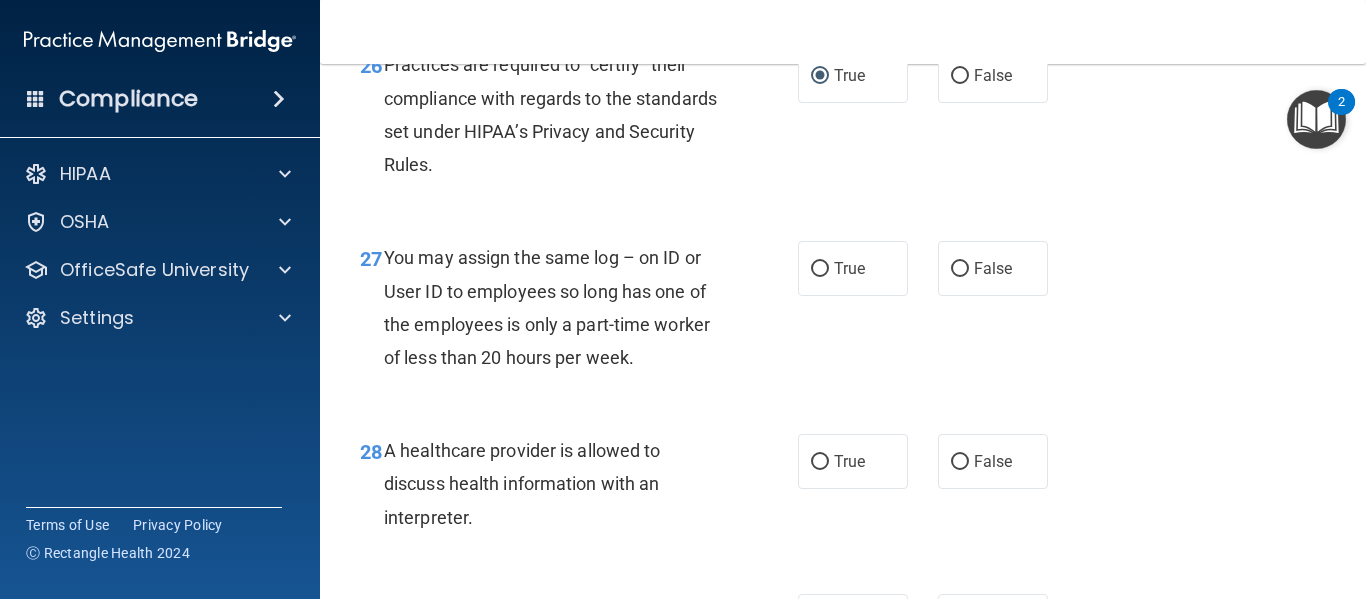 scroll, scrollTop: 5000, scrollLeft: 0, axis: vertical 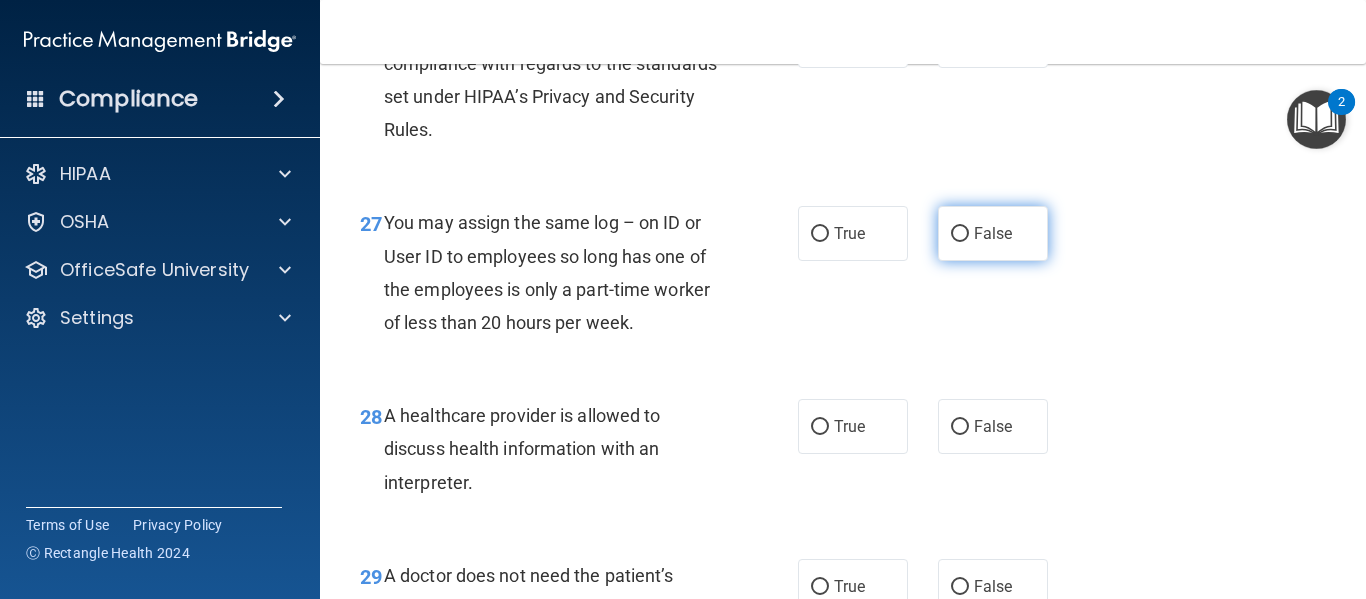 click on "False" at bounding box center [993, 233] 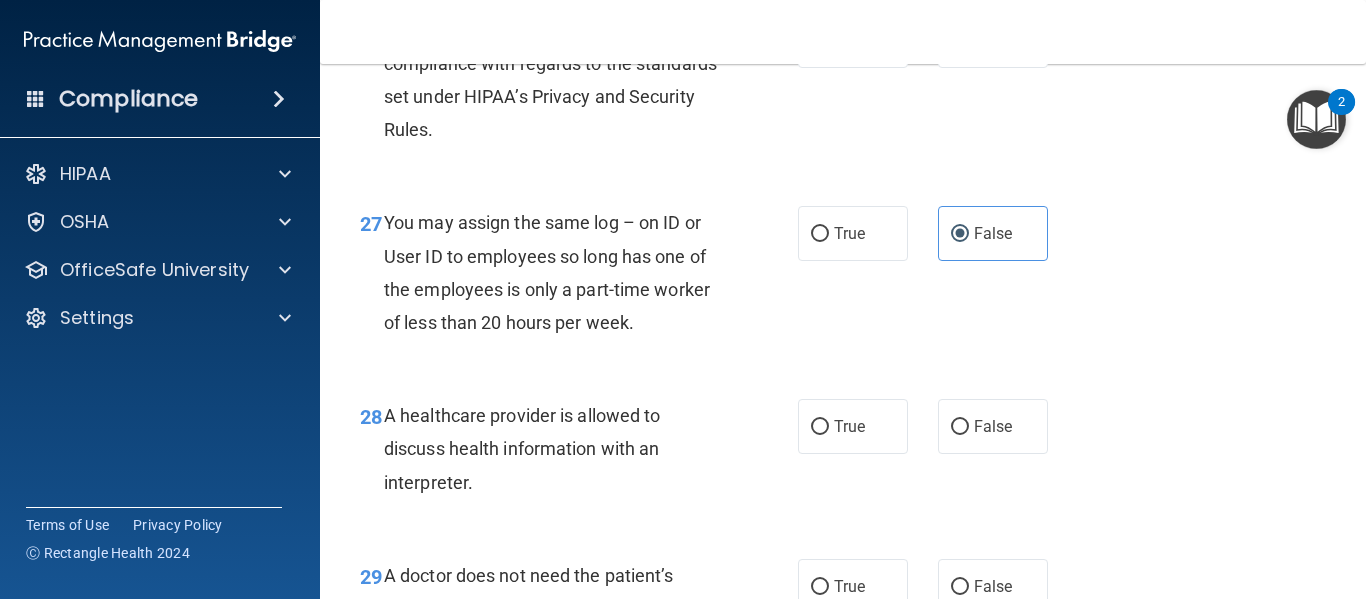 scroll, scrollTop: 5100, scrollLeft: 0, axis: vertical 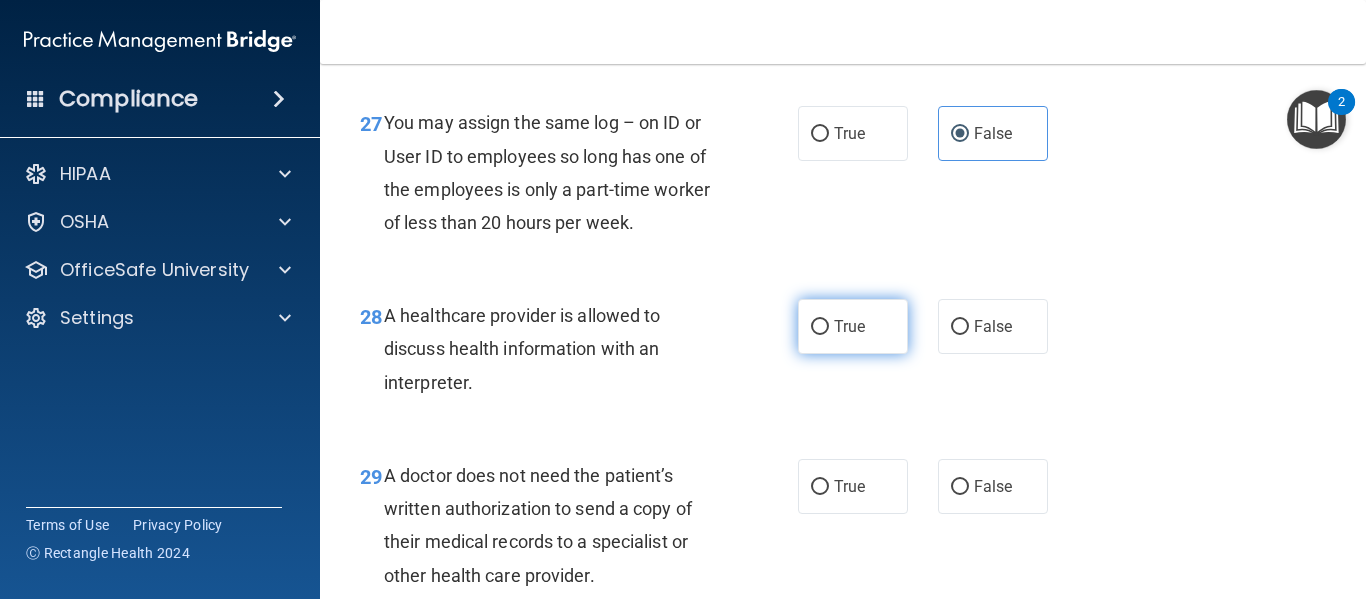 click on "True" at bounding box center (849, 326) 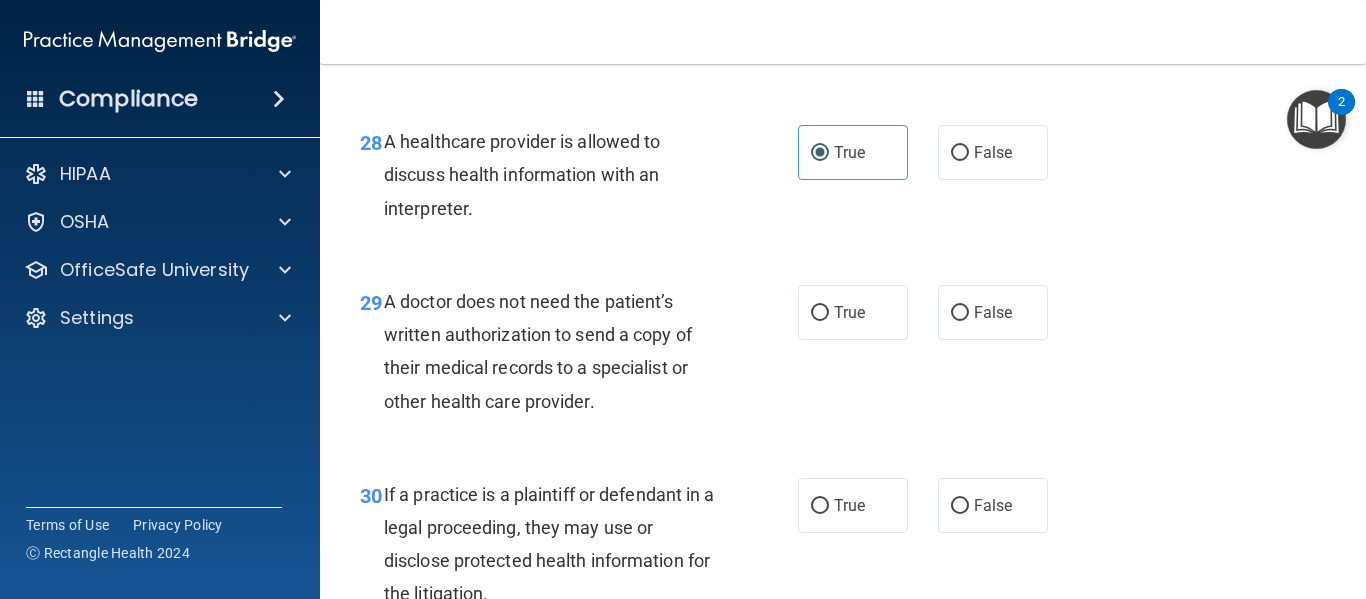 scroll, scrollTop: 5300, scrollLeft: 0, axis: vertical 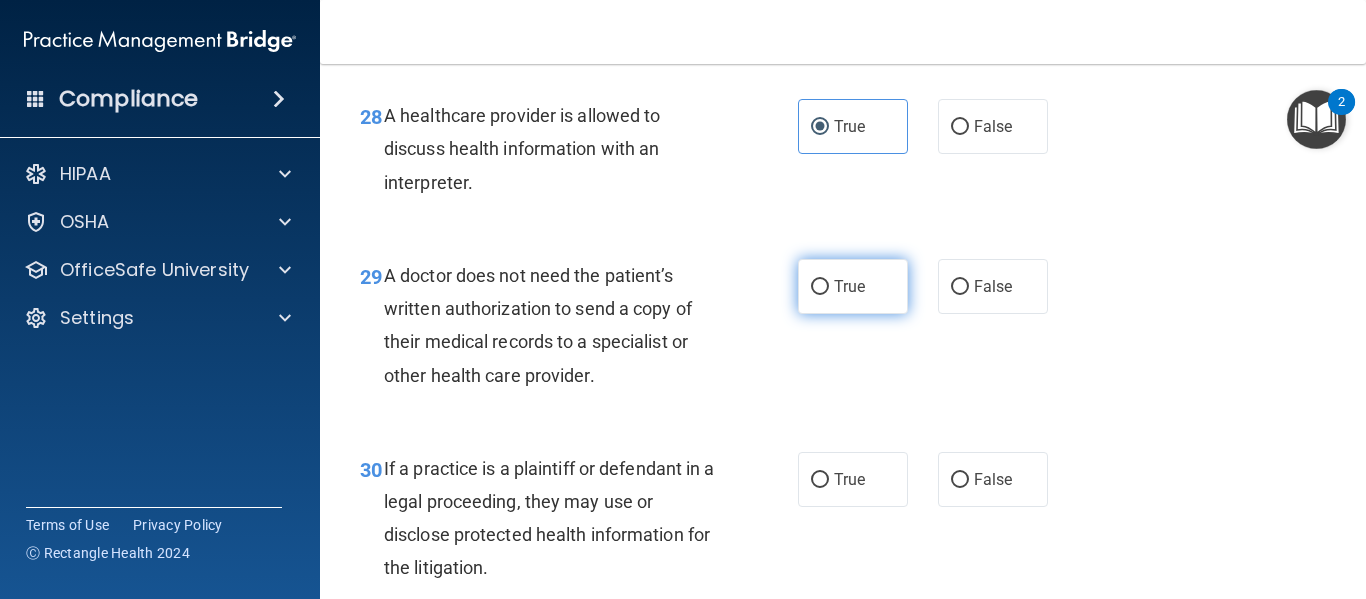 click on "True" at bounding box center (849, 286) 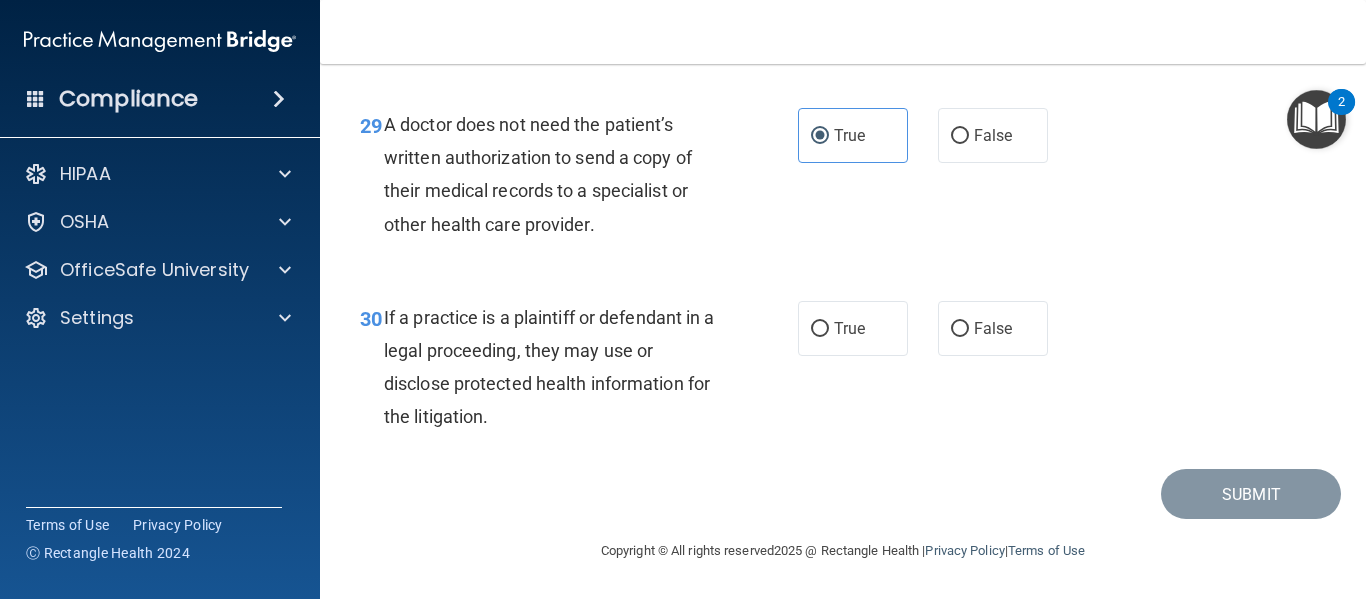 scroll, scrollTop: 5484, scrollLeft: 0, axis: vertical 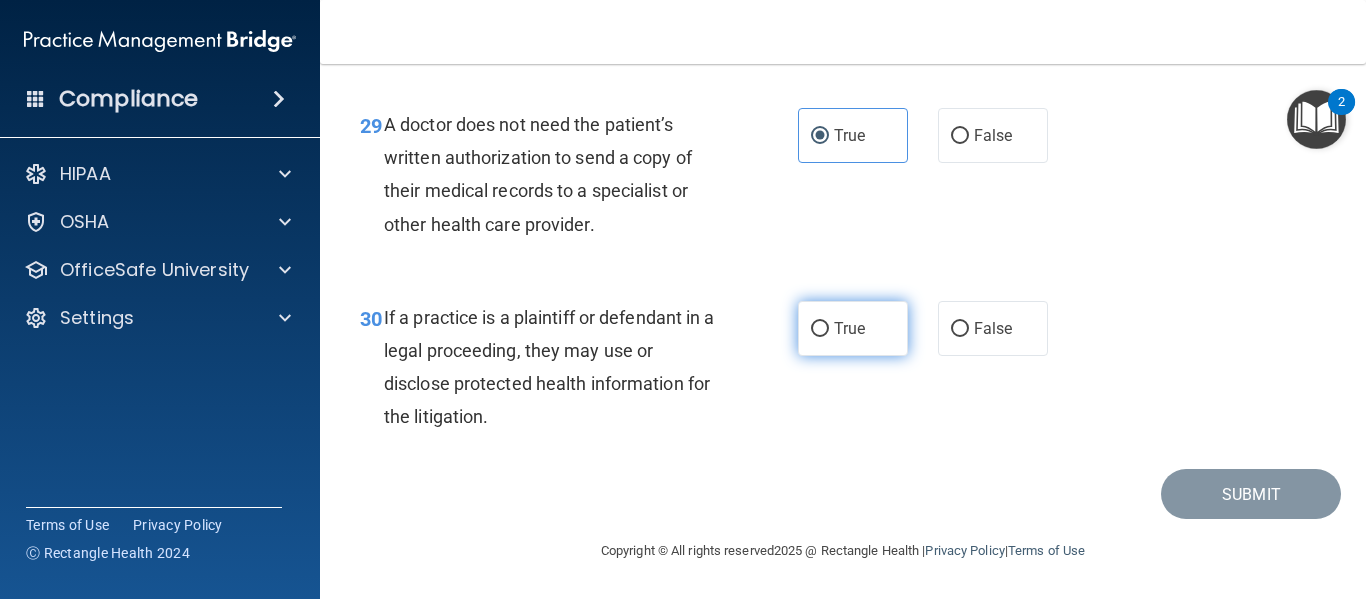 click on "True" at bounding box center (820, 329) 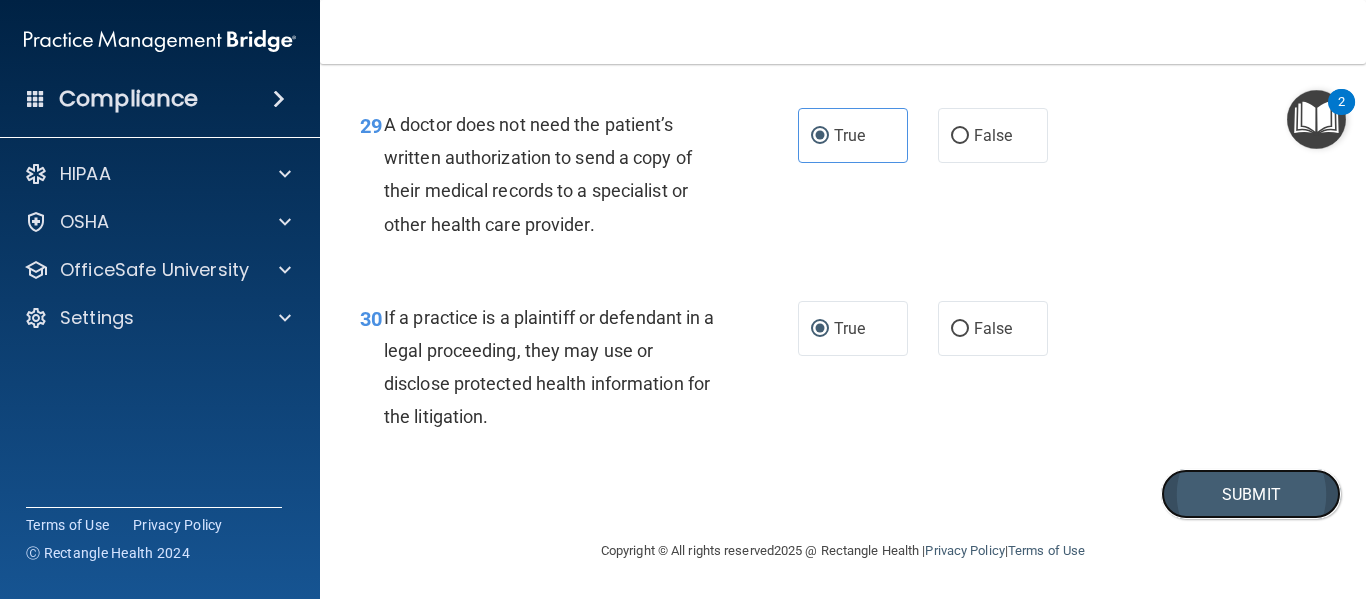 click on "Submit" at bounding box center (1251, 494) 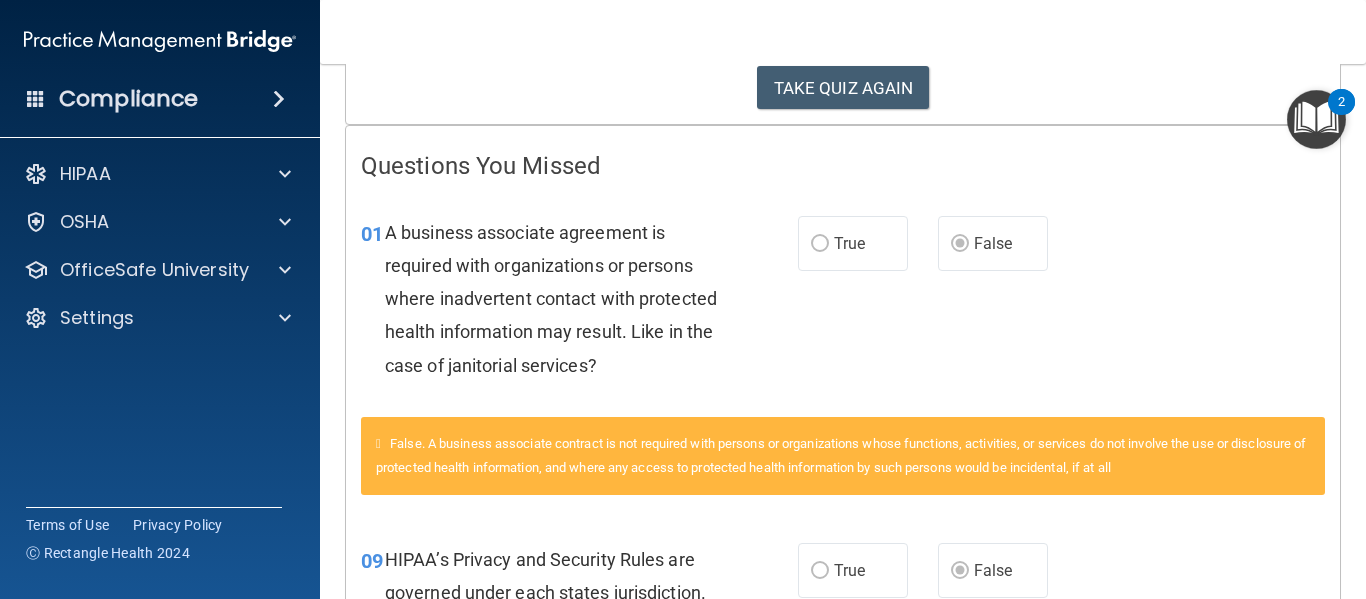 scroll, scrollTop: 0, scrollLeft: 0, axis: both 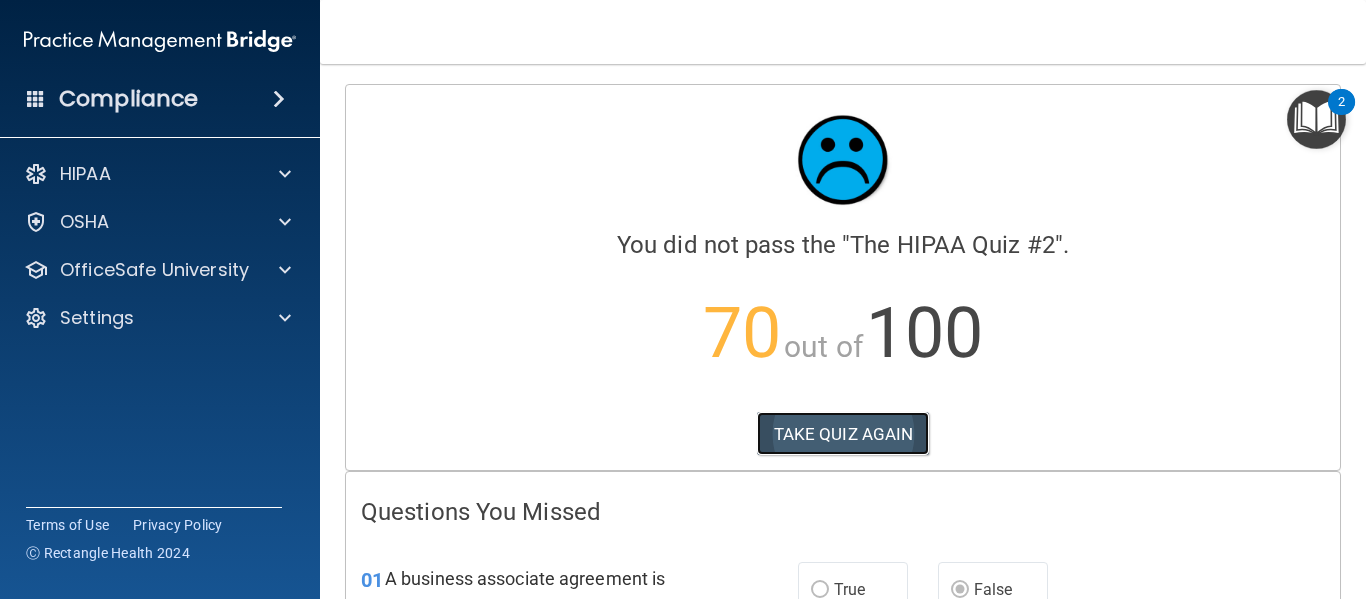 click on "TAKE QUIZ AGAIN" at bounding box center [843, 434] 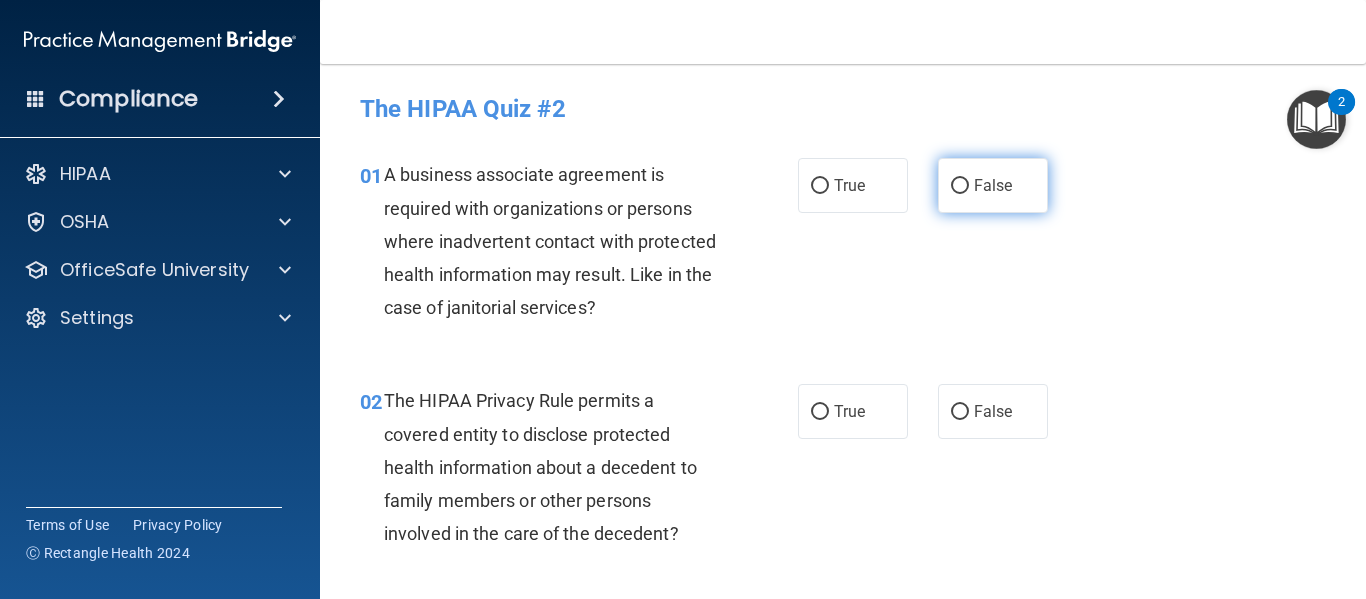 click on "False" at bounding box center [960, 186] 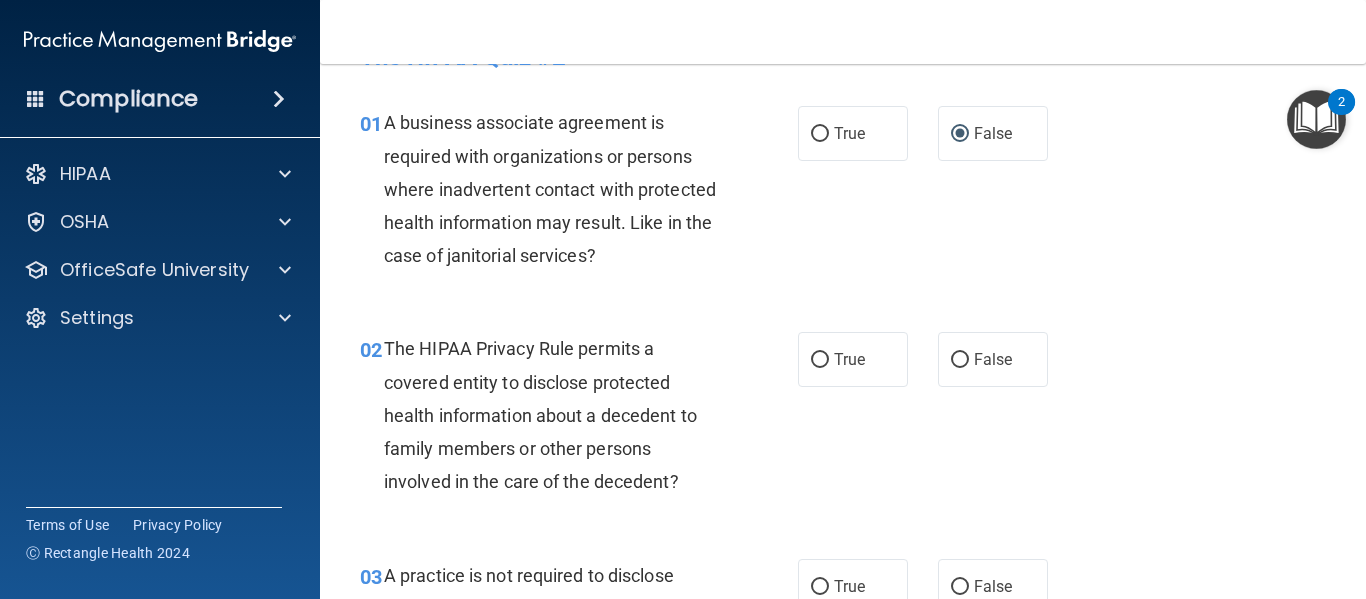 scroll, scrollTop: 100, scrollLeft: 0, axis: vertical 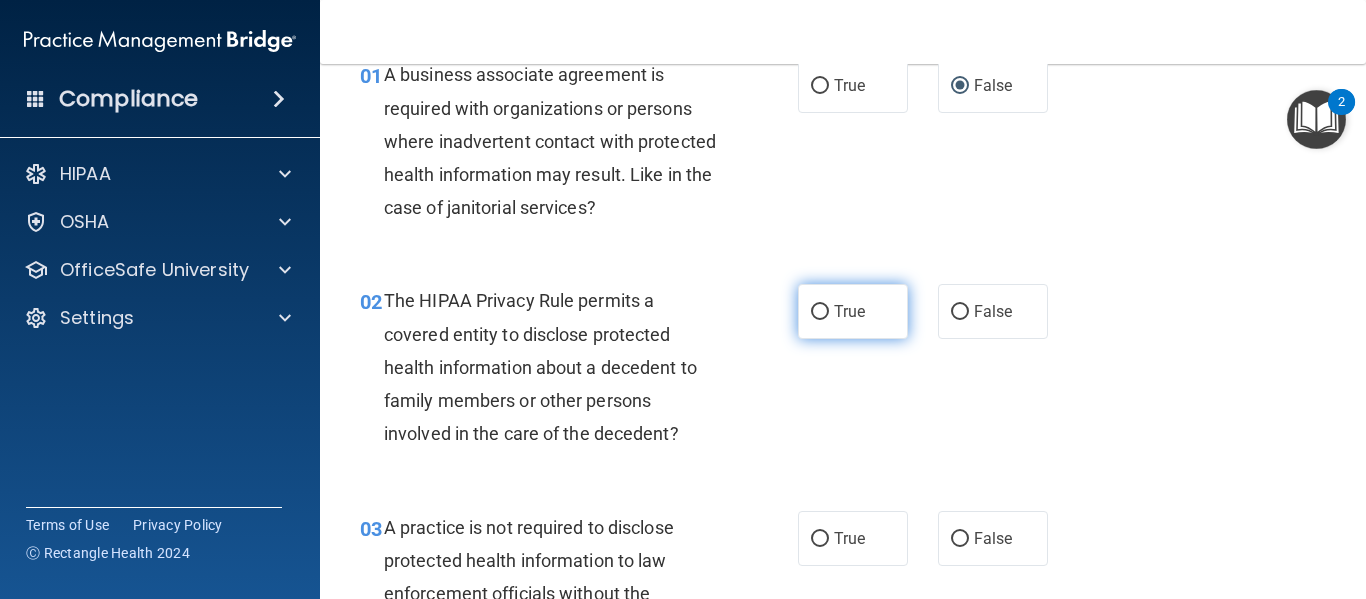 click on "True" at bounding box center [849, 311] 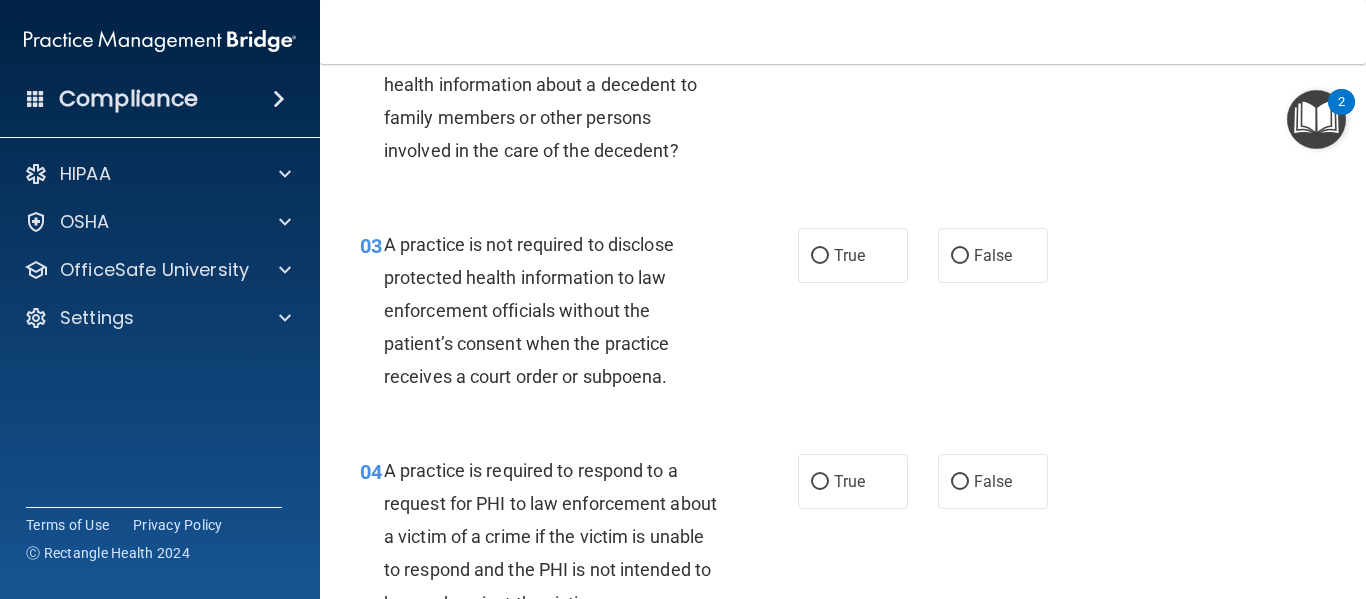 scroll, scrollTop: 400, scrollLeft: 0, axis: vertical 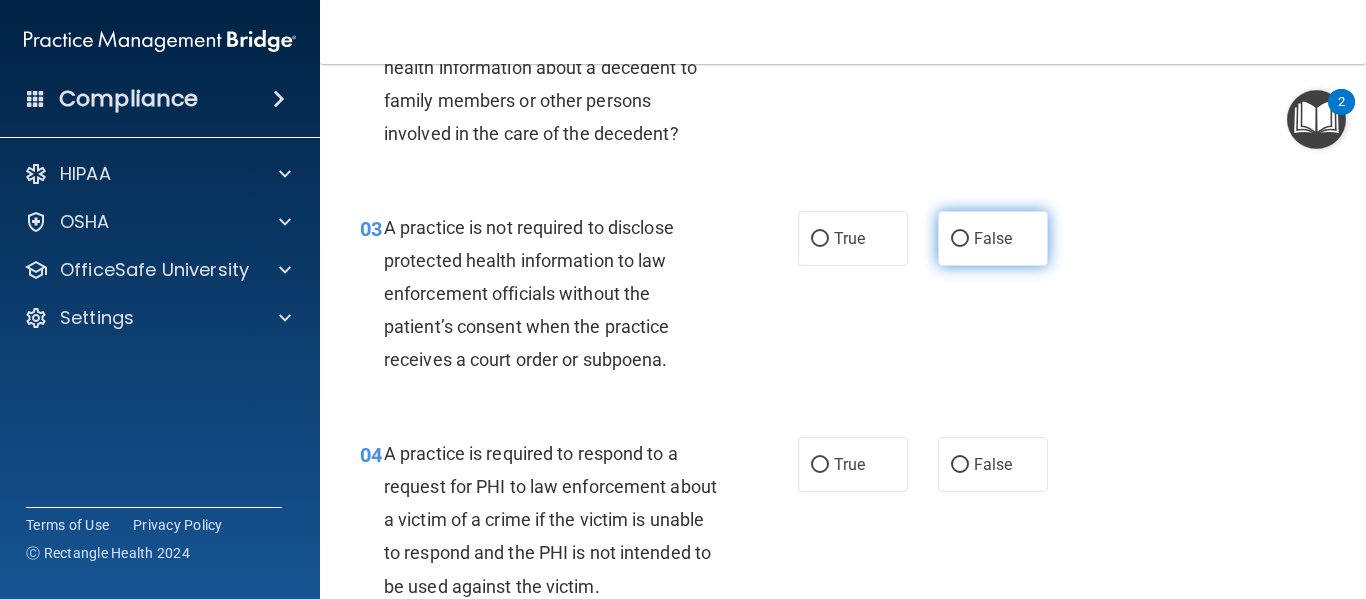click on "False" at bounding box center (993, 238) 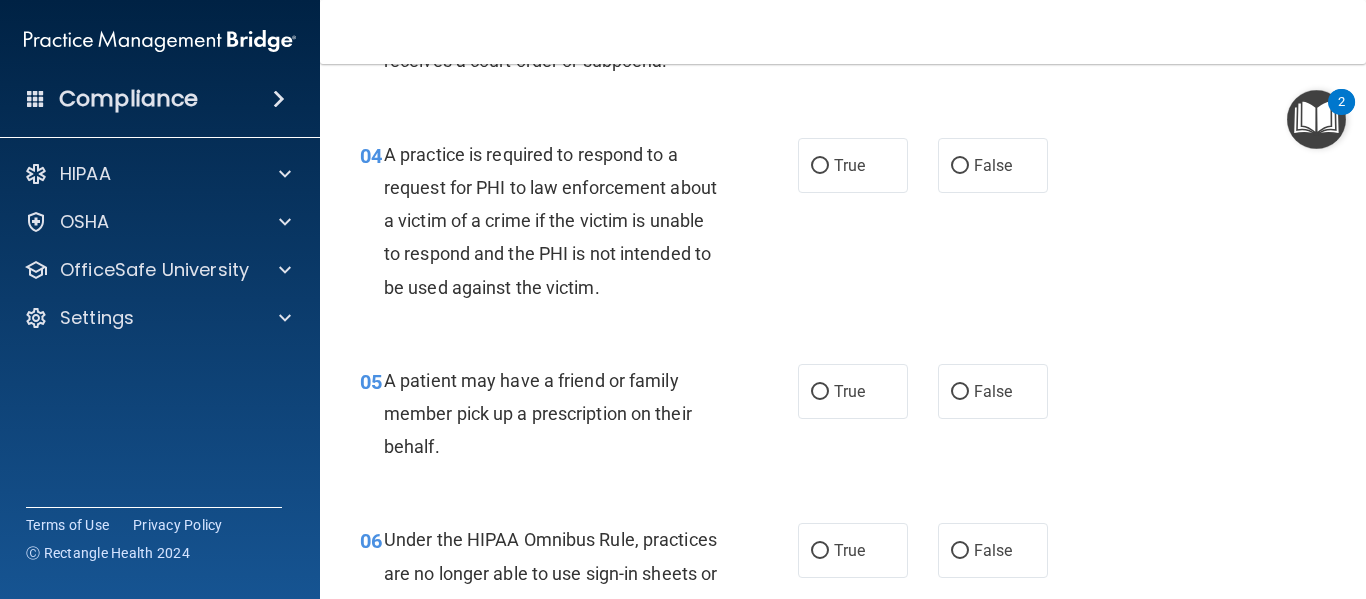 scroll, scrollTop: 700, scrollLeft: 0, axis: vertical 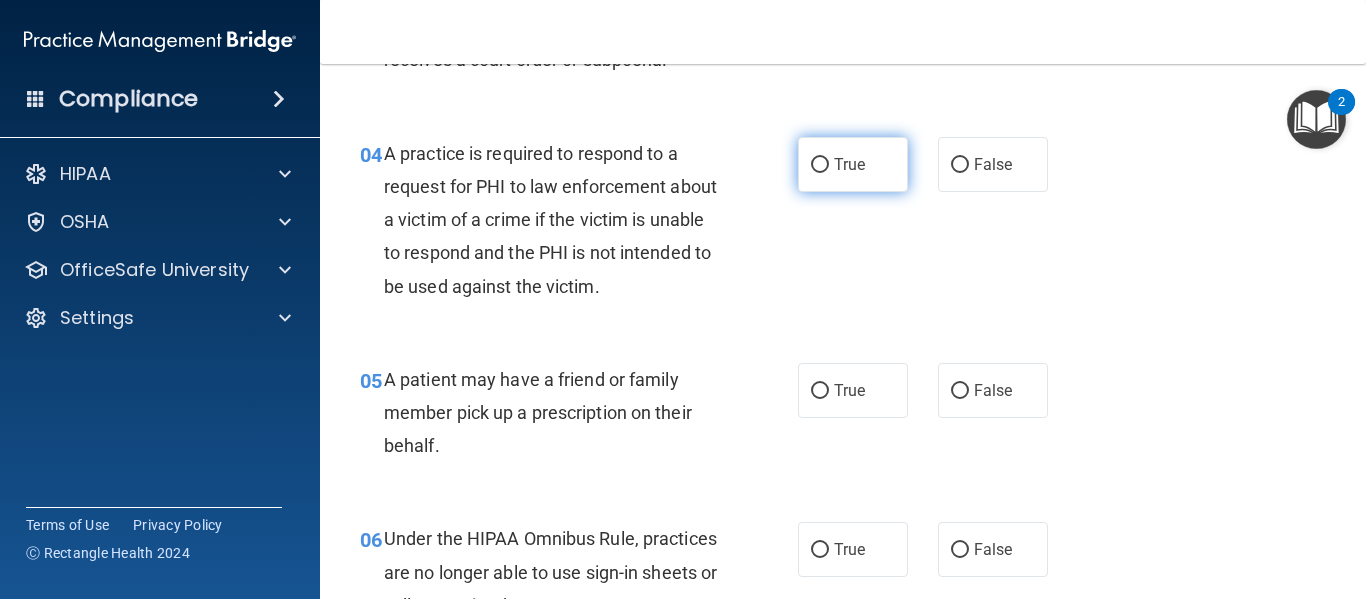 click on "True" at bounding box center (849, 164) 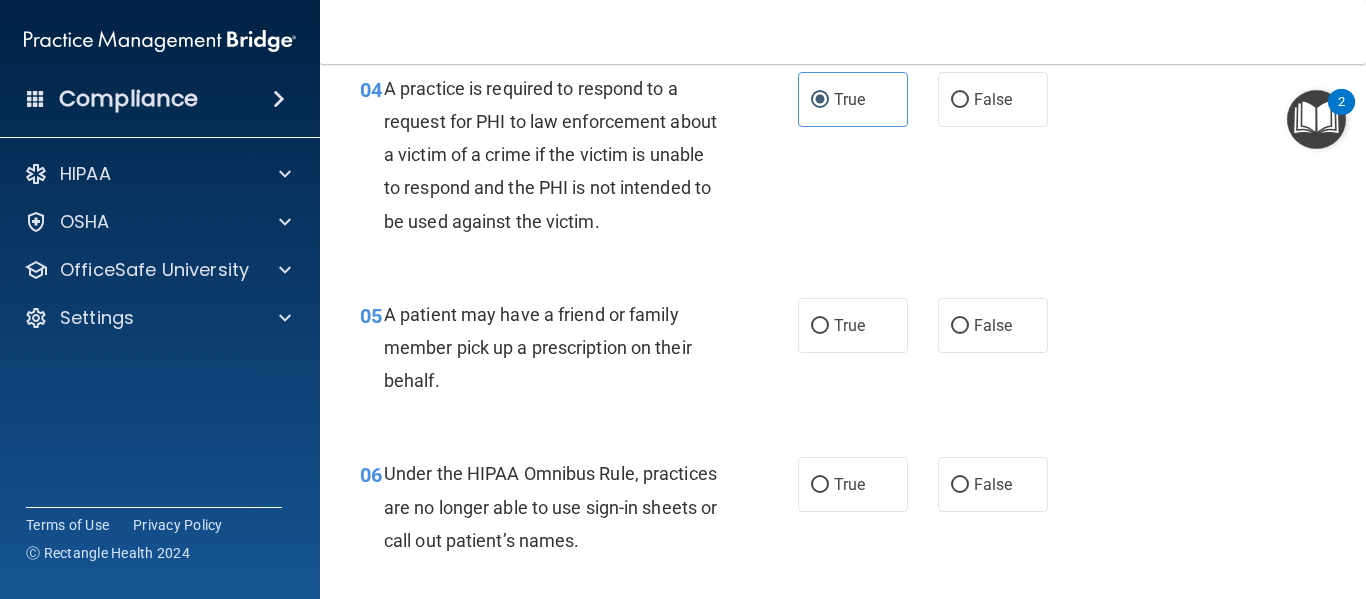 scroll, scrollTop: 800, scrollLeft: 0, axis: vertical 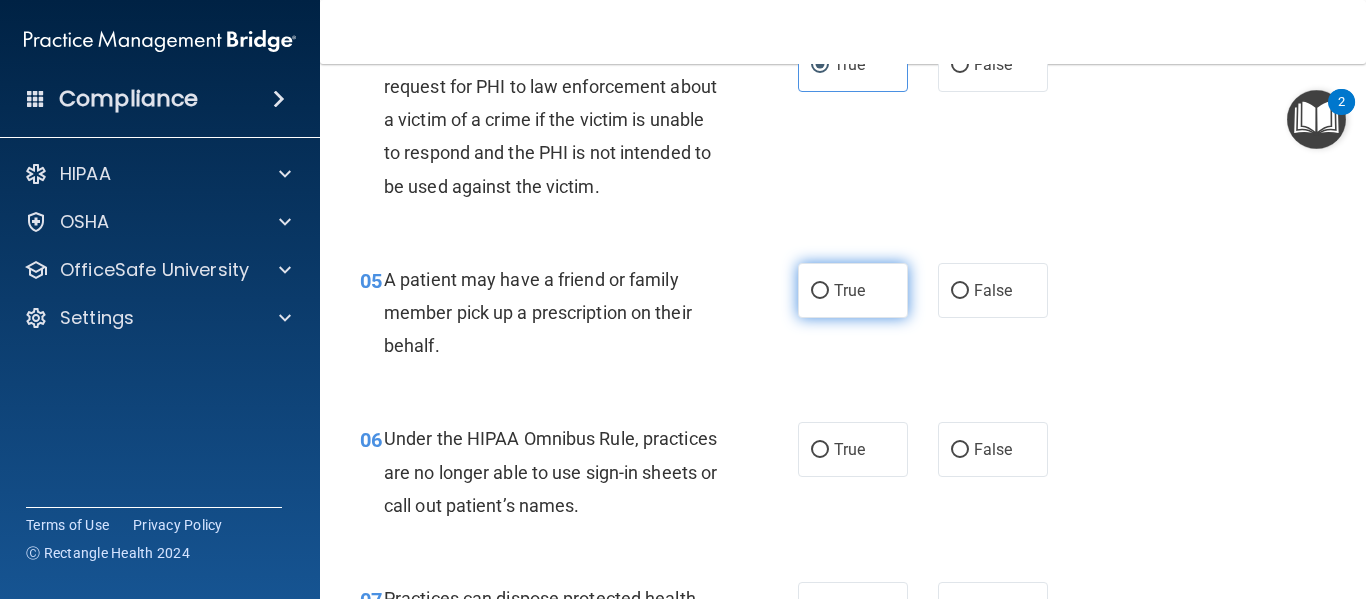 click on "True" at bounding box center [853, 290] 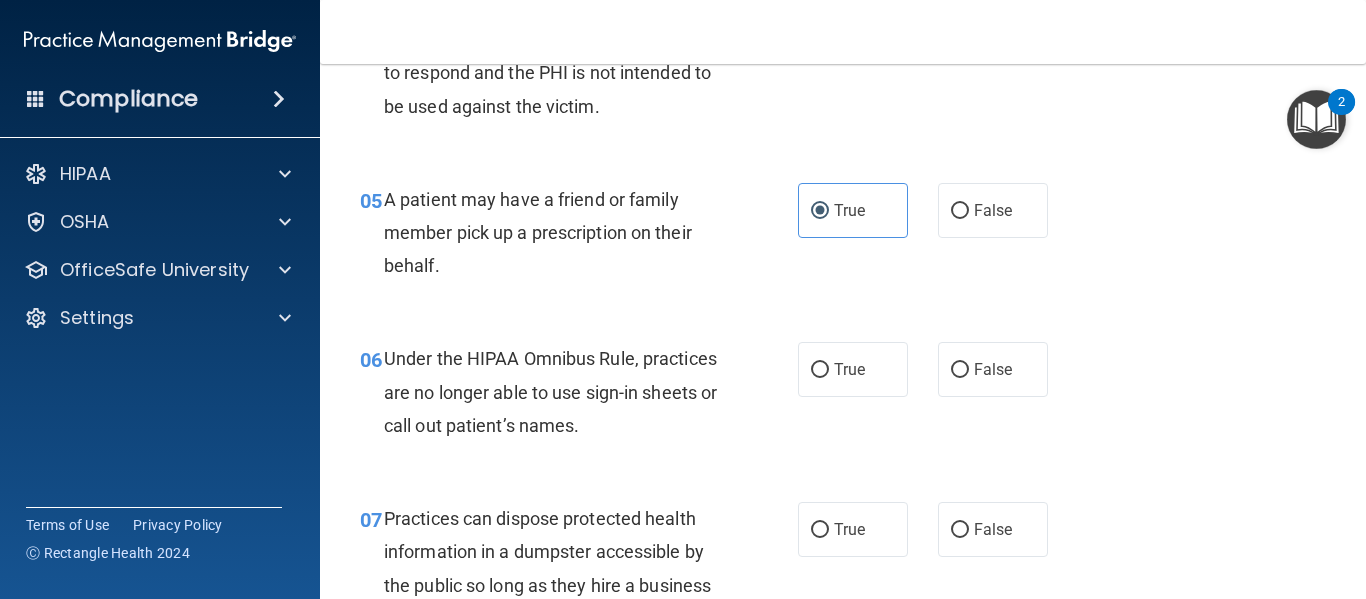 scroll, scrollTop: 1000, scrollLeft: 0, axis: vertical 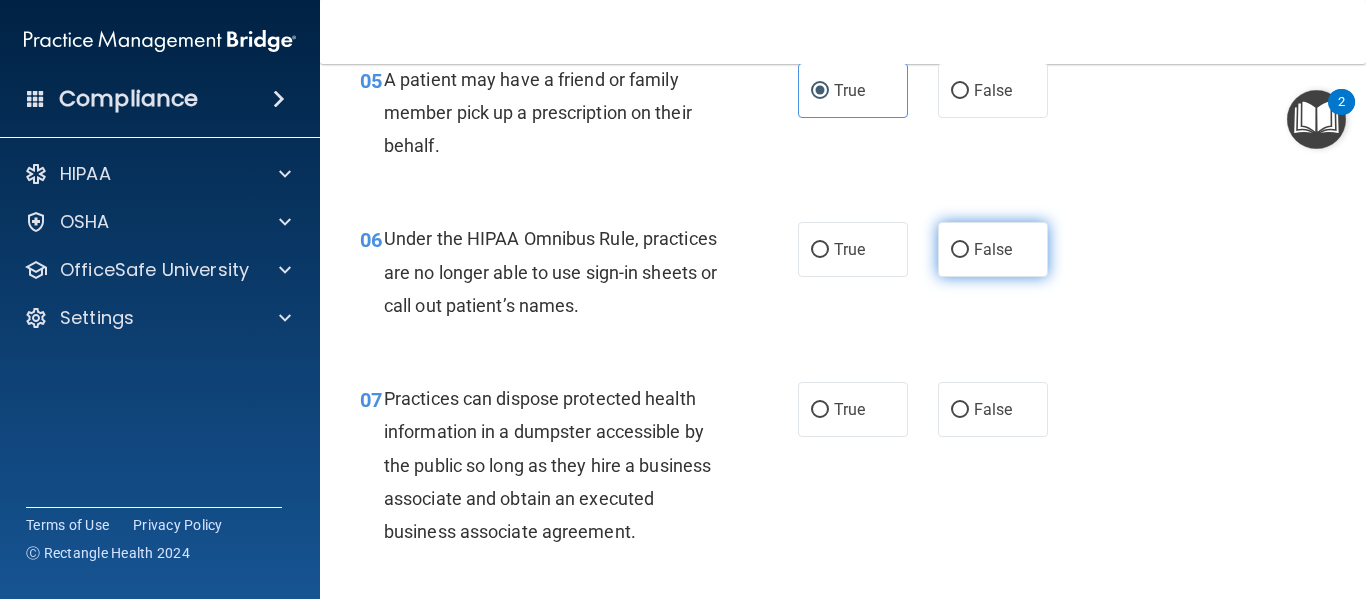 click on "False" at bounding box center [993, 249] 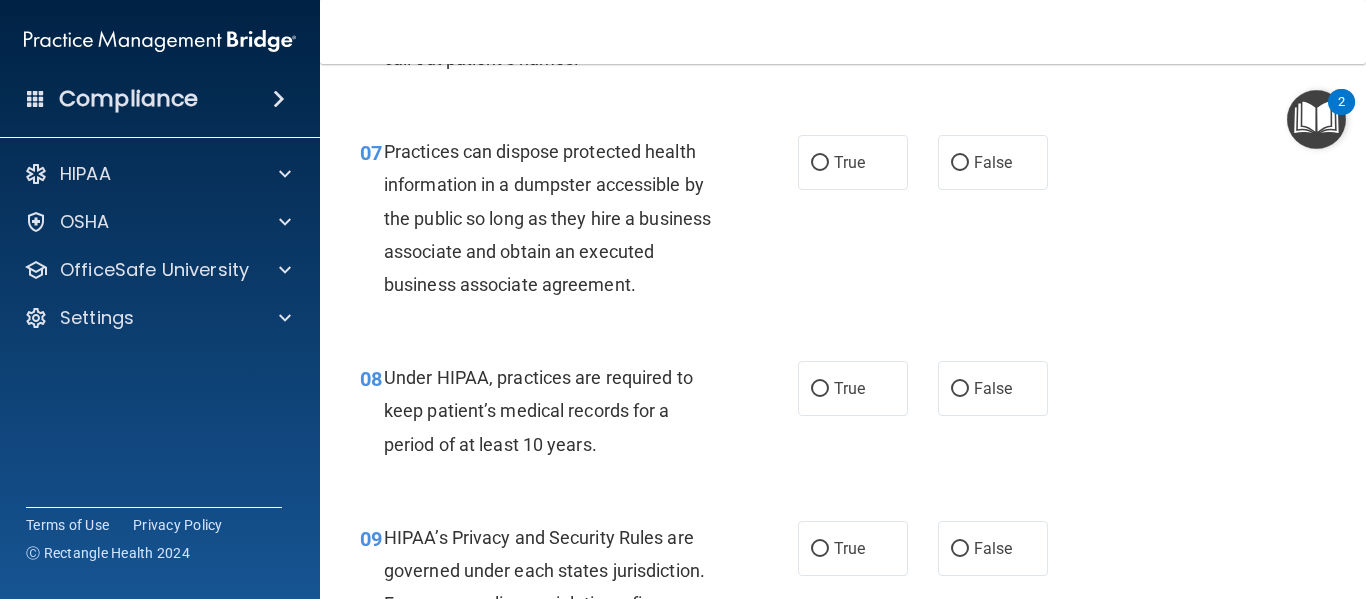 scroll, scrollTop: 1200, scrollLeft: 0, axis: vertical 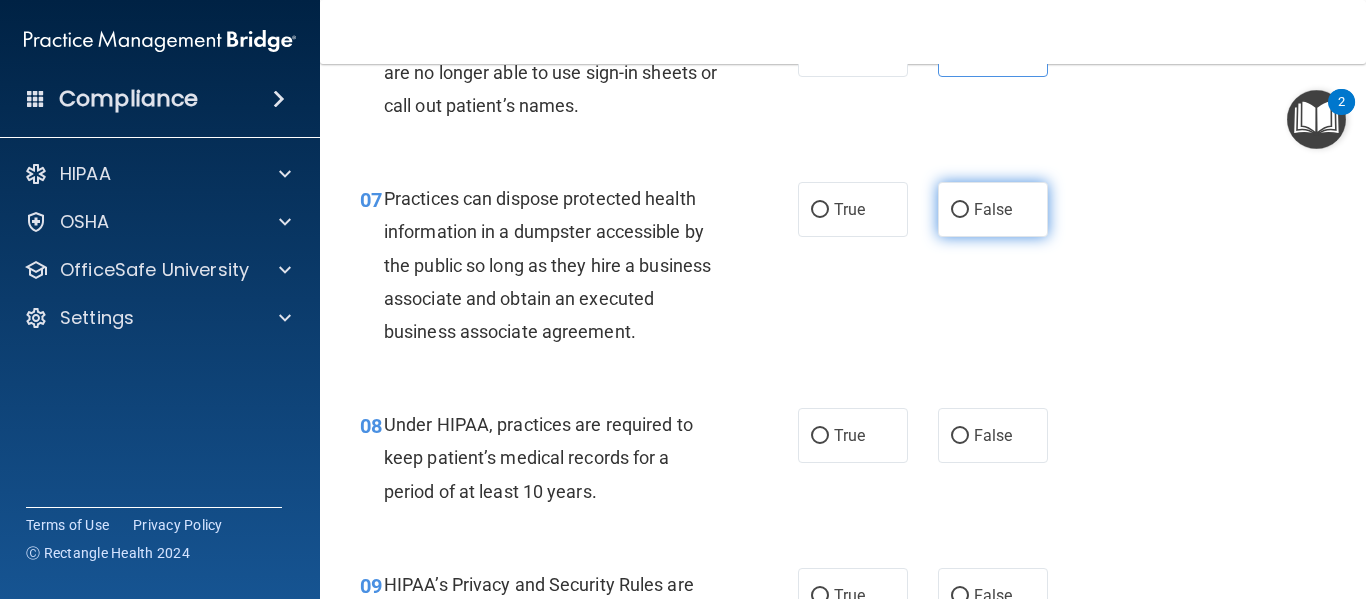 click on "False" at bounding box center (993, 209) 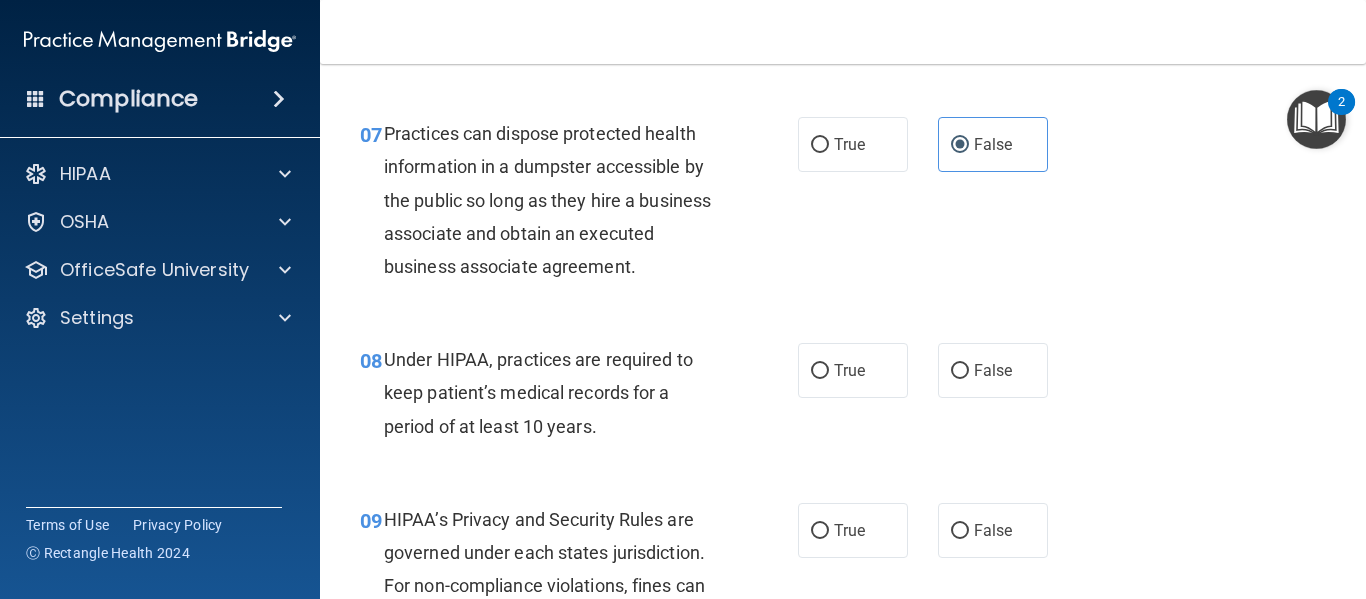 scroll, scrollTop: 1300, scrollLeft: 0, axis: vertical 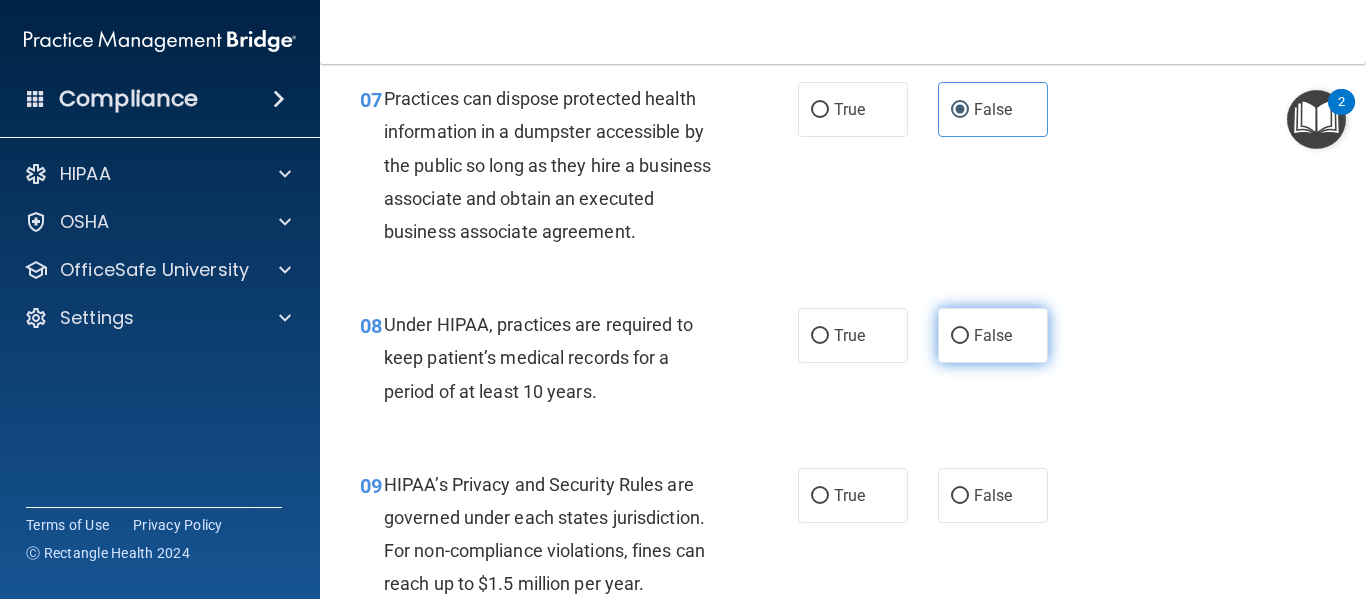 click on "False" at bounding box center [993, 335] 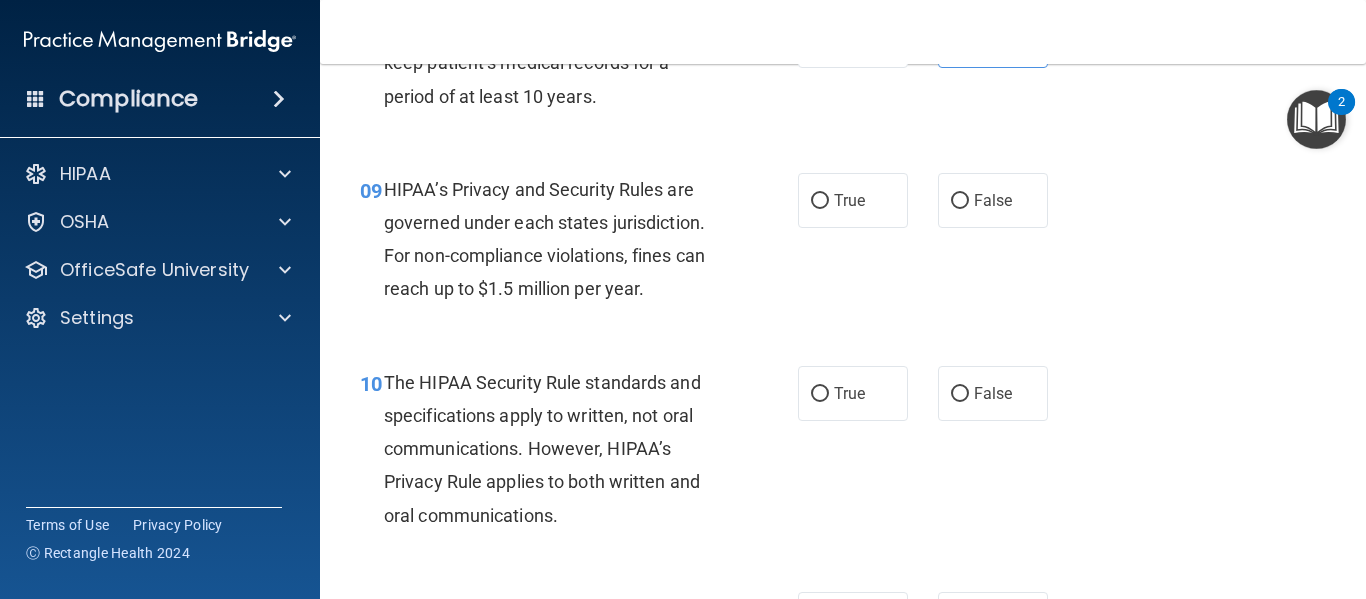 scroll, scrollTop: 1600, scrollLeft: 0, axis: vertical 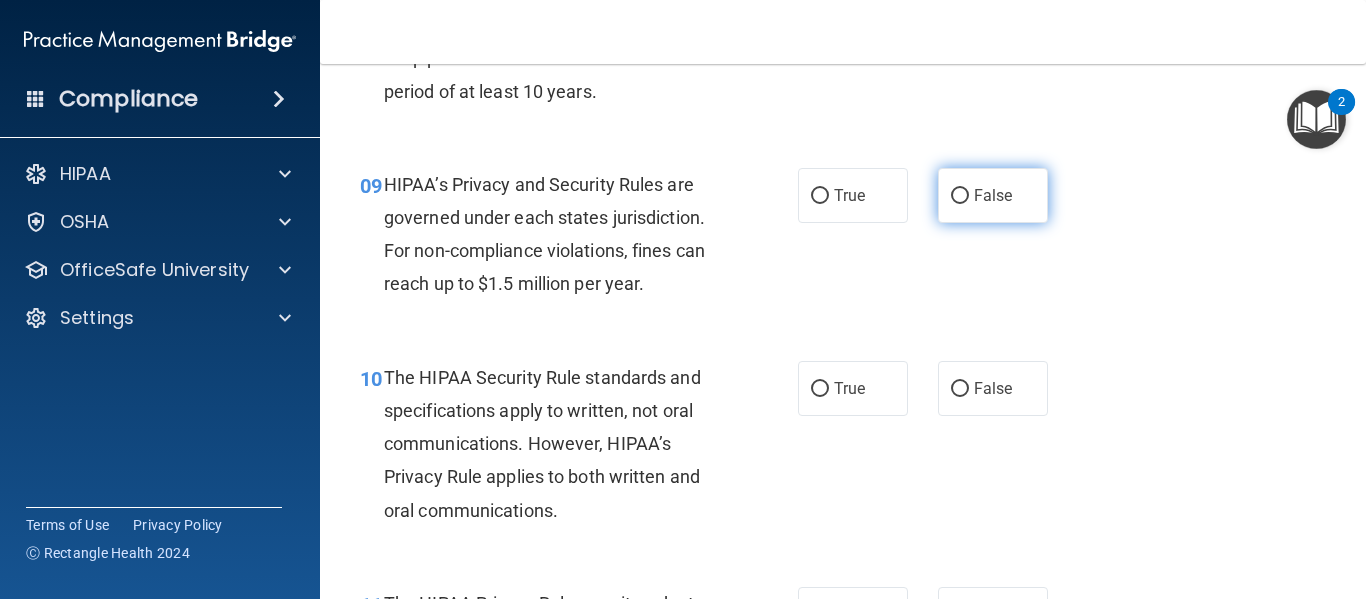 click on "False" at bounding box center (960, 196) 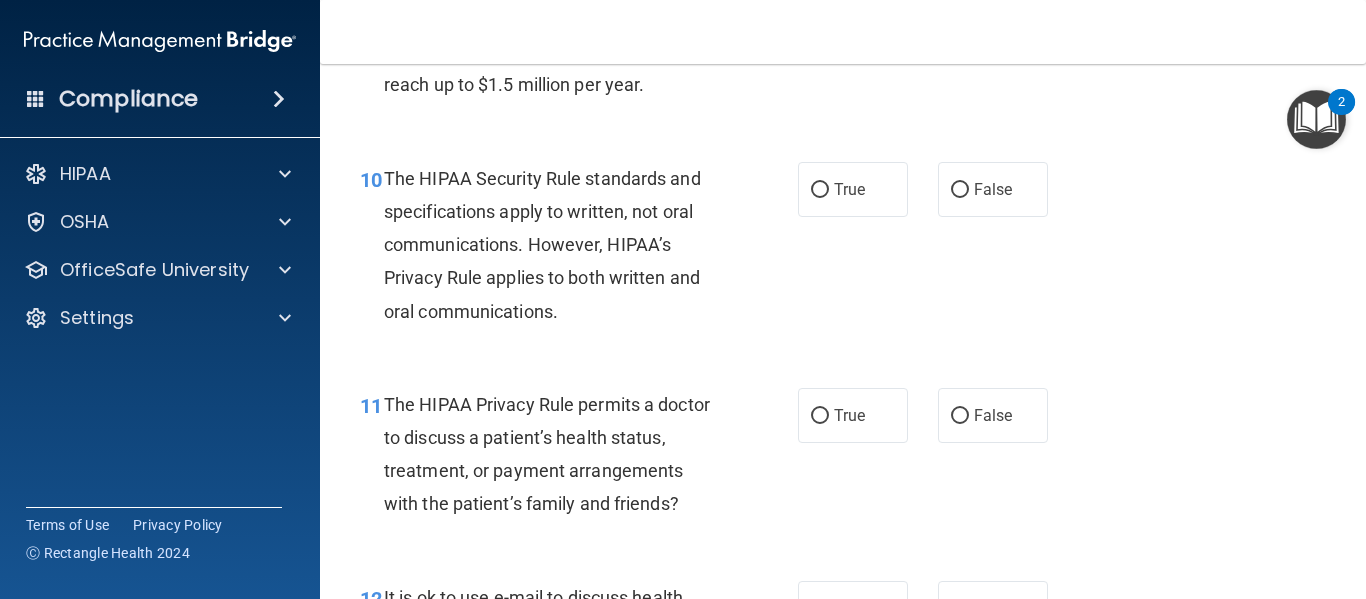 scroll, scrollTop: 1800, scrollLeft: 0, axis: vertical 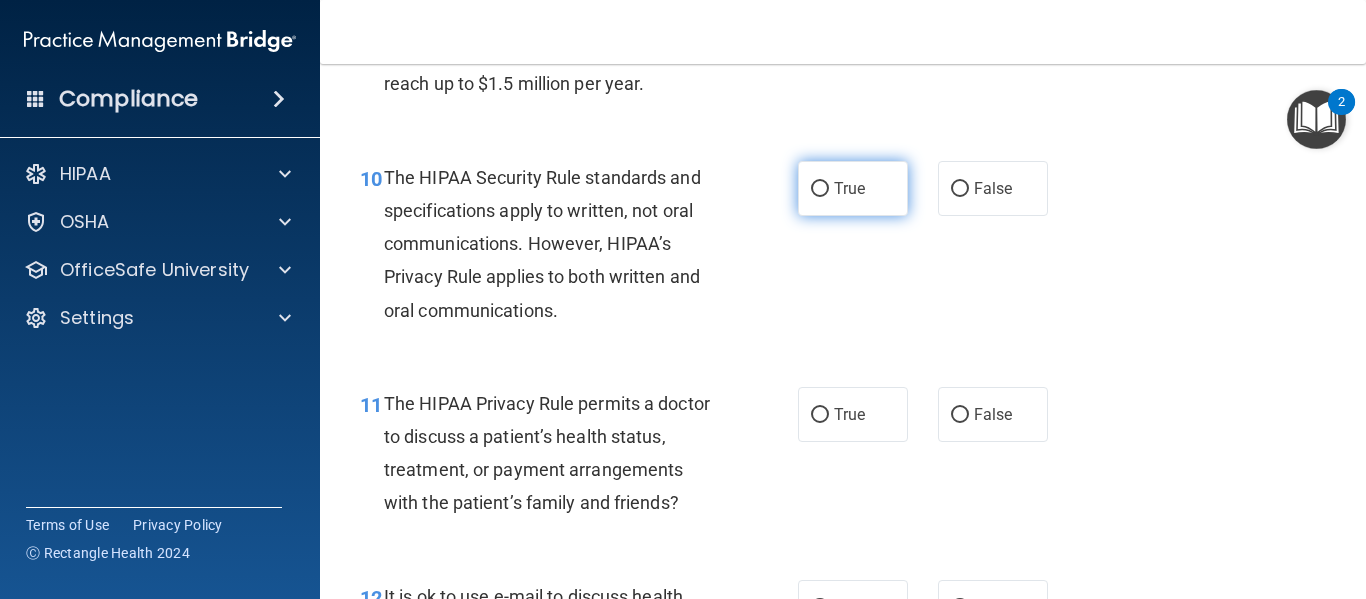 click on "True" at bounding box center [853, 188] 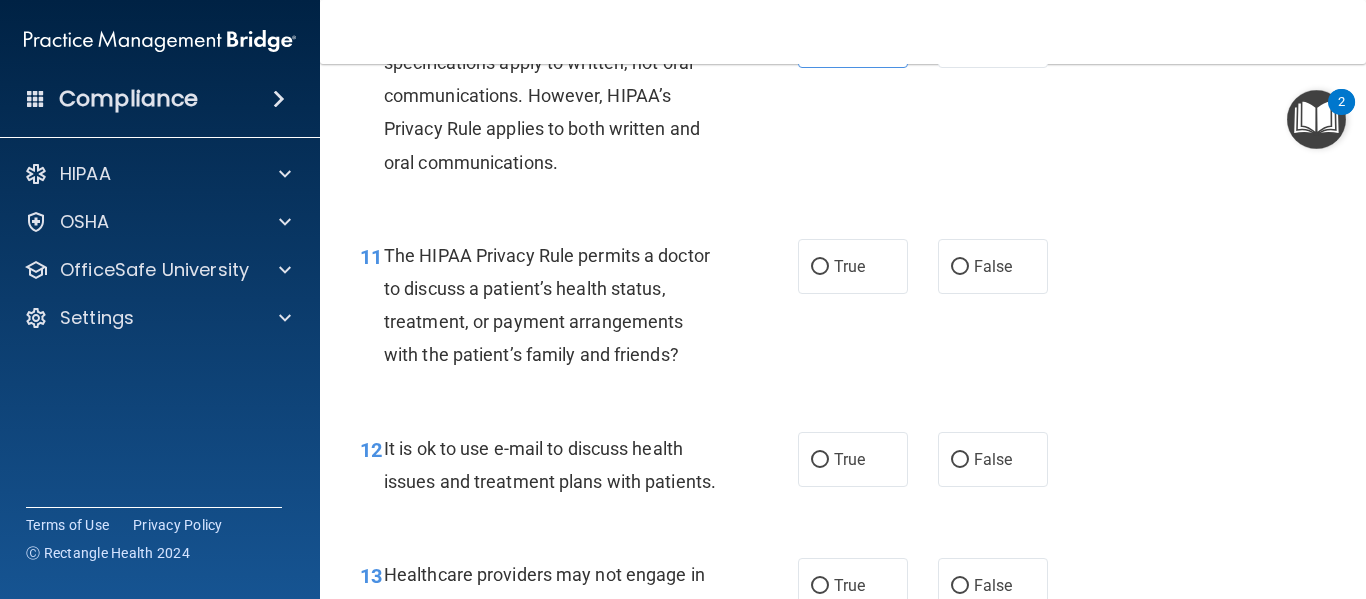 scroll, scrollTop: 2000, scrollLeft: 0, axis: vertical 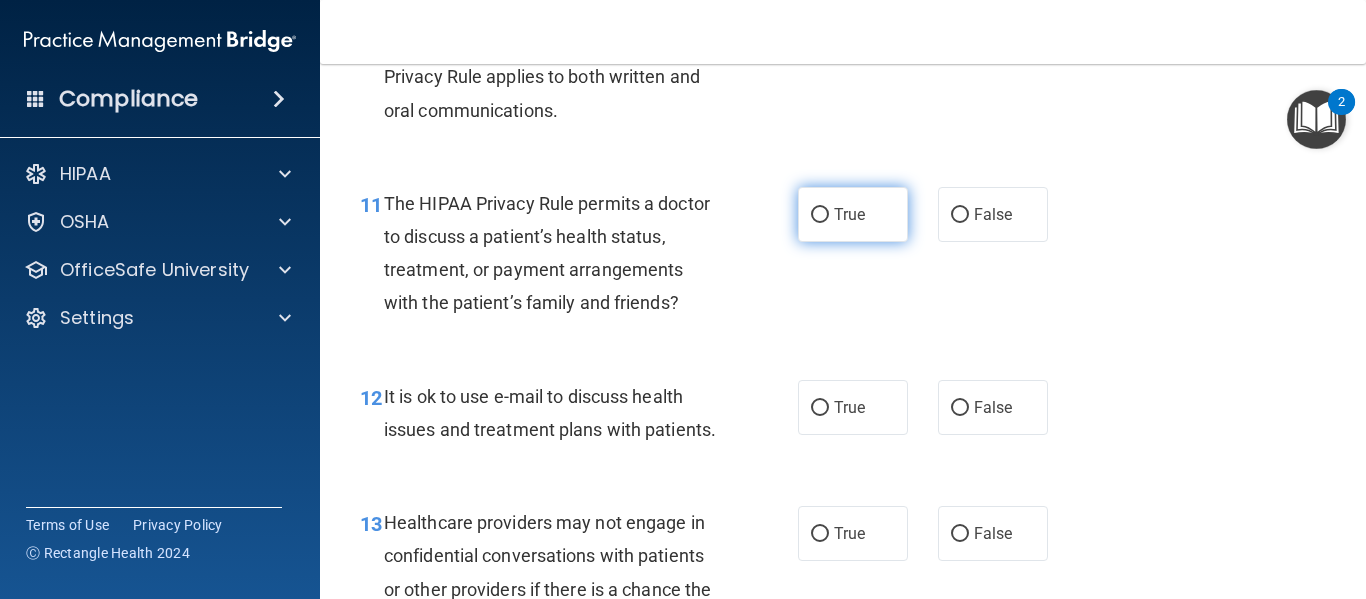 click on "True" at bounding box center [849, 214] 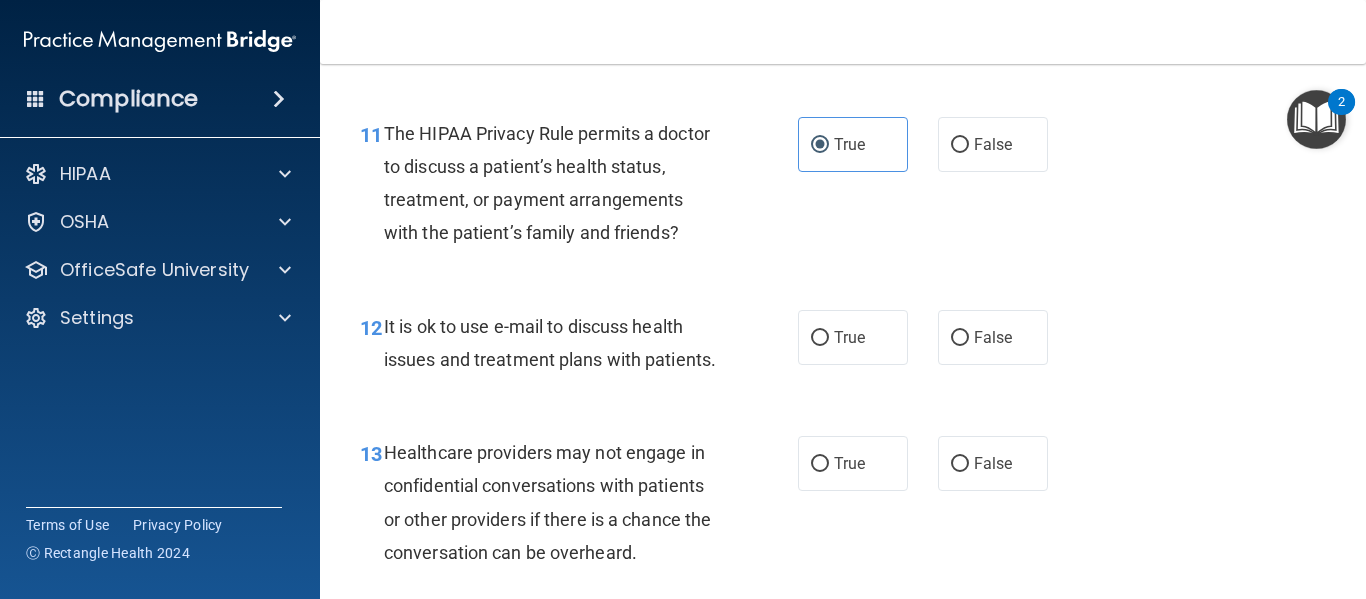 scroll, scrollTop: 2100, scrollLeft: 0, axis: vertical 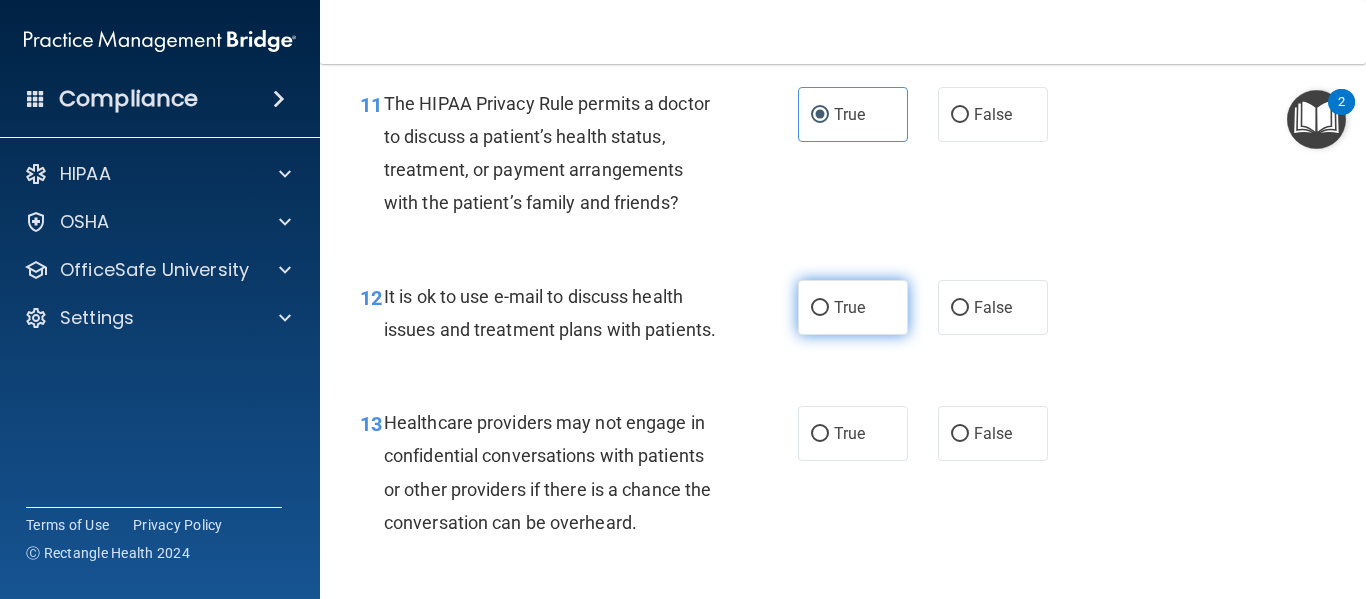 click on "True" at bounding box center (849, 307) 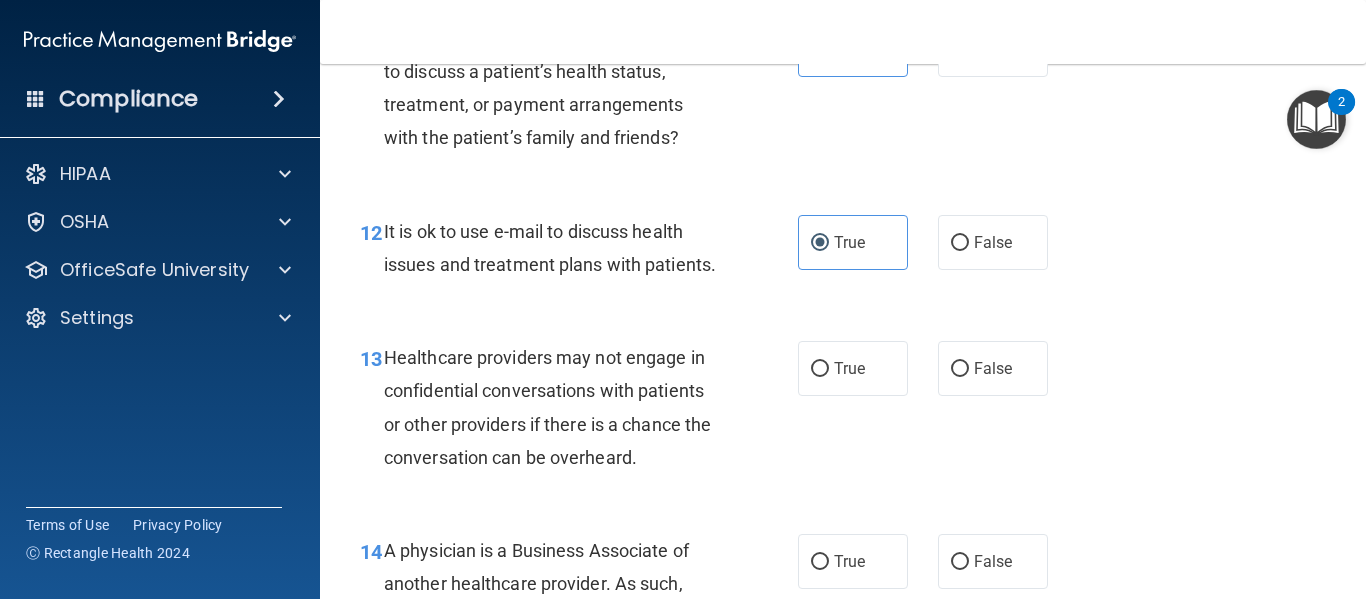 scroll, scrollTop: 2200, scrollLeft: 0, axis: vertical 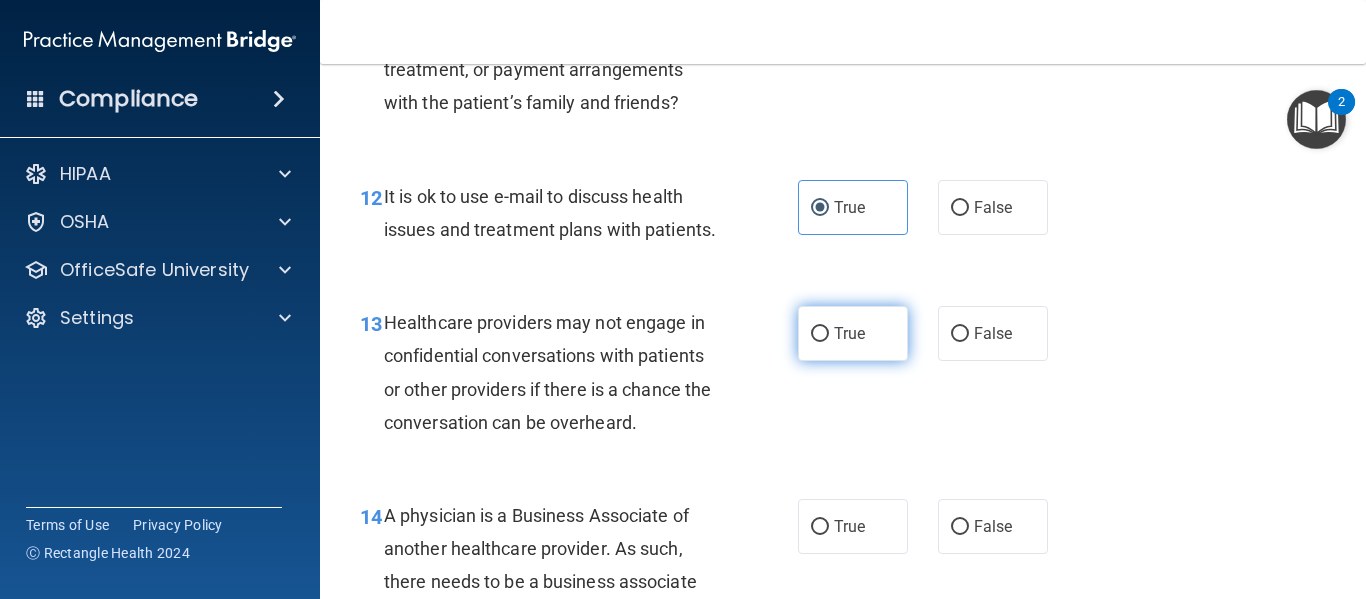click on "True" at bounding box center [849, 333] 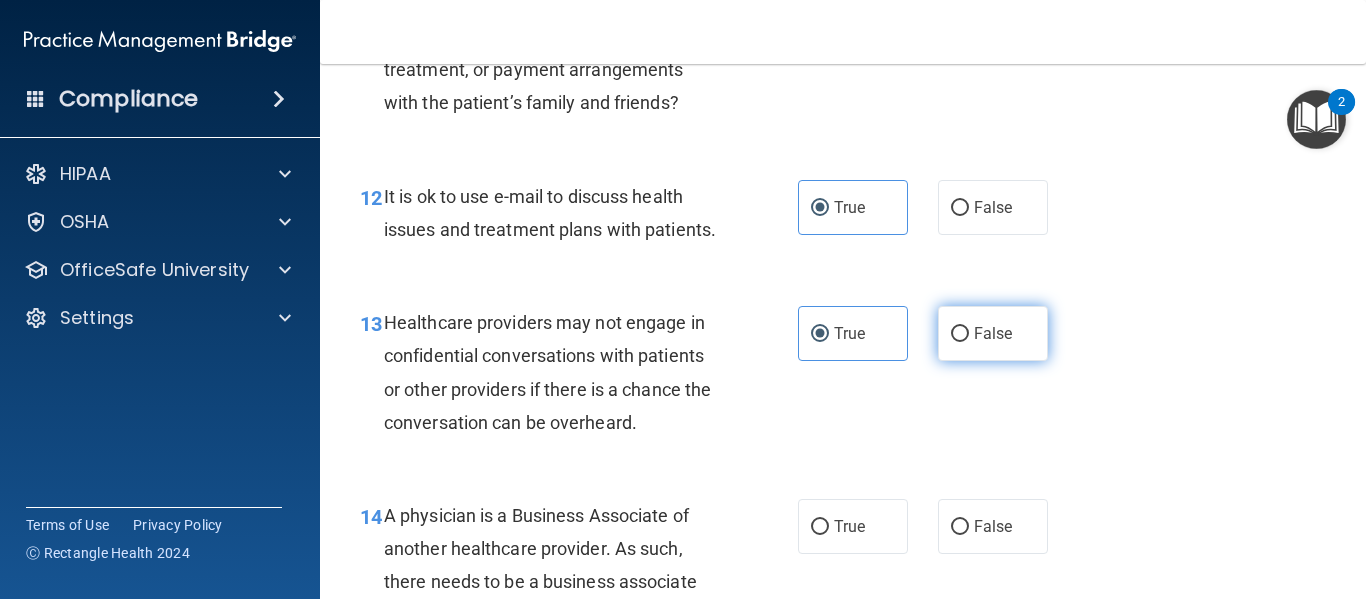 click on "False" at bounding box center (993, 333) 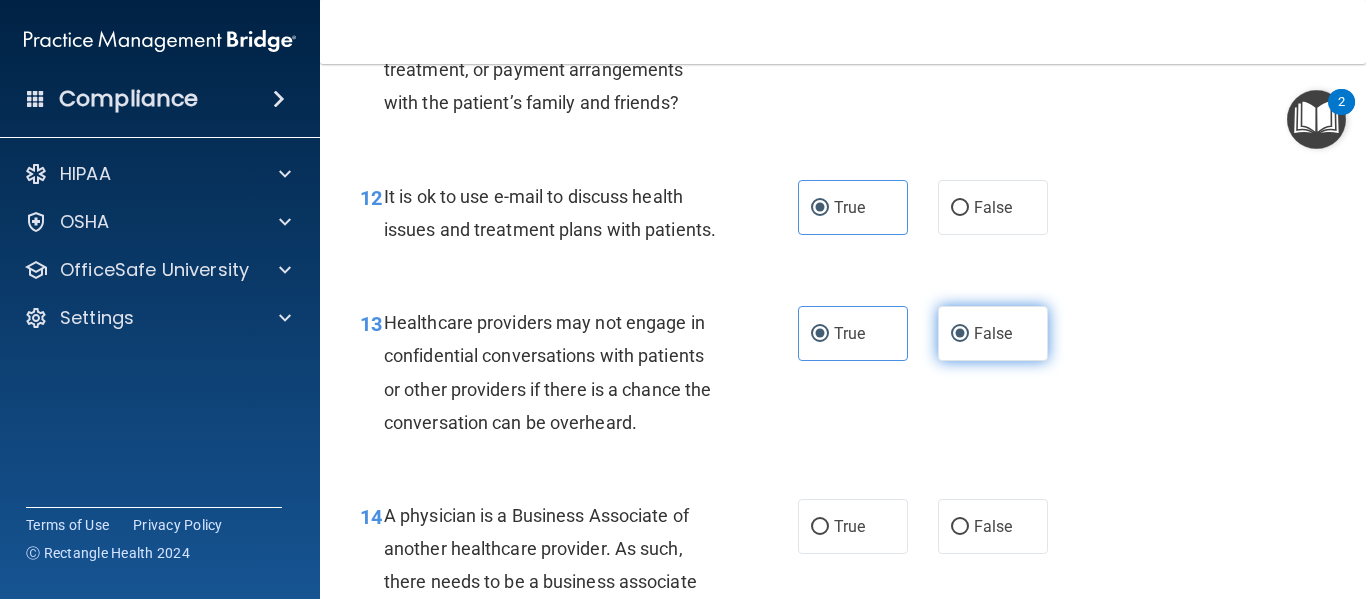 radio on "false" 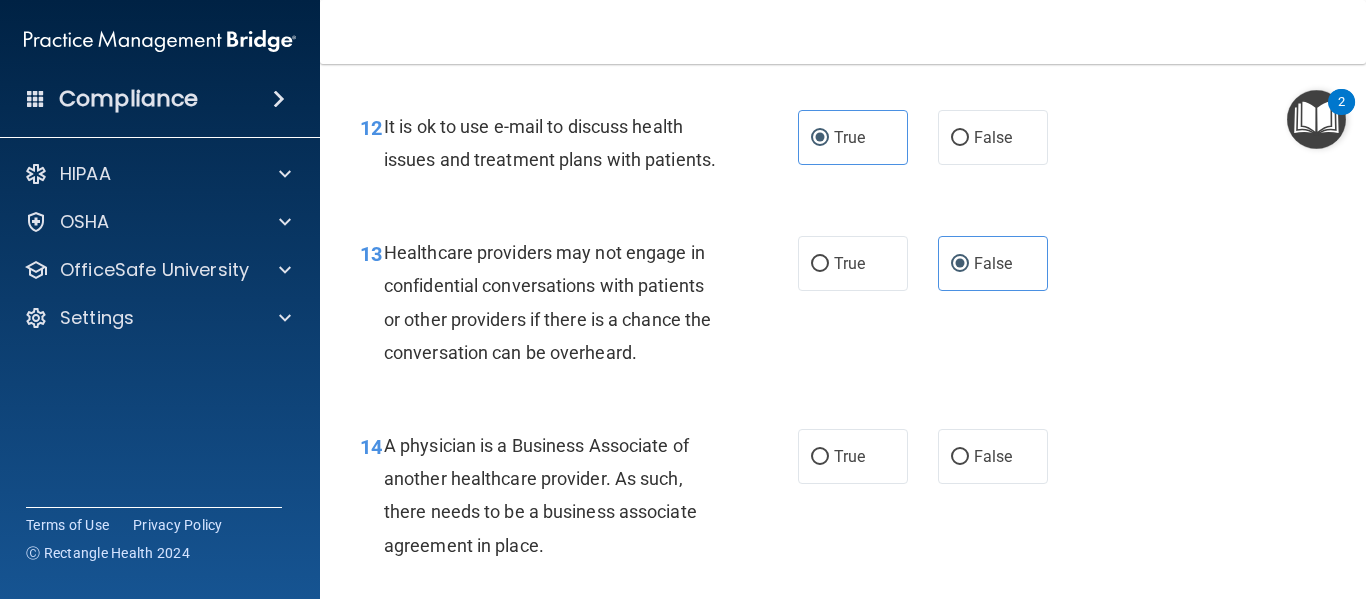 scroll, scrollTop: 2400, scrollLeft: 0, axis: vertical 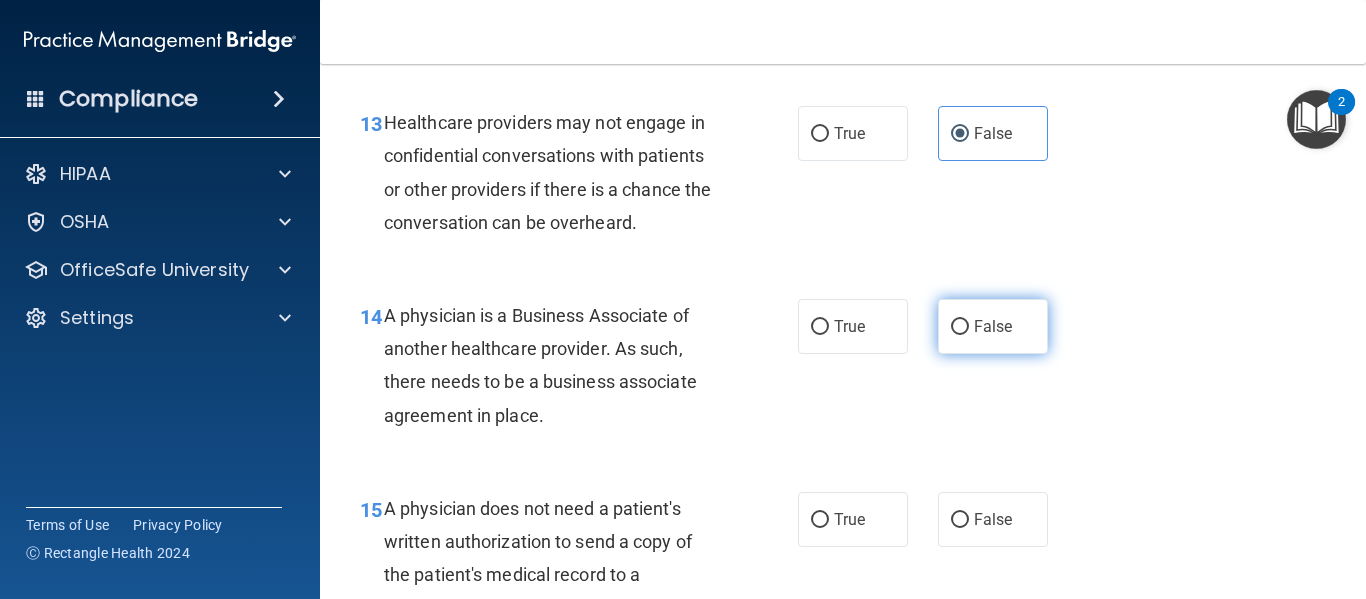 click on "False" at bounding box center (993, 326) 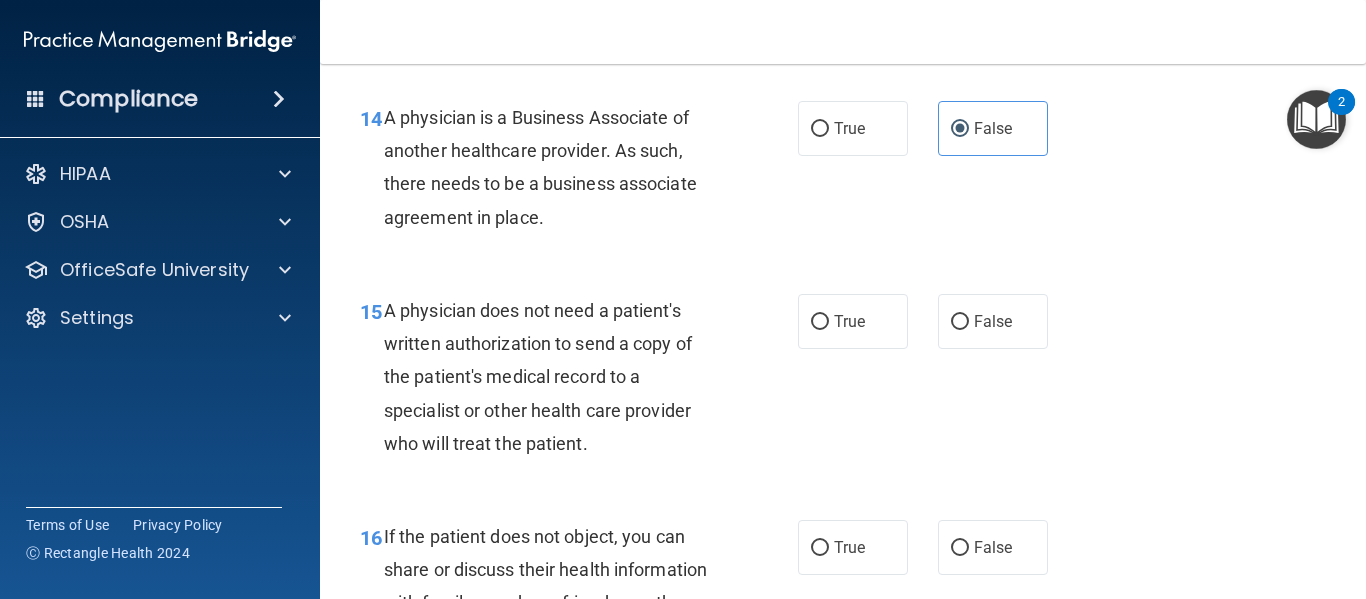 scroll, scrollTop: 2600, scrollLeft: 0, axis: vertical 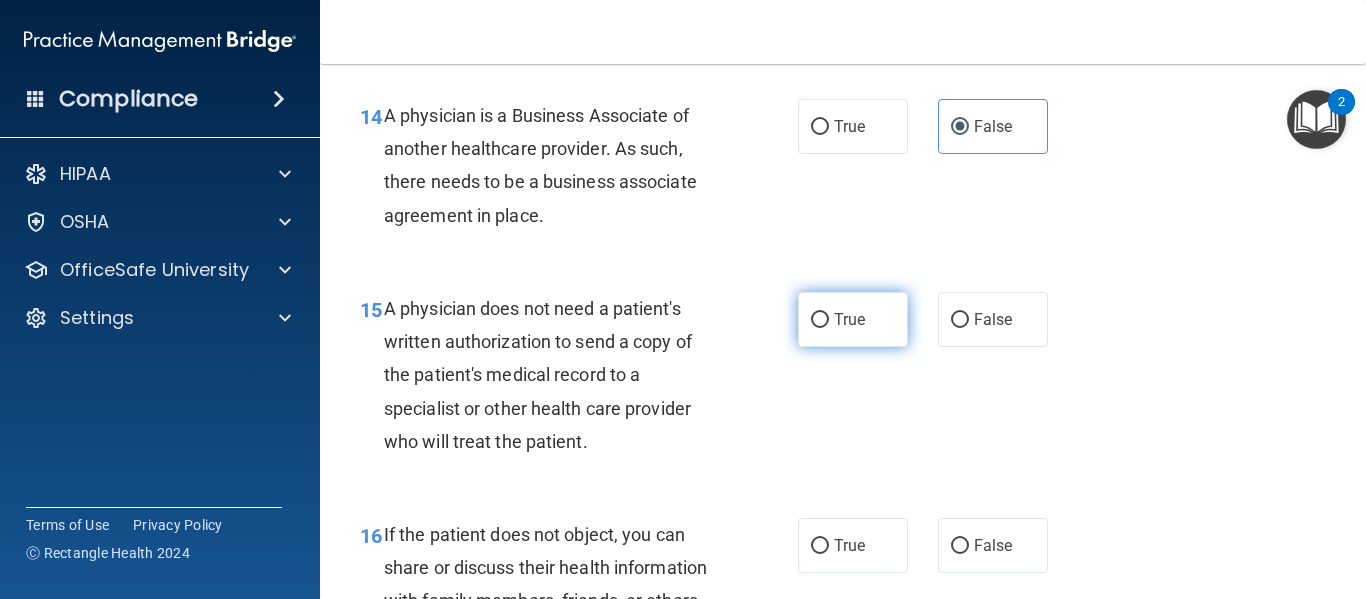 click on "True" at bounding box center (820, 320) 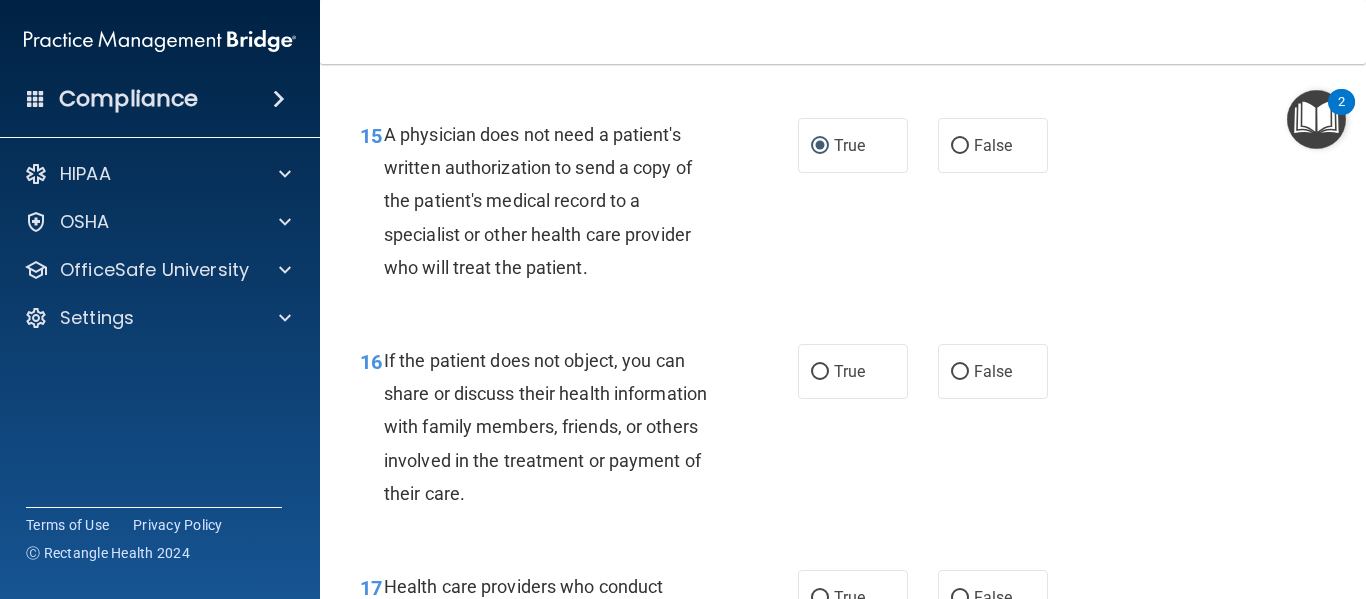 scroll, scrollTop: 2800, scrollLeft: 0, axis: vertical 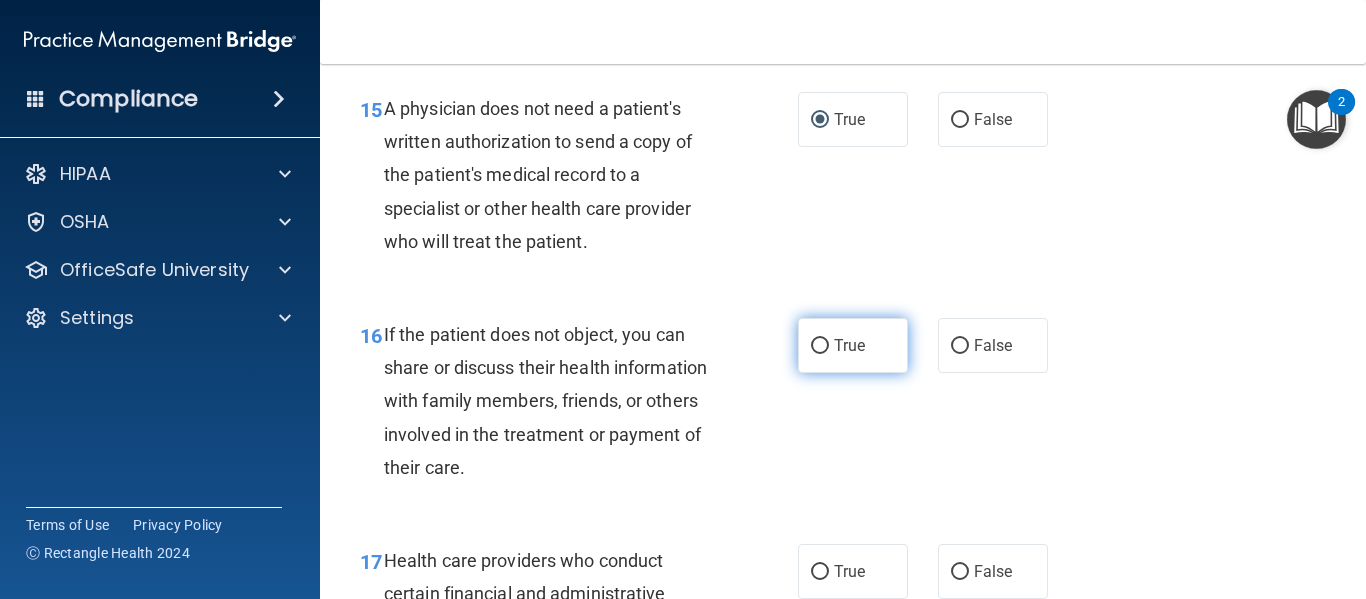click on "True" at bounding box center [820, 346] 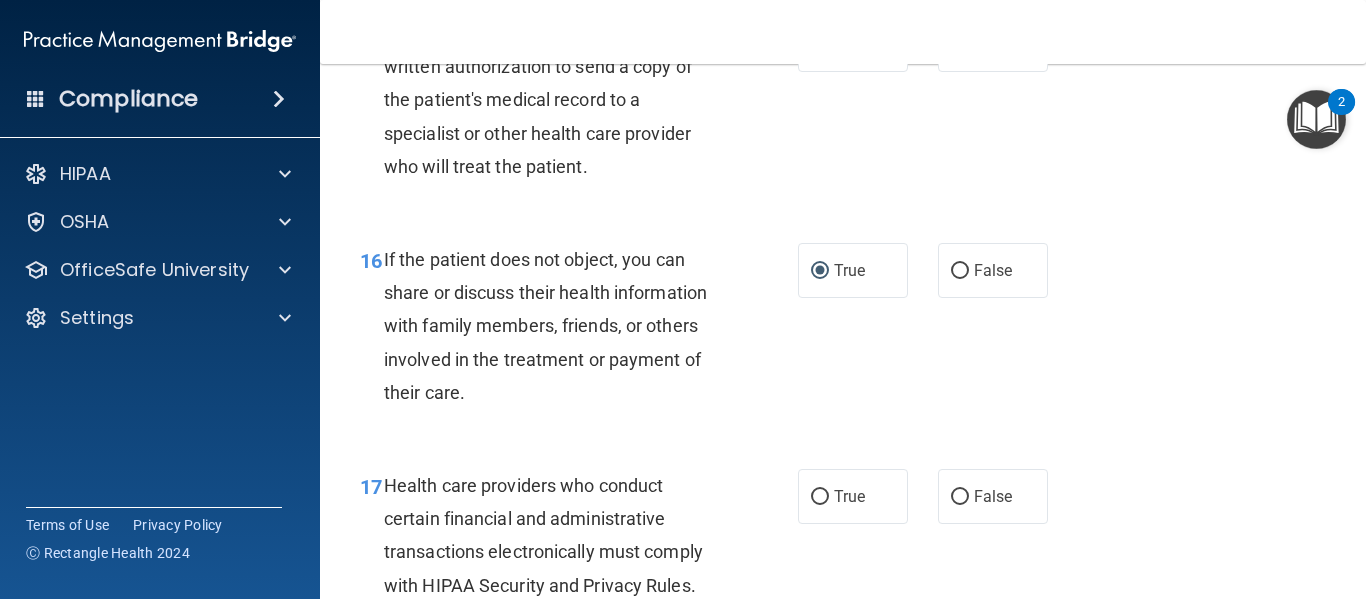 scroll, scrollTop: 3000, scrollLeft: 0, axis: vertical 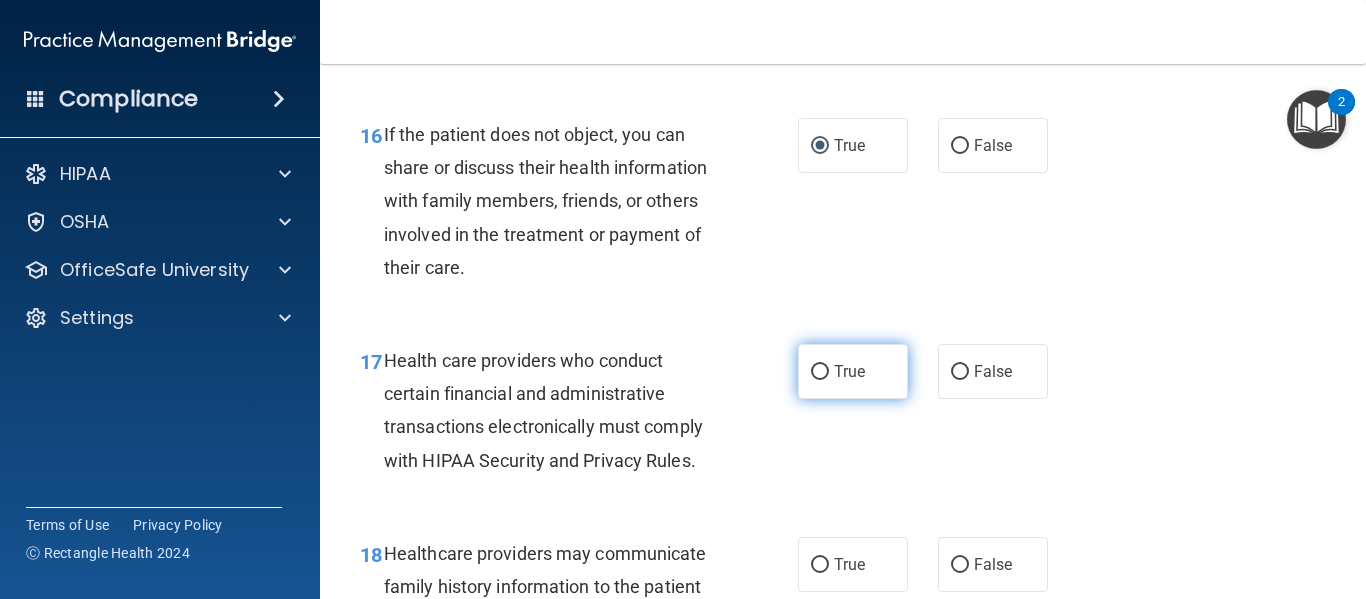 click on "True" at bounding box center (820, 372) 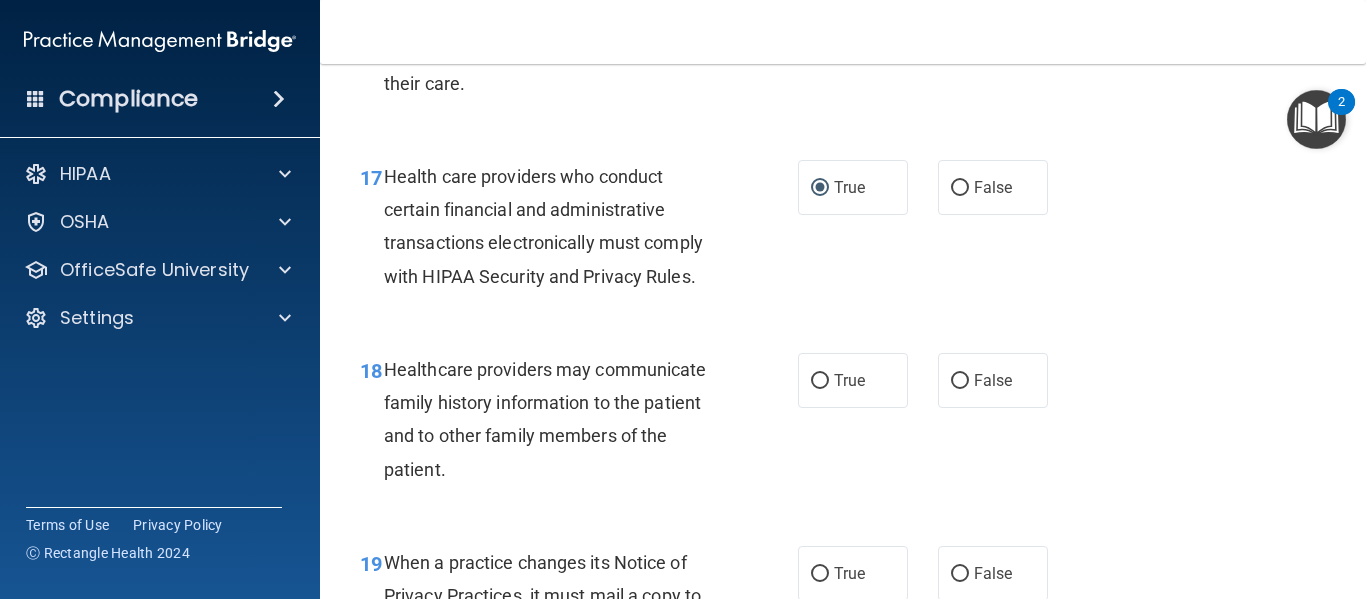 scroll, scrollTop: 3300, scrollLeft: 0, axis: vertical 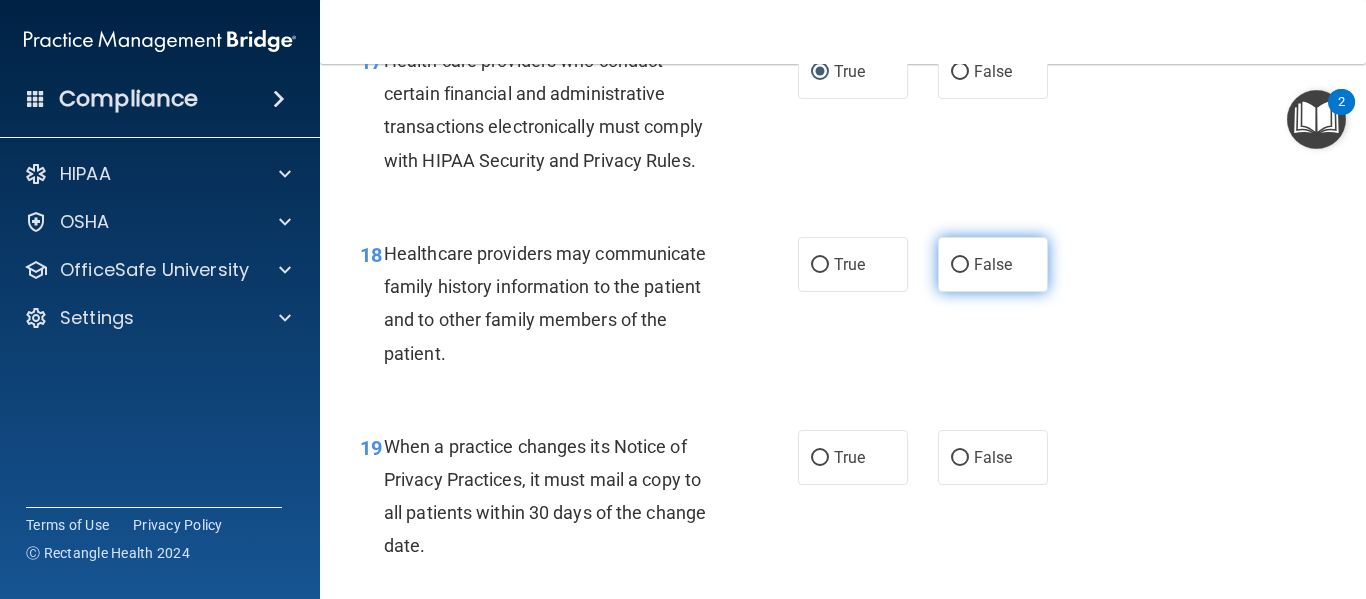 click on "False" at bounding box center [993, 264] 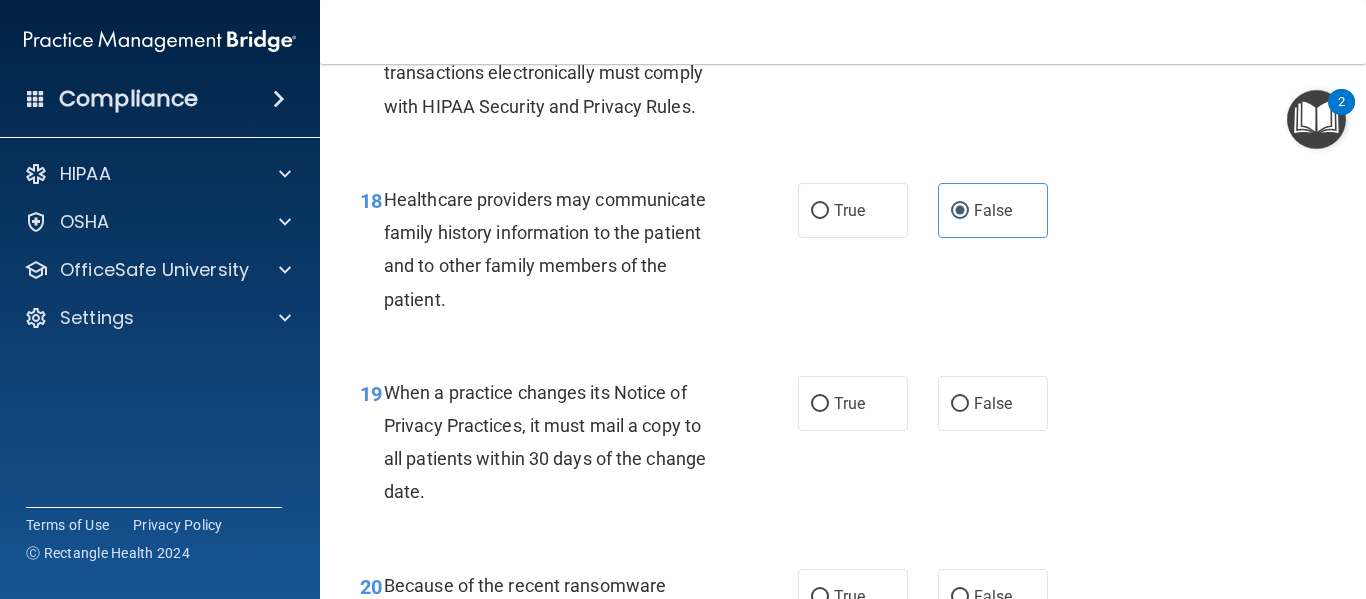 scroll, scrollTop: 3500, scrollLeft: 0, axis: vertical 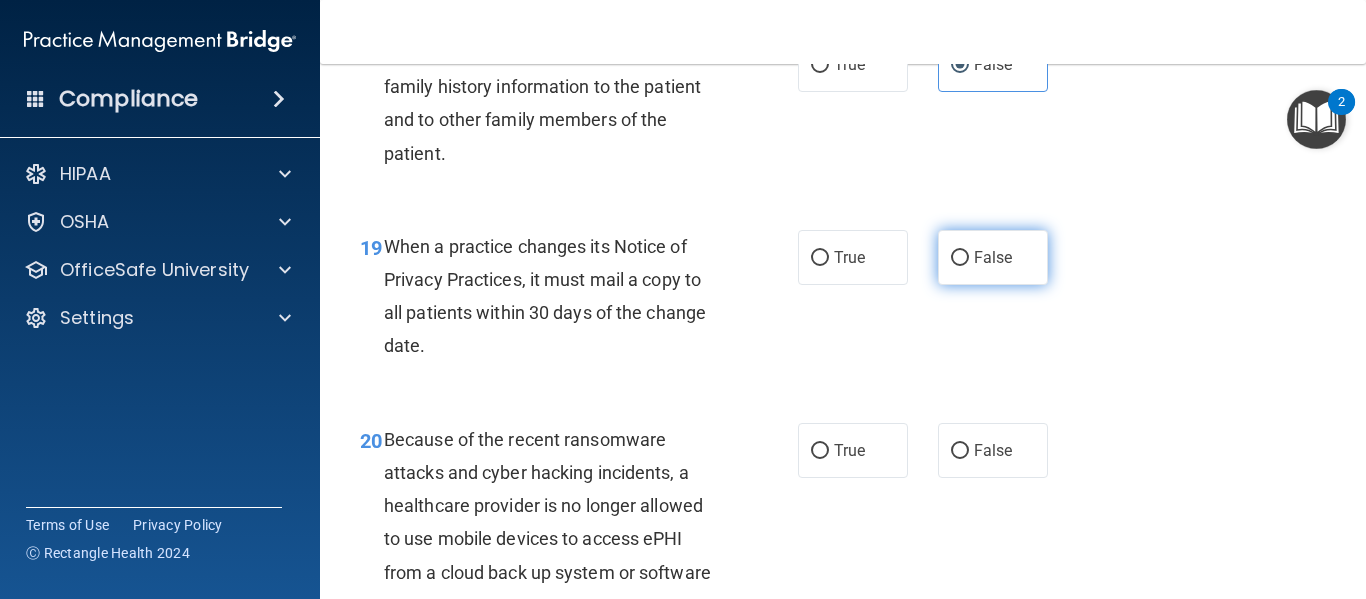 click on "False" at bounding box center [993, 257] 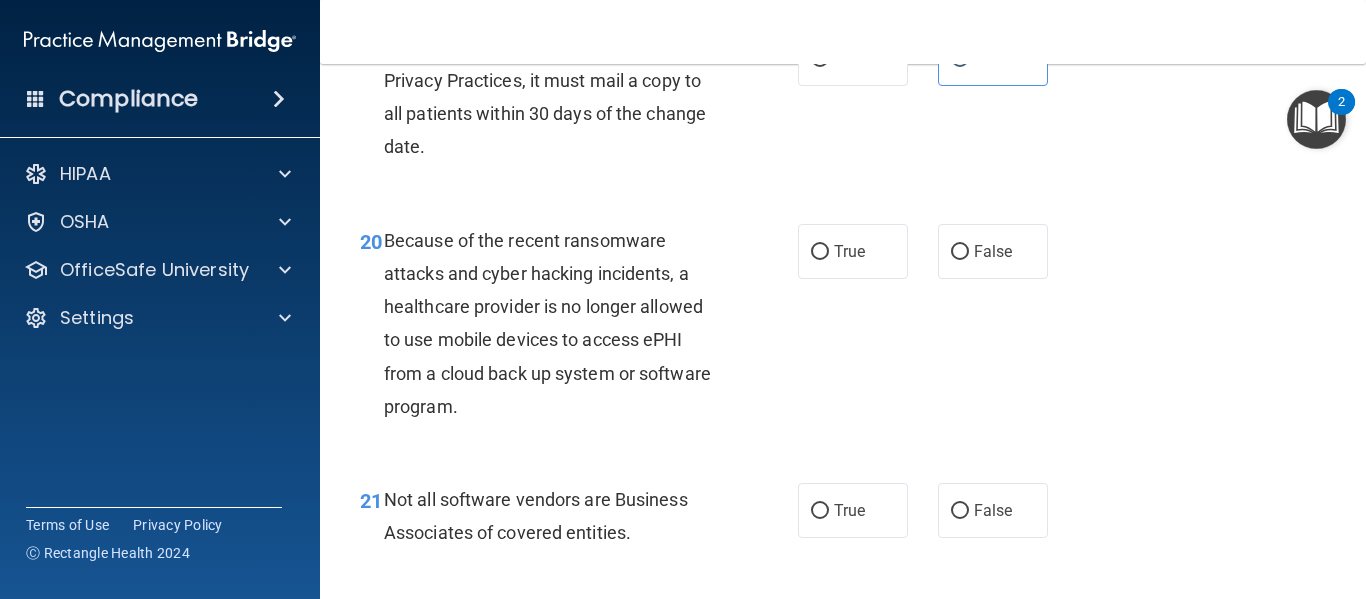 scroll, scrollTop: 3700, scrollLeft: 0, axis: vertical 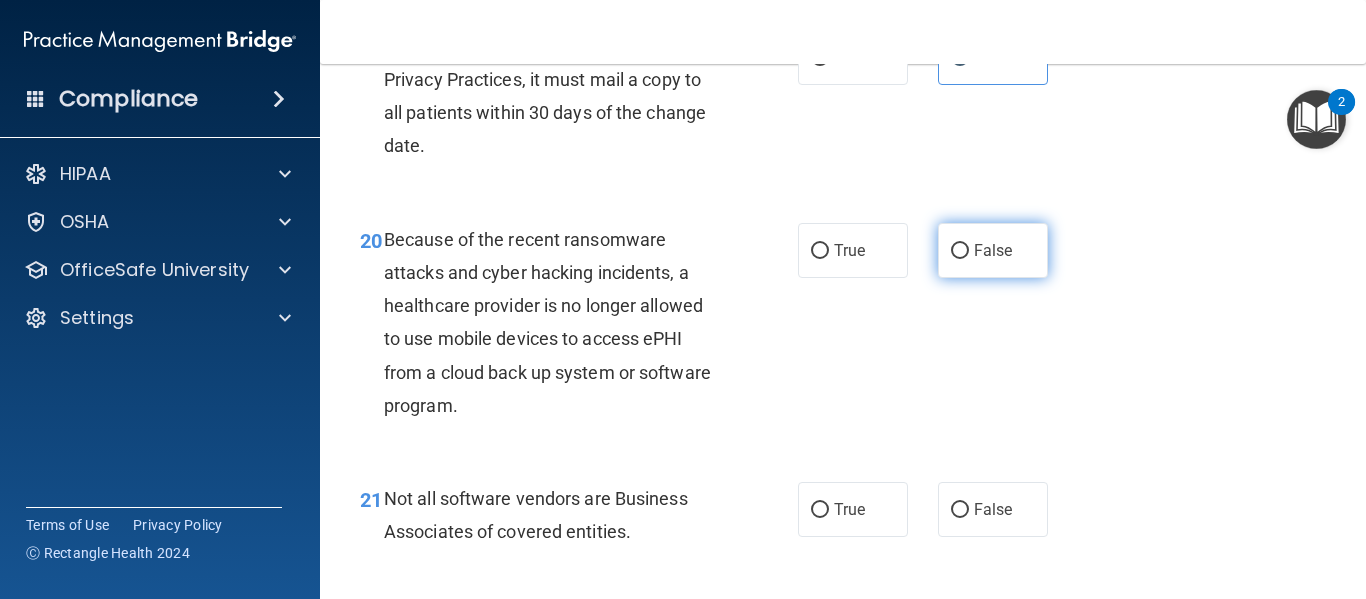 click on "False" at bounding box center (993, 250) 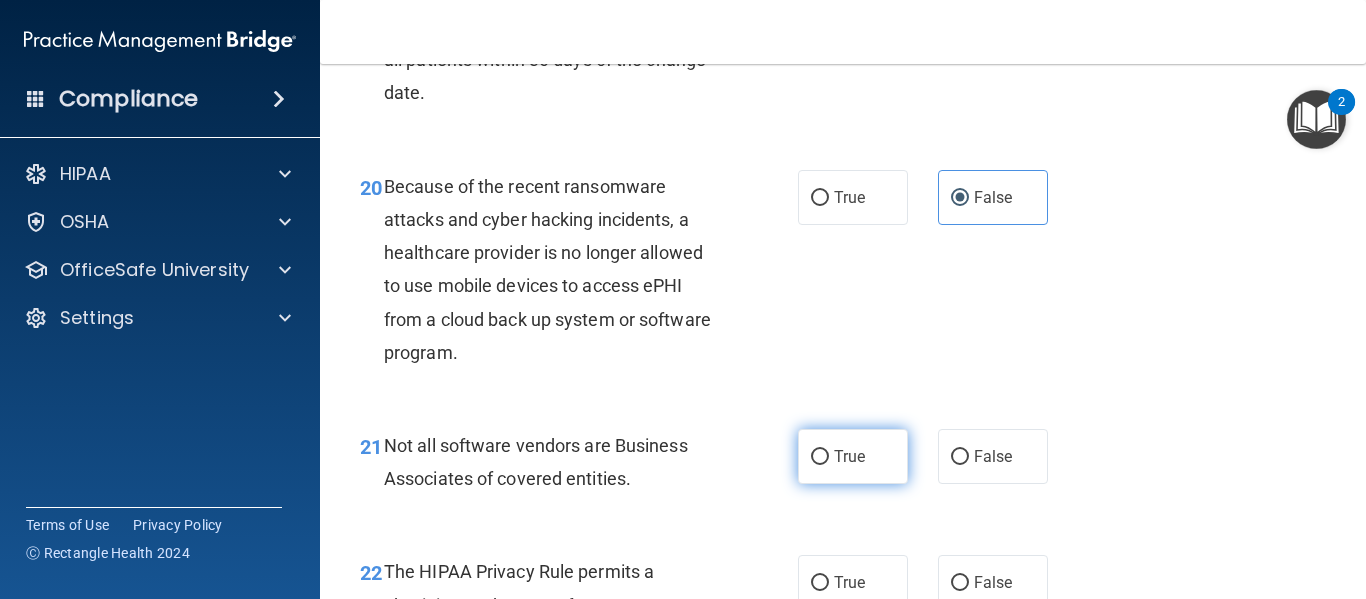 scroll, scrollTop: 3900, scrollLeft: 0, axis: vertical 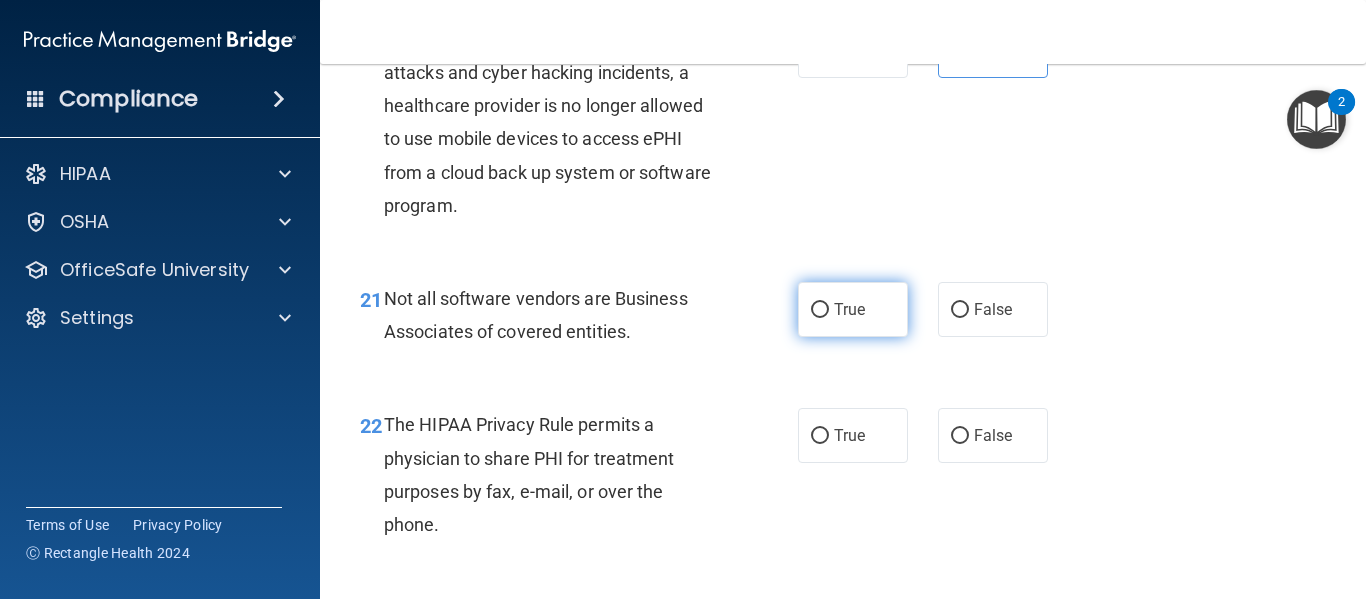 click on "True" at bounding box center (849, 309) 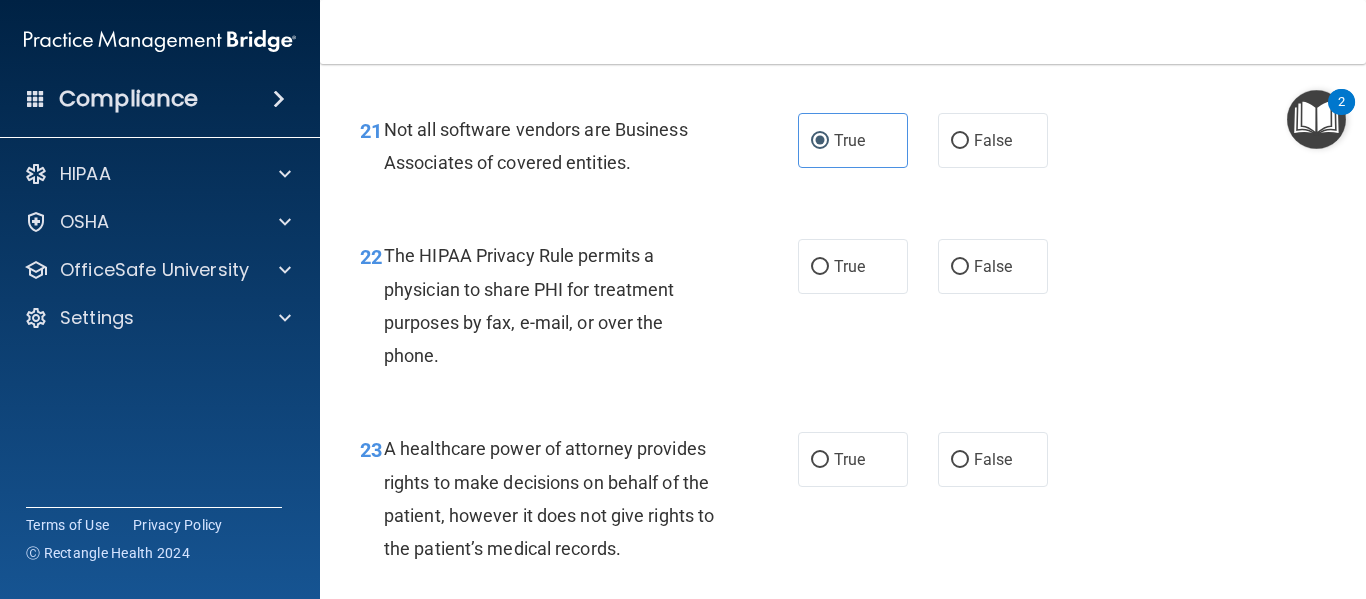 scroll, scrollTop: 4100, scrollLeft: 0, axis: vertical 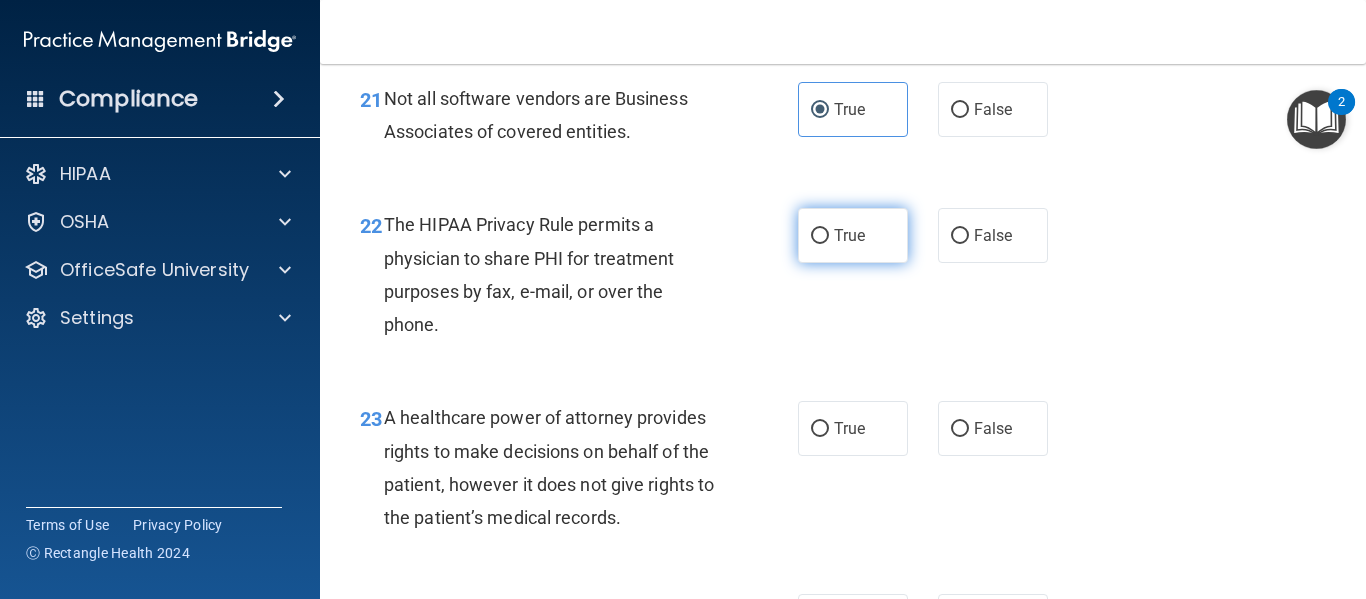 click on "True" at bounding box center [853, 235] 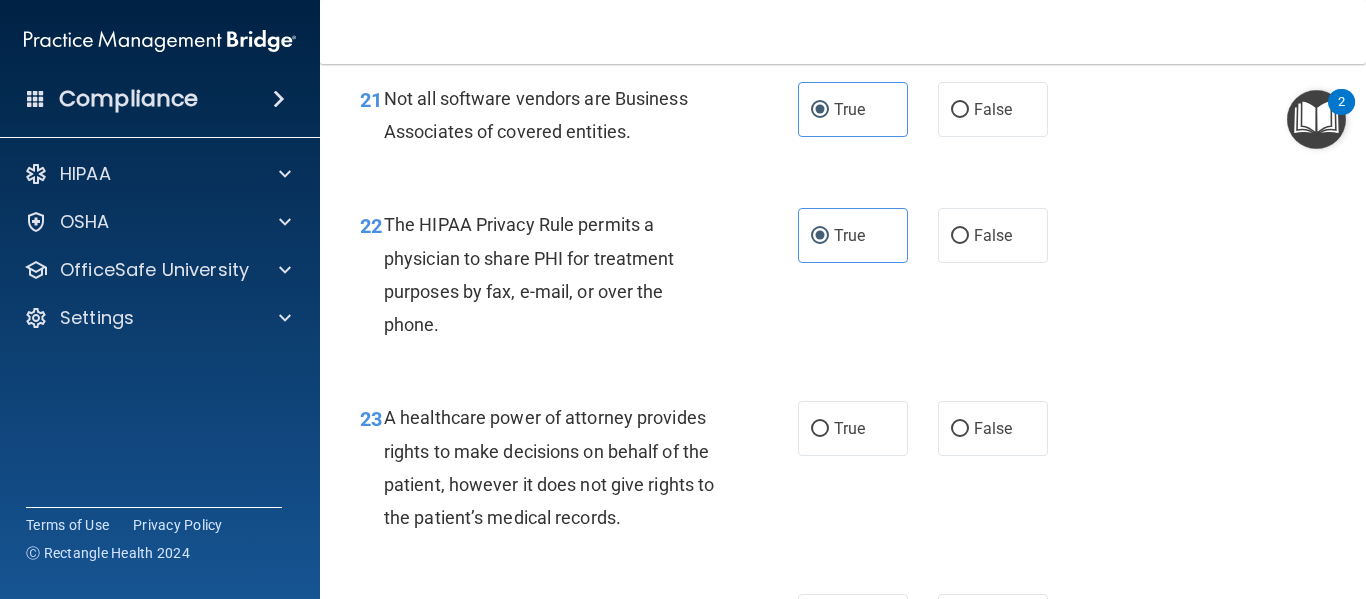 scroll, scrollTop: 4200, scrollLeft: 0, axis: vertical 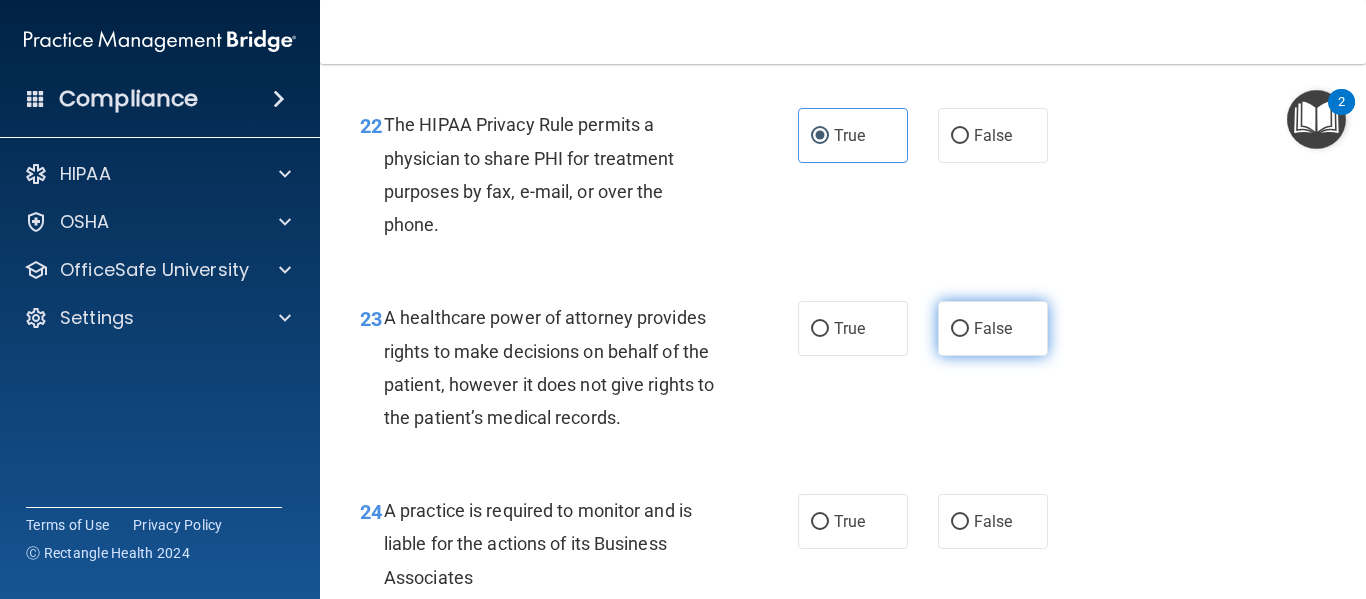 click on "False" at bounding box center (960, 329) 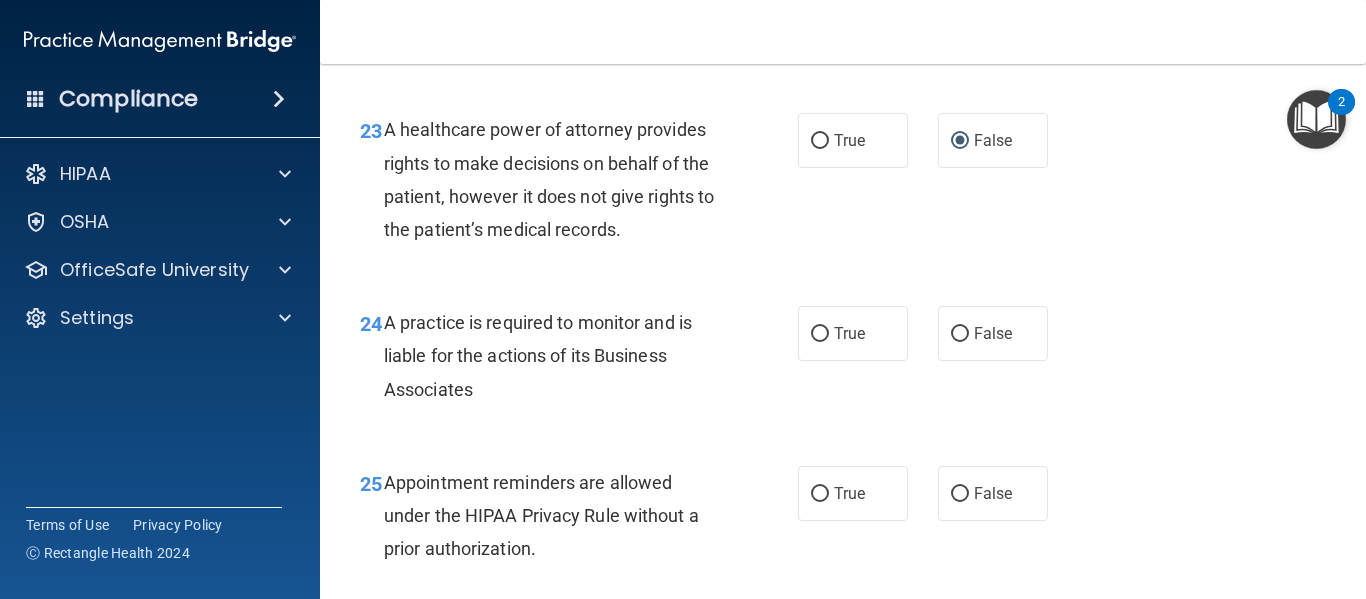 scroll, scrollTop: 4400, scrollLeft: 0, axis: vertical 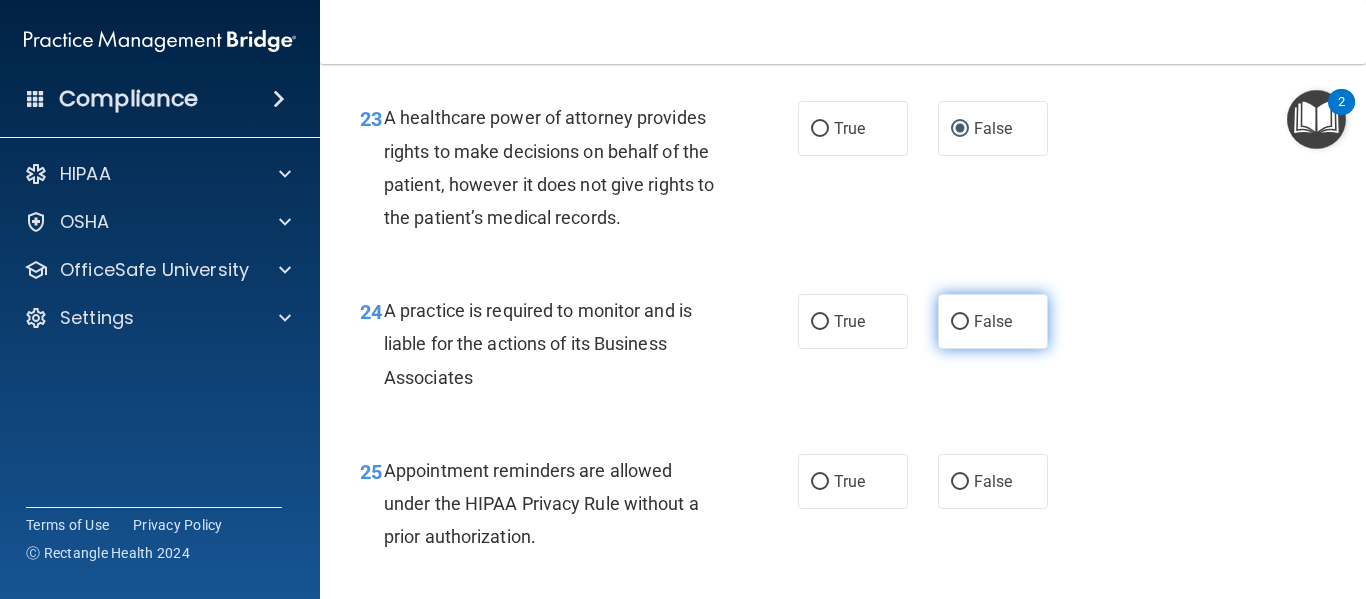 click on "False" at bounding box center [960, 322] 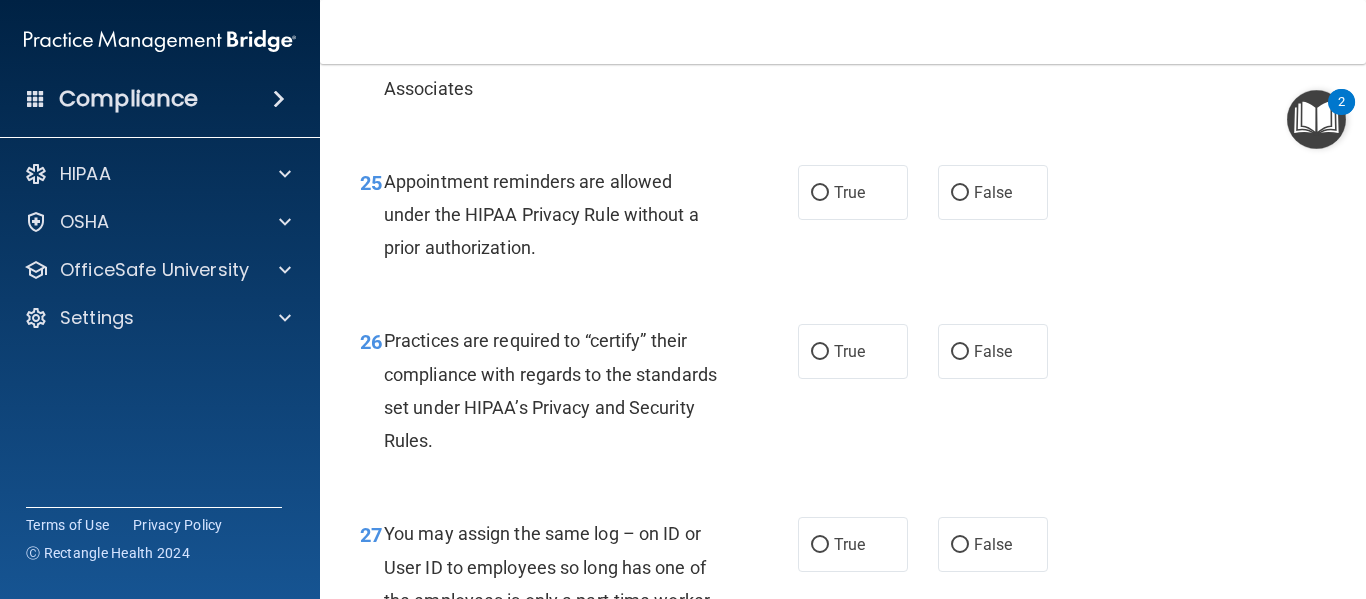 scroll, scrollTop: 4700, scrollLeft: 0, axis: vertical 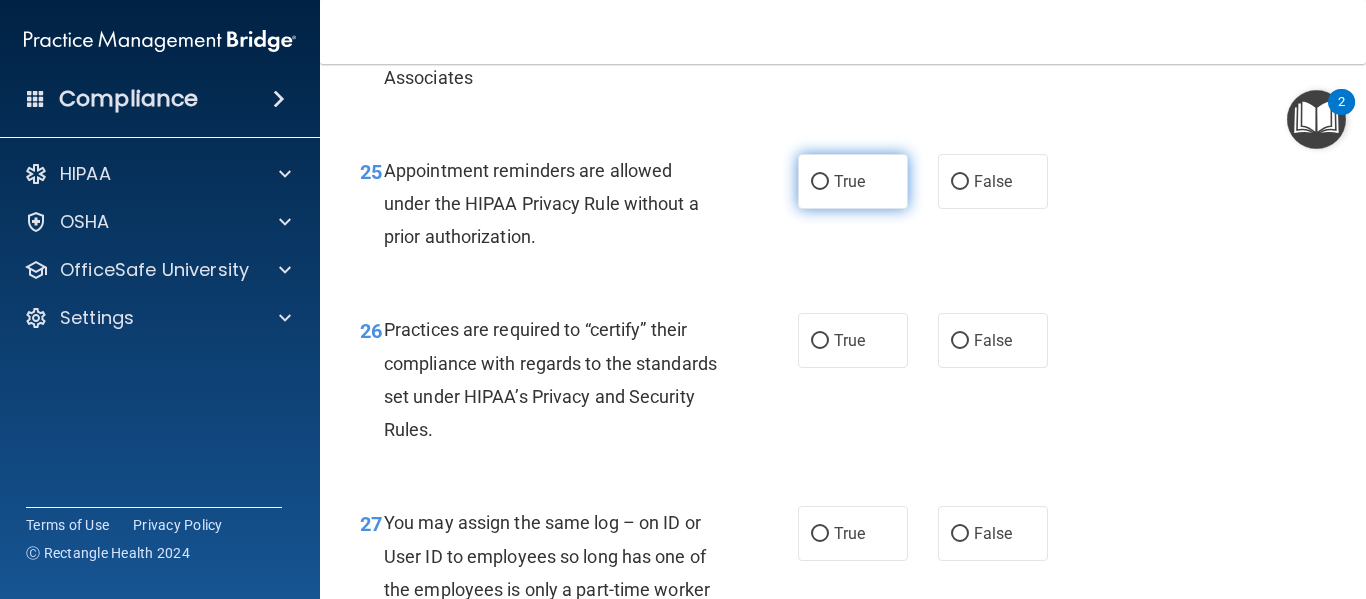 click on "True" at bounding box center [853, 181] 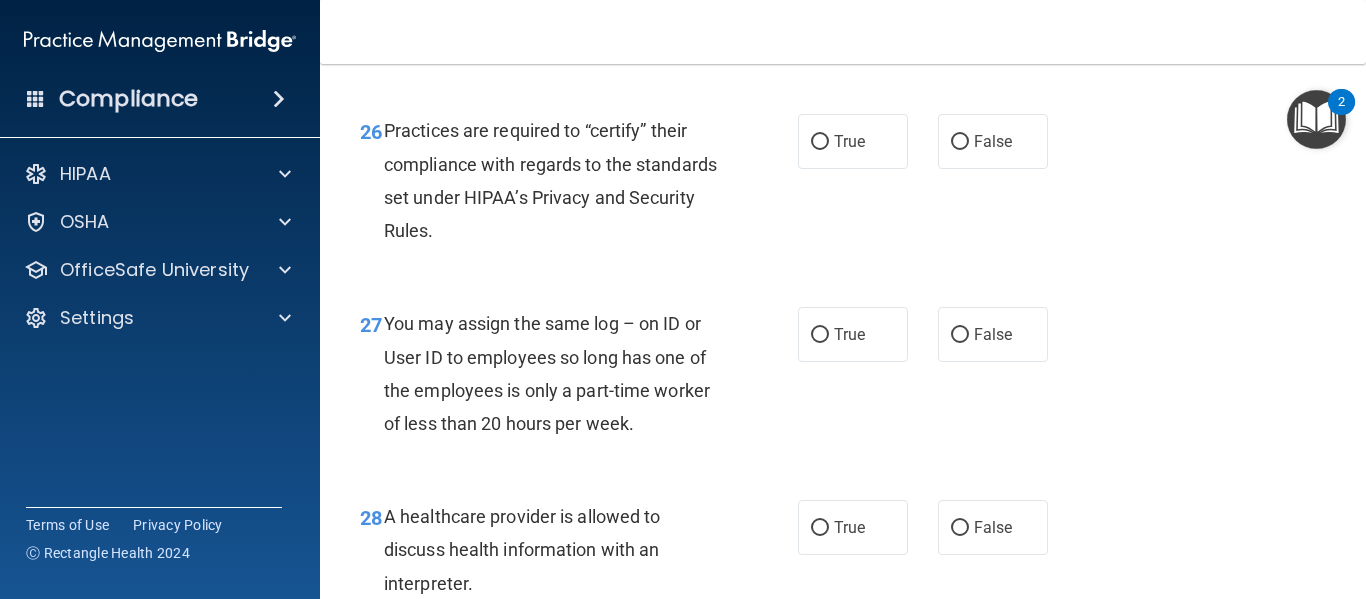 scroll, scrollTop: 4900, scrollLeft: 0, axis: vertical 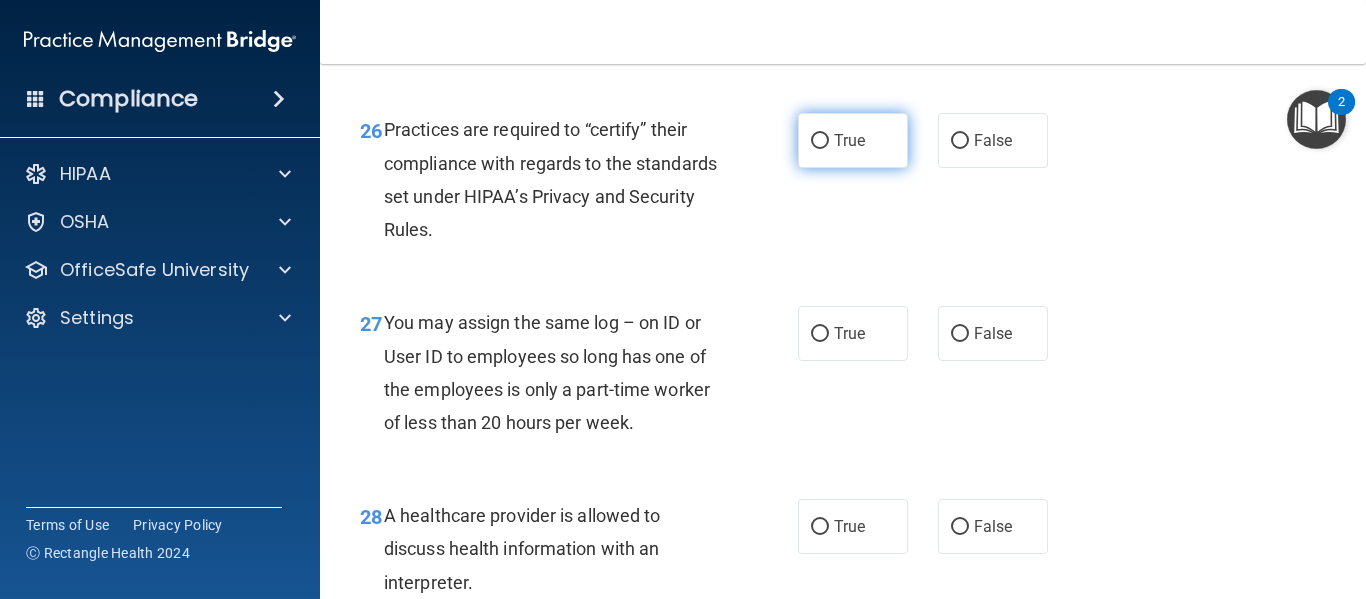 click on "True" at bounding box center (849, 140) 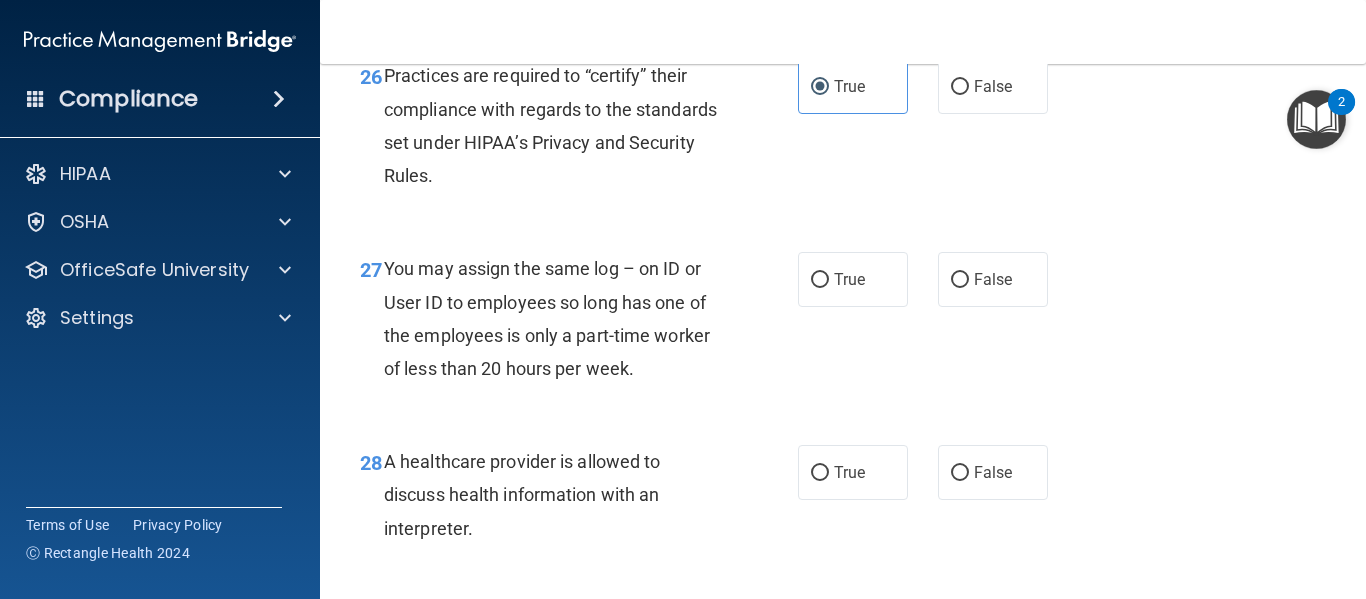 scroll, scrollTop: 5000, scrollLeft: 0, axis: vertical 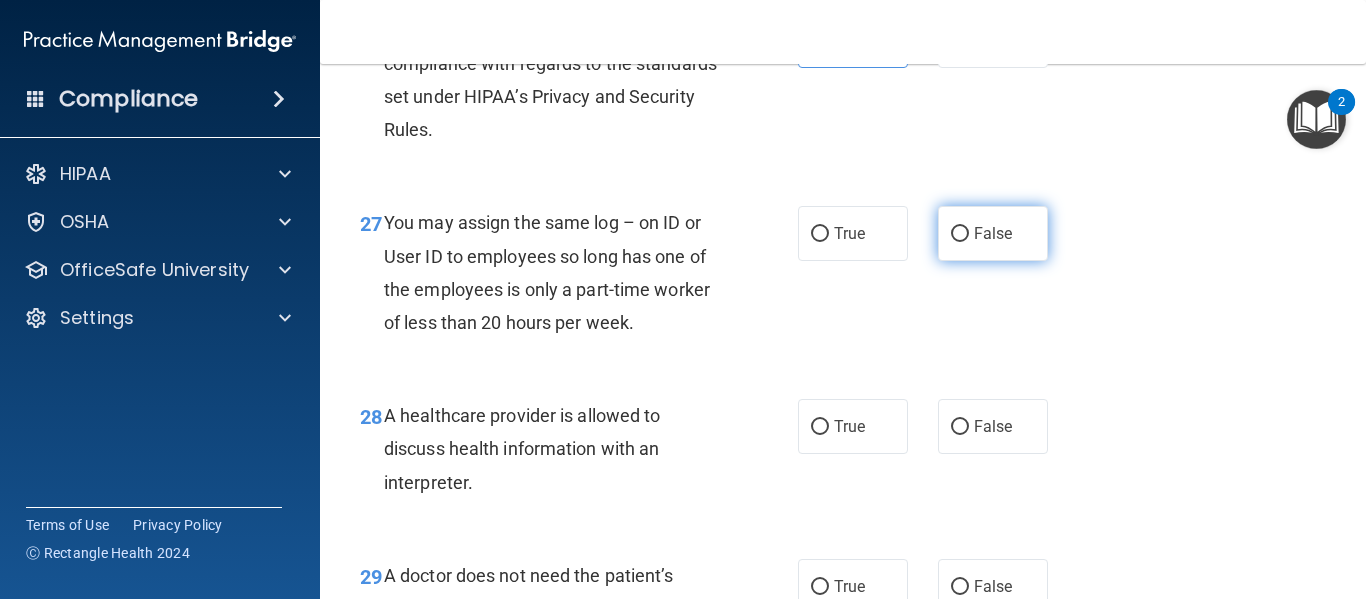 click on "False" at bounding box center (993, 233) 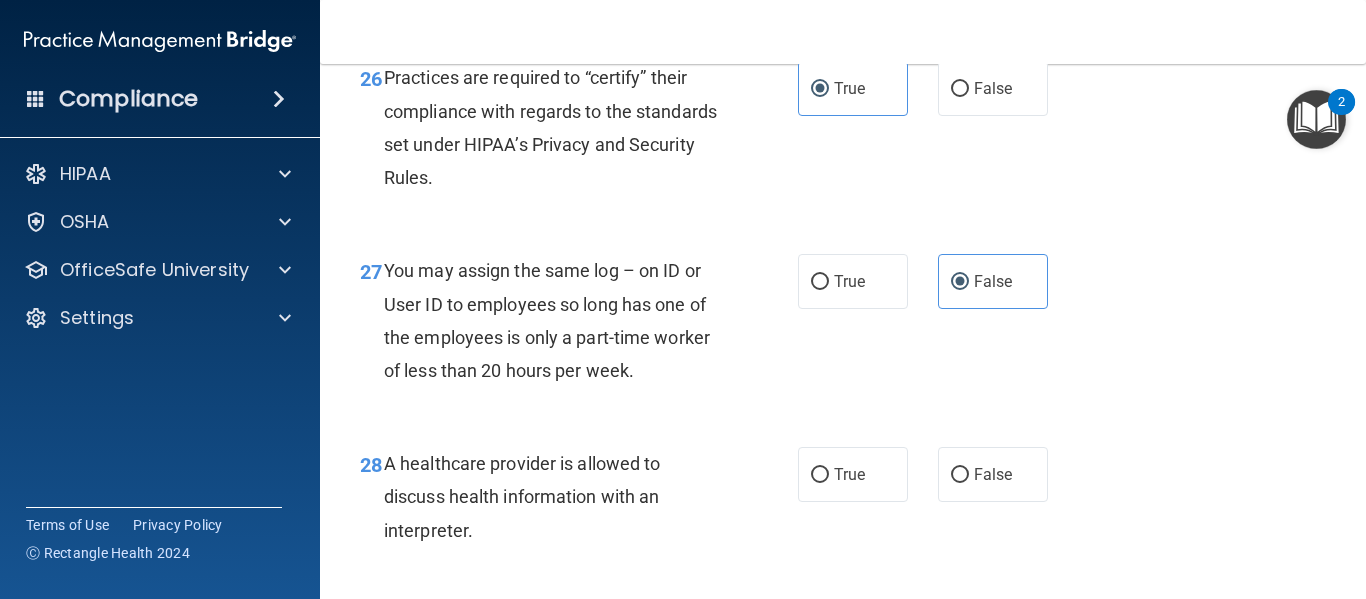 scroll, scrollTop: 5100, scrollLeft: 0, axis: vertical 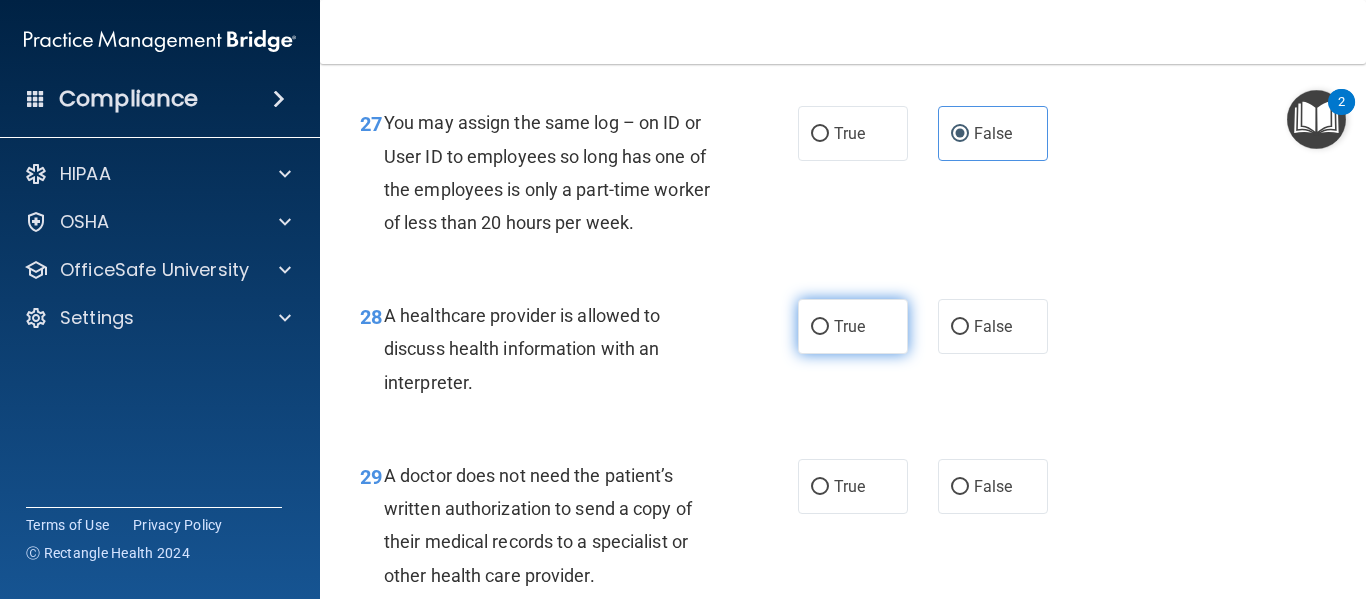 click on "True" at bounding box center [820, 327] 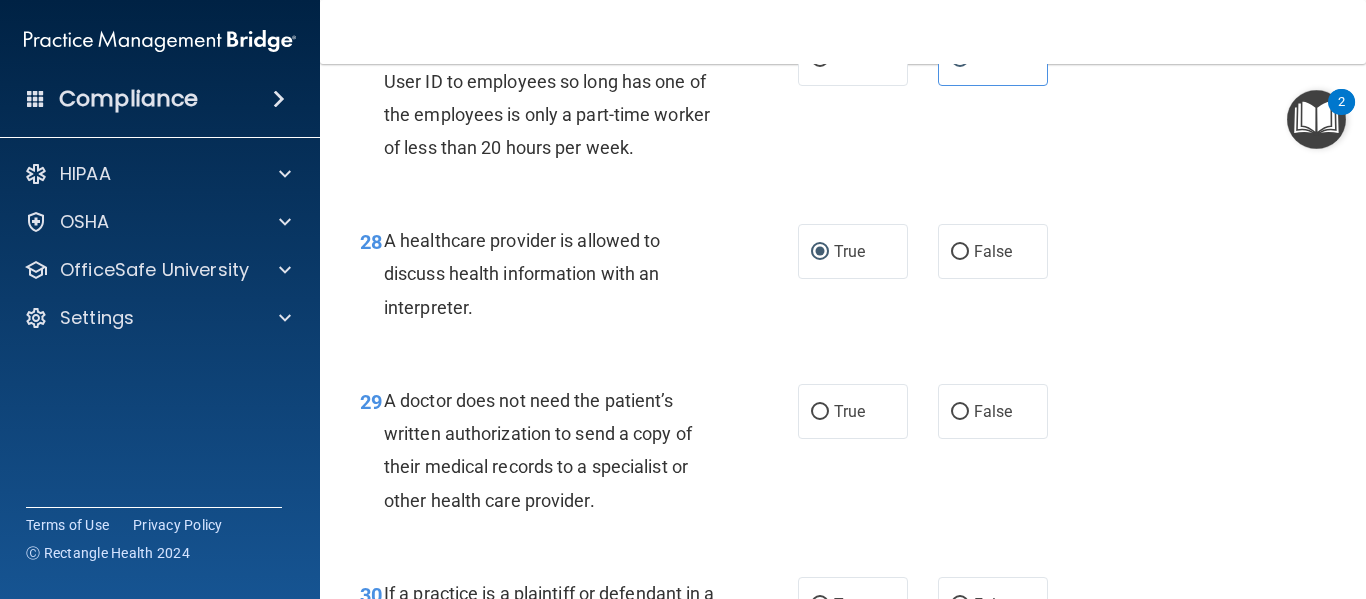 scroll, scrollTop: 5300, scrollLeft: 0, axis: vertical 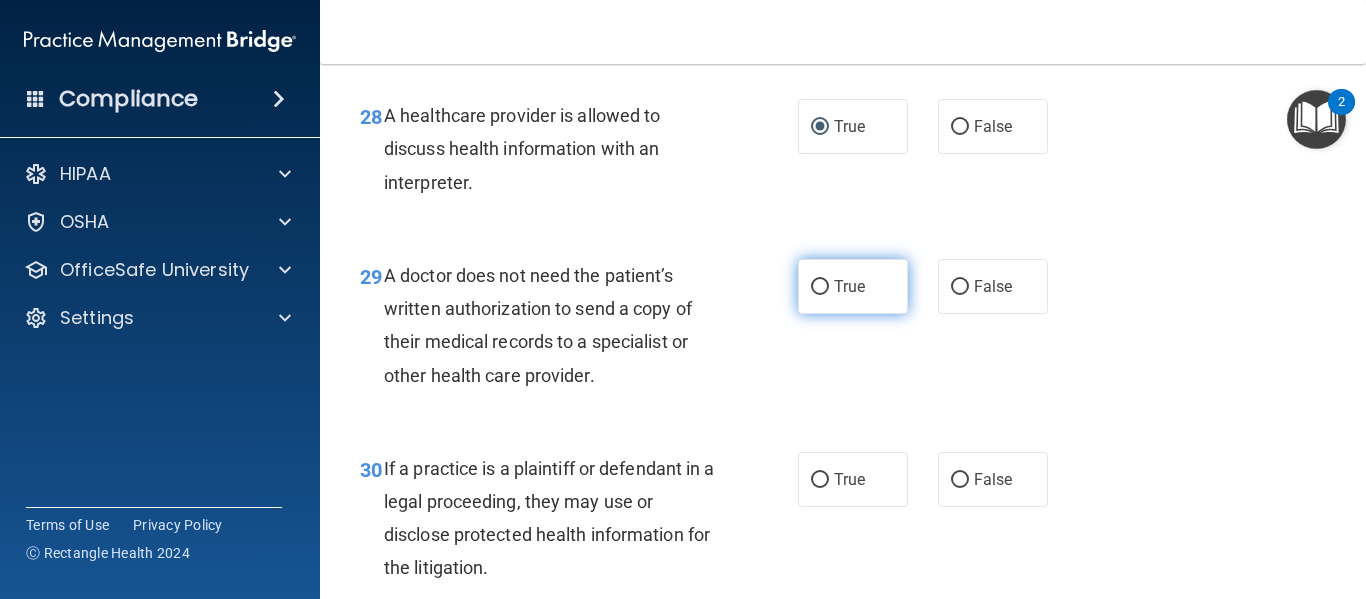 click on "True" at bounding box center (820, 287) 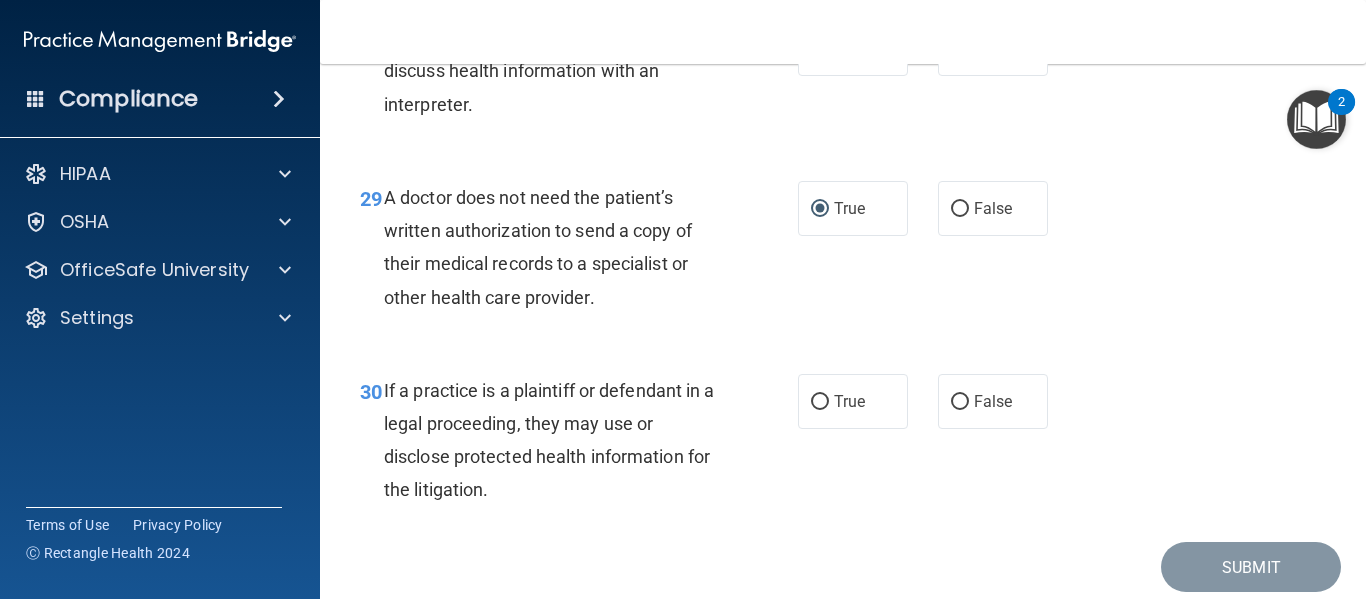 scroll, scrollTop: 5484, scrollLeft: 0, axis: vertical 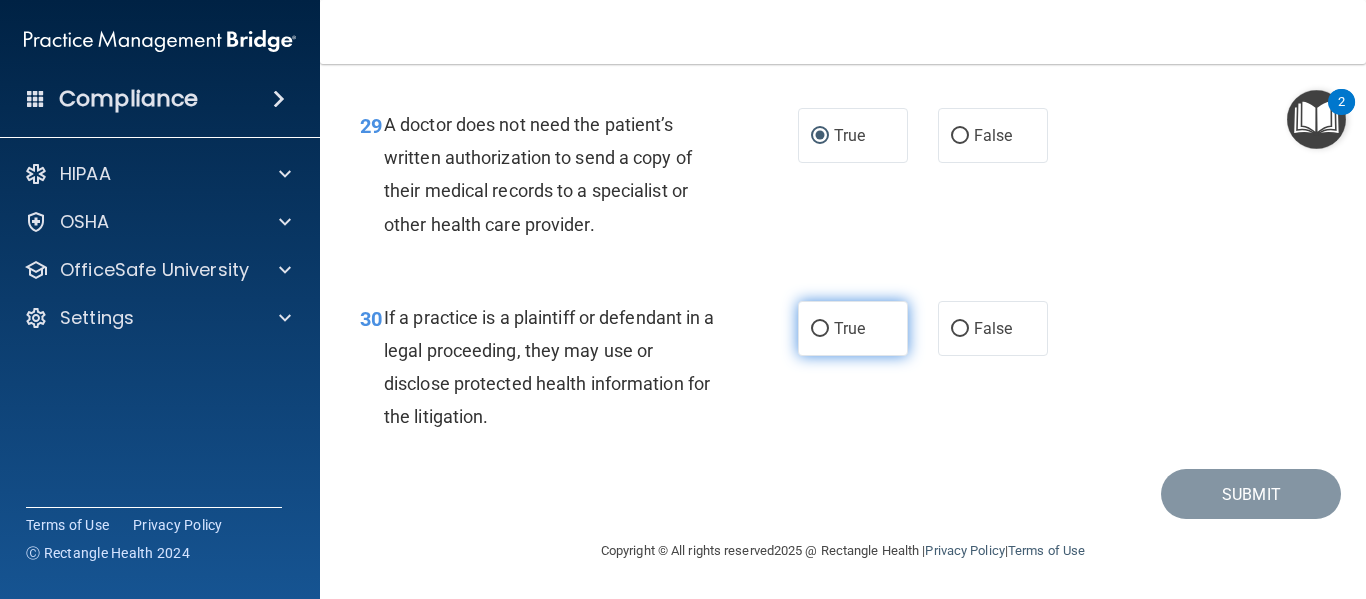 click on "True" at bounding box center [820, 329] 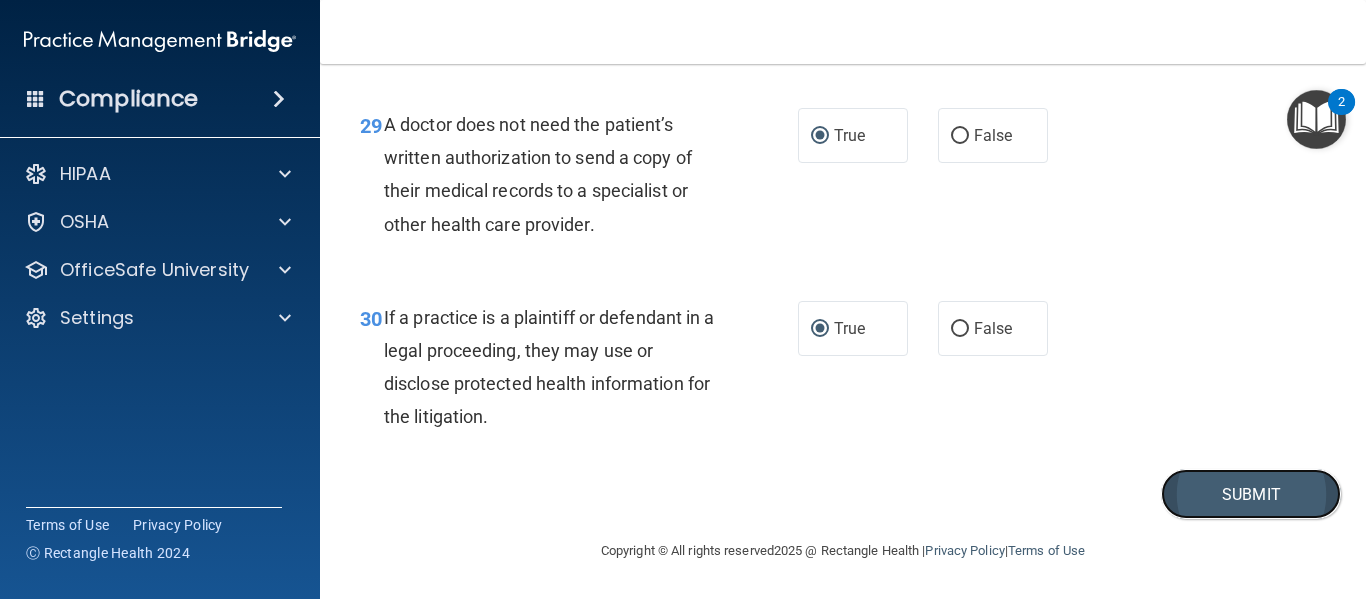 click on "Submit" at bounding box center (1251, 494) 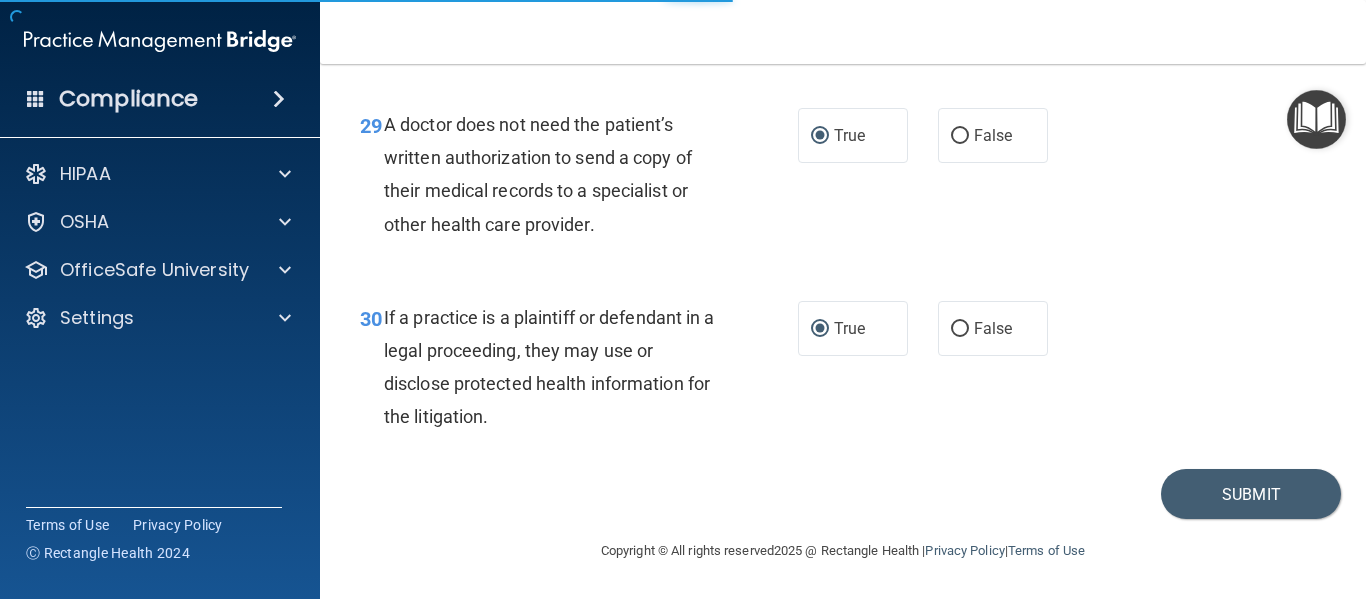 scroll, scrollTop: 0, scrollLeft: 0, axis: both 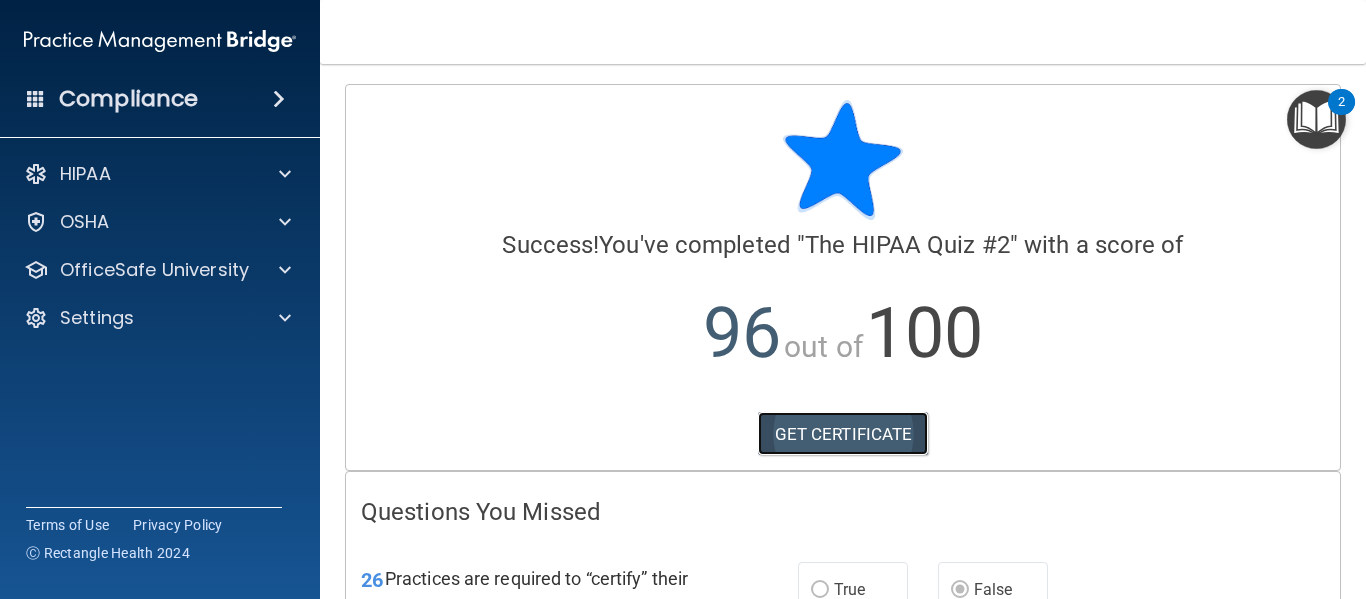 click on "GET CERTIFICATE" at bounding box center [843, 434] 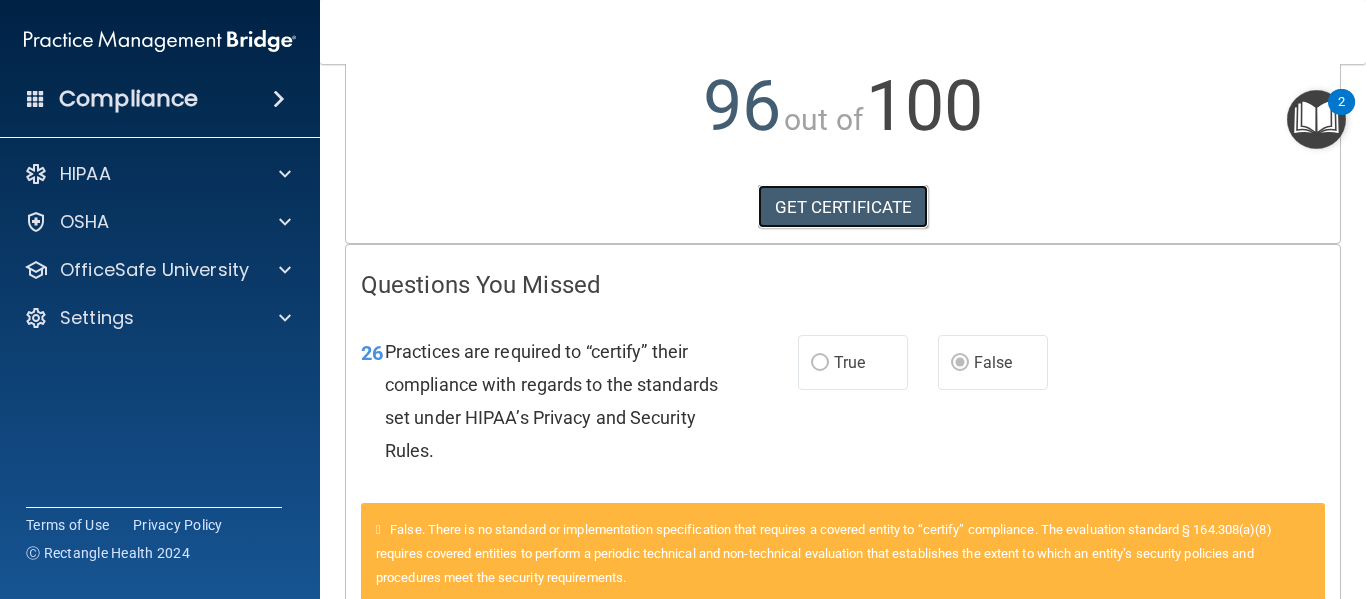 scroll, scrollTop: 0, scrollLeft: 0, axis: both 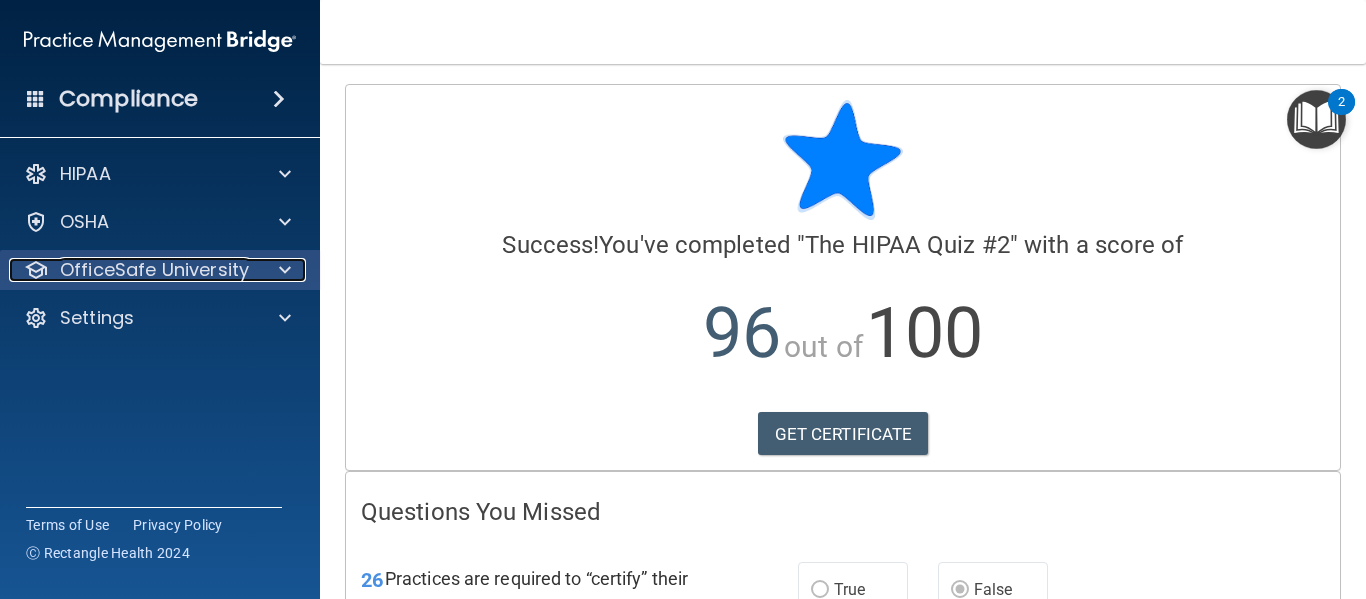 click on "OfficeSafe University" at bounding box center (133, 270) 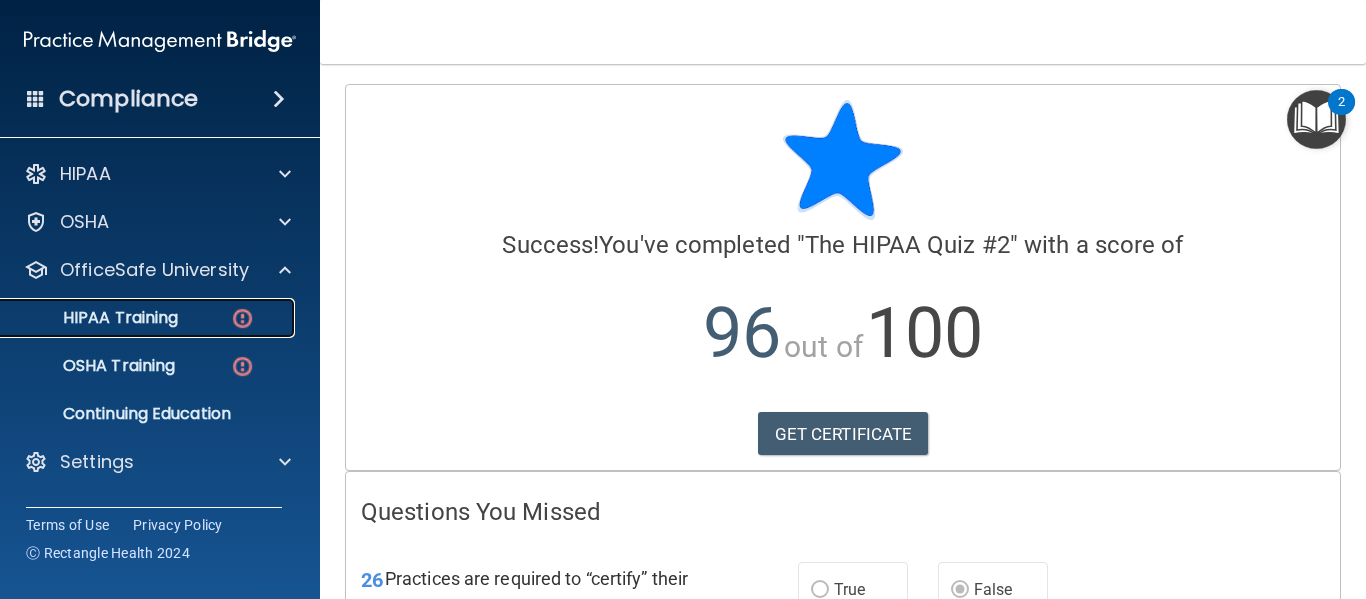 click at bounding box center [242, 318] 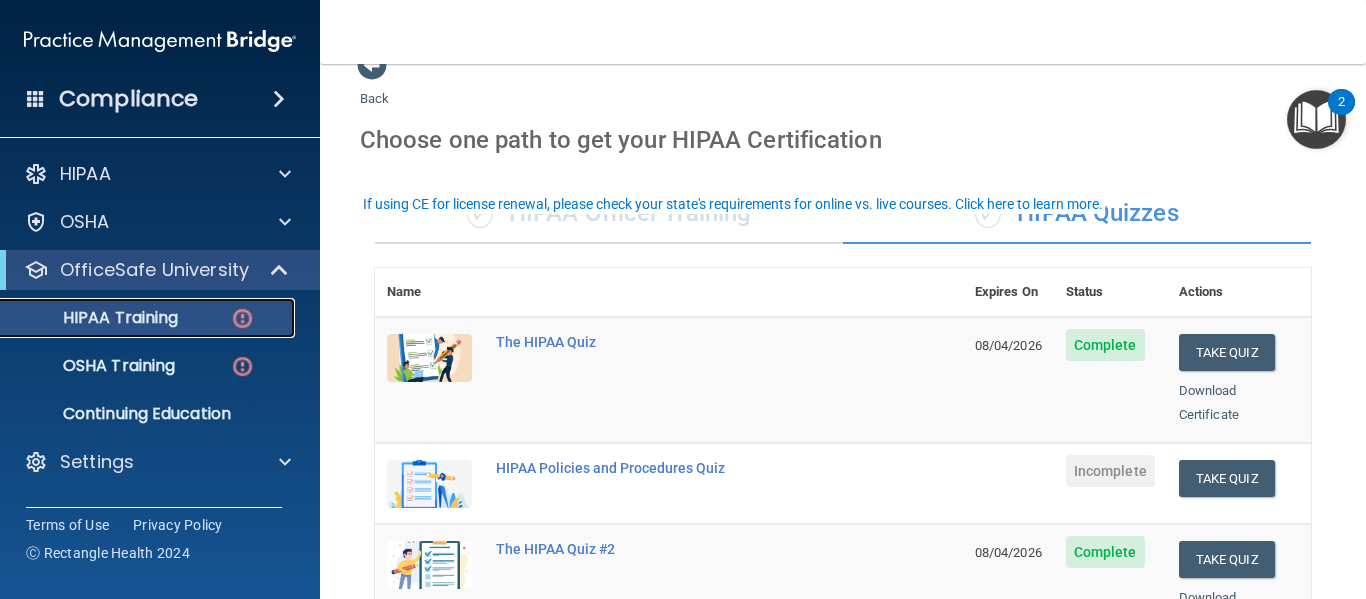 scroll, scrollTop: 0, scrollLeft: 0, axis: both 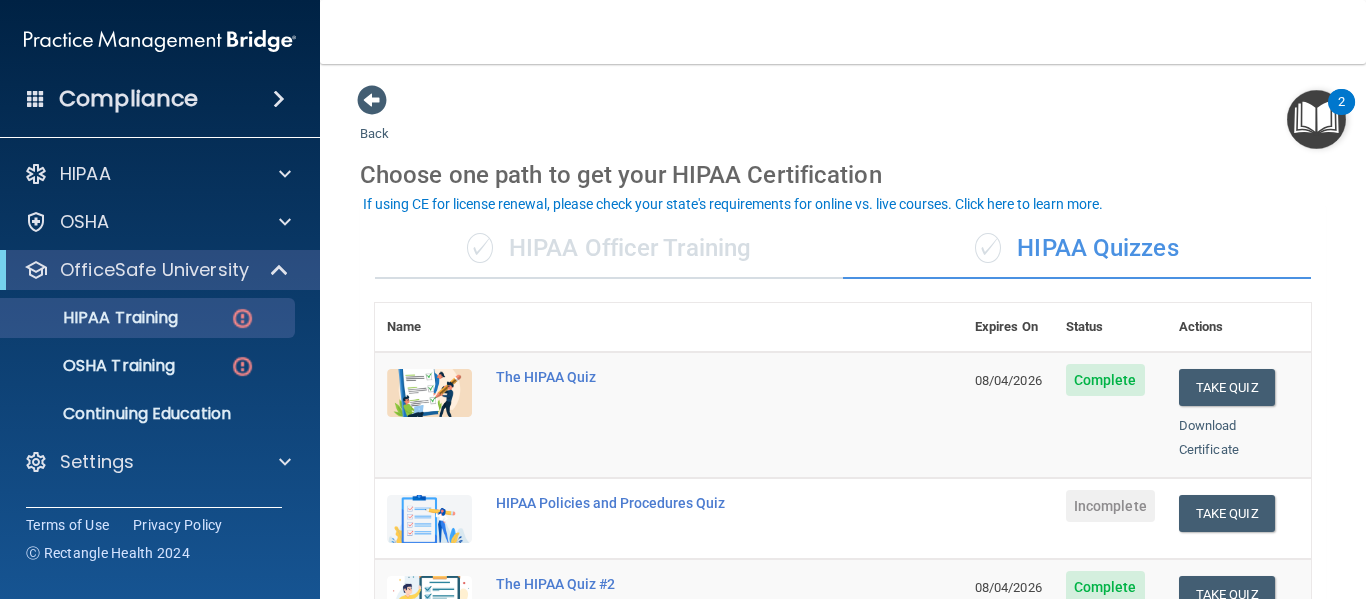 click on "✓   HIPAA Officer Training" at bounding box center [609, 249] 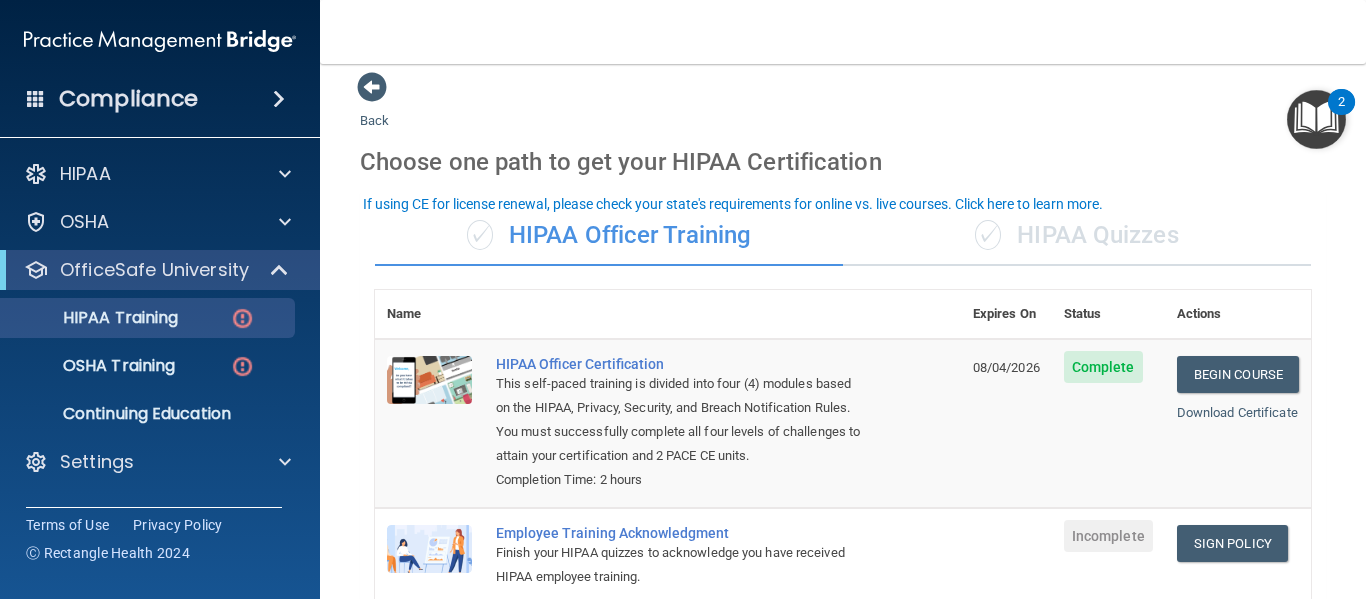 scroll, scrollTop: 0, scrollLeft: 0, axis: both 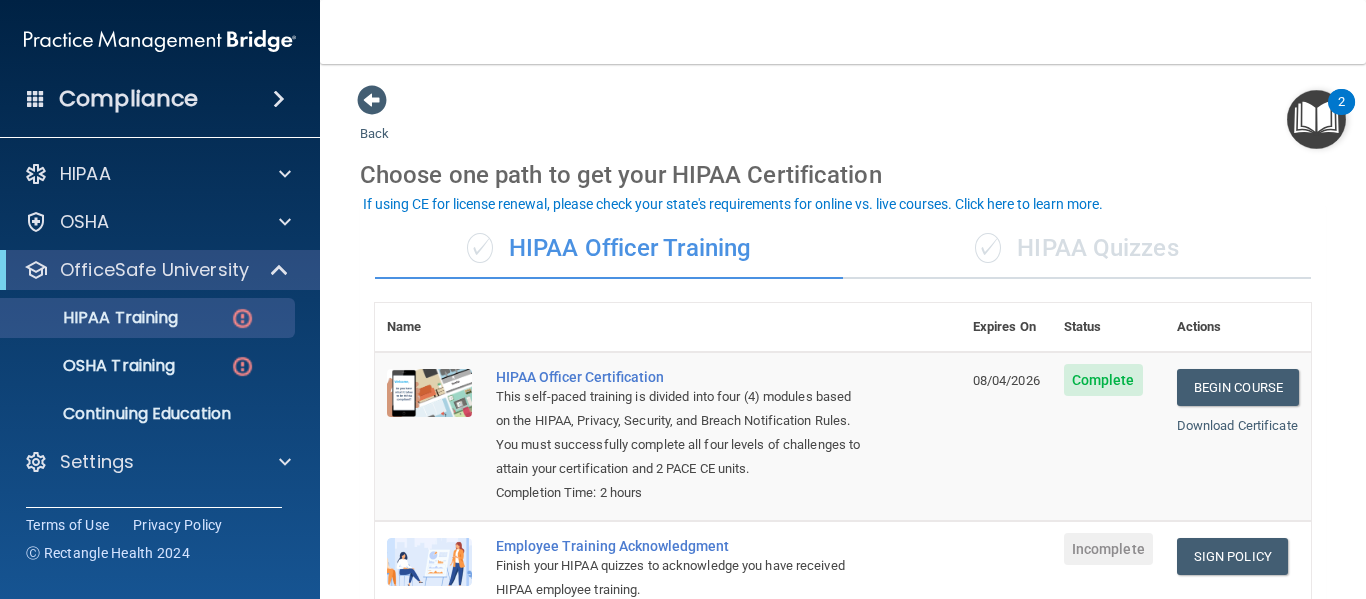 click on "✓   HIPAA Quizzes" at bounding box center (1077, 249) 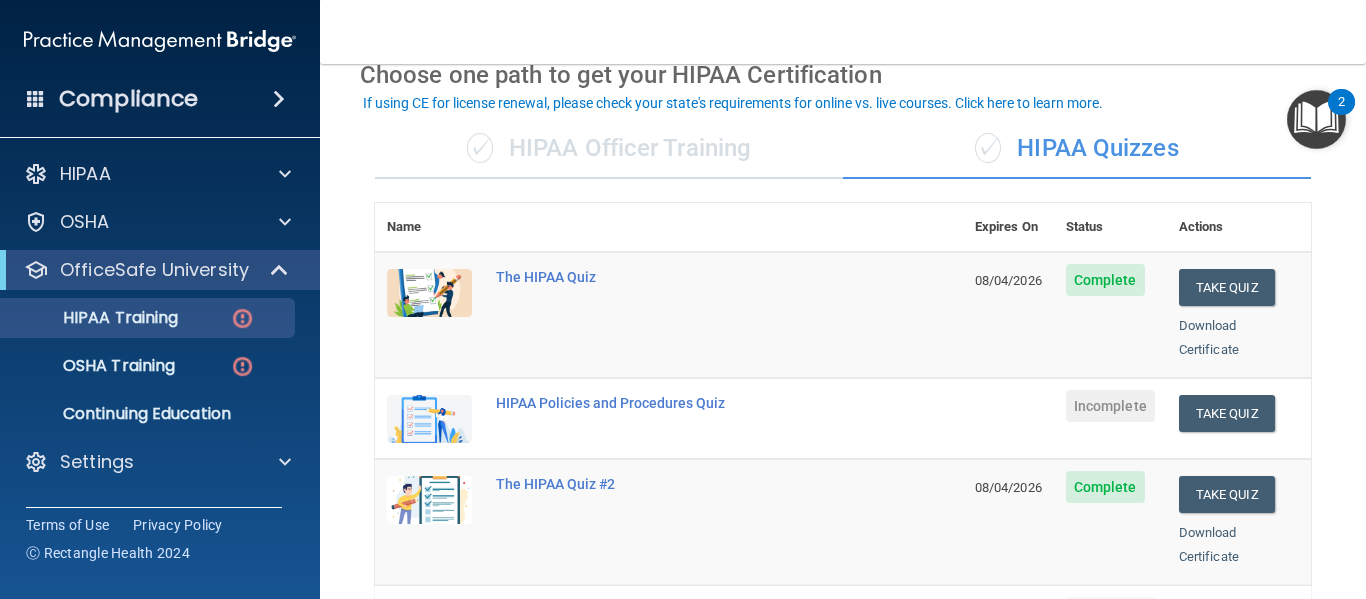 scroll, scrollTop: 300, scrollLeft: 0, axis: vertical 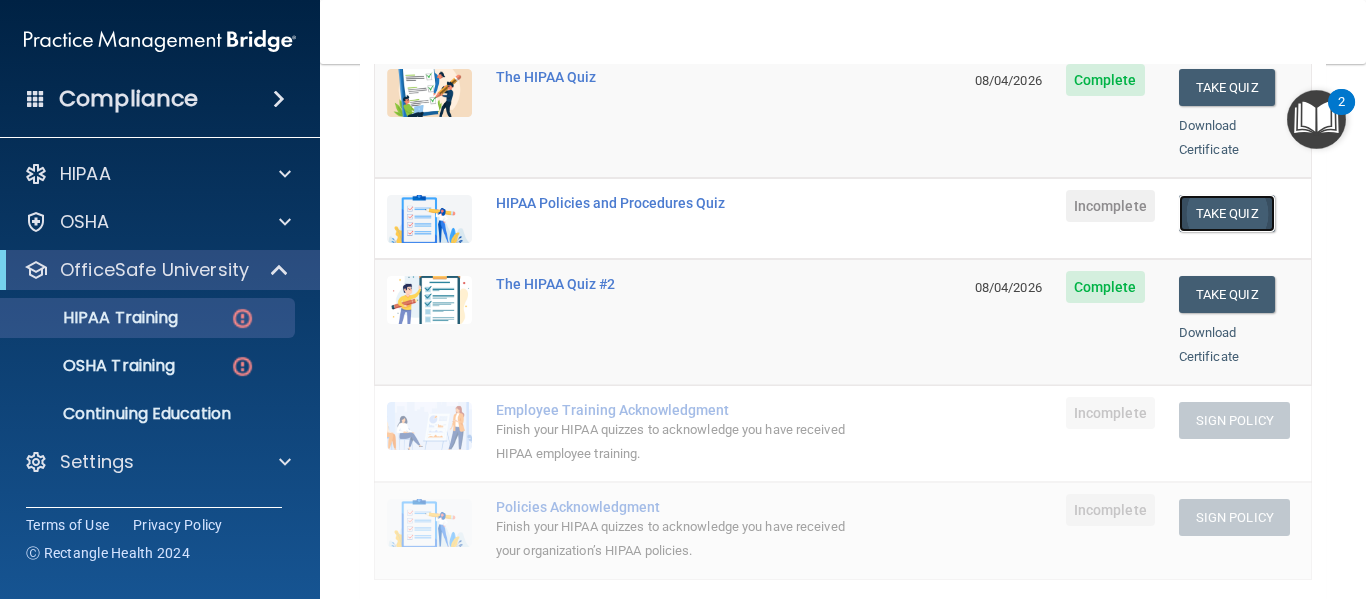click on "Take Quiz" at bounding box center (1227, 213) 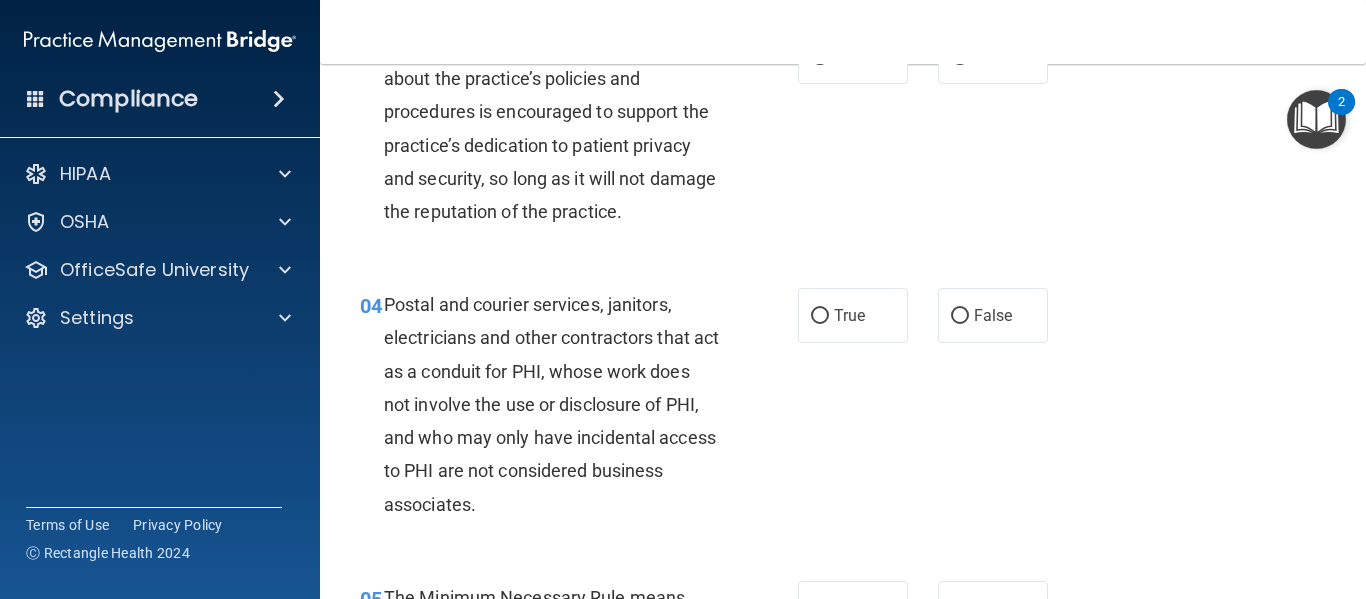 scroll, scrollTop: 0, scrollLeft: 0, axis: both 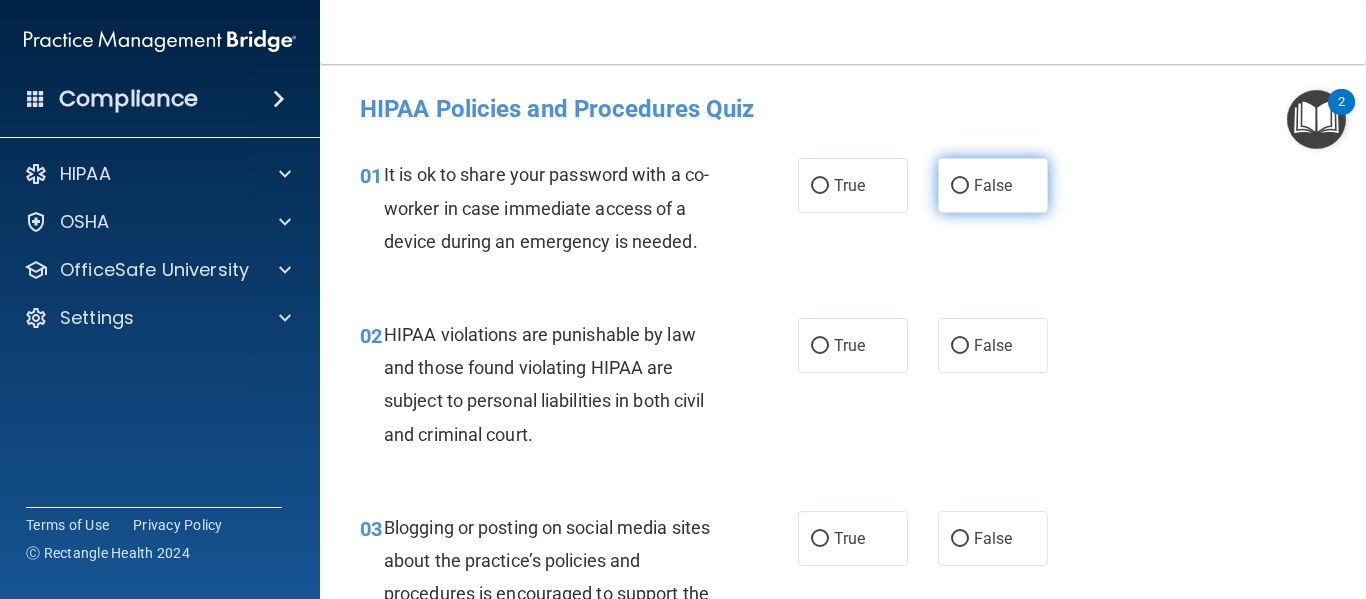 click on "False" at bounding box center (960, 186) 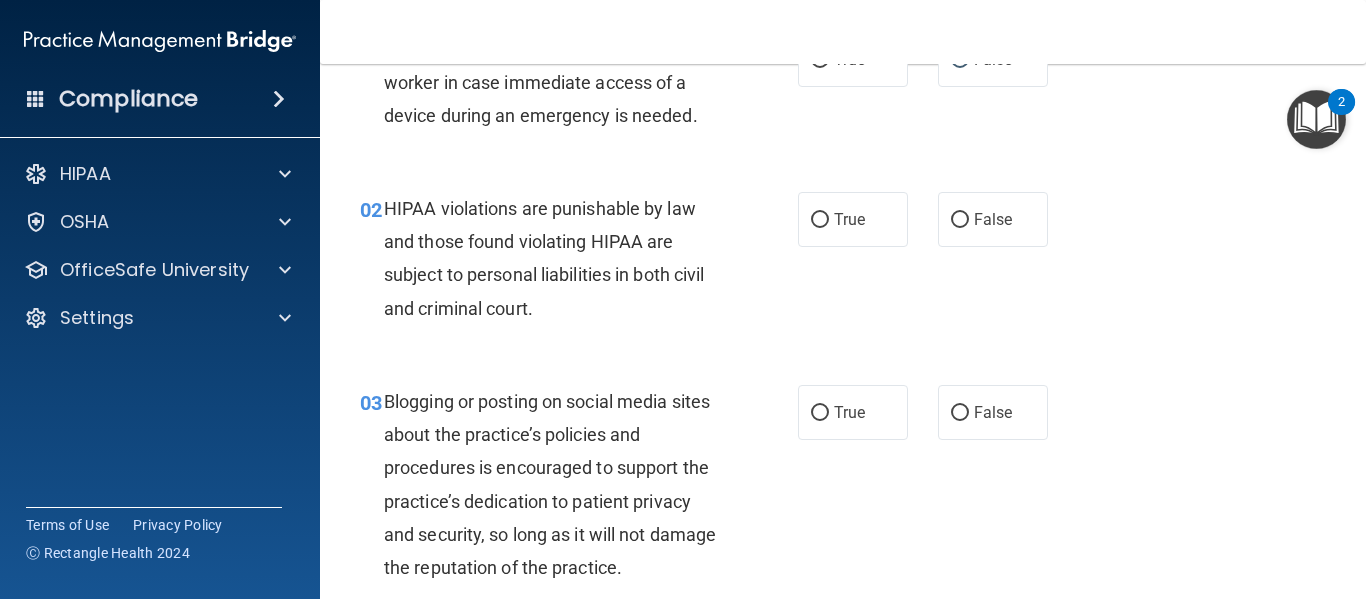 scroll, scrollTop: 200, scrollLeft: 0, axis: vertical 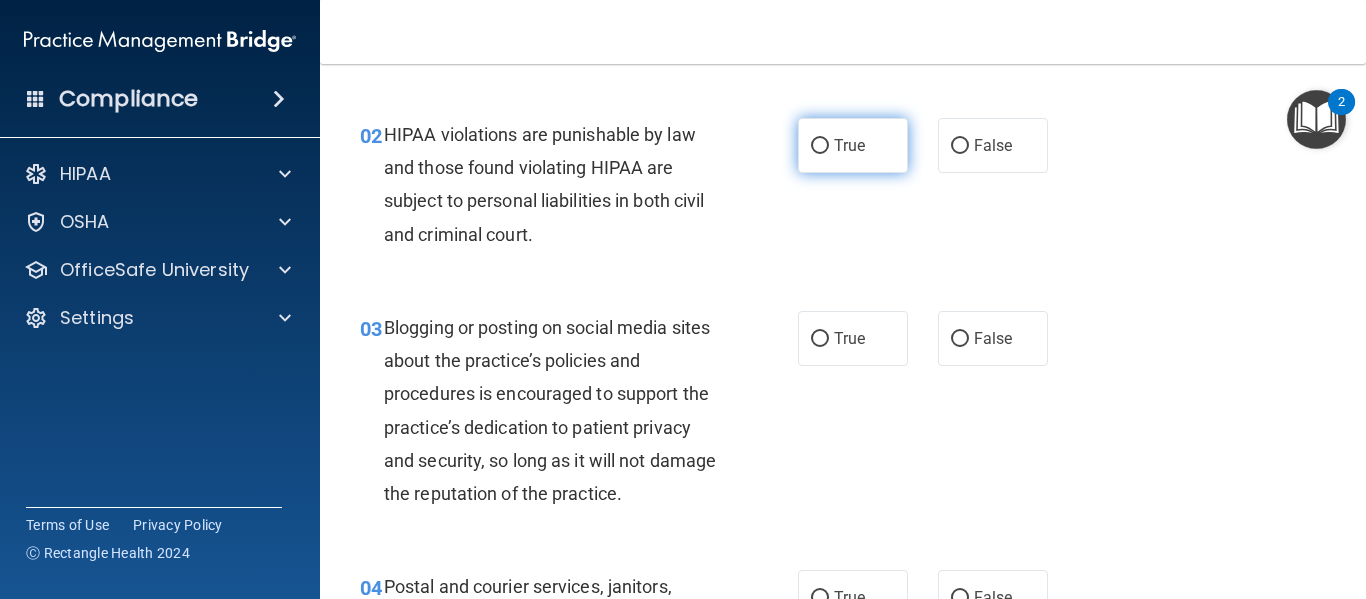 click on "True" at bounding box center [853, 145] 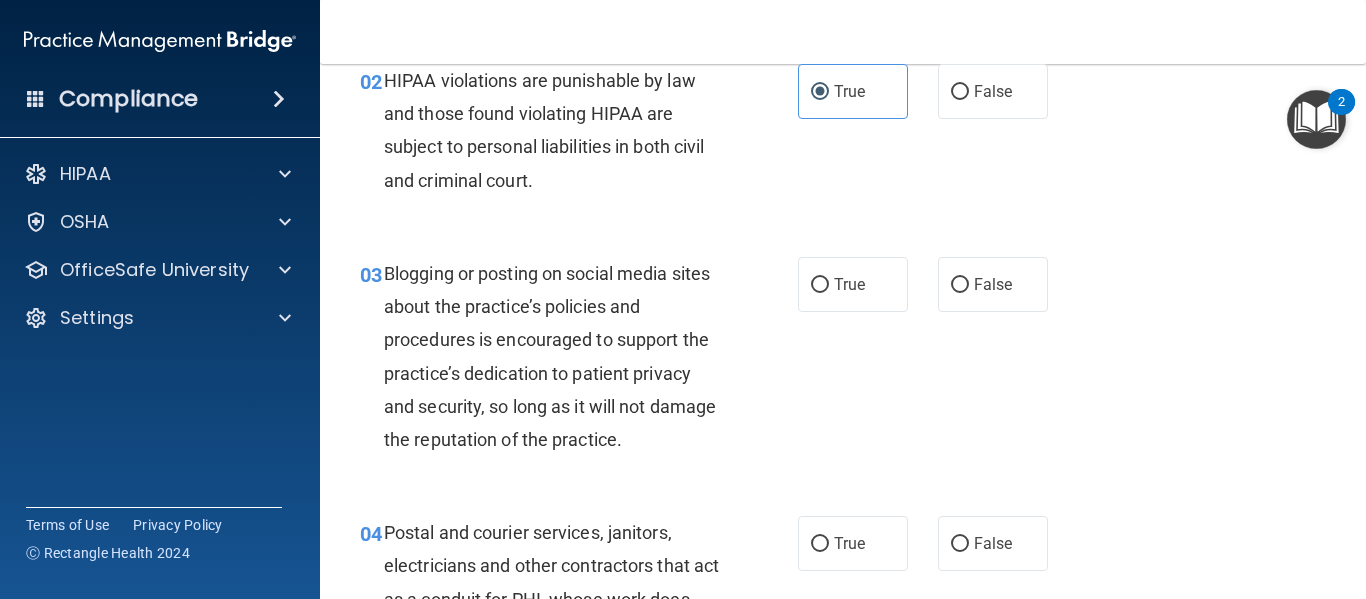 scroll, scrollTop: 300, scrollLeft: 0, axis: vertical 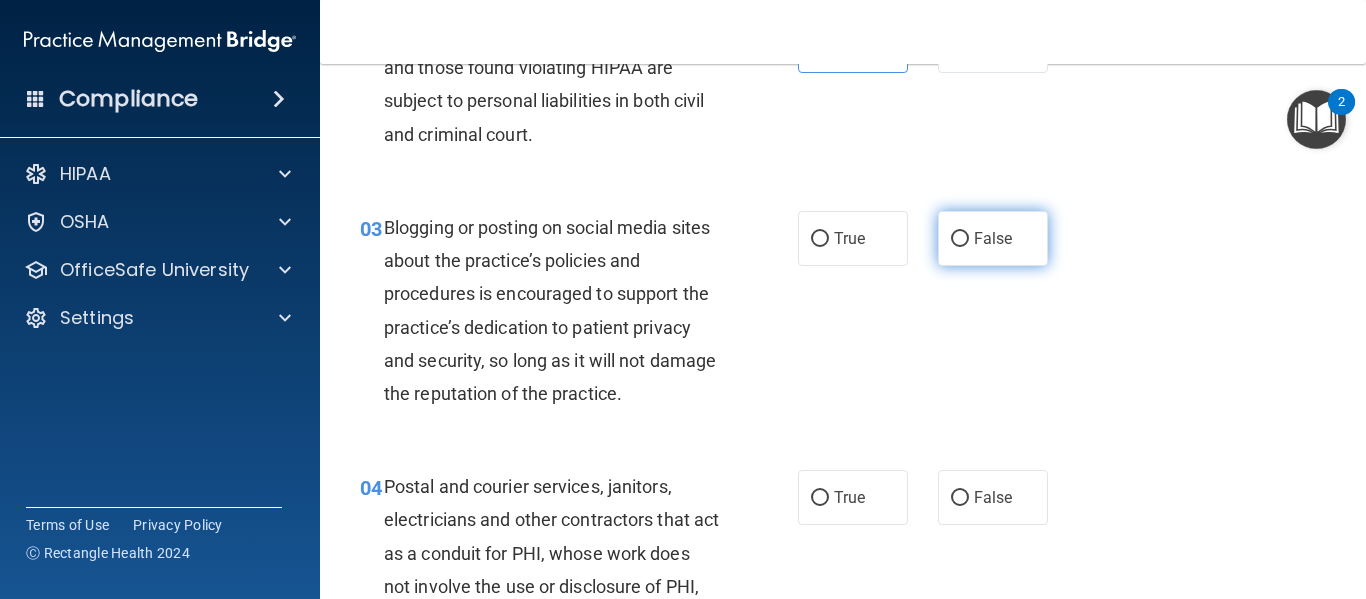 click on "False" at bounding box center [993, 238] 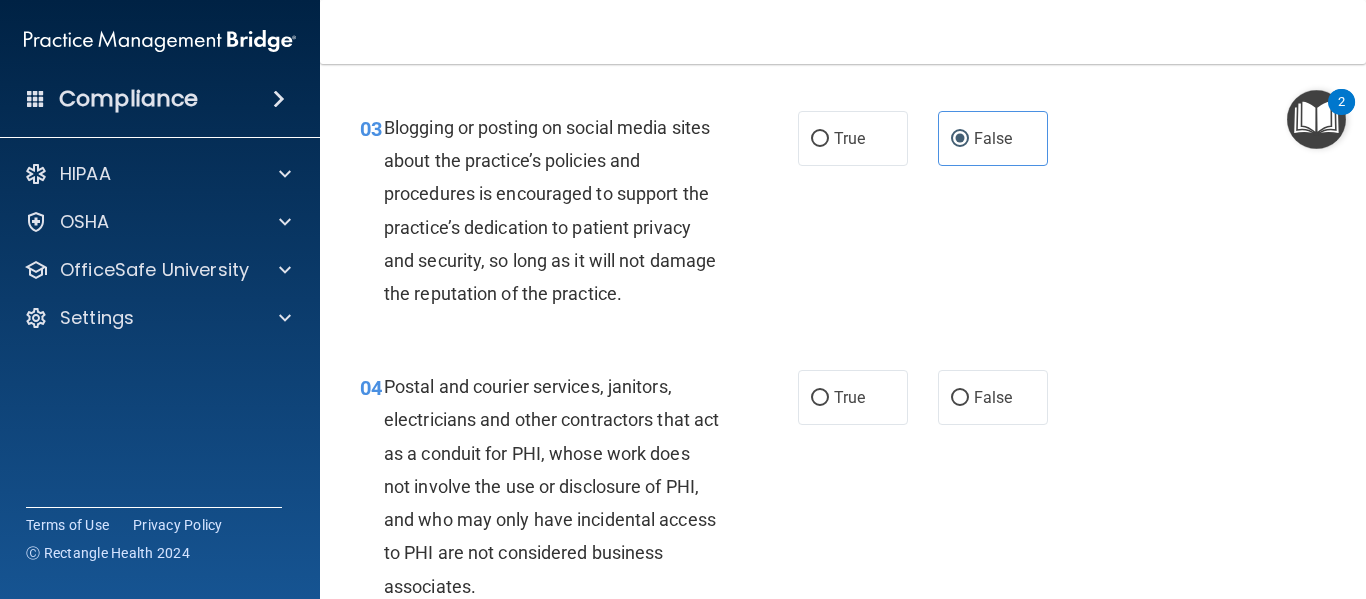 scroll, scrollTop: 500, scrollLeft: 0, axis: vertical 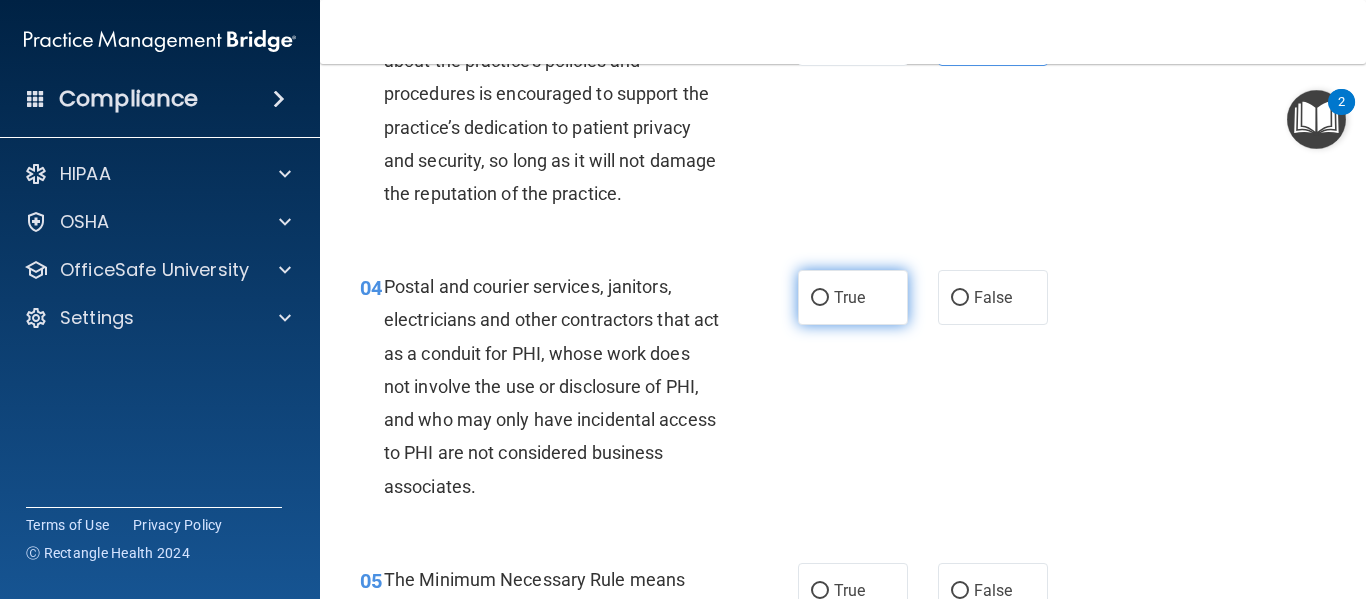 click on "True" at bounding box center (849, 297) 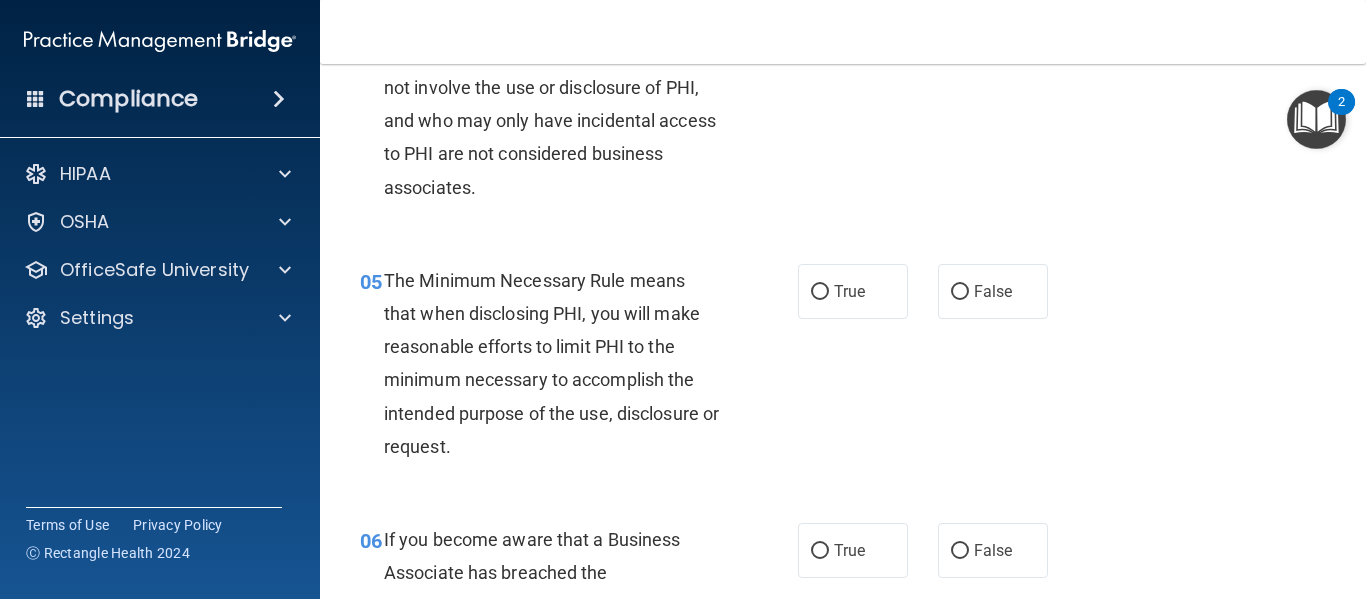 scroll, scrollTop: 800, scrollLeft: 0, axis: vertical 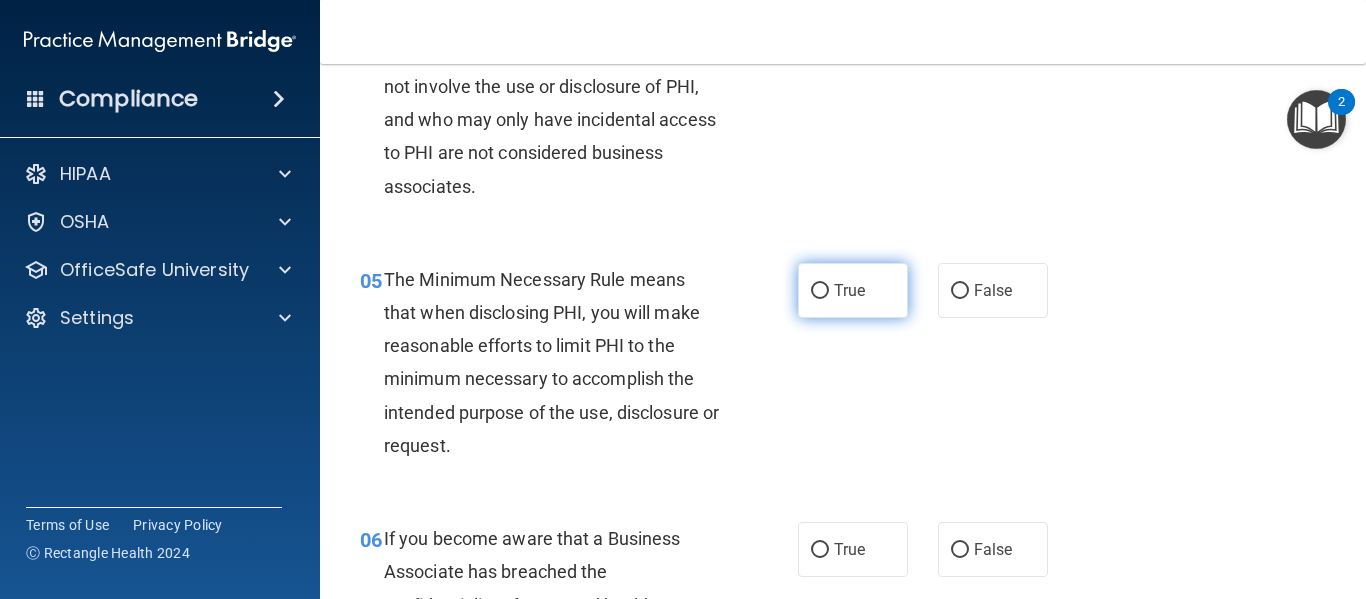 click on "True" at bounding box center (853, 290) 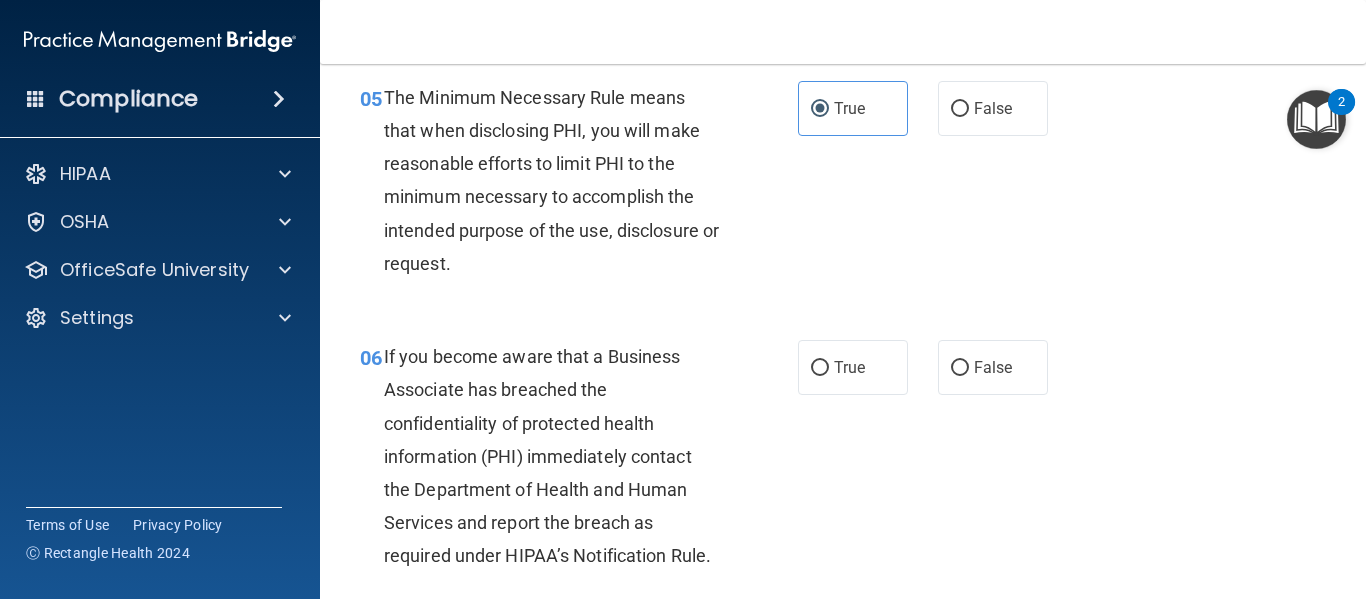 scroll, scrollTop: 1000, scrollLeft: 0, axis: vertical 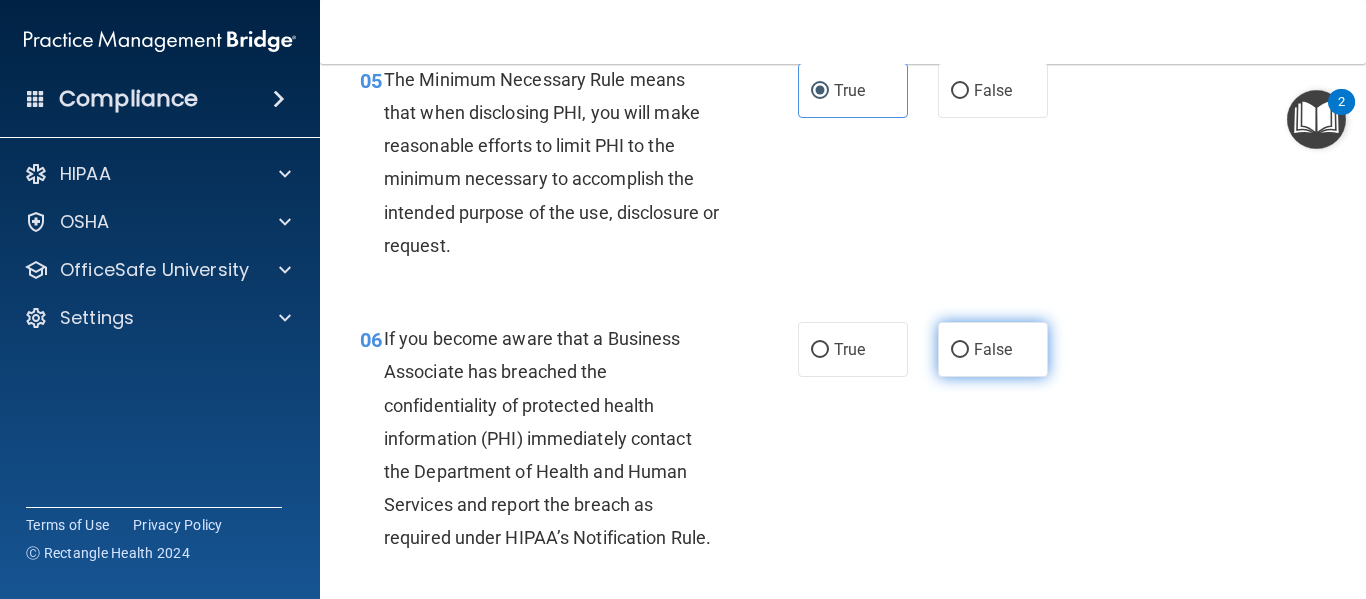 click on "False" at bounding box center [993, 349] 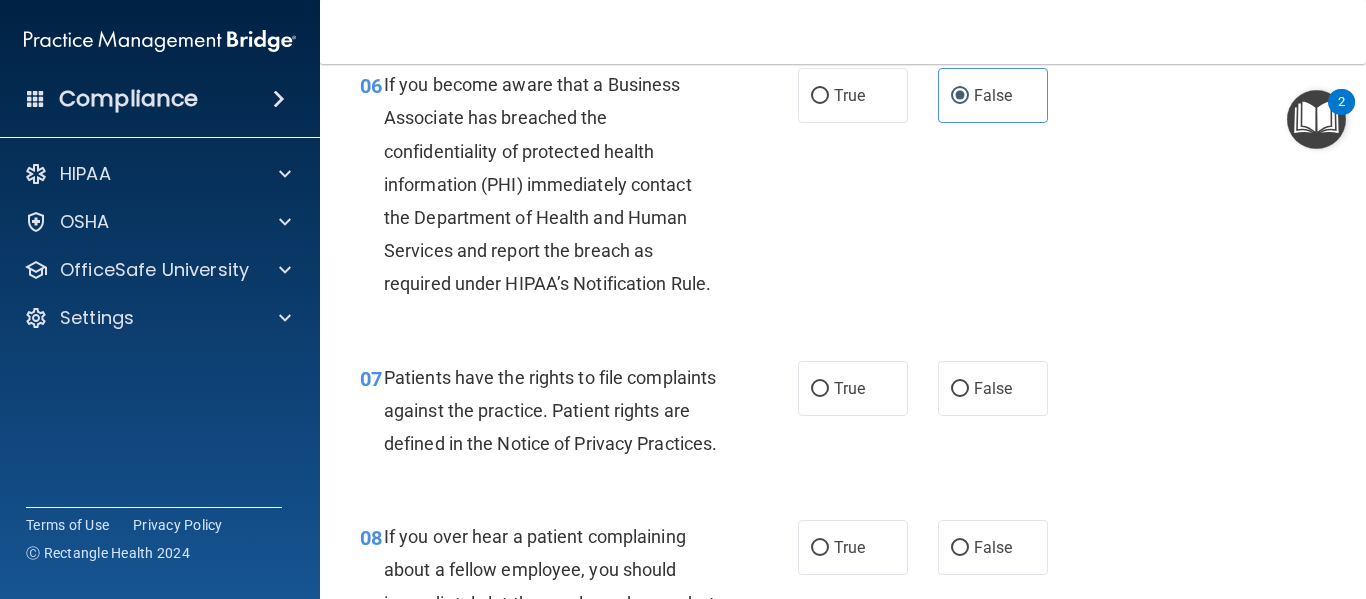 scroll, scrollTop: 1300, scrollLeft: 0, axis: vertical 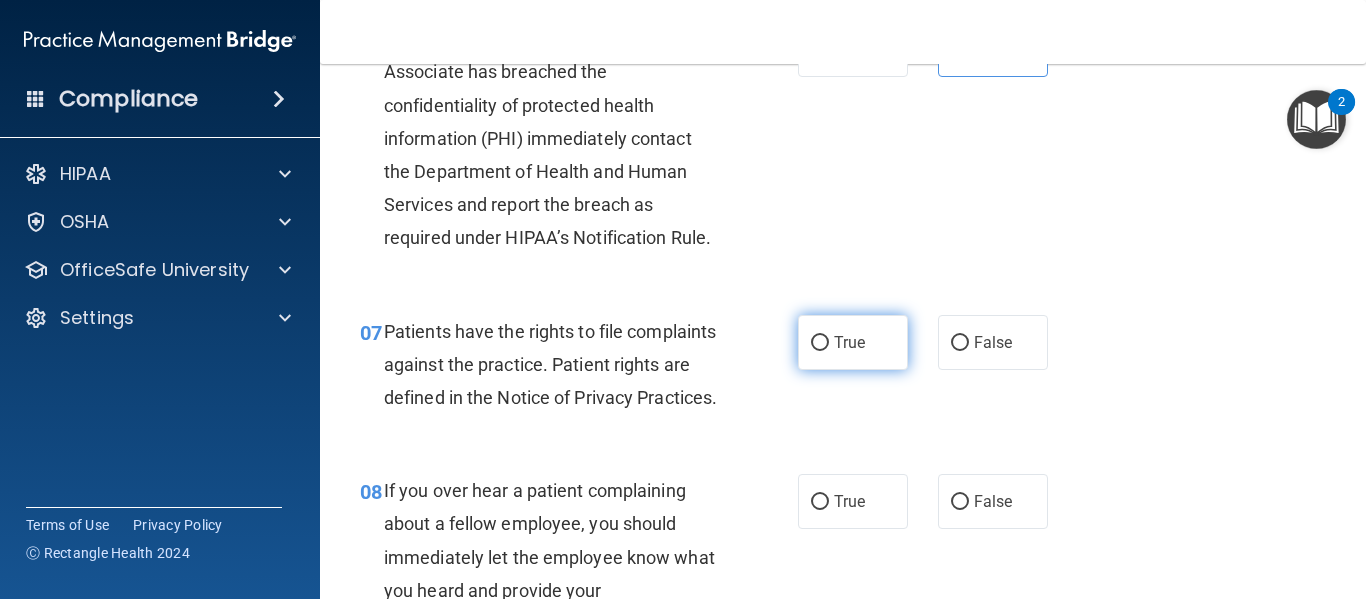 click on "True" at bounding box center [820, 343] 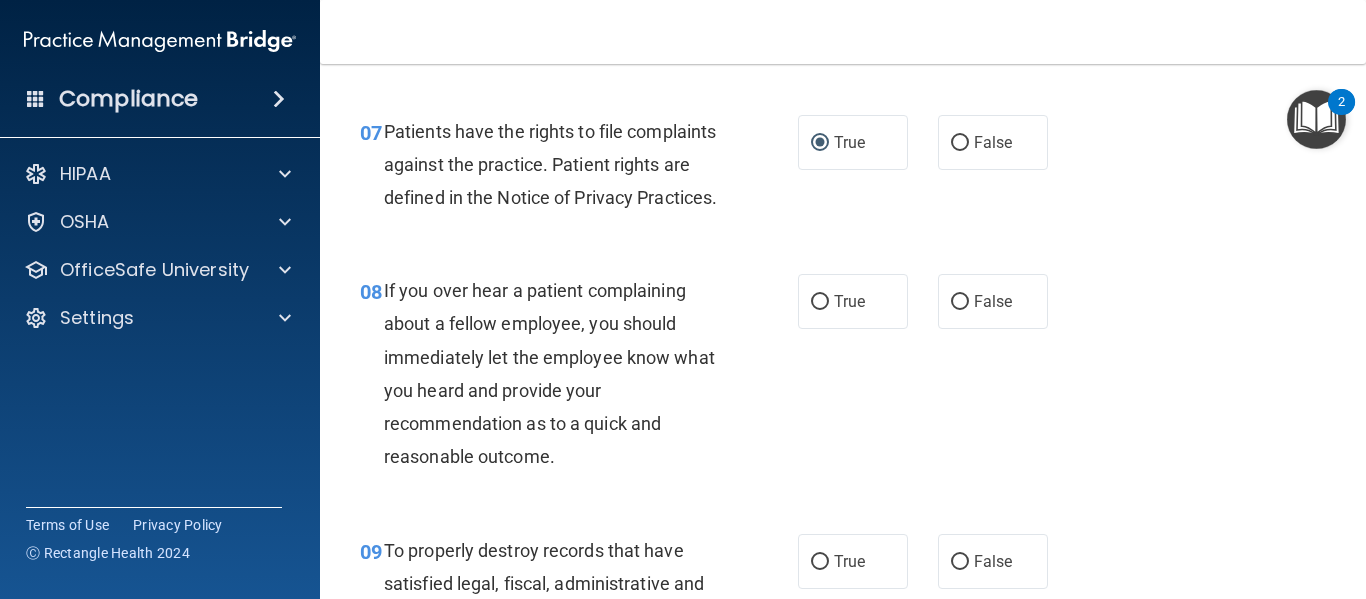 scroll, scrollTop: 1600, scrollLeft: 0, axis: vertical 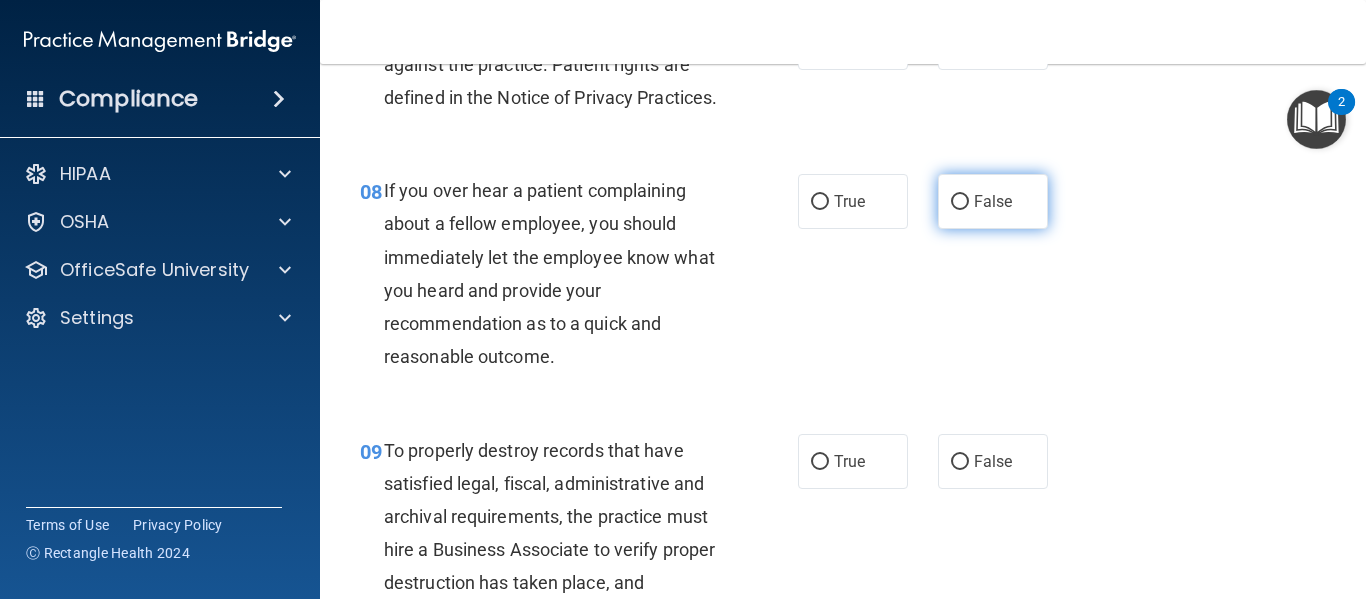 click on "False" at bounding box center (993, 201) 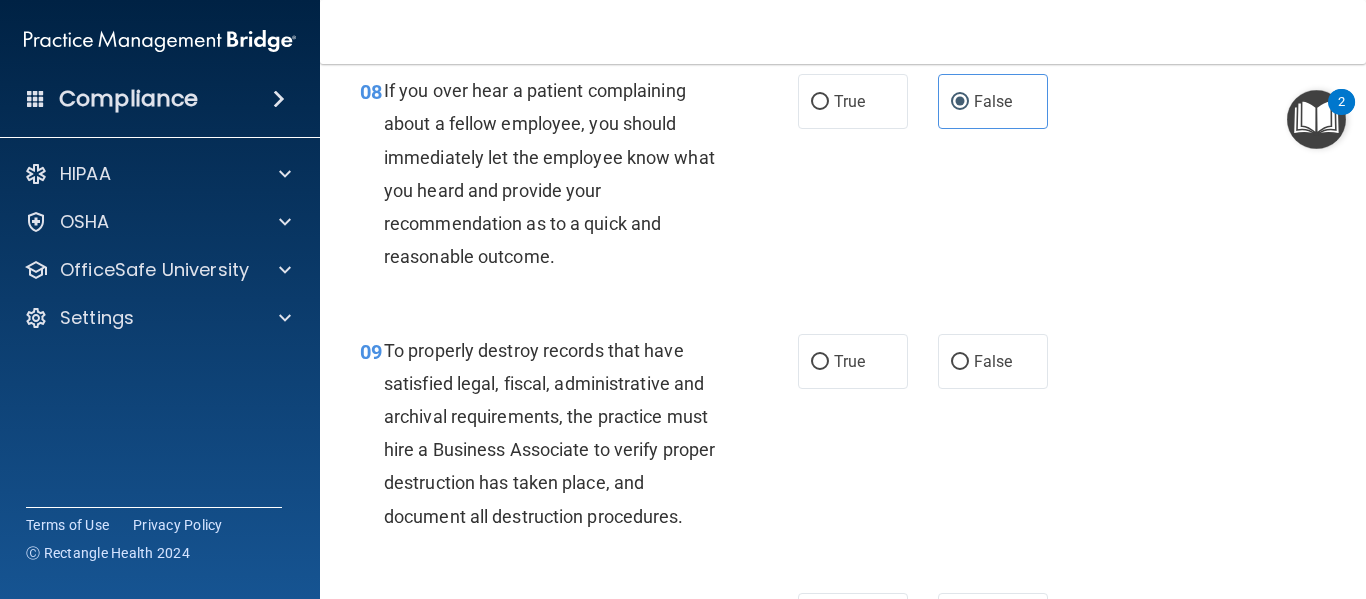 scroll, scrollTop: 1800, scrollLeft: 0, axis: vertical 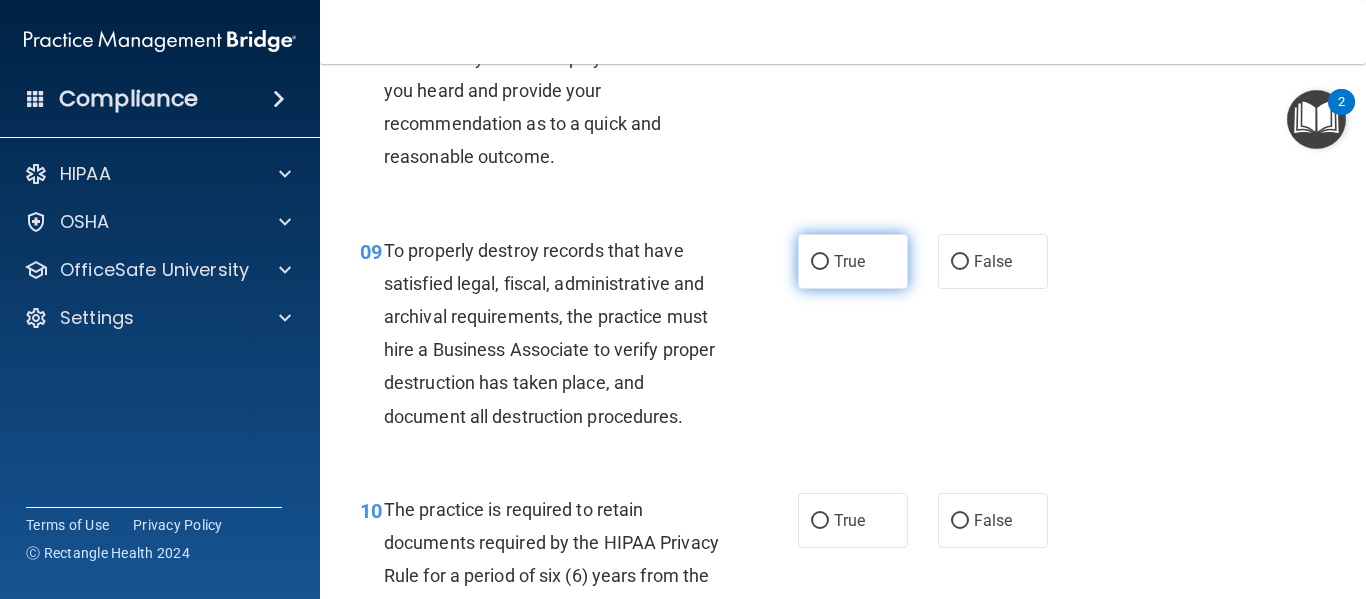 click on "True" at bounding box center (853, 261) 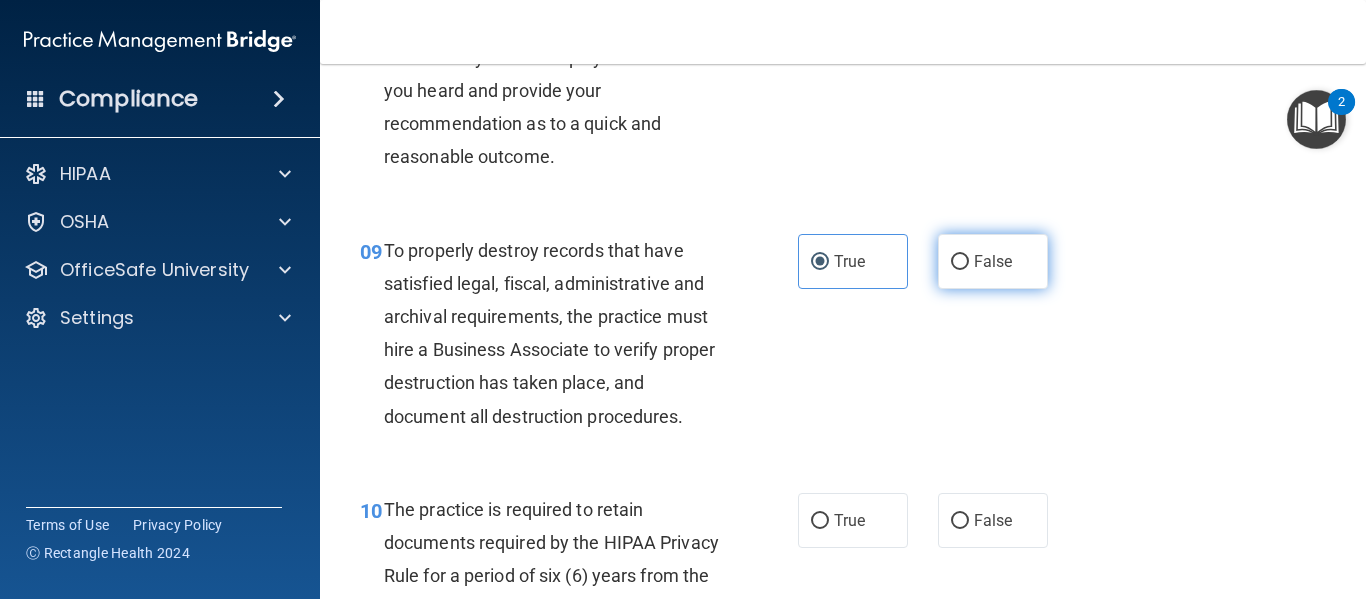 click on "False" at bounding box center (993, 261) 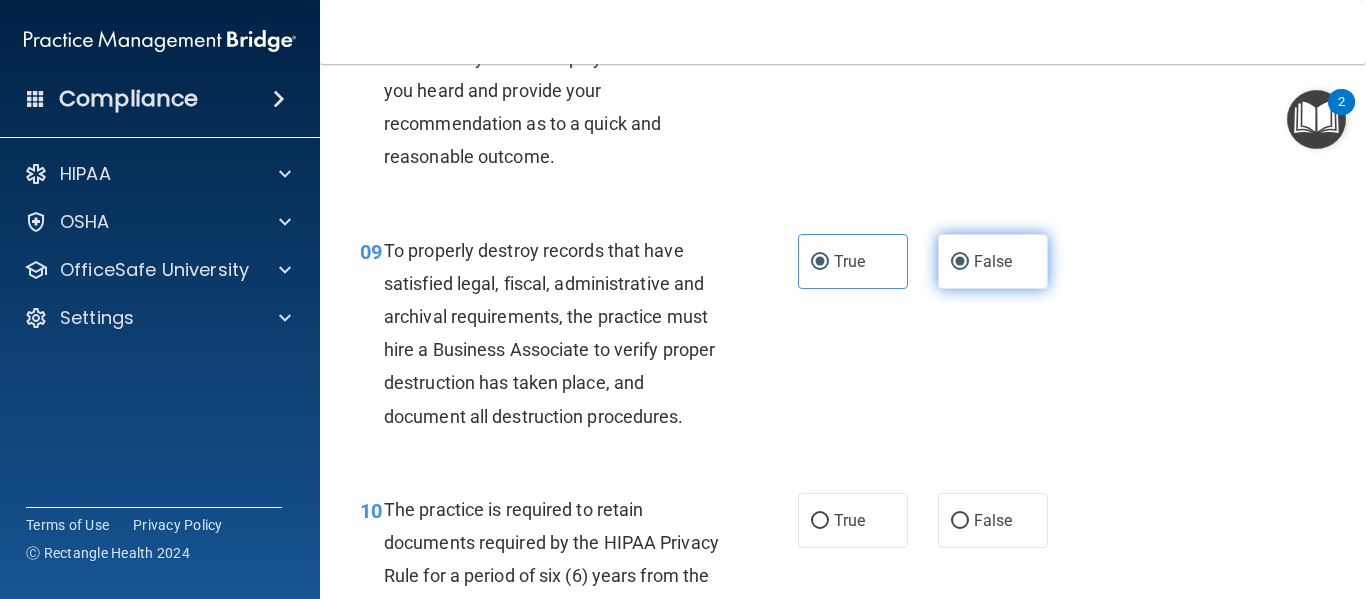 radio on "false" 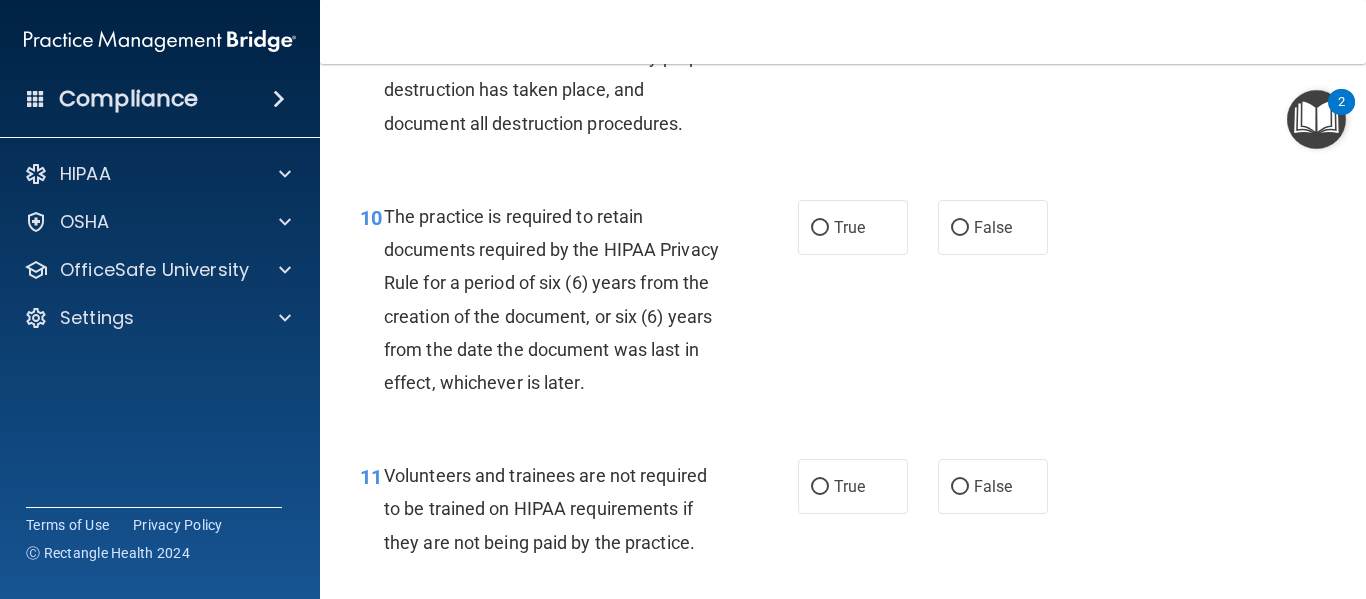 scroll, scrollTop: 2100, scrollLeft: 0, axis: vertical 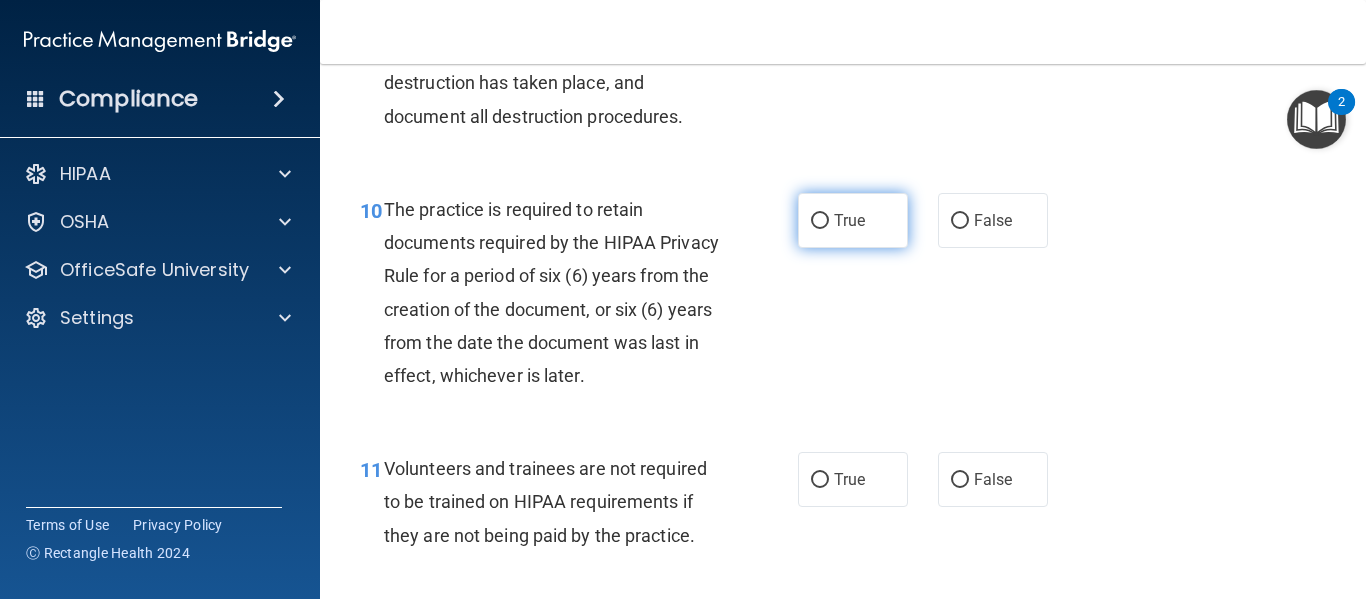 click on "True" at bounding box center (853, 220) 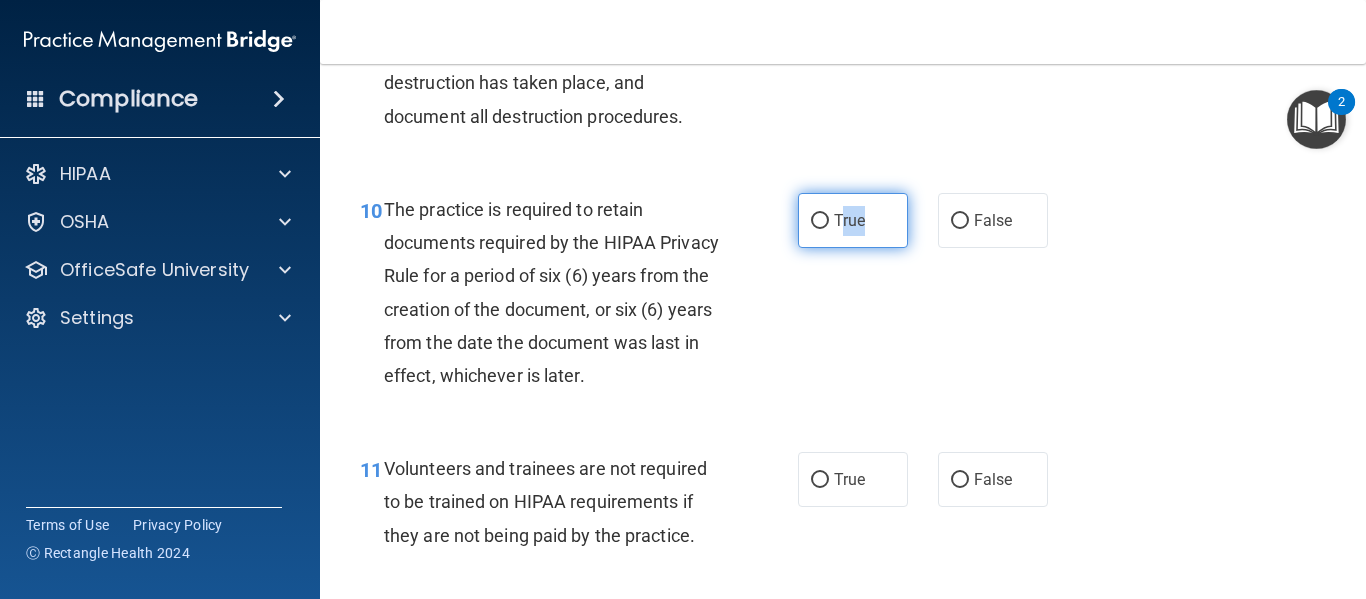click on "True" at bounding box center [853, 220] 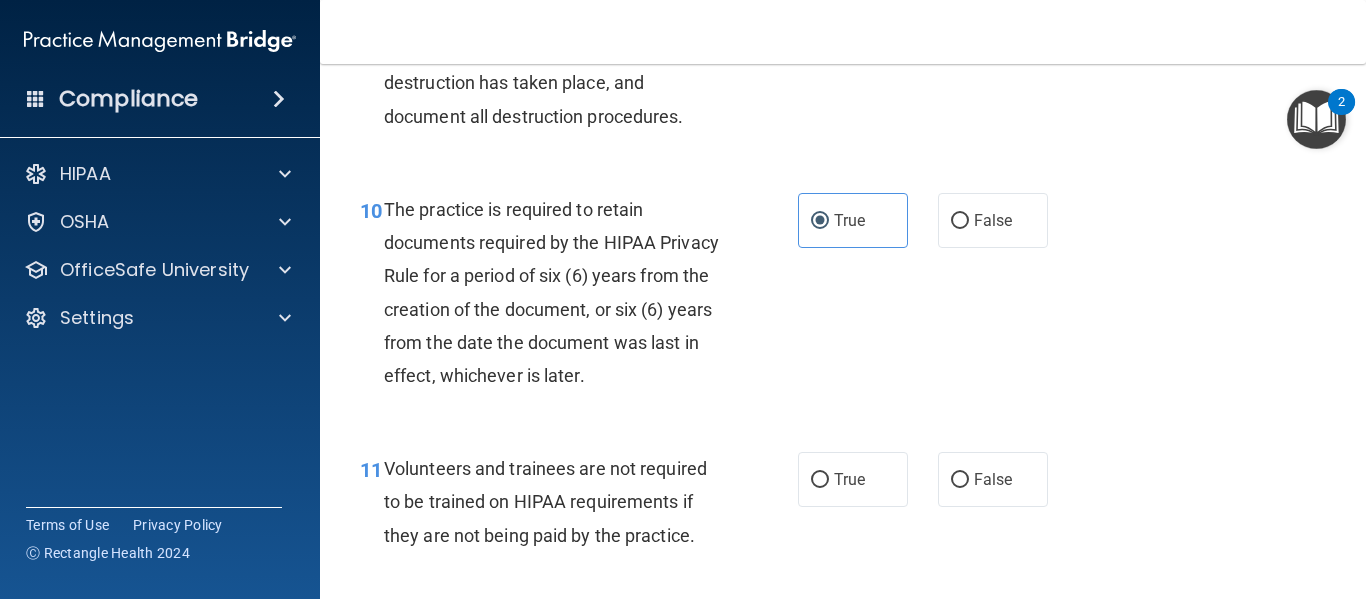 click on "10       The practice is required to retain documents required by the HIPAA Privacy Rule for a period of six (6) years from the creation of the document, or six (6) years from the date the document was last in effect, whichever is later." at bounding box center [579, 297] 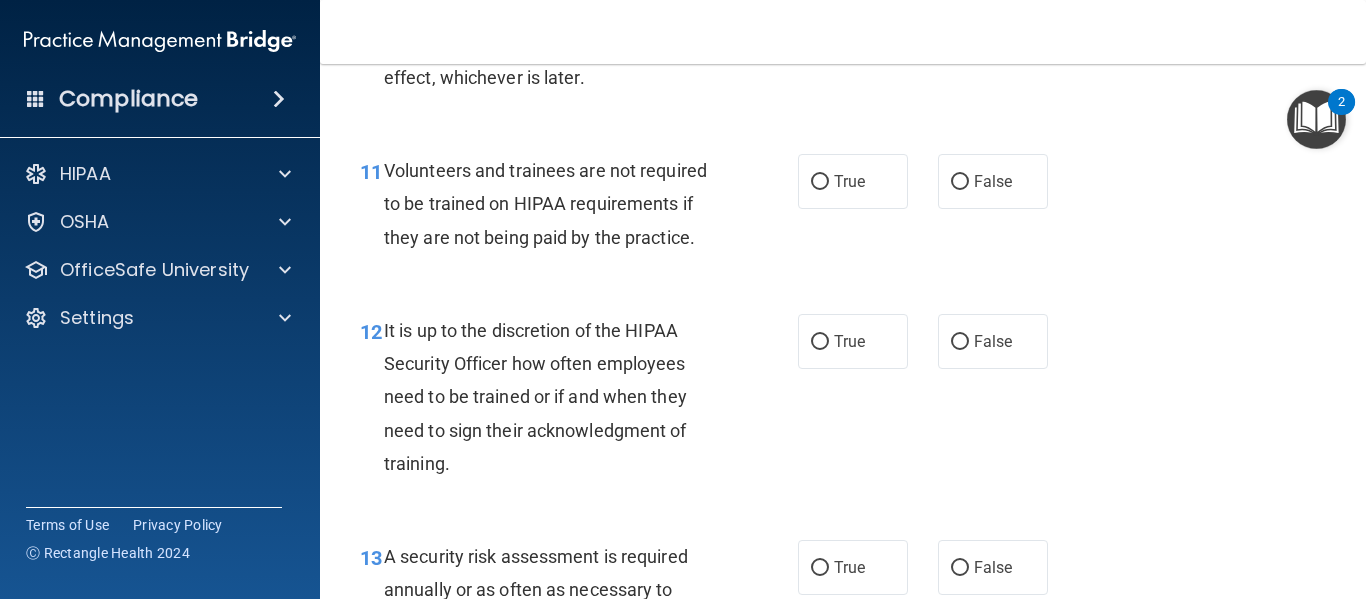 scroll, scrollTop: 2400, scrollLeft: 0, axis: vertical 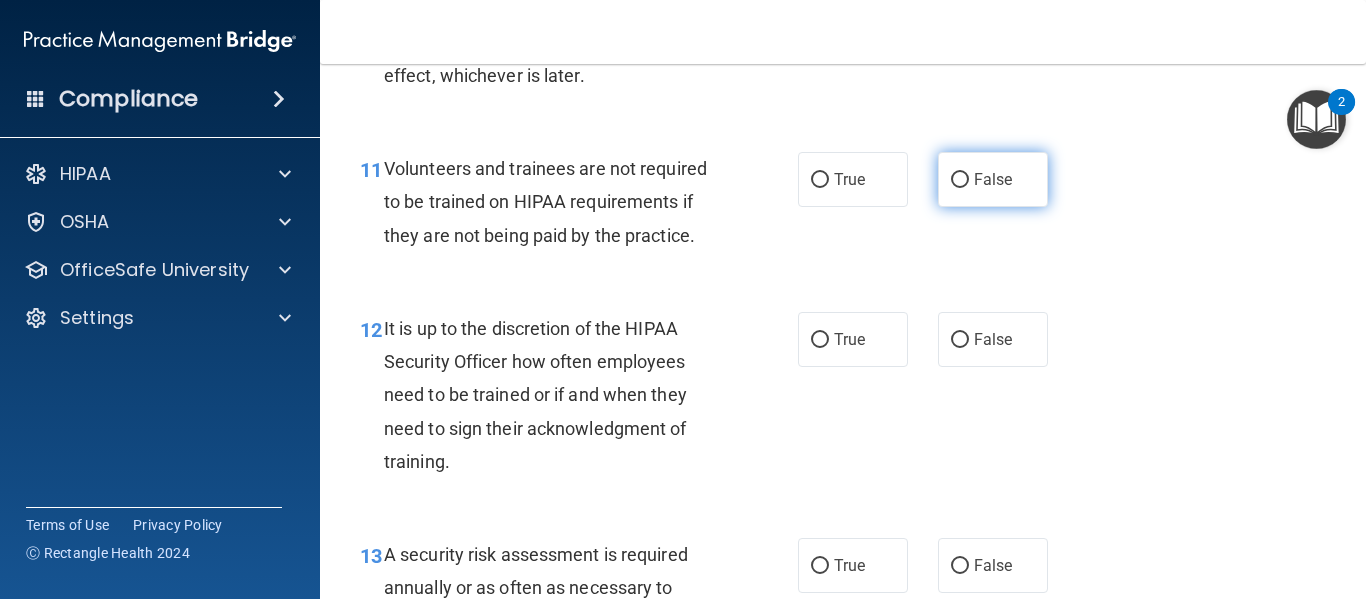click on "False" at bounding box center [993, 179] 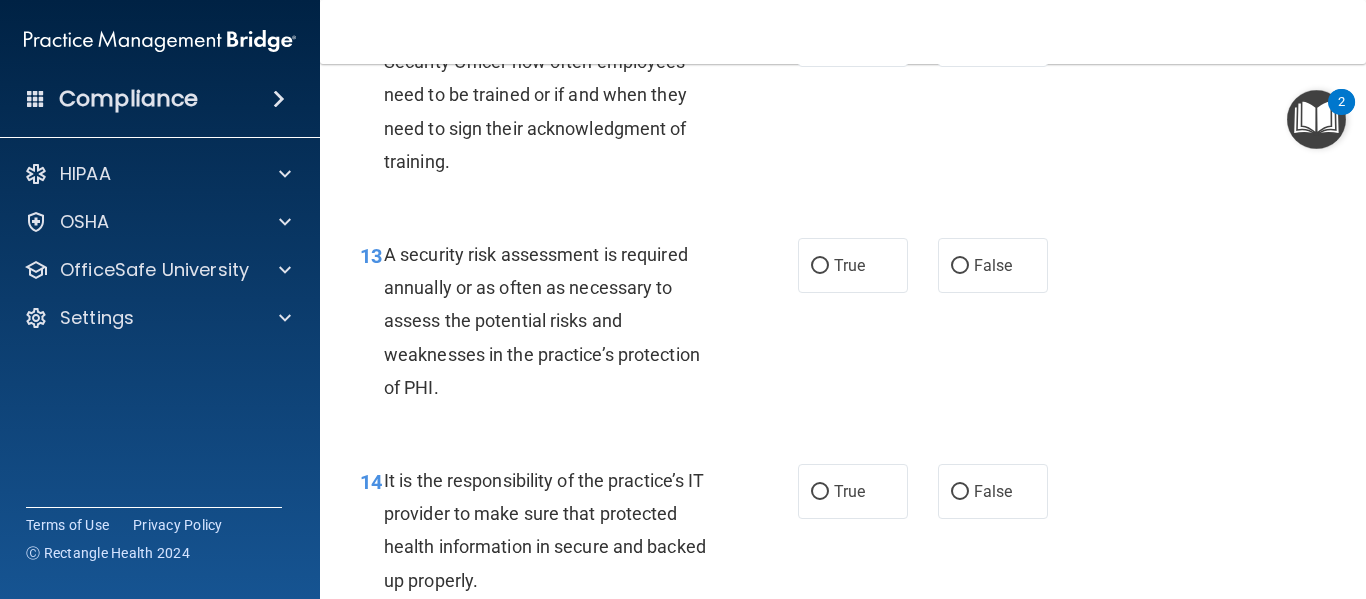 scroll, scrollTop: 2600, scrollLeft: 0, axis: vertical 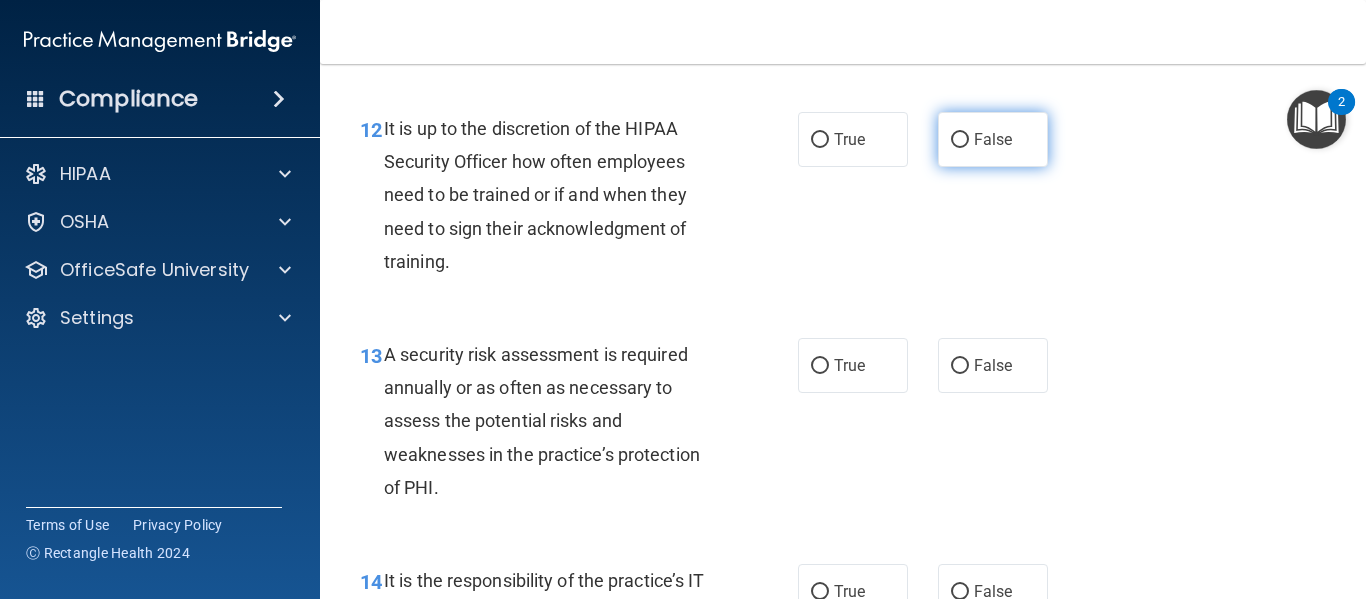 click on "False" at bounding box center (993, 139) 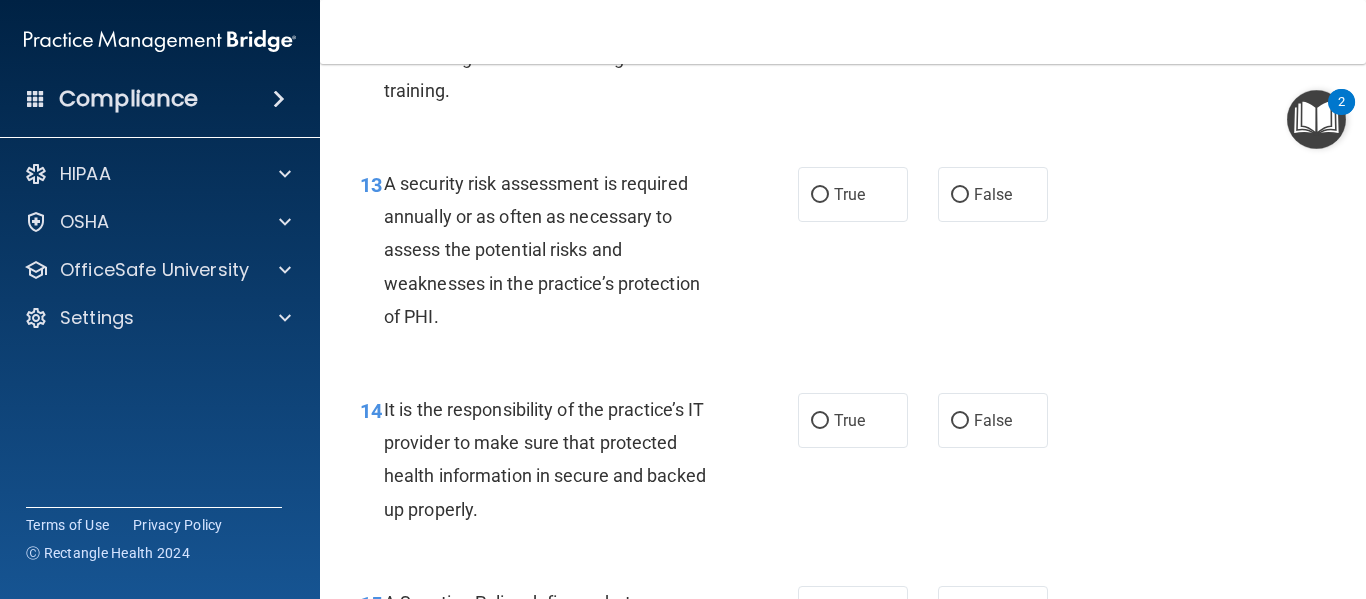 scroll, scrollTop: 2800, scrollLeft: 0, axis: vertical 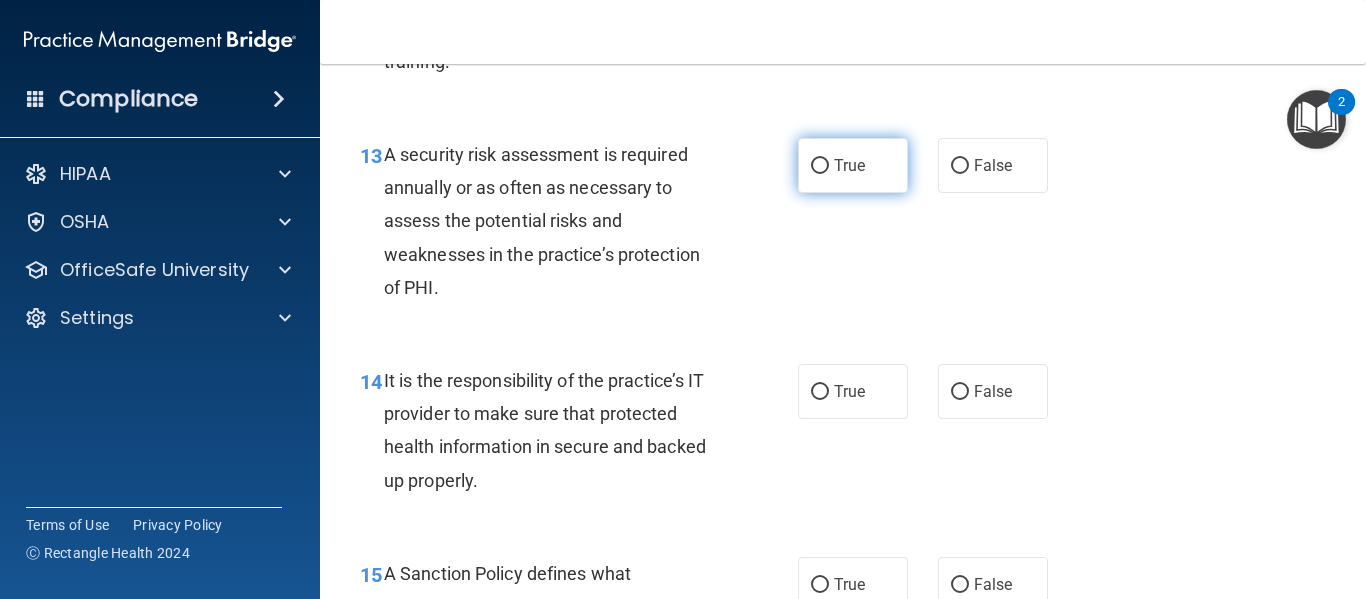 click on "True" at bounding box center [849, 165] 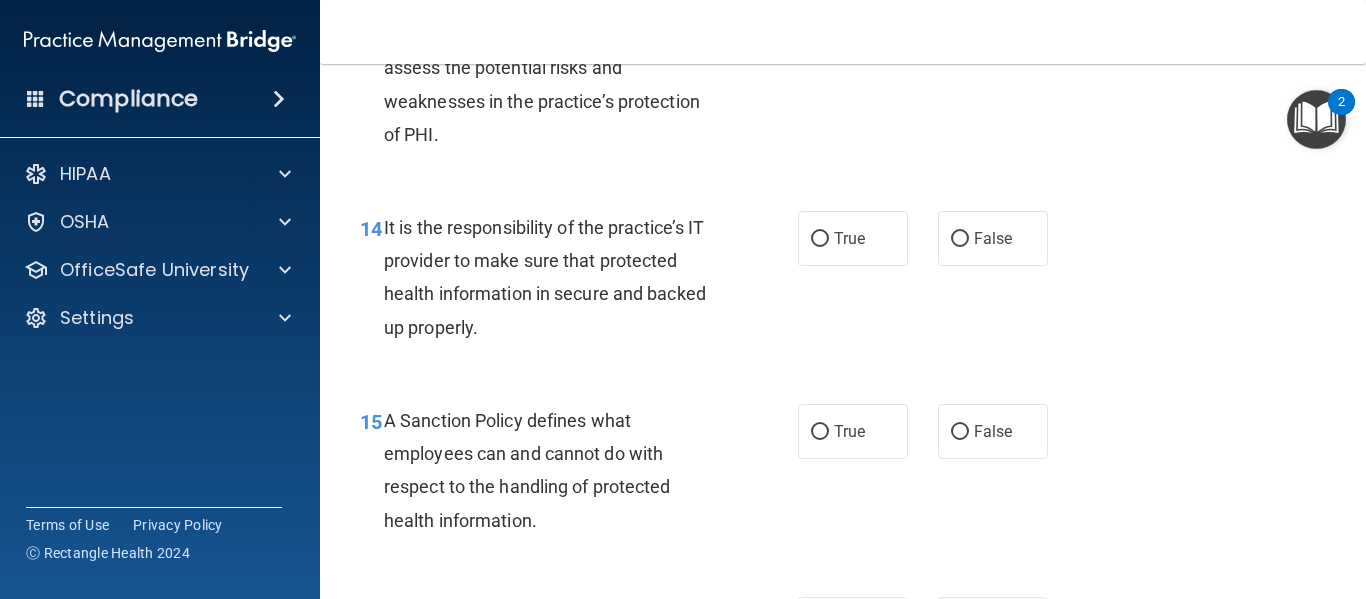 scroll, scrollTop: 3000, scrollLeft: 0, axis: vertical 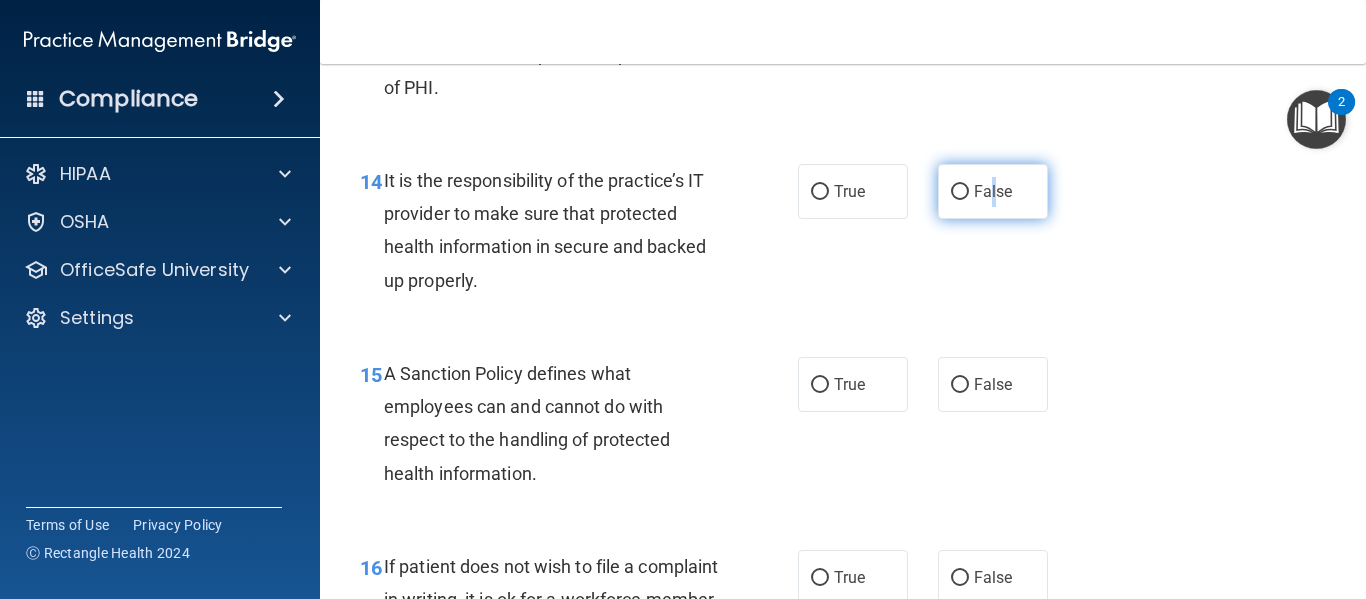 click on "False" at bounding box center (993, 191) 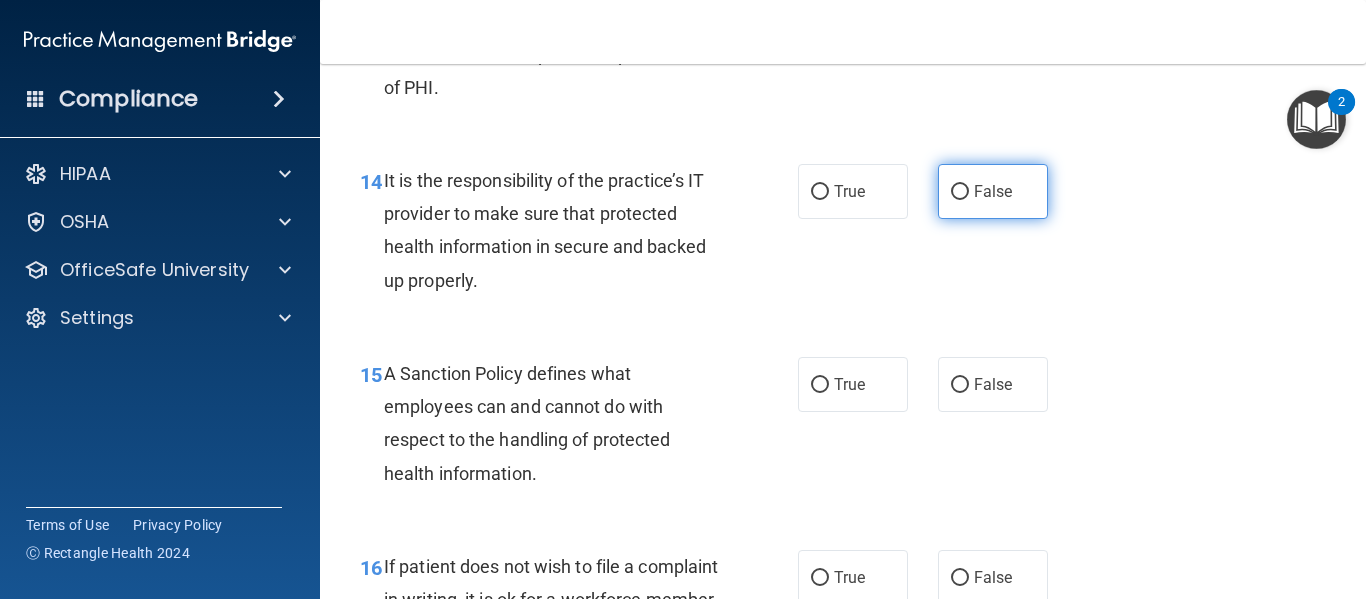 click on "False" at bounding box center (993, 191) 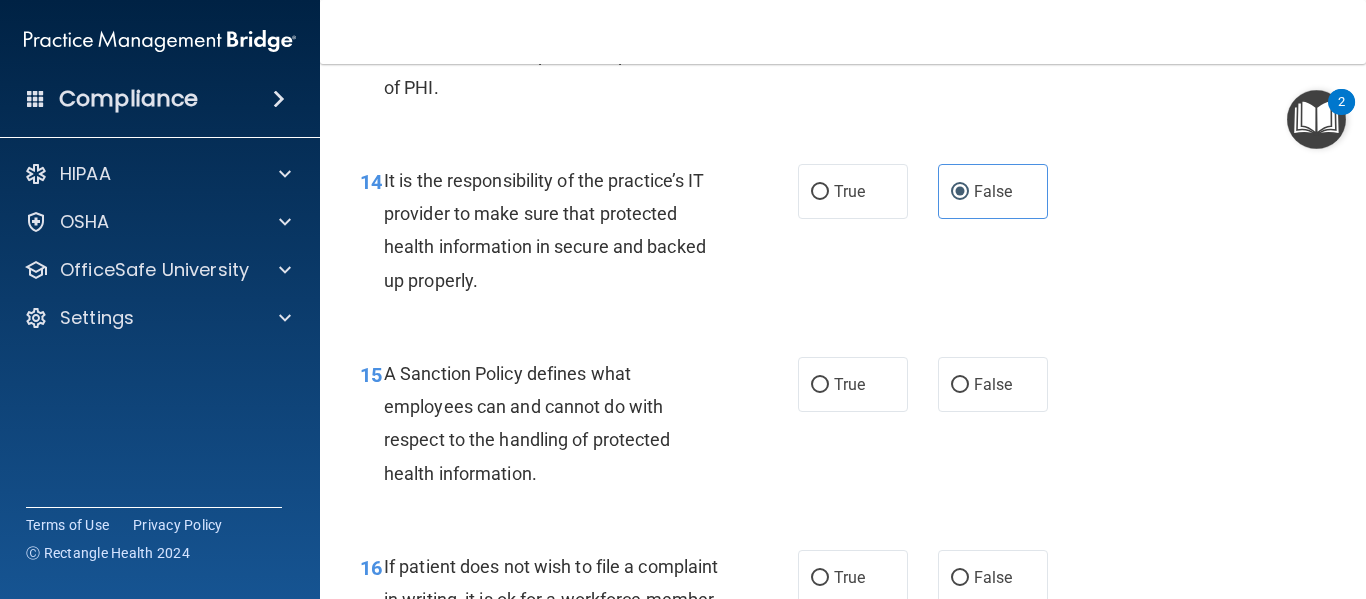 click on "14       It is the responsibility of the practice’s IT provider to make sure that protected health information in secure and backed up properly.                  True           False" at bounding box center (843, 235) 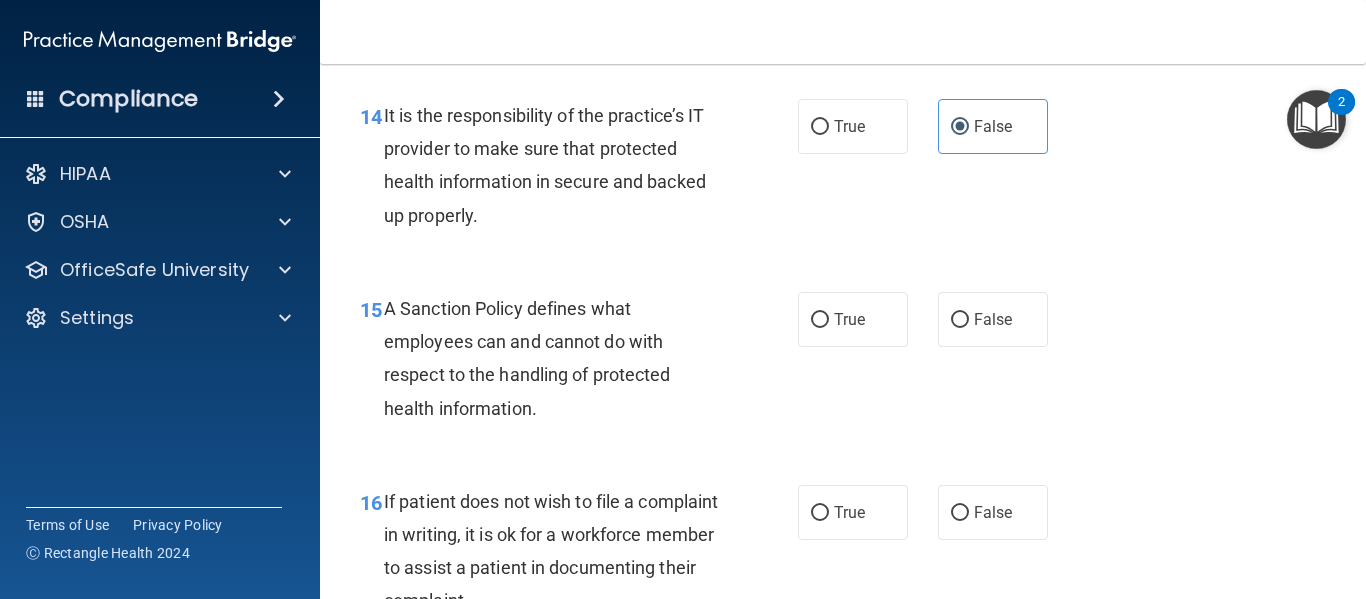 scroll, scrollTop: 3100, scrollLeft: 0, axis: vertical 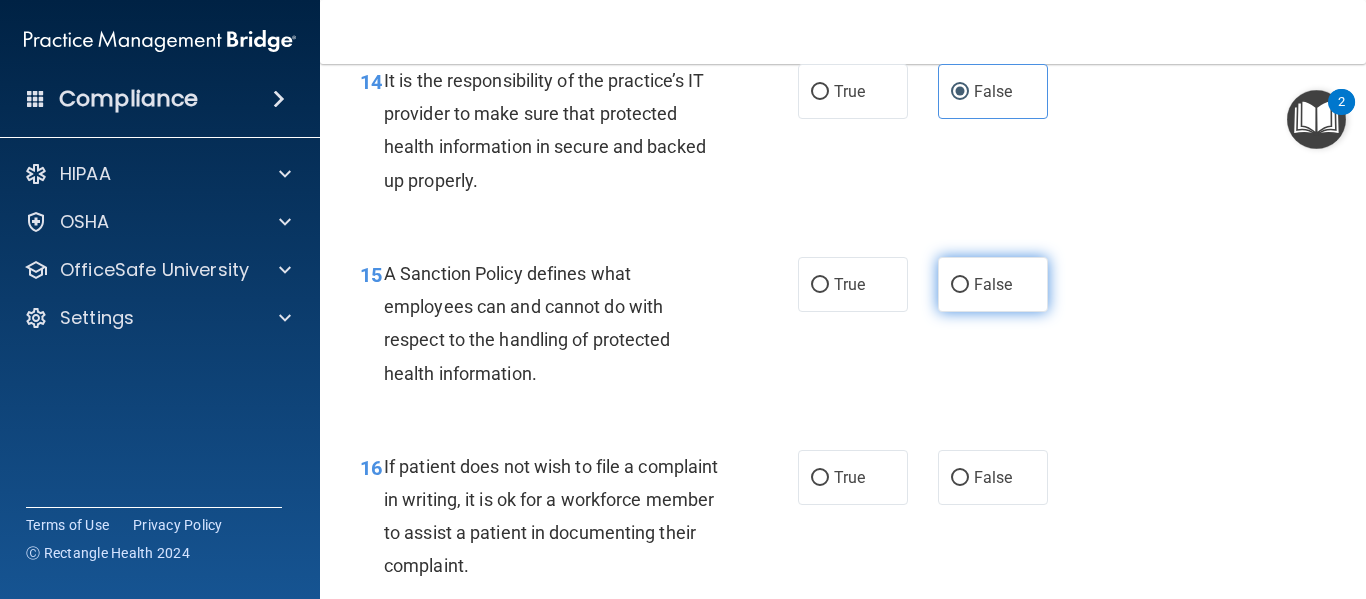 click on "False" at bounding box center (993, 284) 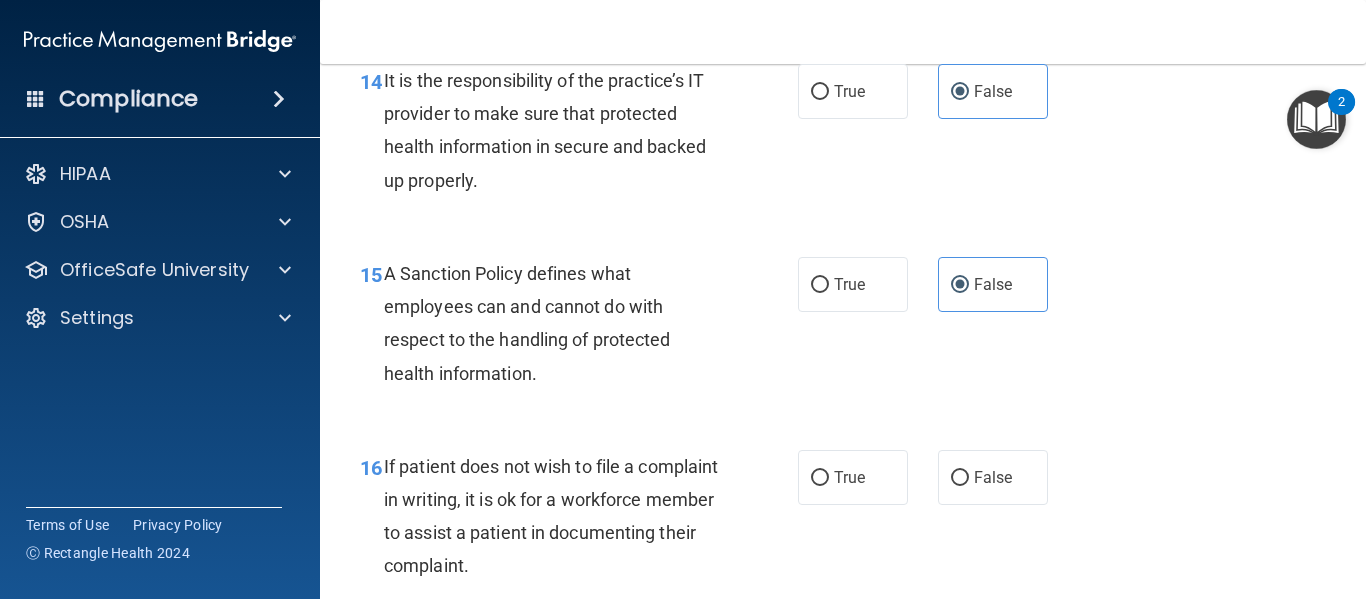 click on "15       A Sanction Policy defines what employees can and cannot do with respect to the handling of protected health information.                 True           False" at bounding box center (843, 328) 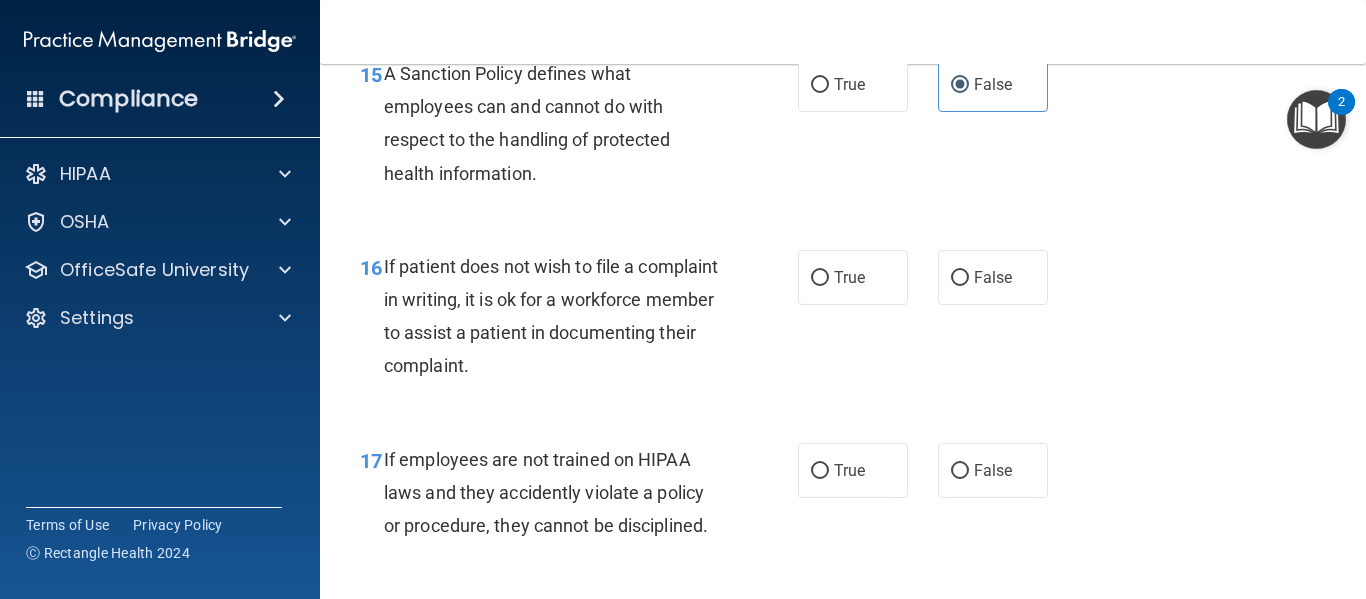 scroll, scrollTop: 3400, scrollLeft: 0, axis: vertical 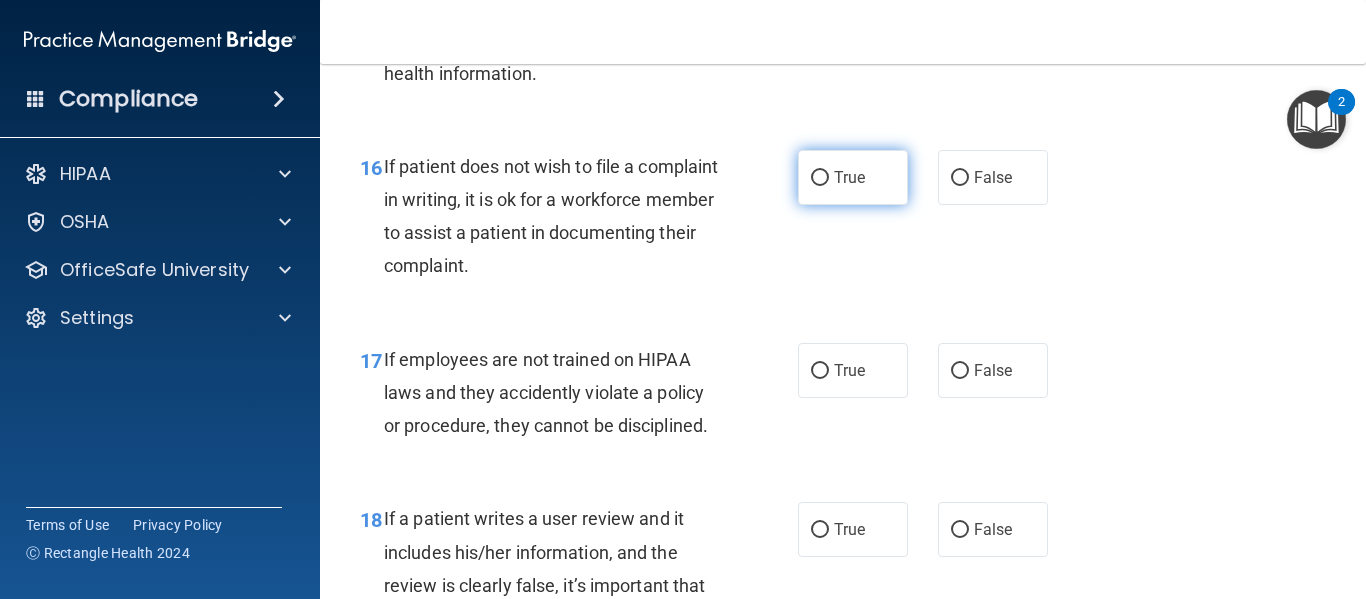 click on "True" at bounding box center (849, 177) 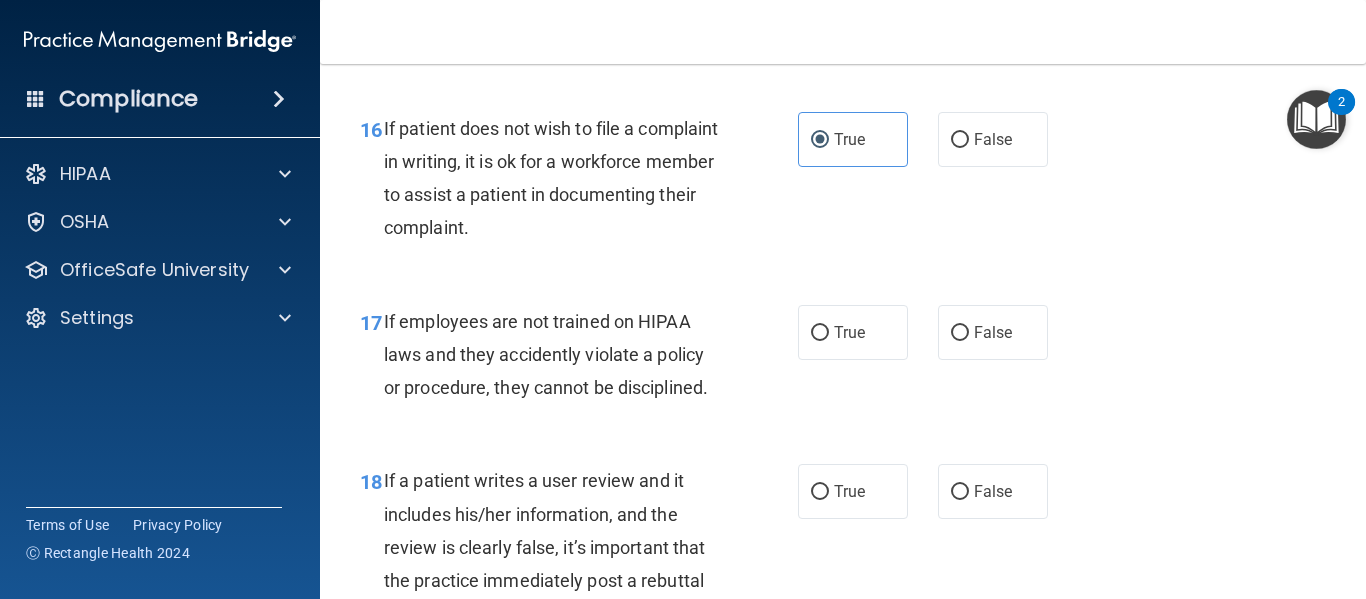 scroll, scrollTop: 3500, scrollLeft: 0, axis: vertical 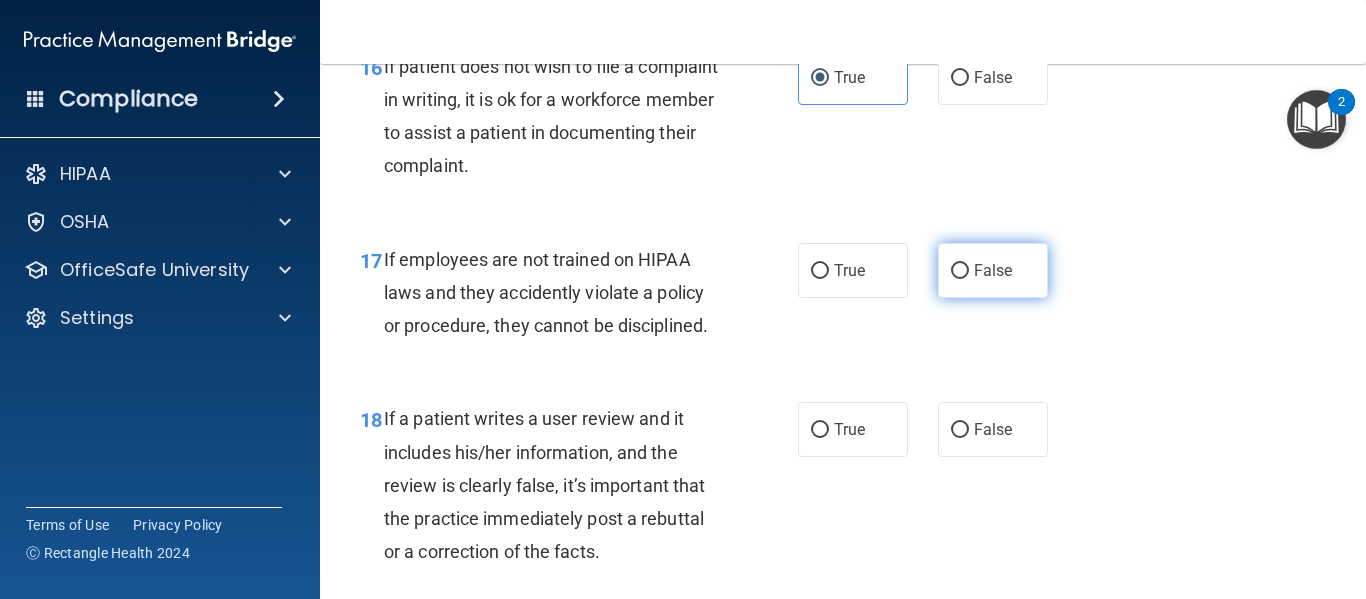 click on "False" at bounding box center [993, 270] 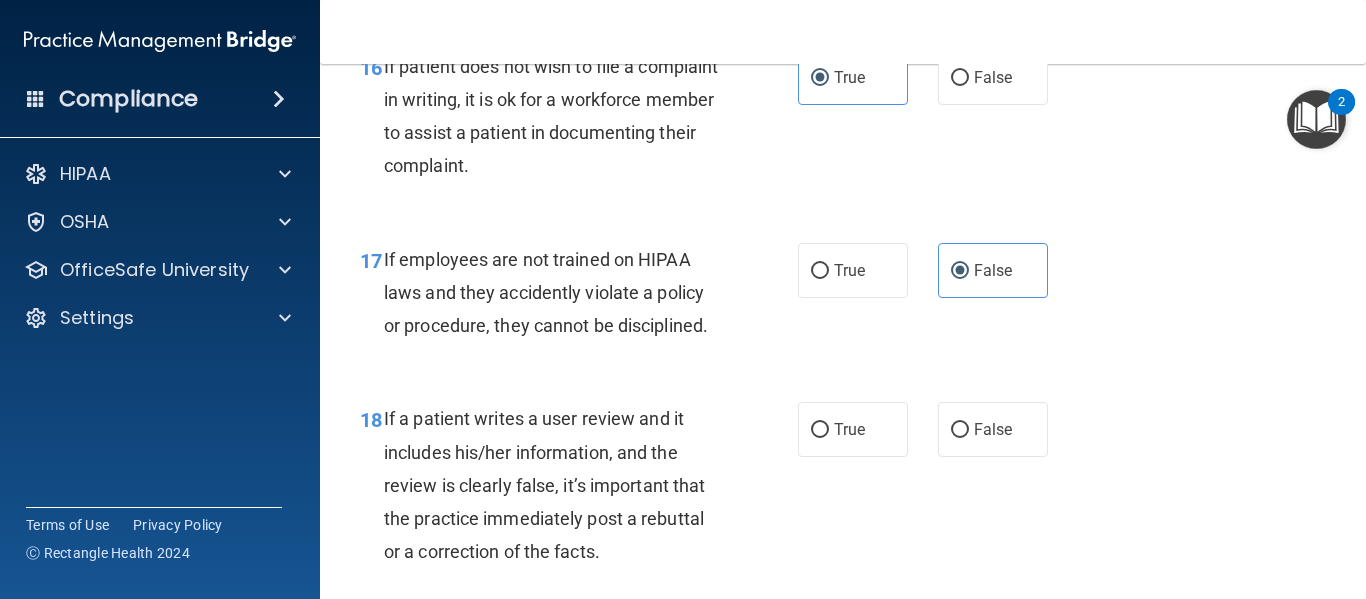 click on "17       If employees are not trained on HIPAA laws and they accidently violate a policy or procedure, they cannot be disciplined.                 True           False" at bounding box center (843, 298) 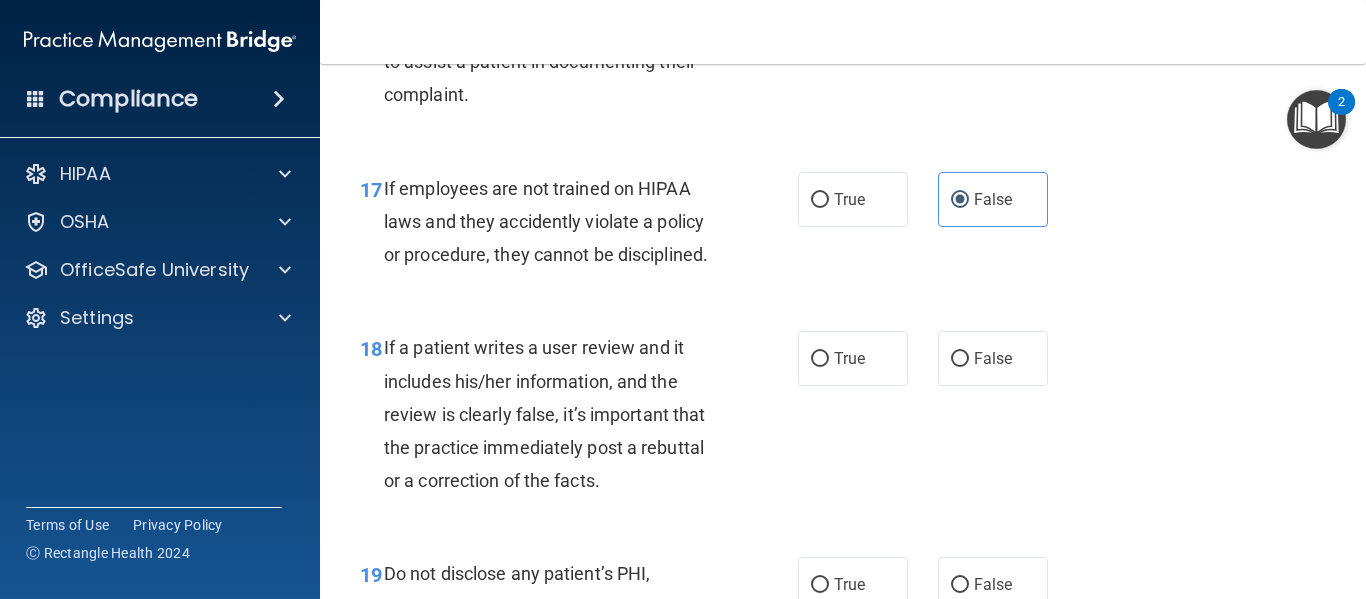 scroll, scrollTop: 3700, scrollLeft: 0, axis: vertical 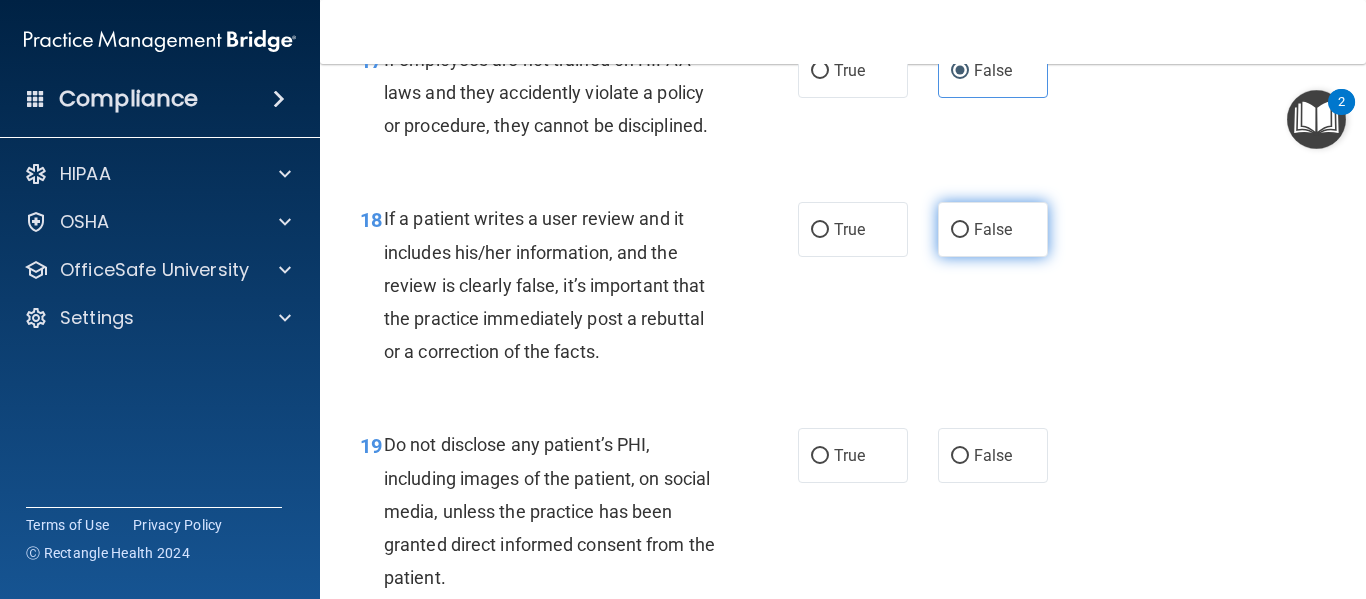 click on "False" at bounding box center (993, 229) 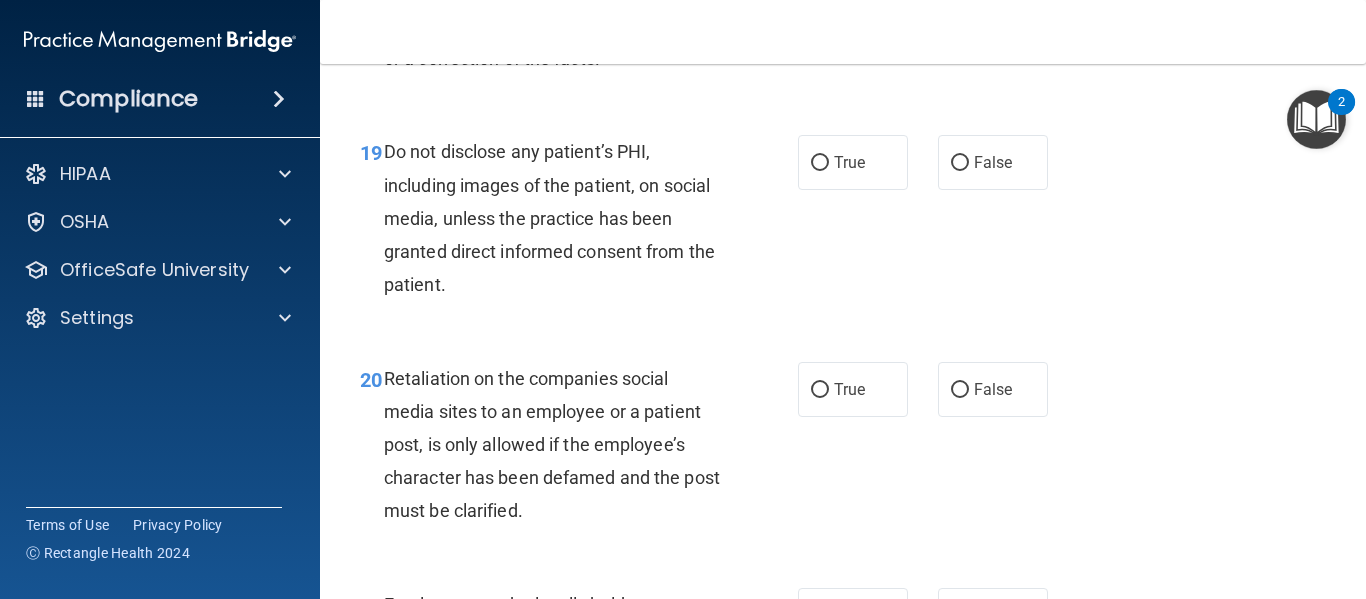 scroll, scrollTop: 4000, scrollLeft: 0, axis: vertical 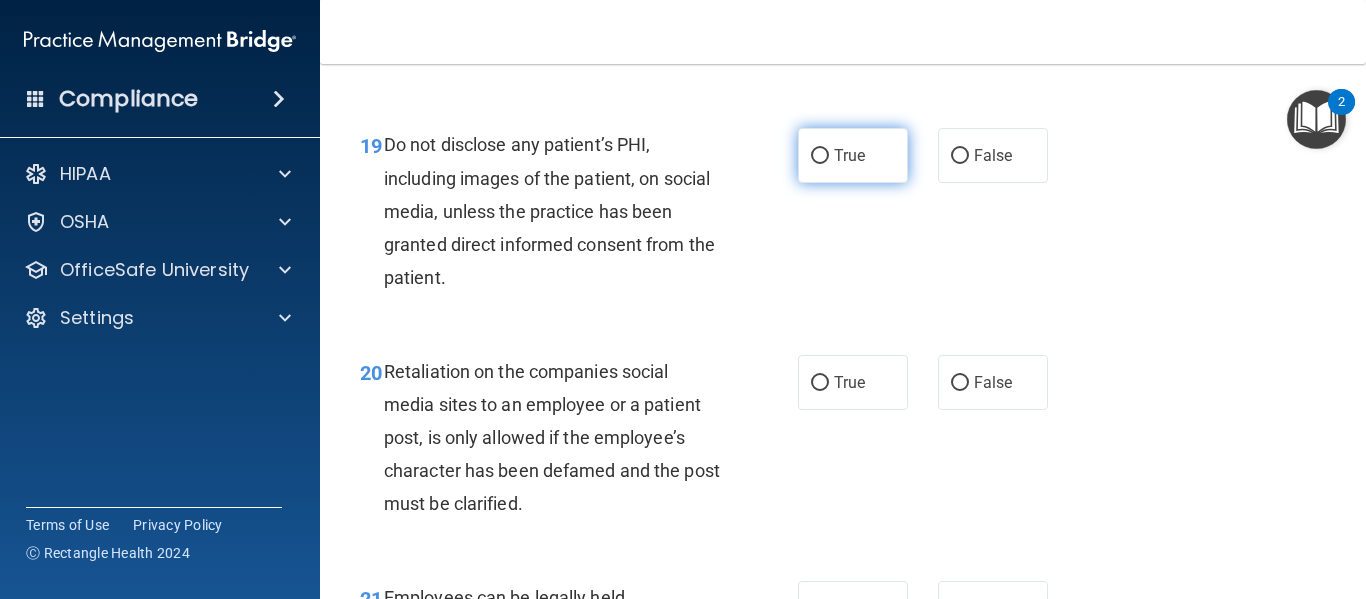click on "True" at bounding box center [853, 155] 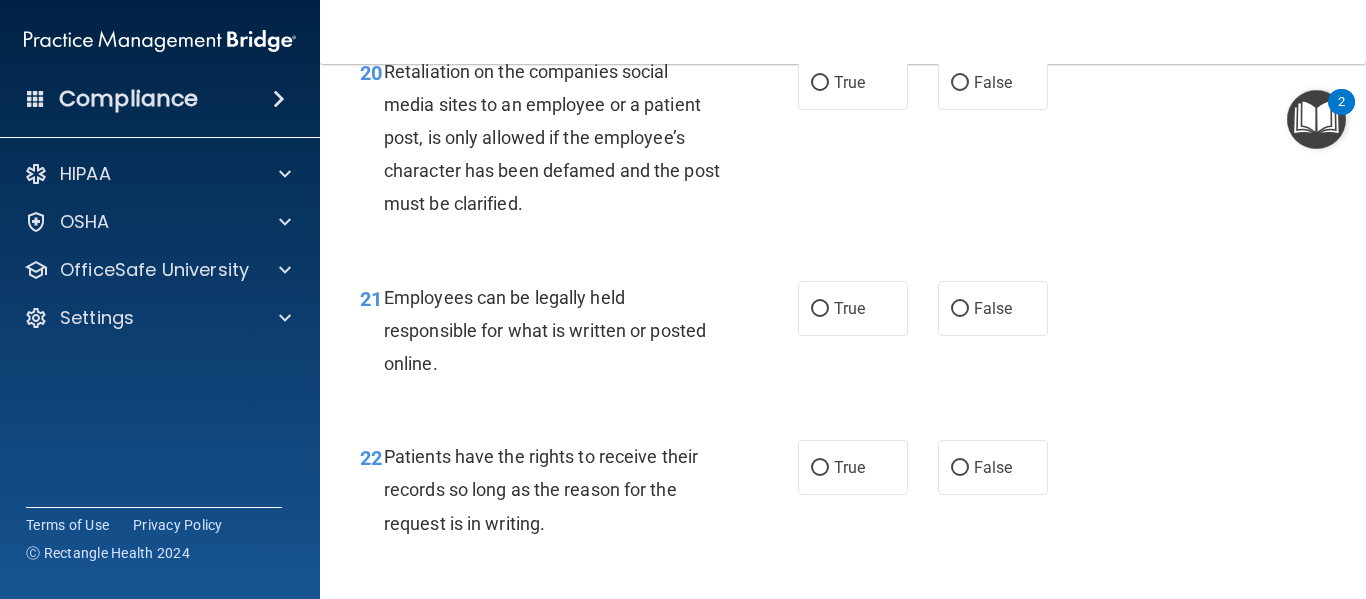 scroll, scrollTop: 4200, scrollLeft: 0, axis: vertical 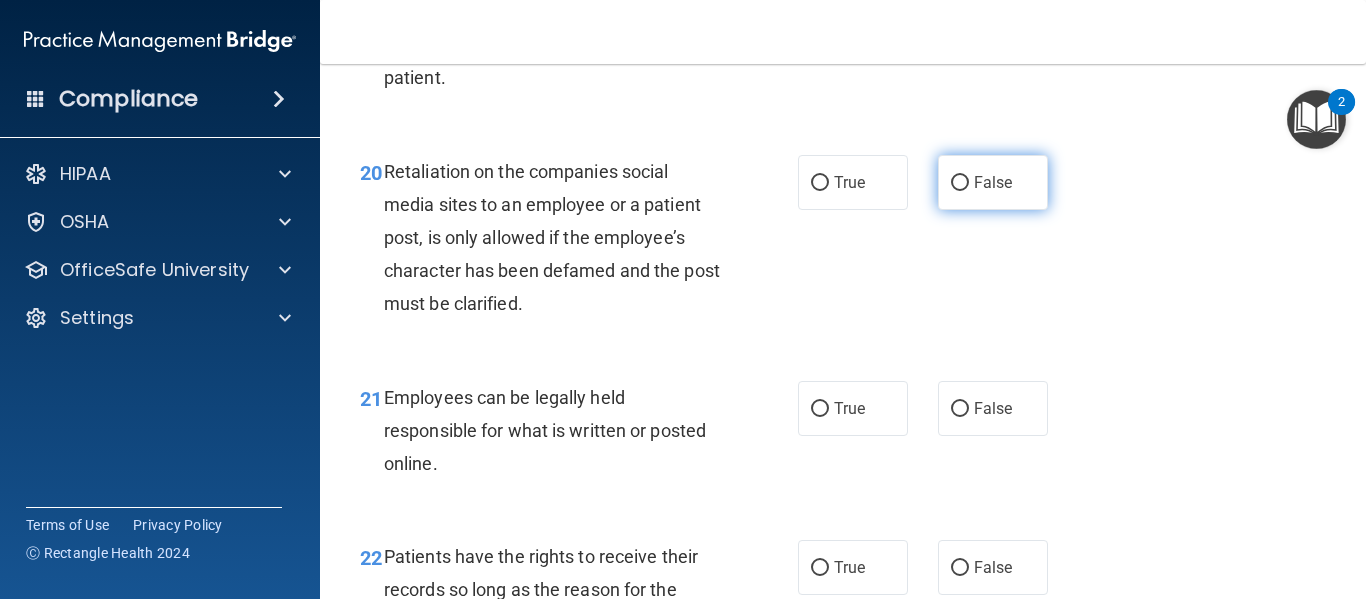 click on "False" at bounding box center [960, 183] 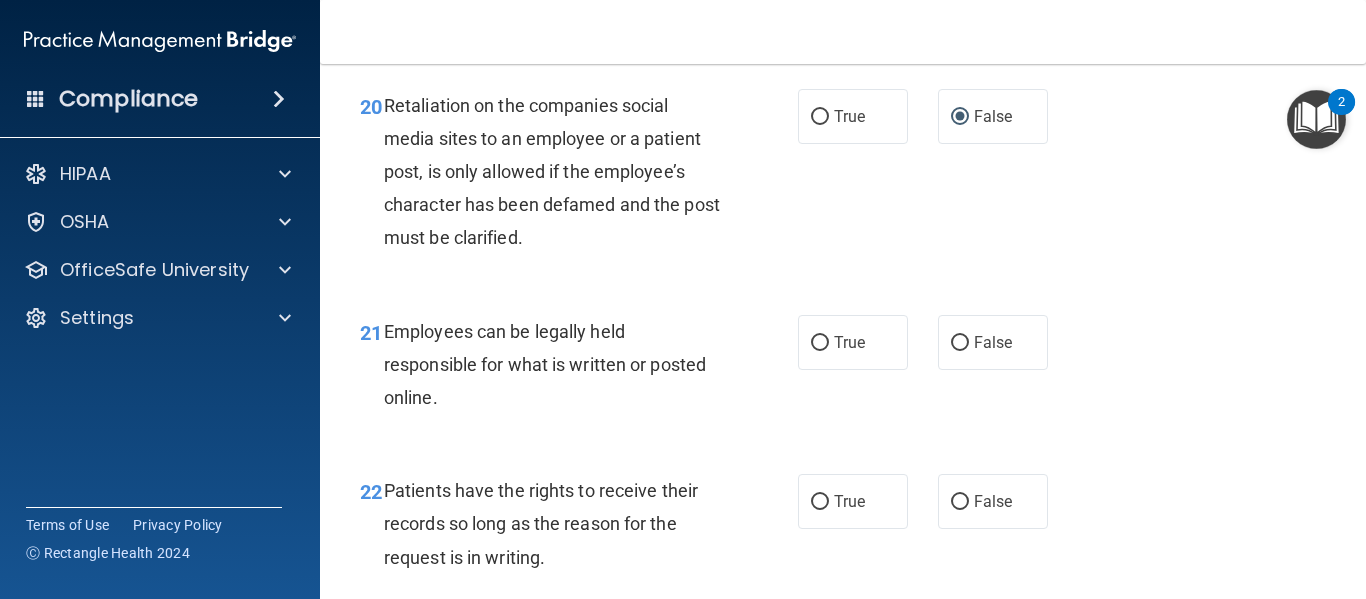 scroll, scrollTop: 4300, scrollLeft: 0, axis: vertical 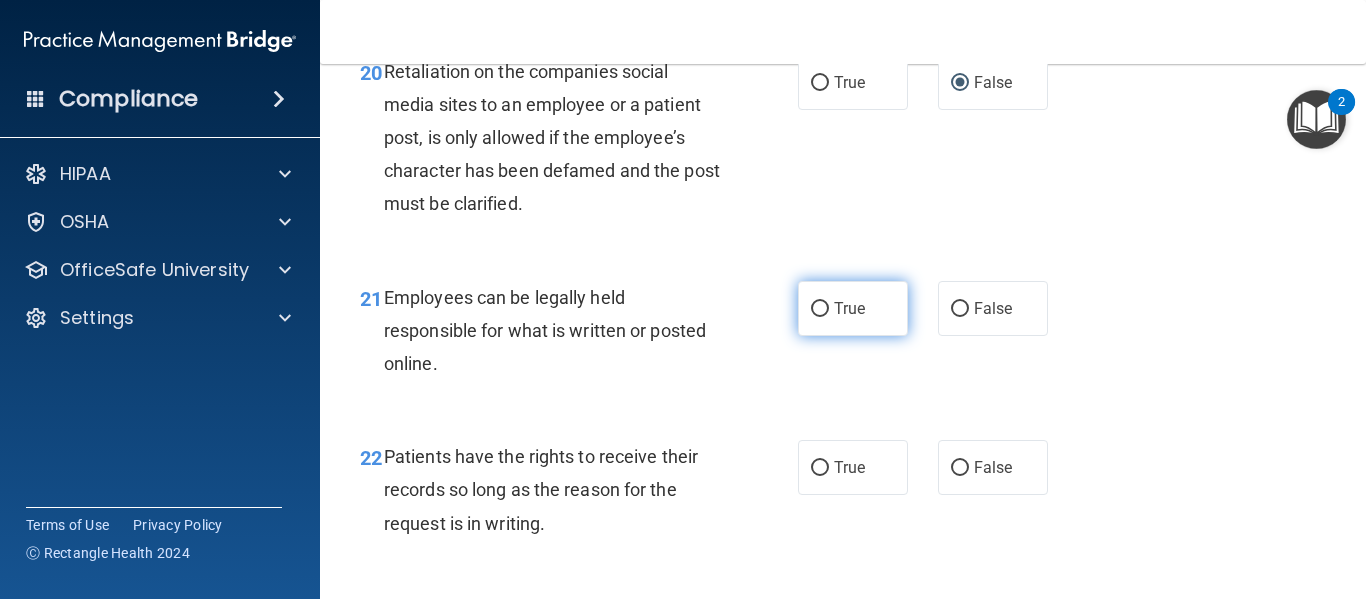 click on "True" at bounding box center (849, 308) 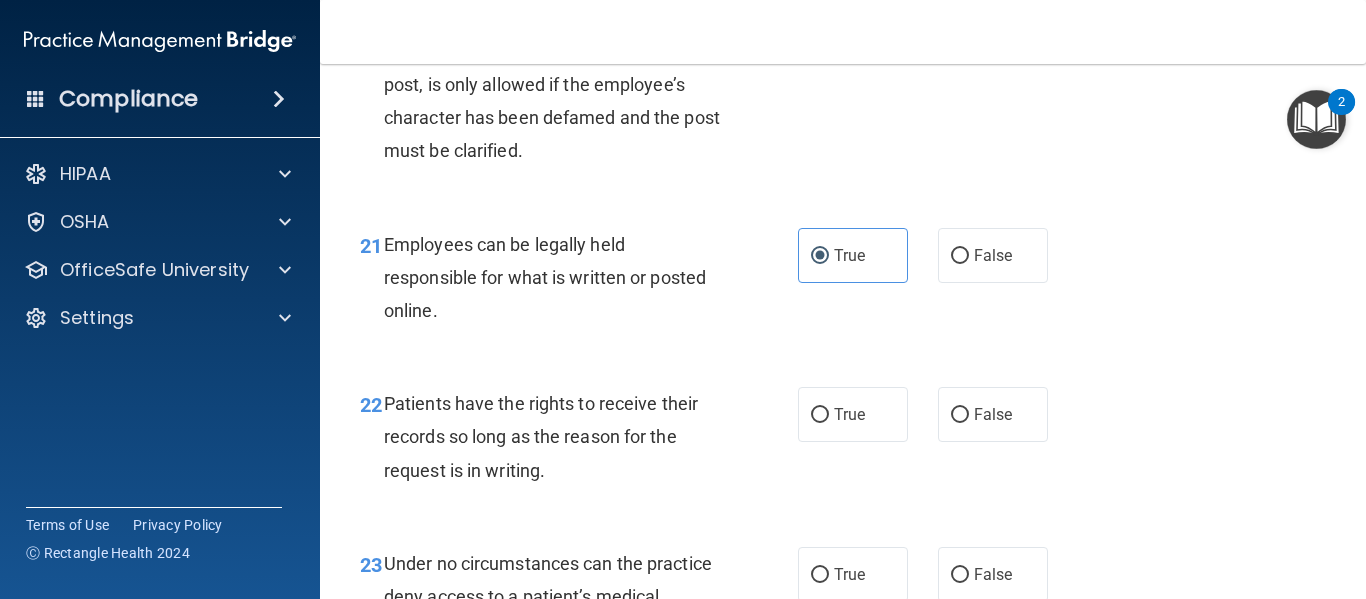 scroll, scrollTop: 4500, scrollLeft: 0, axis: vertical 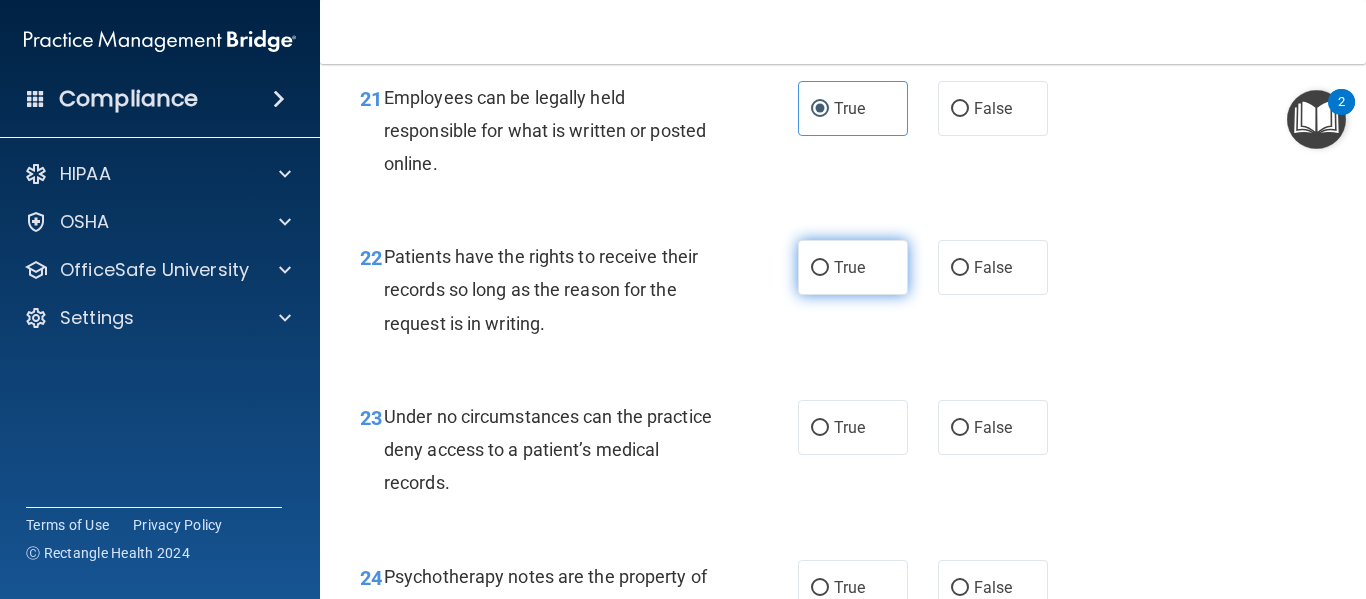 click on "True" at bounding box center [853, 267] 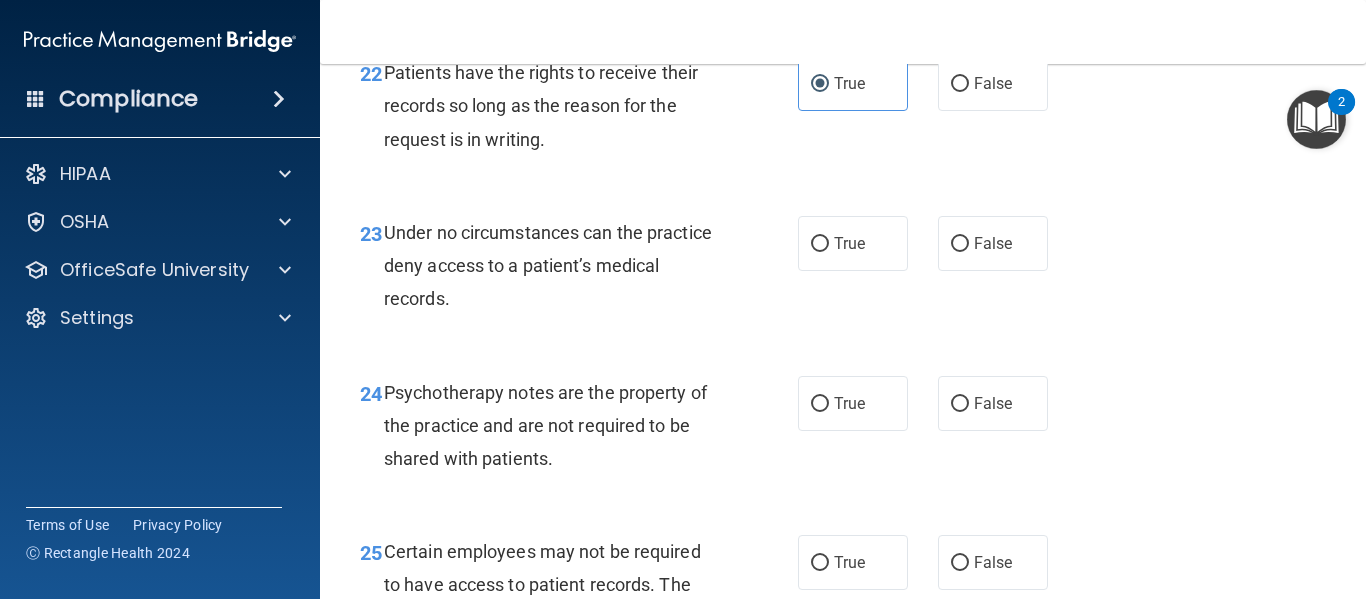 scroll, scrollTop: 4700, scrollLeft: 0, axis: vertical 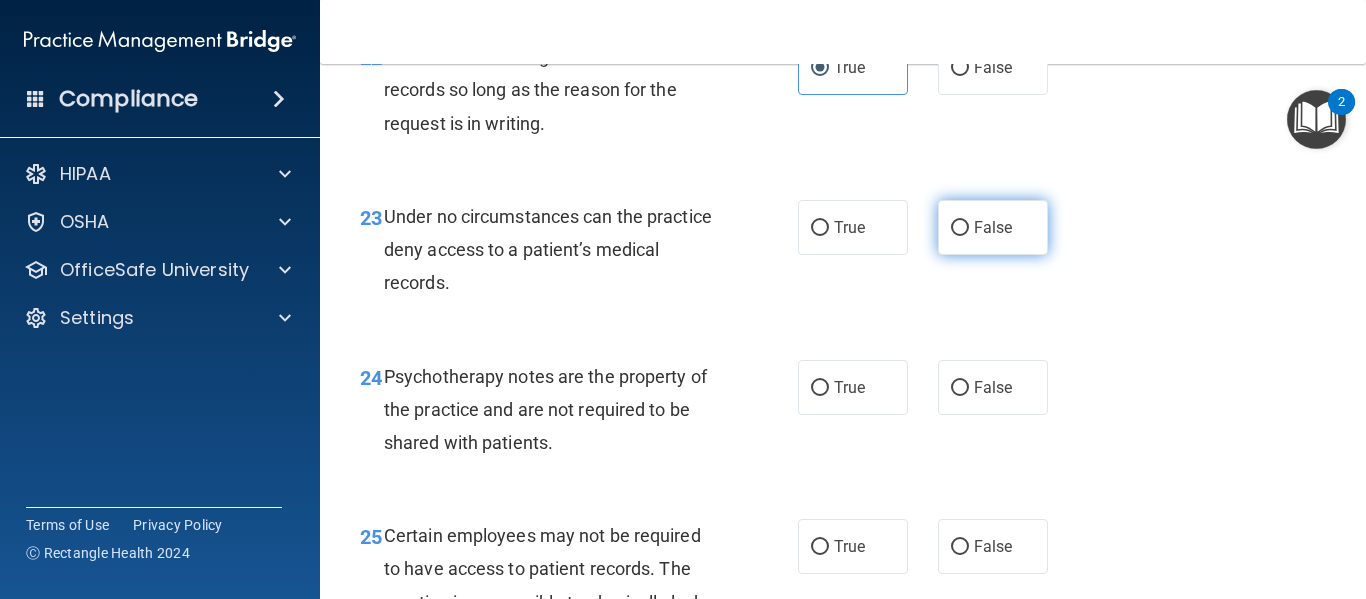 click on "False" at bounding box center (993, 227) 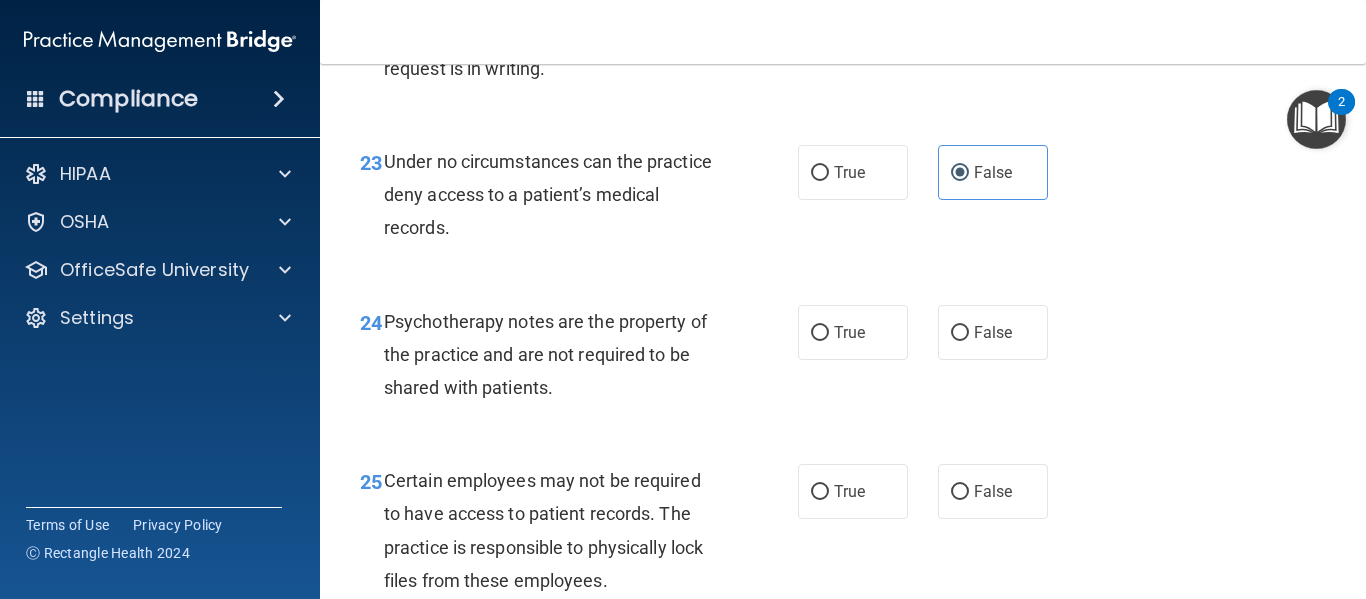 scroll, scrollTop: 4800, scrollLeft: 0, axis: vertical 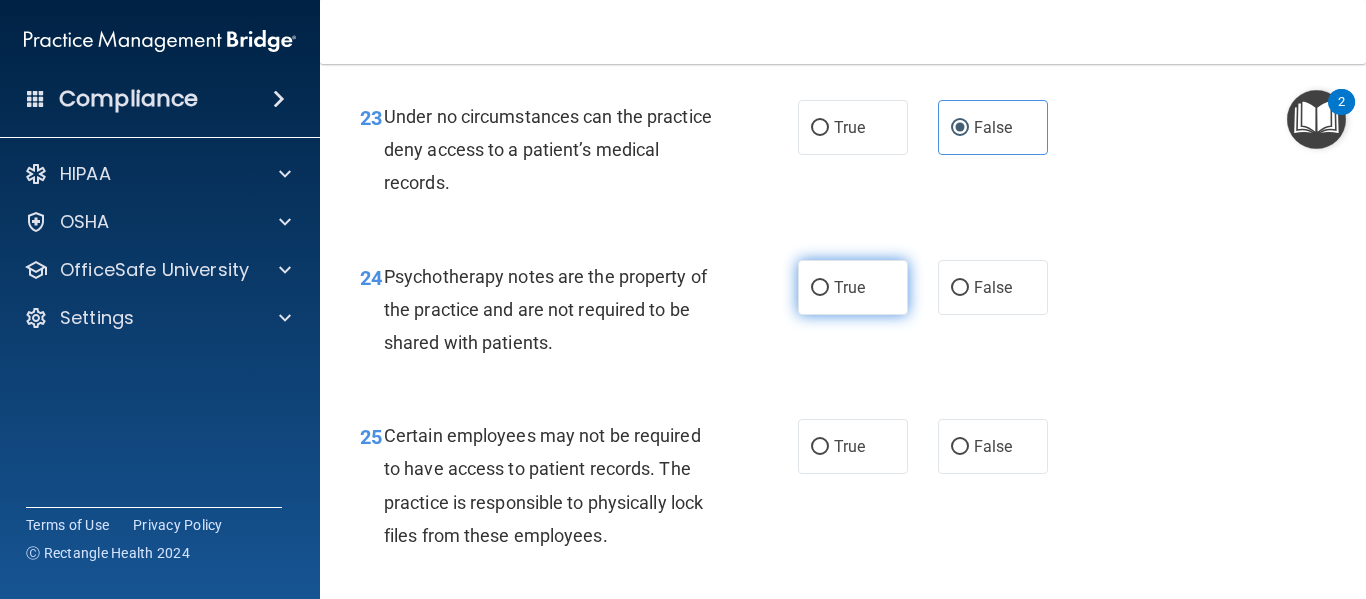 click on "True" at bounding box center (849, 287) 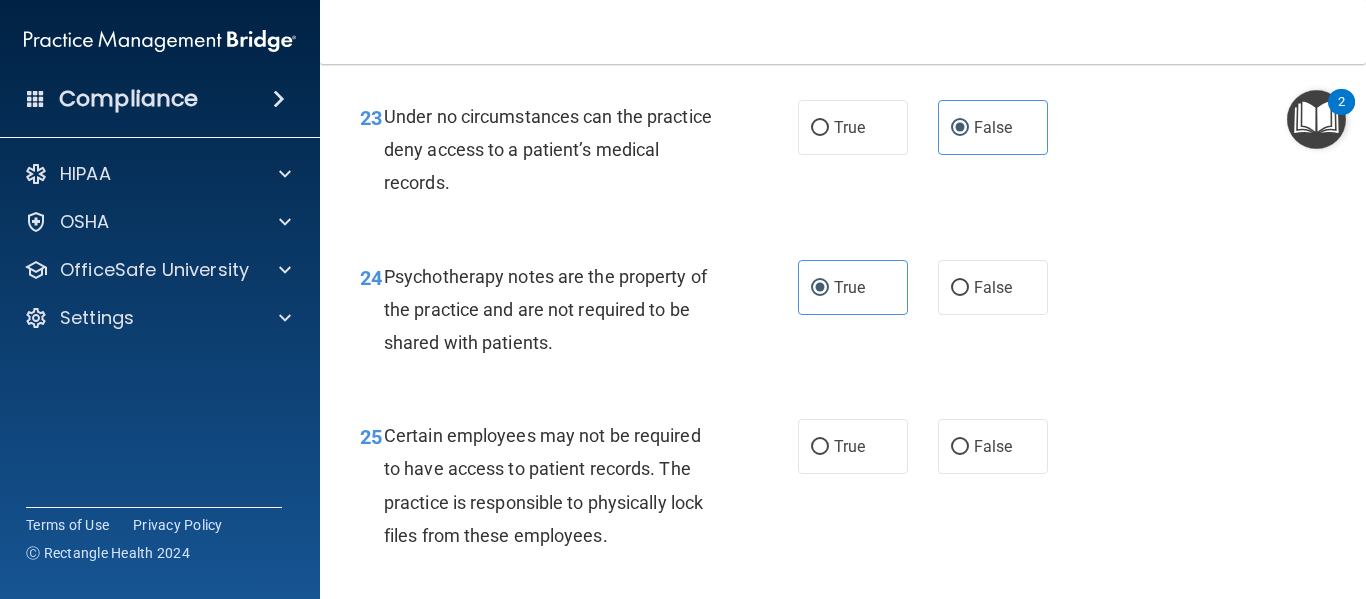 click on "24       Psychotherapy notes are the property of the practice and are not required to be shared with patients.                  True           False" at bounding box center [843, 315] 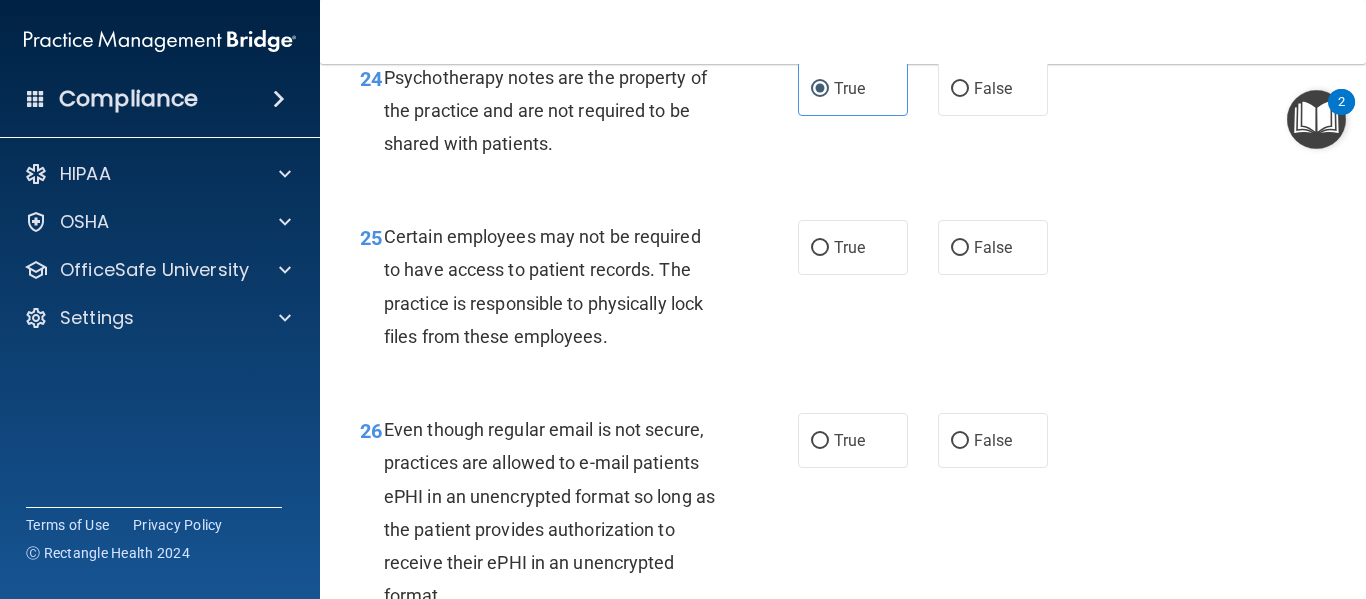 scroll, scrollTop: 5000, scrollLeft: 0, axis: vertical 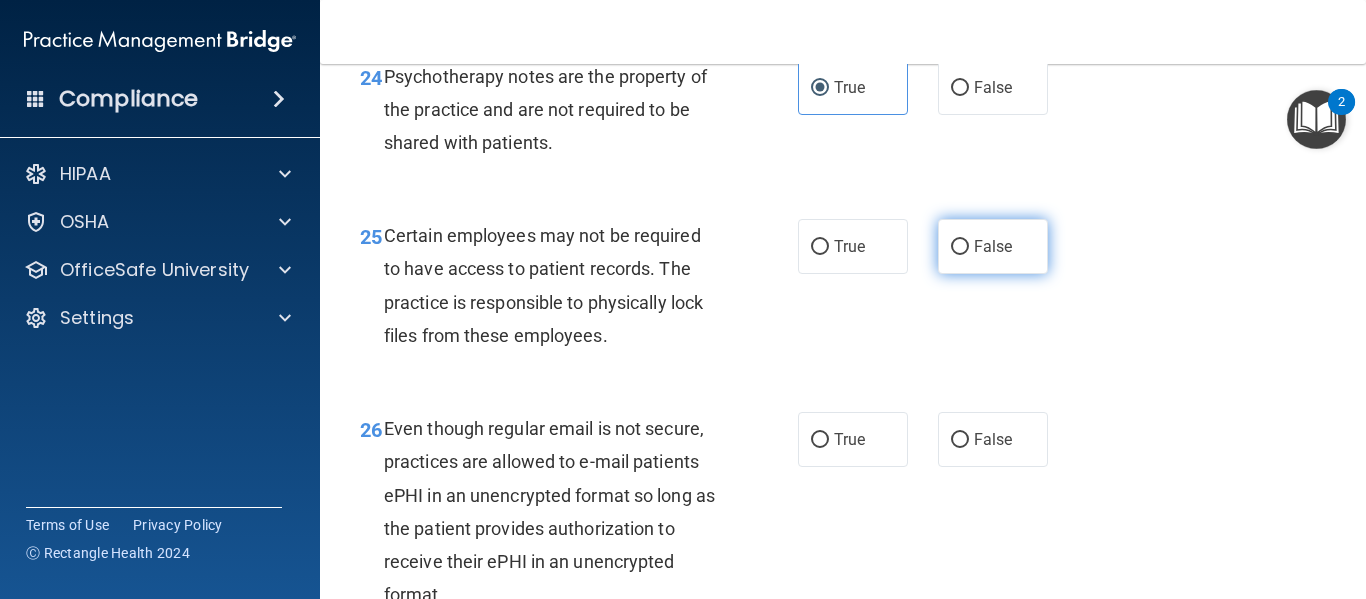 click on "False" at bounding box center [993, 246] 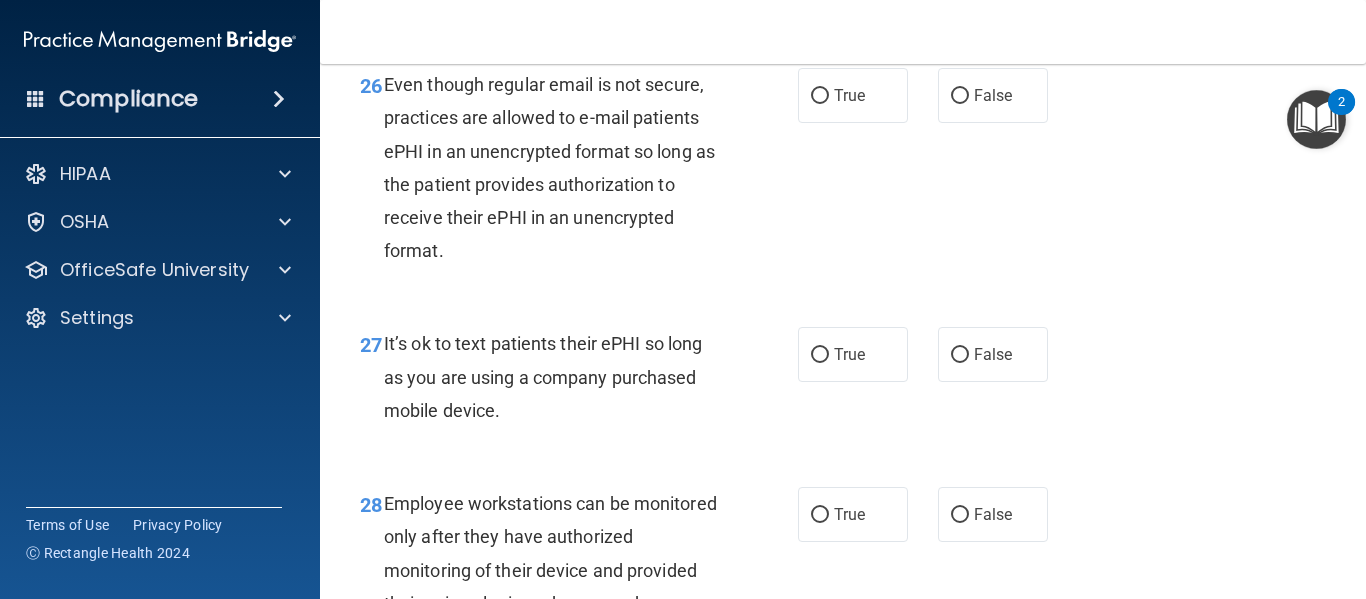 scroll, scrollTop: 5200, scrollLeft: 0, axis: vertical 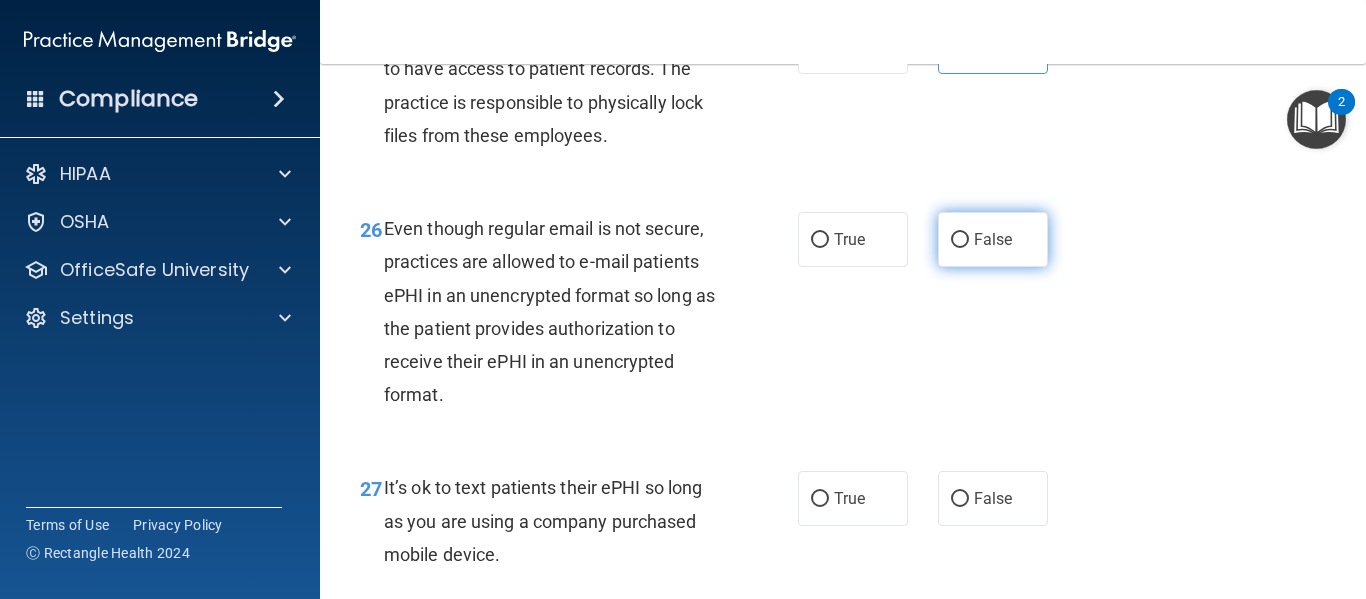 click on "False" at bounding box center [993, 239] 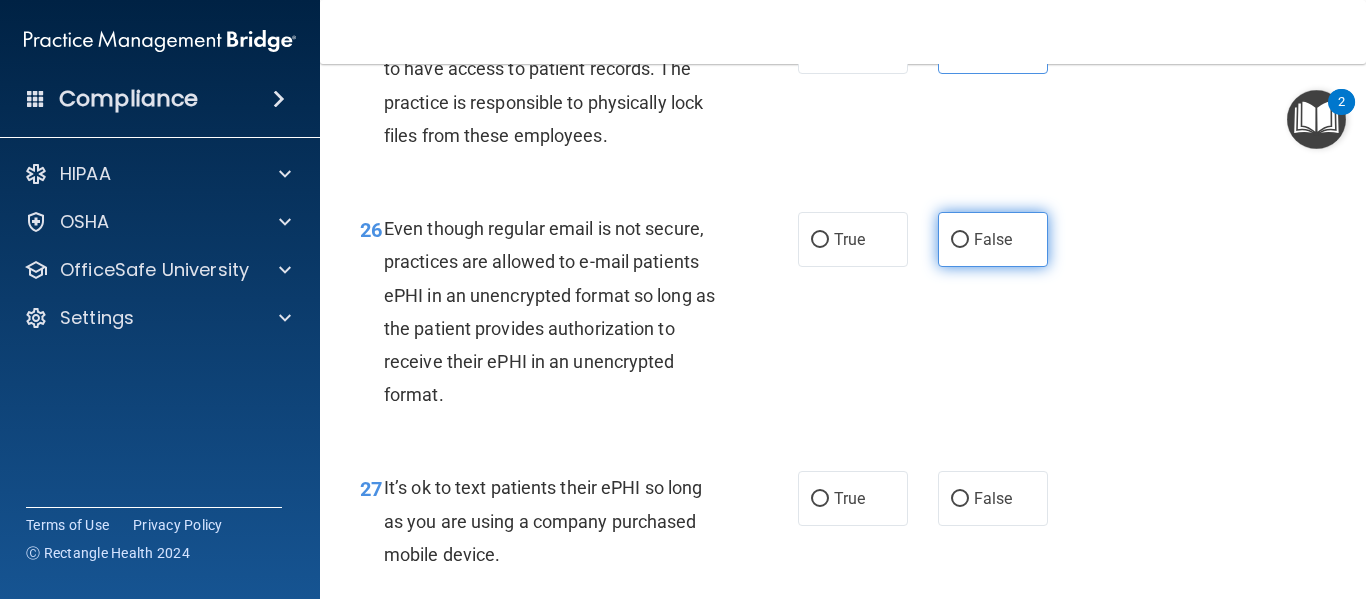 click on "False" at bounding box center (993, 239) 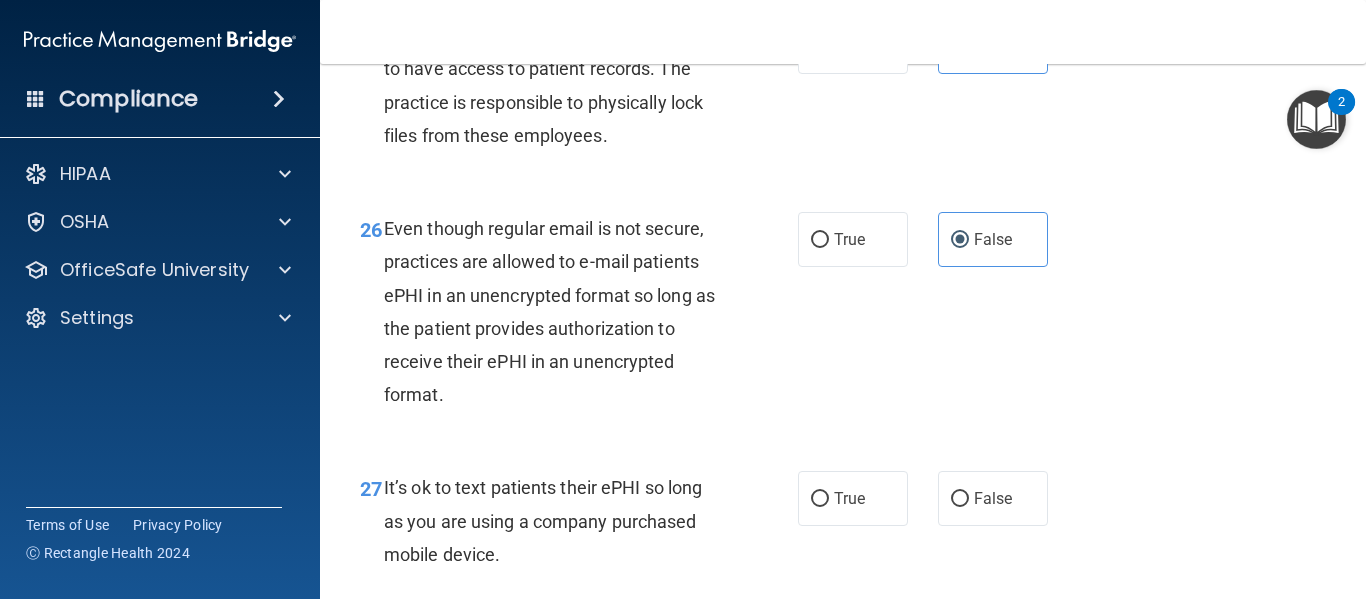 click on "26       Even though regular email is not secure, practices are allowed to e-mail patients ePHI in an unencrypted format so long as the patient provides authorization to receive their ePHI in an unencrypted format.                  True           False" at bounding box center [843, 316] 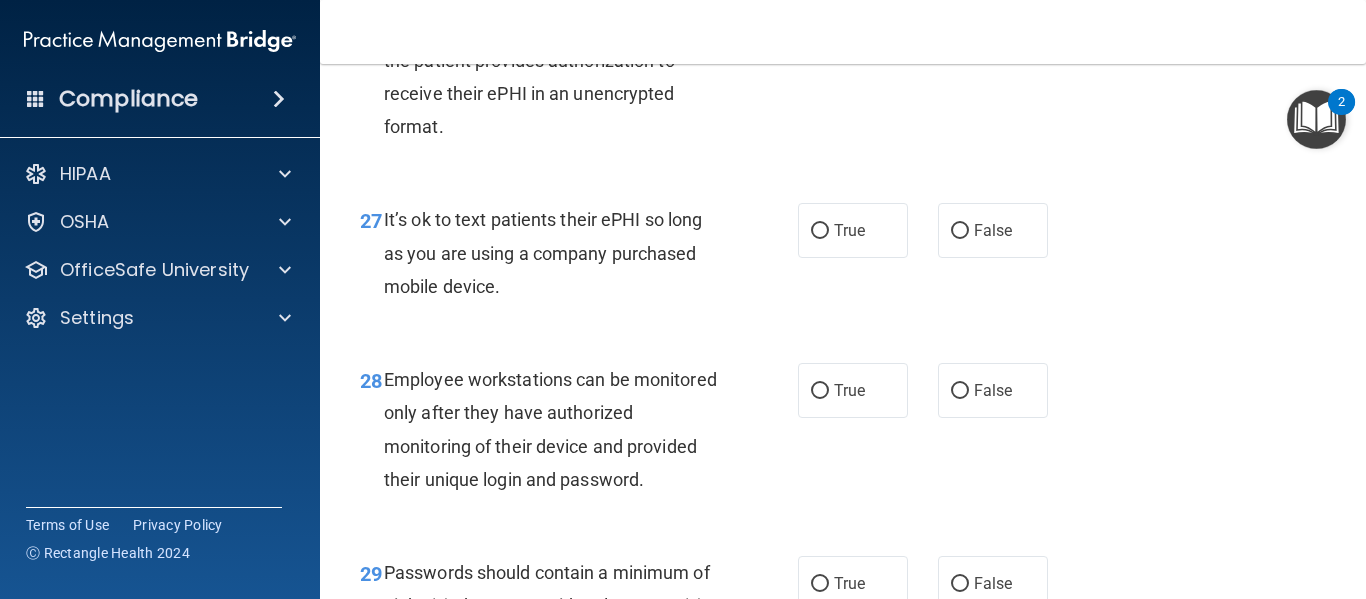 scroll, scrollTop: 5500, scrollLeft: 0, axis: vertical 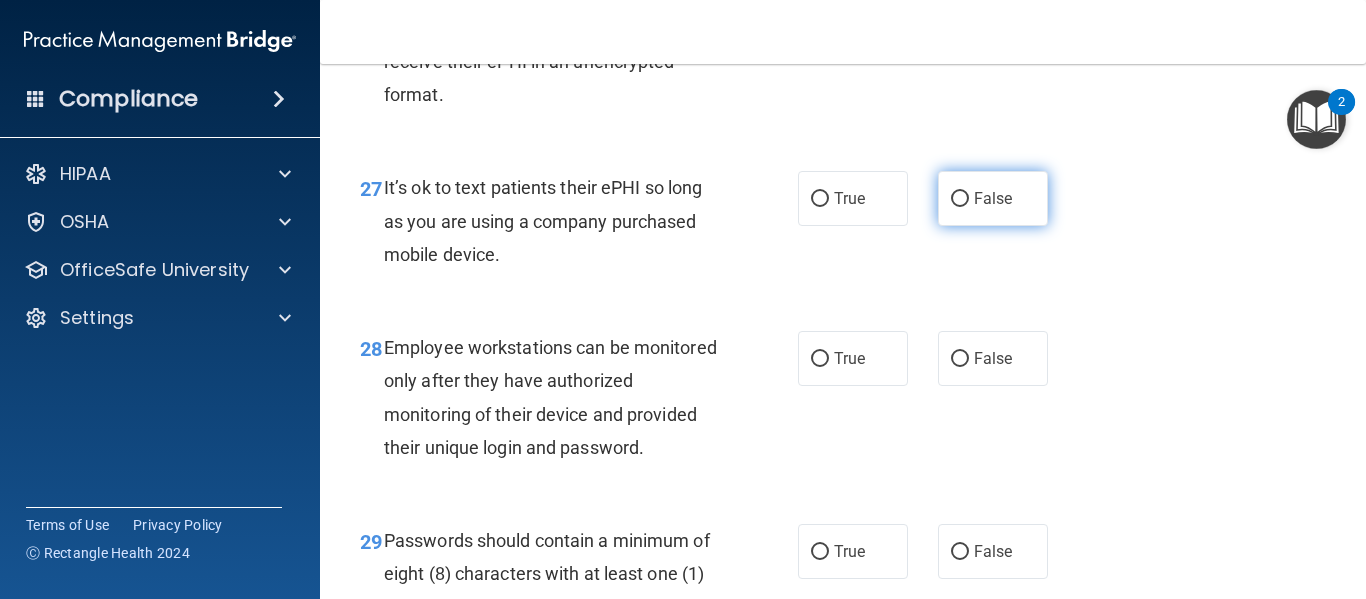 click on "False" at bounding box center [993, 198] 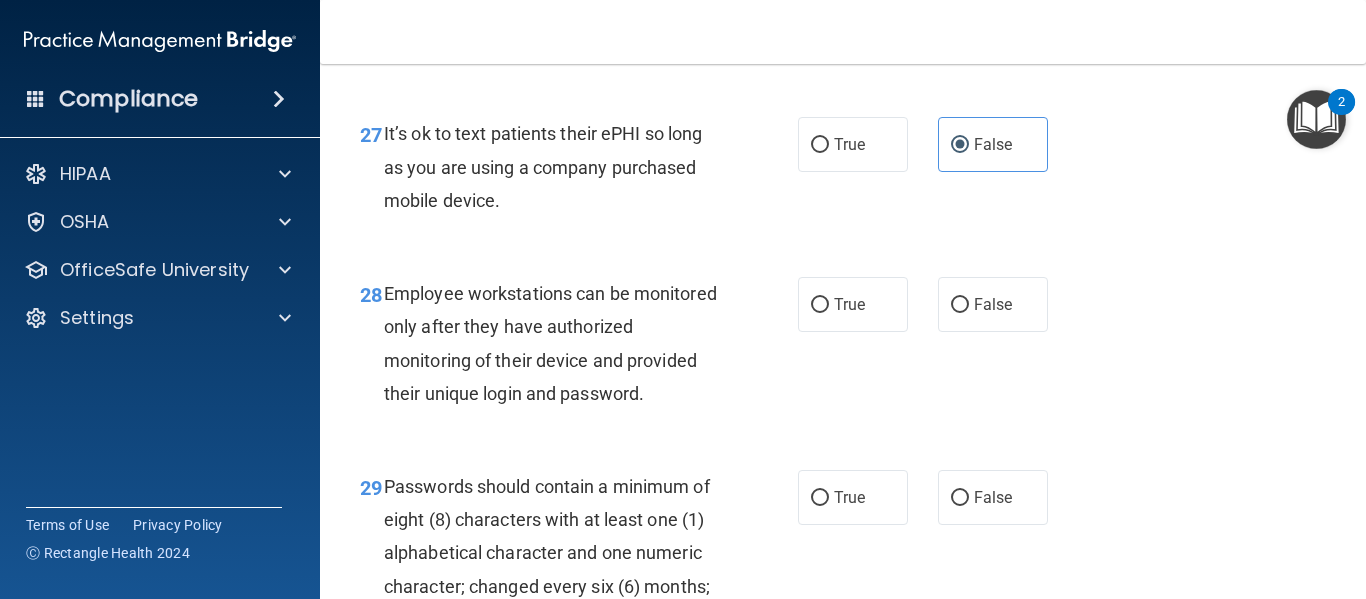 scroll, scrollTop: 5600, scrollLeft: 0, axis: vertical 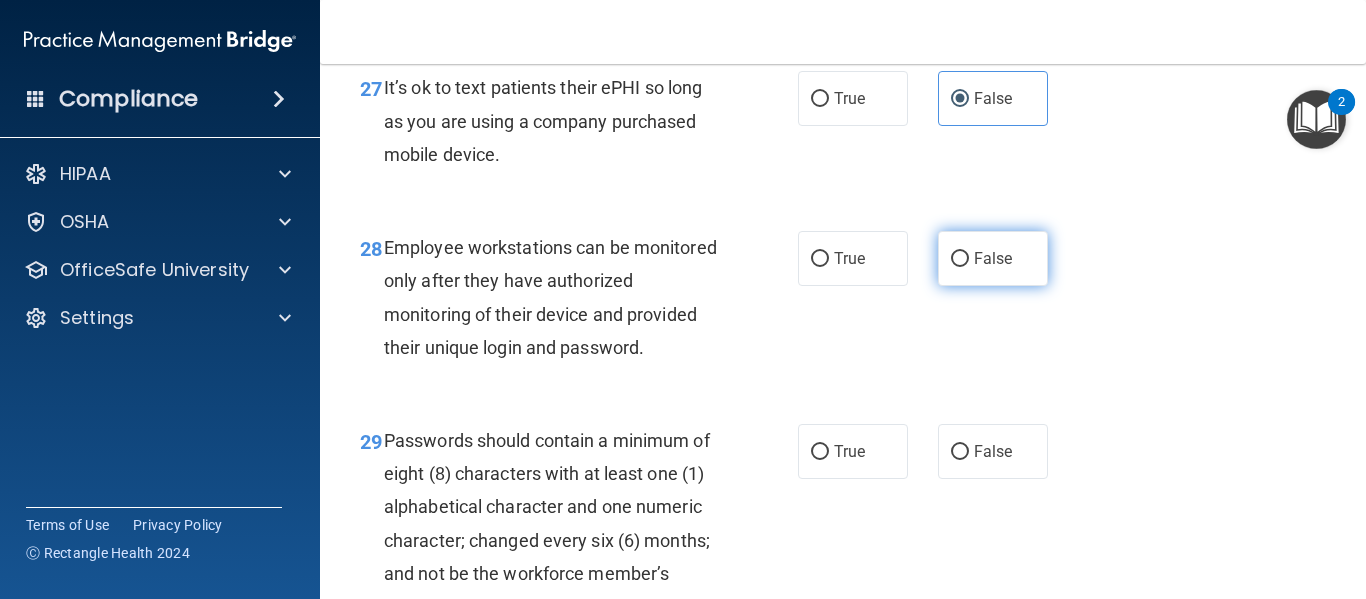 click on "False" at bounding box center [993, 258] 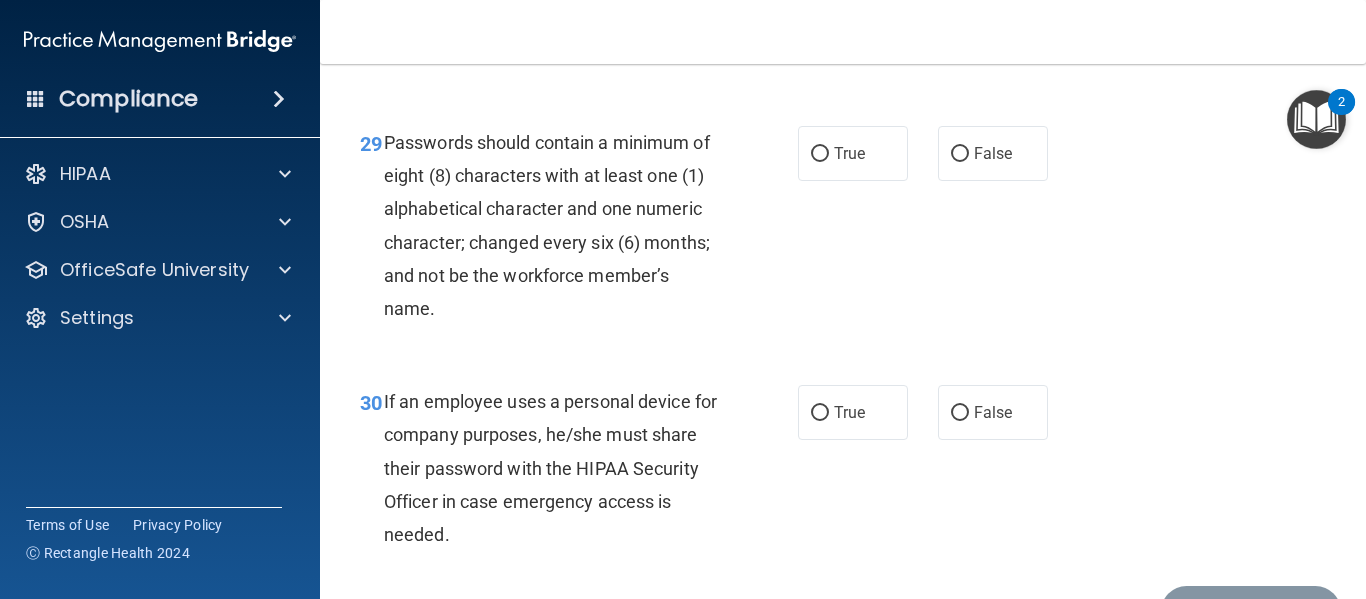 scroll, scrollTop: 5900, scrollLeft: 0, axis: vertical 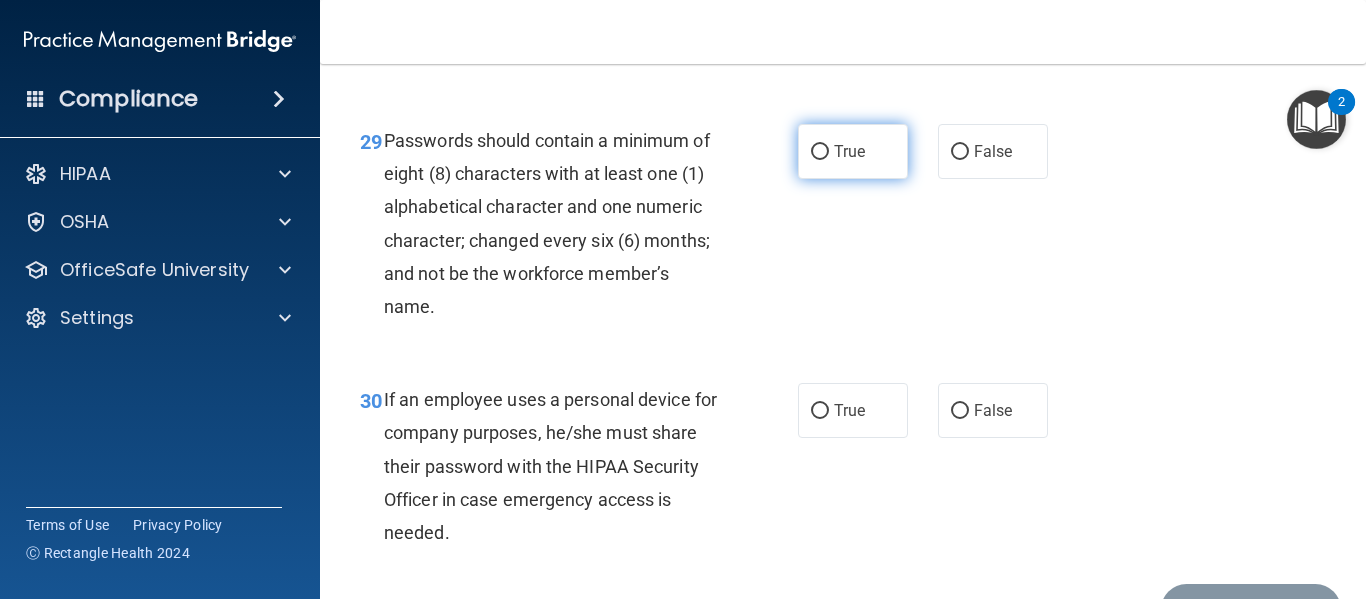 click on "True" at bounding box center (820, 152) 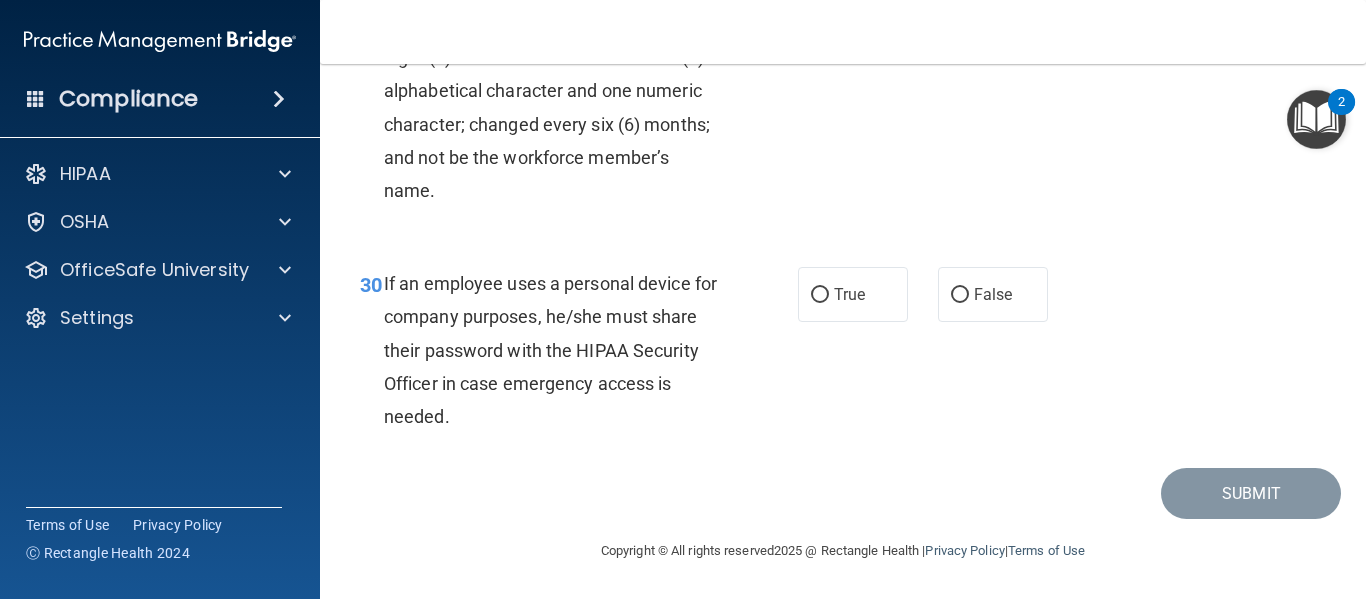 scroll, scrollTop: 6082, scrollLeft: 0, axis: vertical 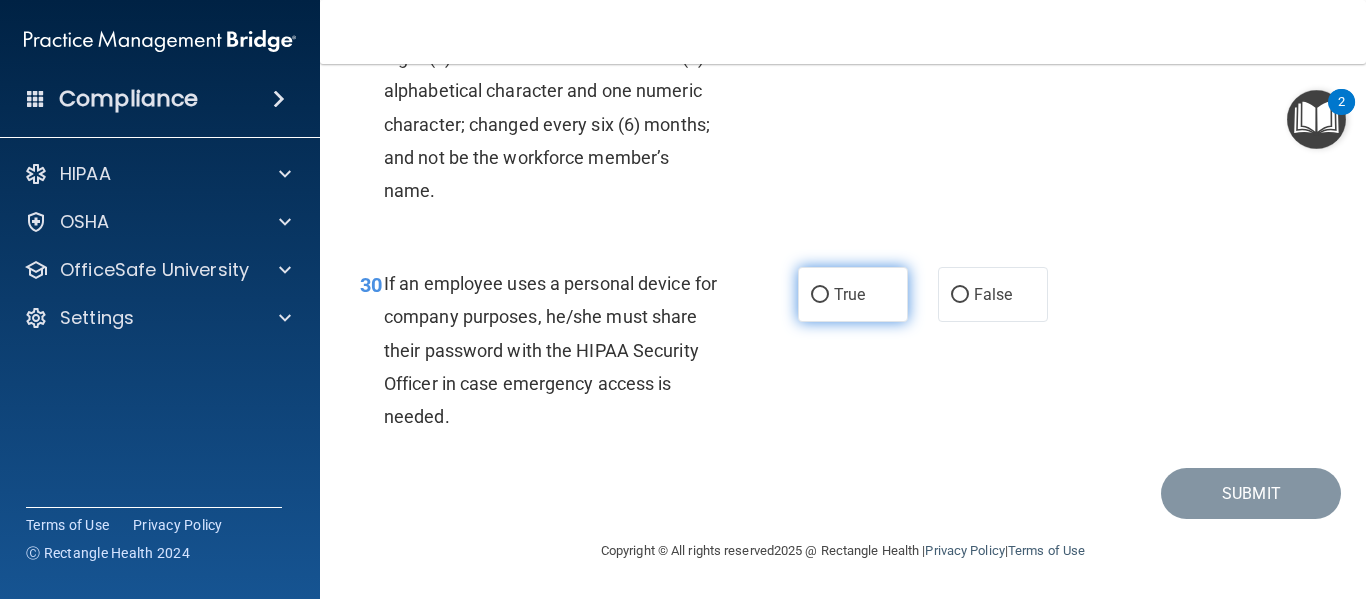 click on "True" at bounding box center [820, 295] 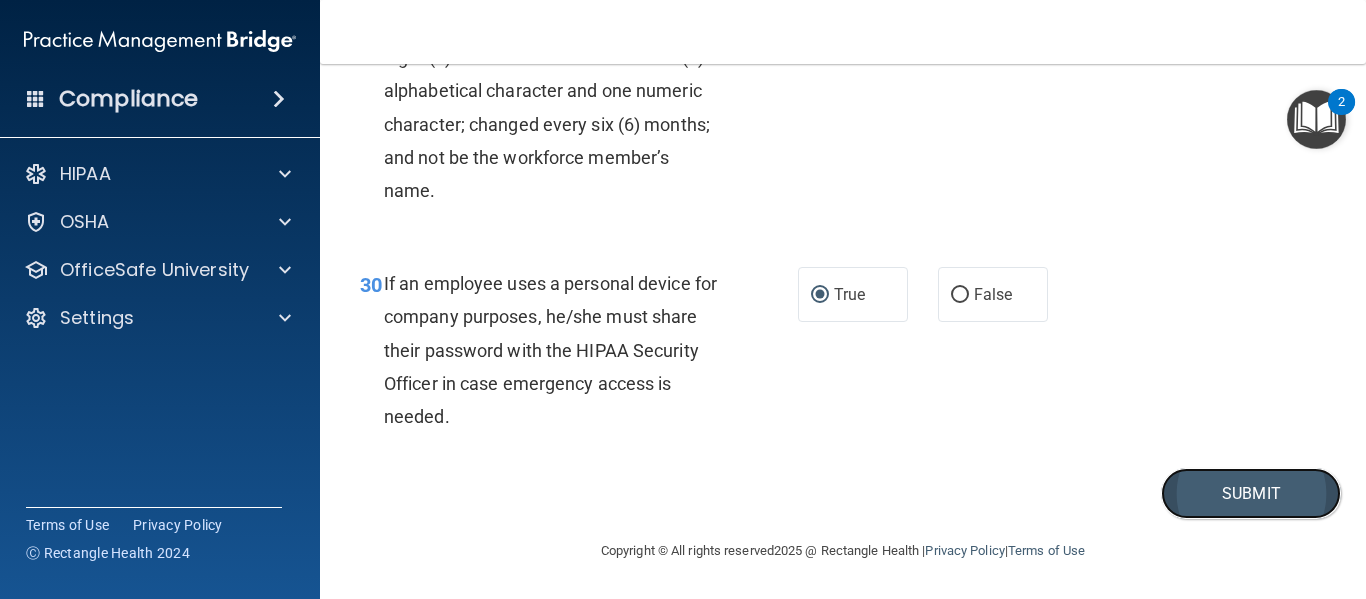 click on "Submit" at bounding box center [1251, 493] 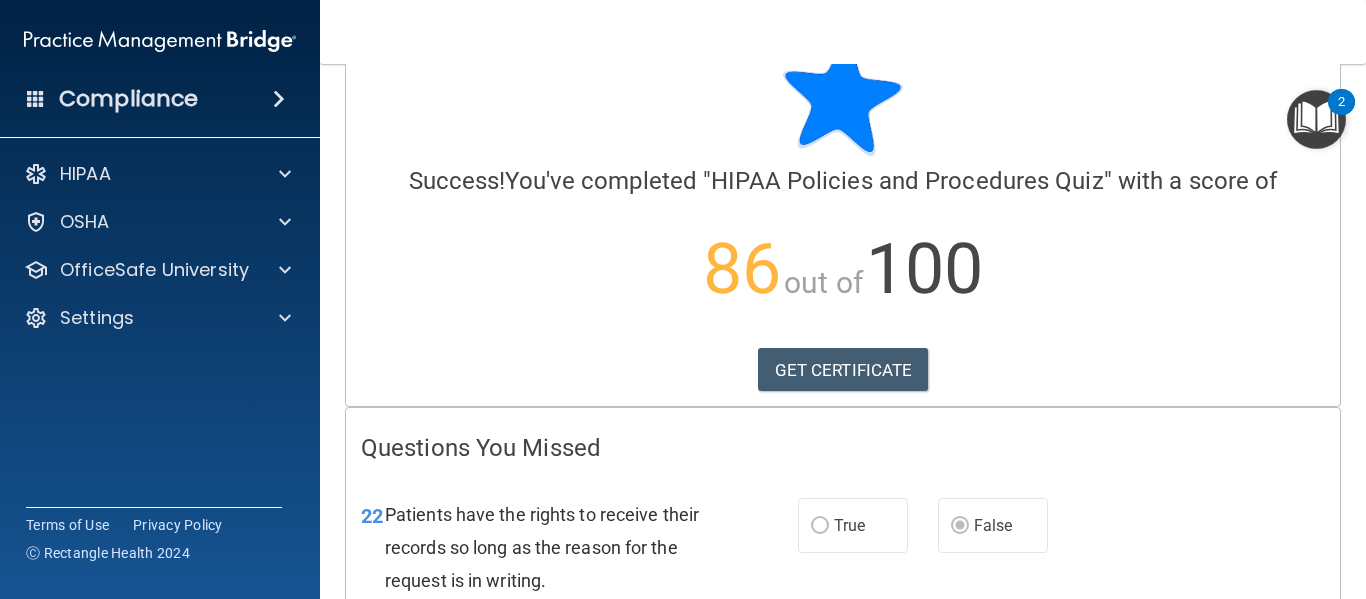 scroll, scrollTop: 100, scrollLeft: 0, axis: vertical 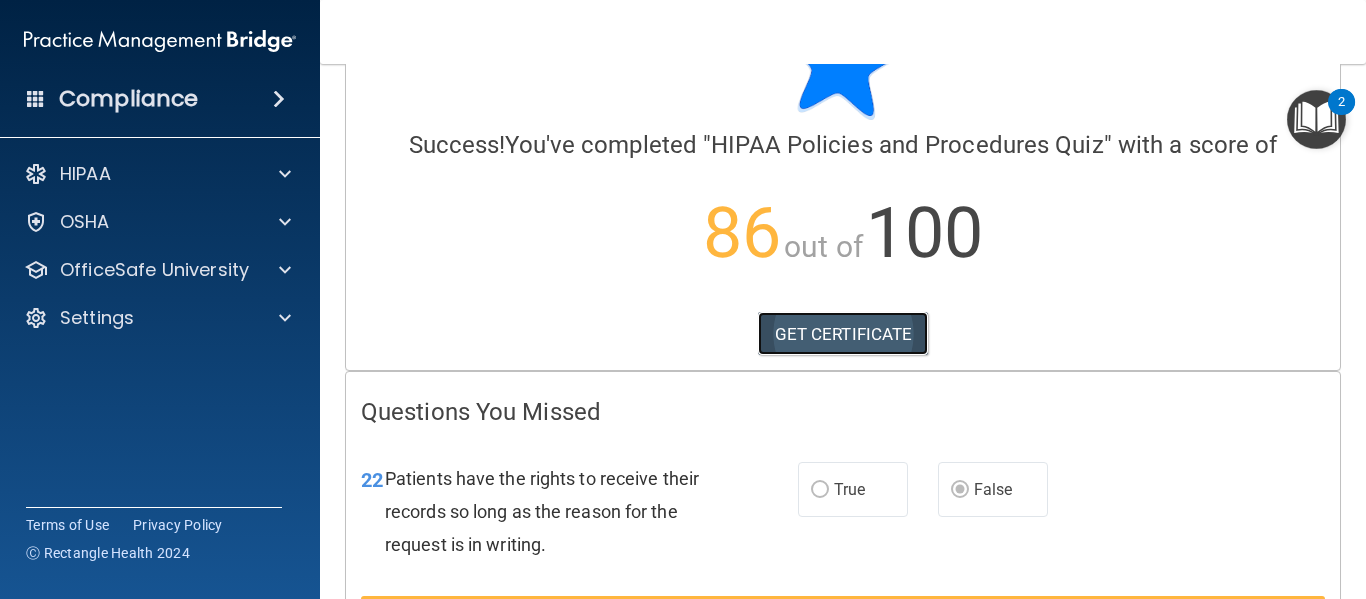 click on "GET CERTIFICATE" at bounding box center [843, 334] 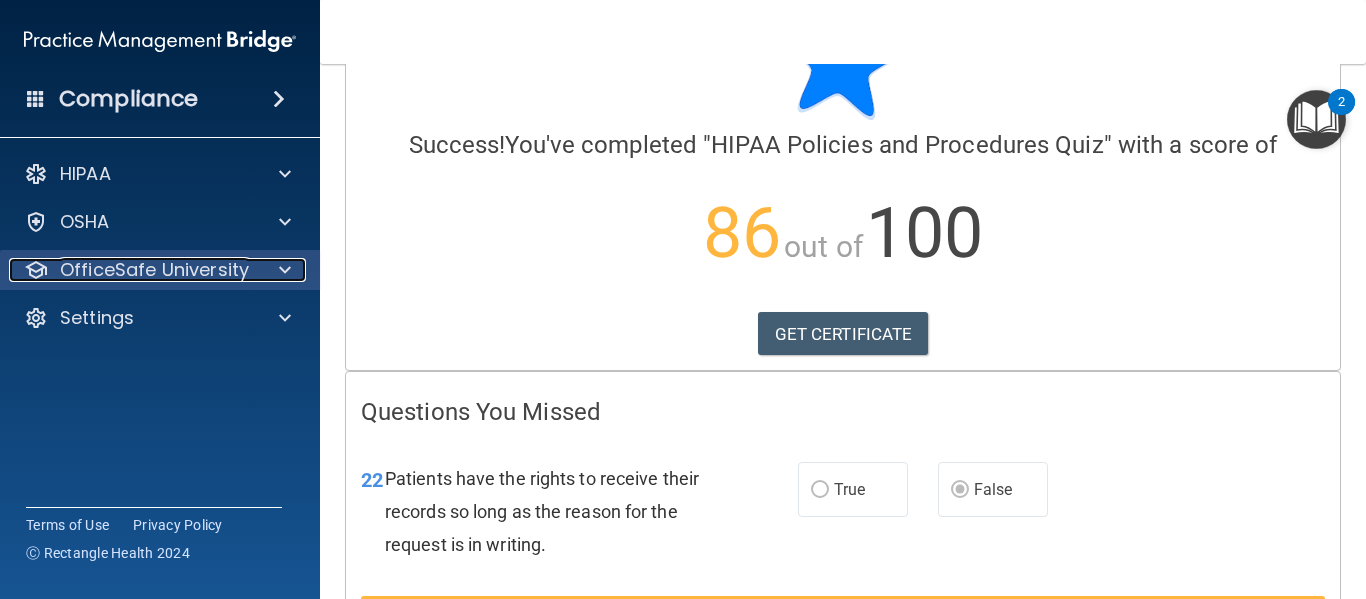 click on "OfficeSafe University" at bounding box center [154, 270] 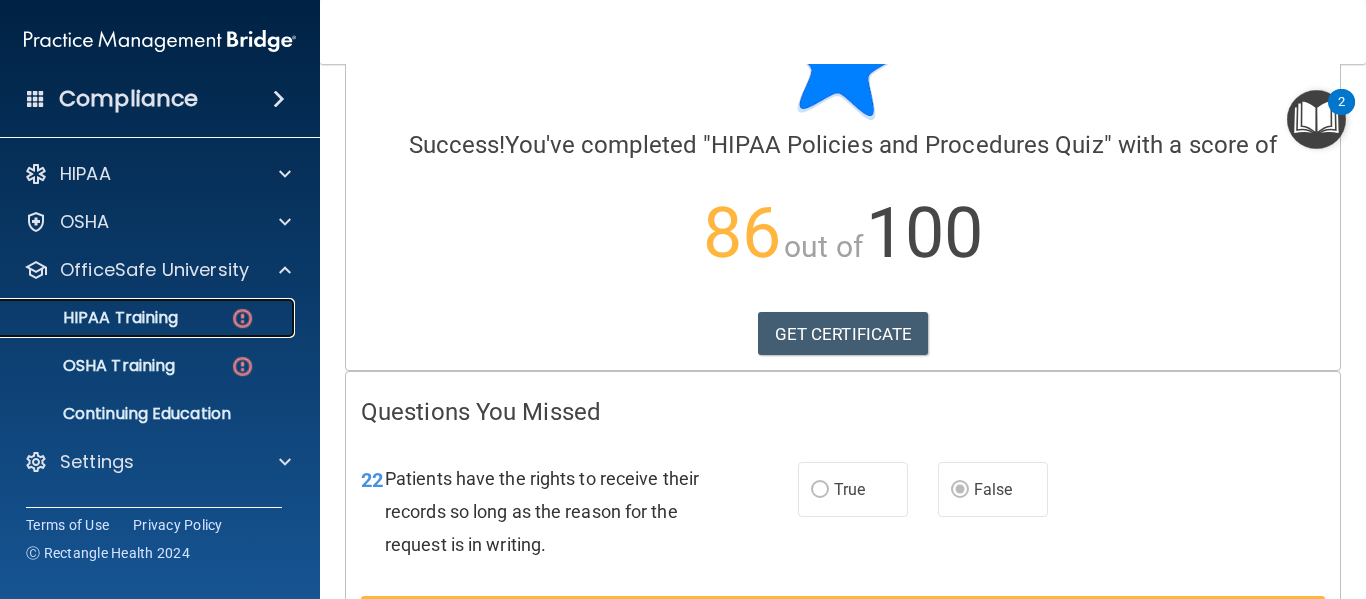 click on "HIPAA Training" at bounding box center [149, 318] 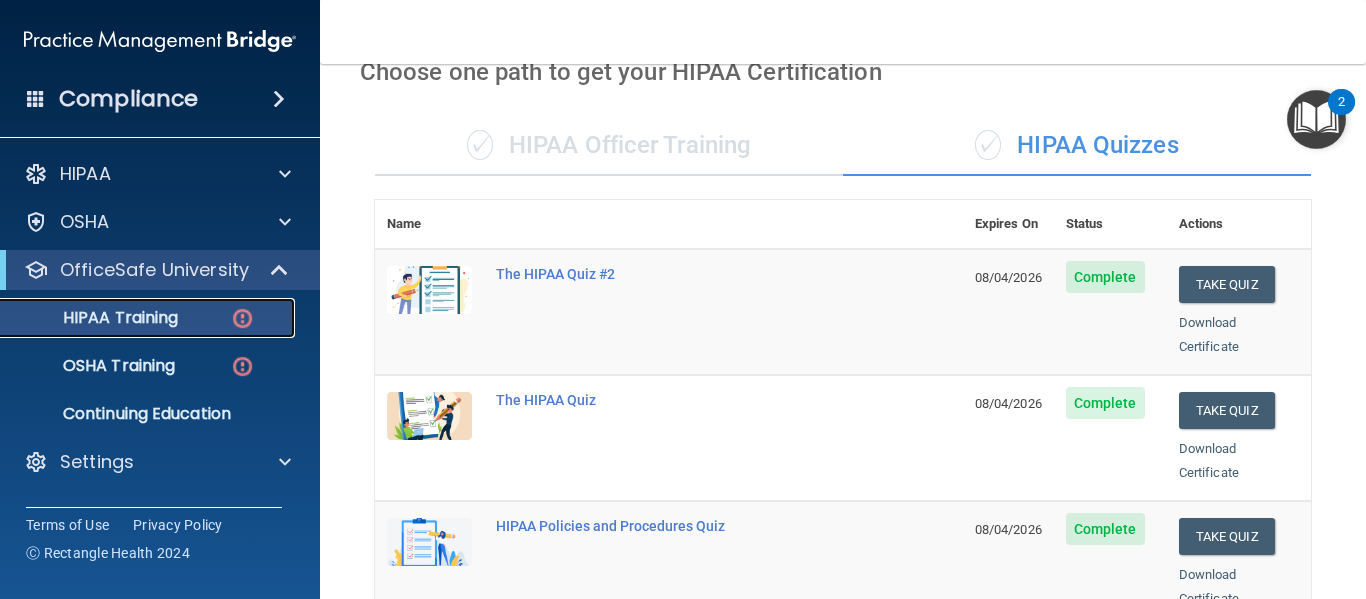 scroll, scrollTop: 100, scrollLeft: 0, axis: vertical 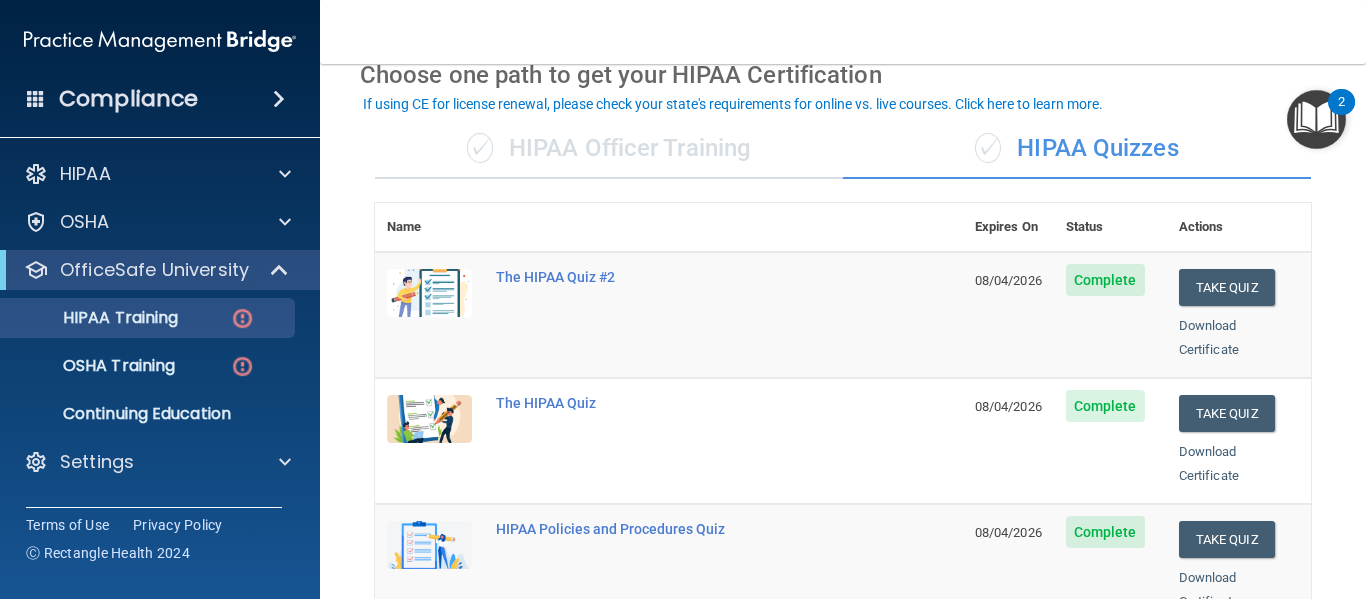 click on "✓   HIPAA Quizzes" at bounding box center (1077, 149) 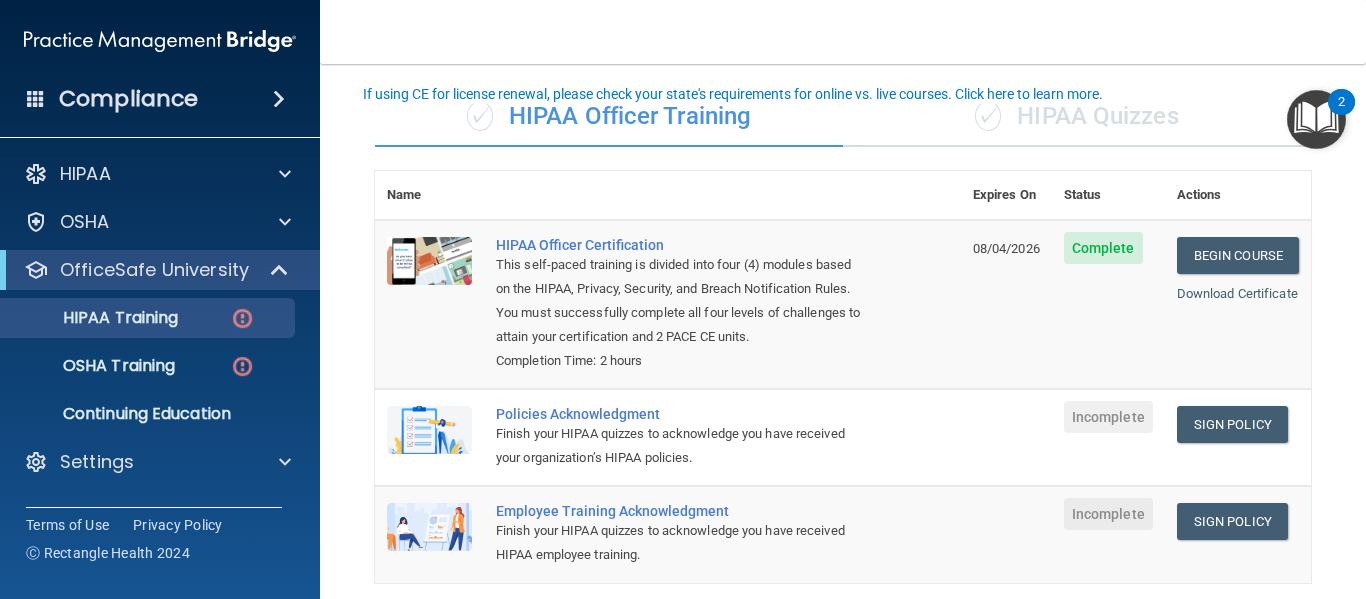 scroll, scrollTop: 100, scrollLeft: 0, axis: vertical 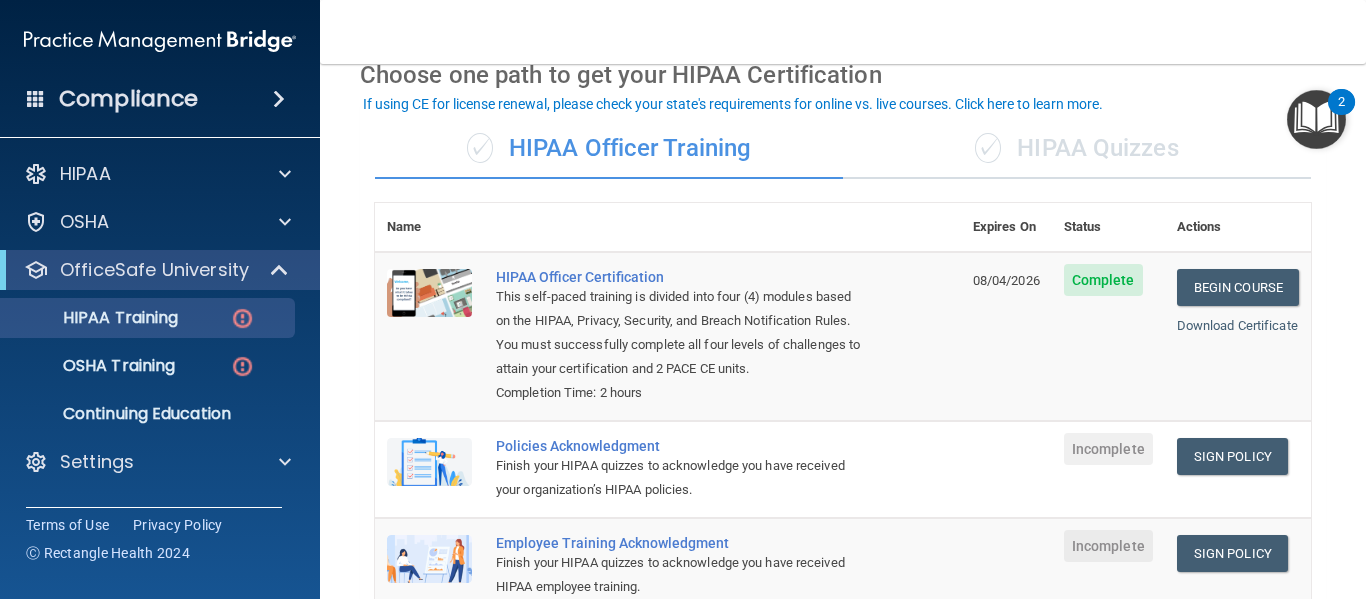 click on "✓" at bounding box center (988, 148) 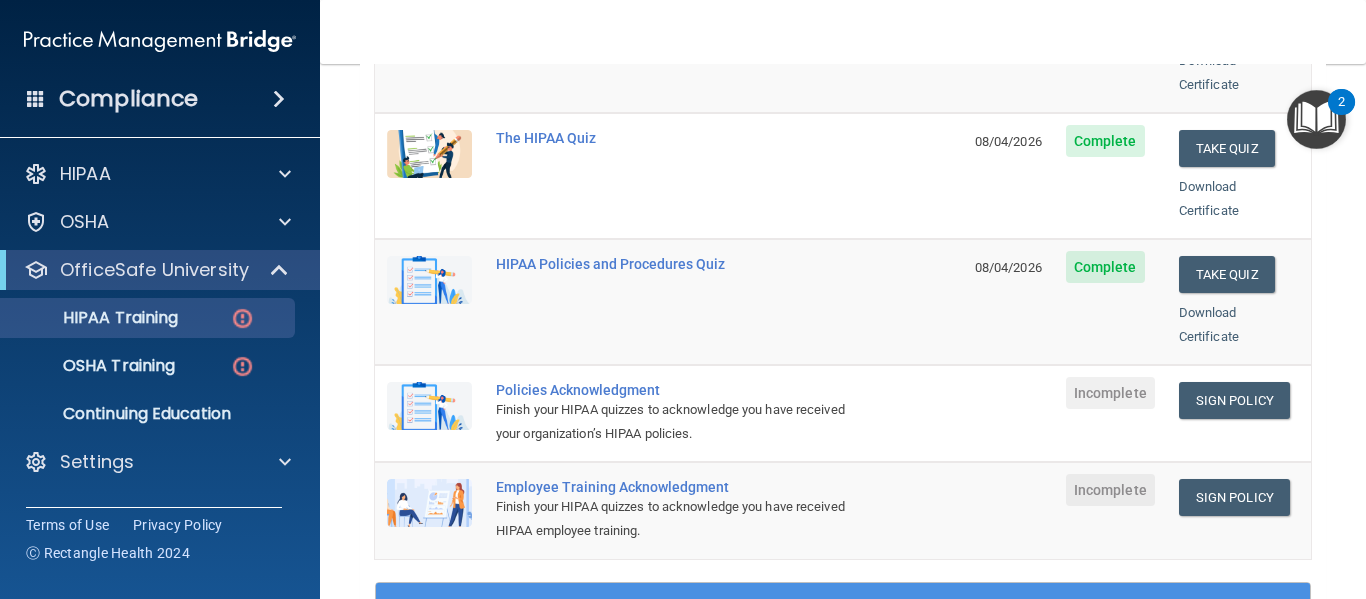 scroll, scrollTop: 400, scrollLeft: 0, axis: vertical 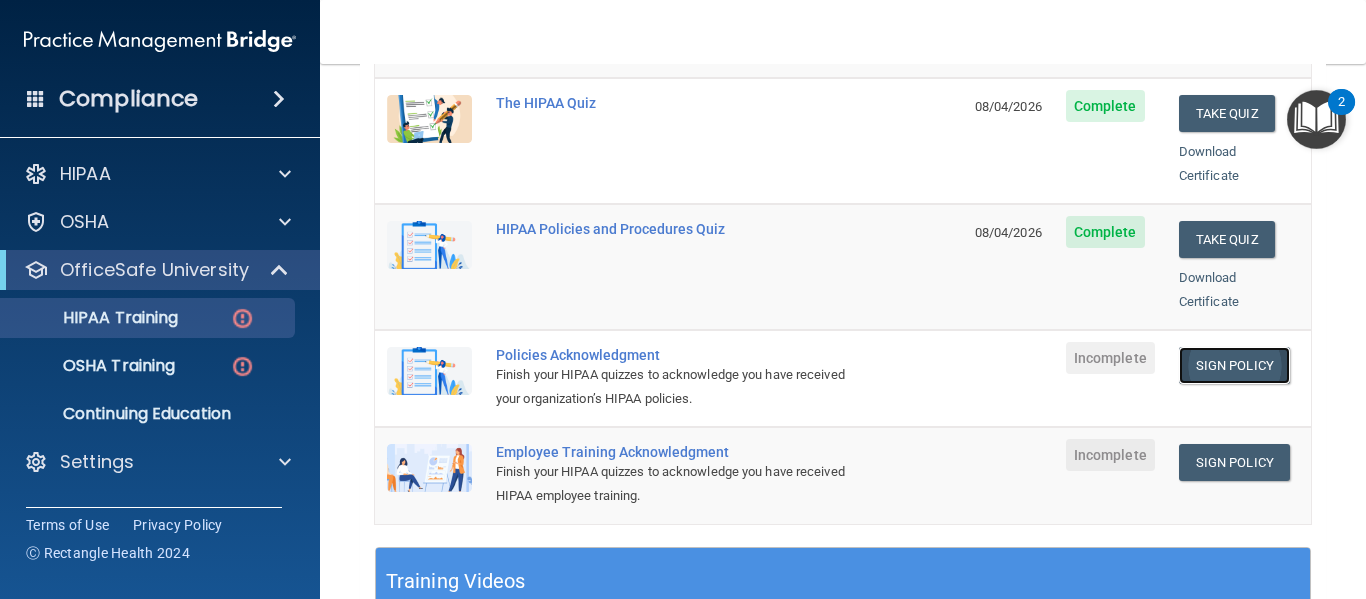 click on "Sign Policy" at bounding box center [1234, 365] 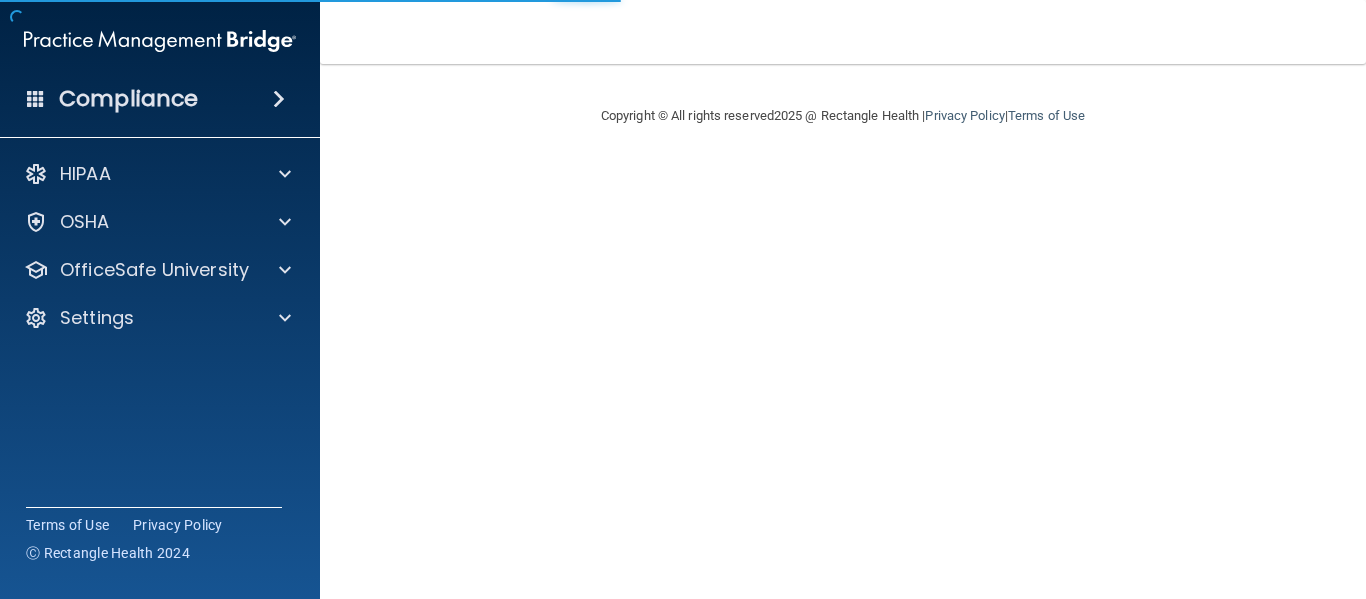 scroll, scrollTop: 0, scrollLeft: 0, axis: both 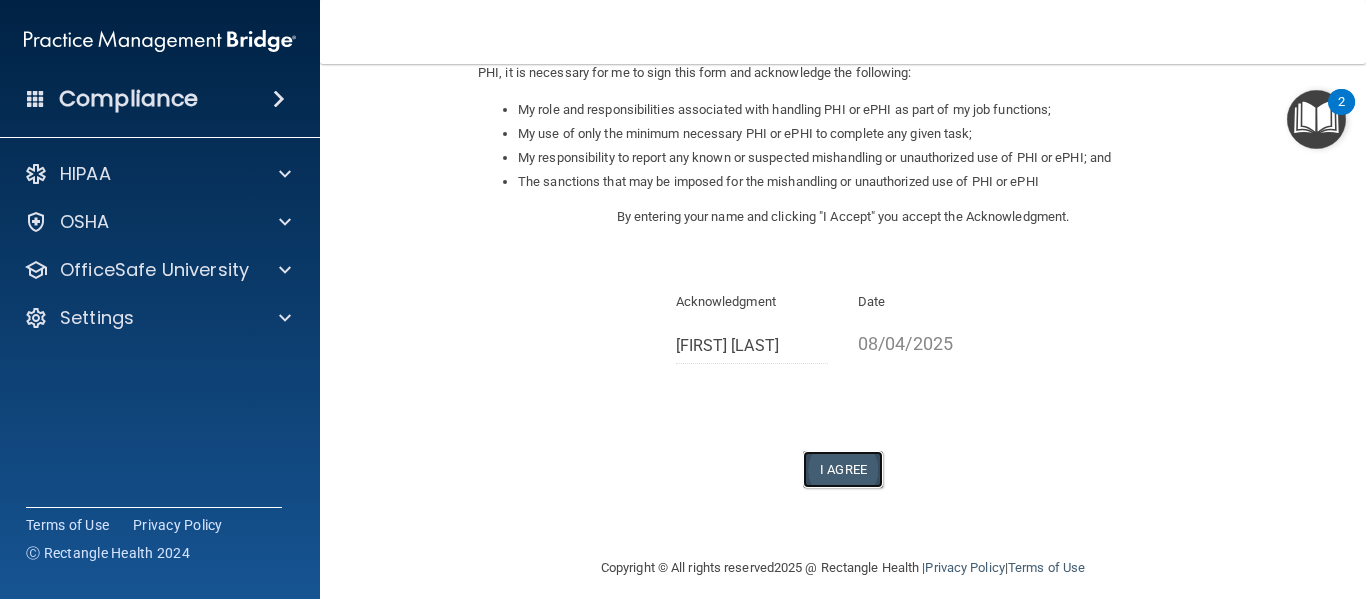 click on "I Agree" at bounding box center [843, 469] 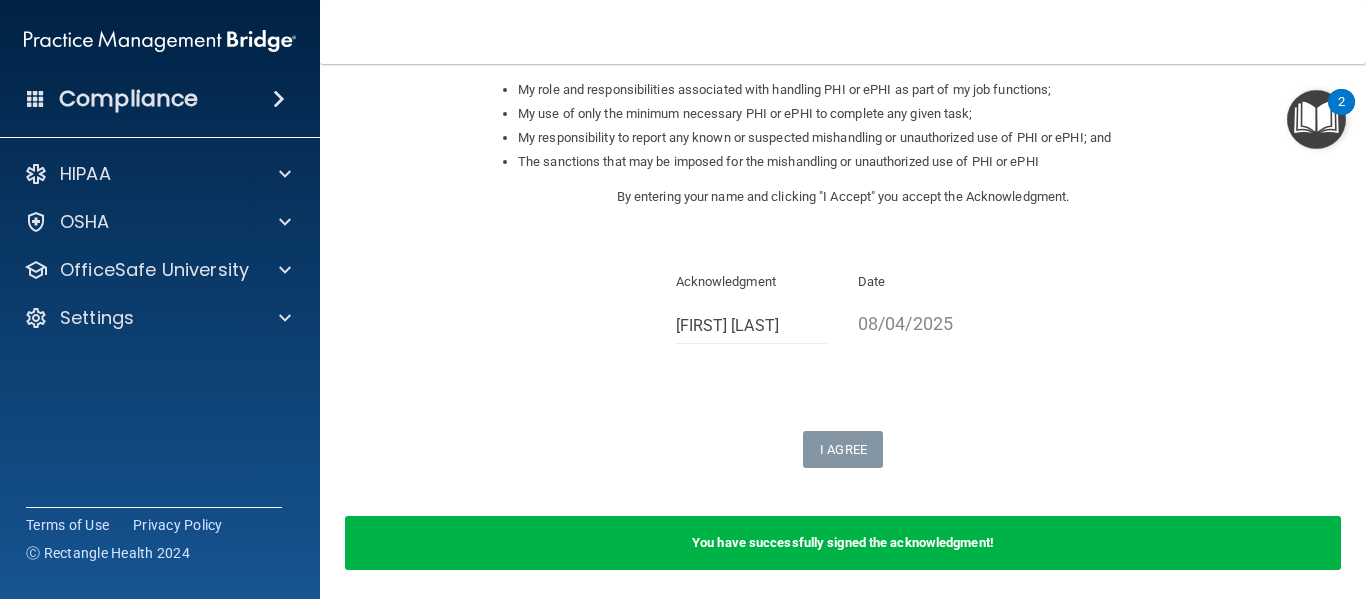 scroll, scrollTop: 0, scrollLeft: 0, axis: both 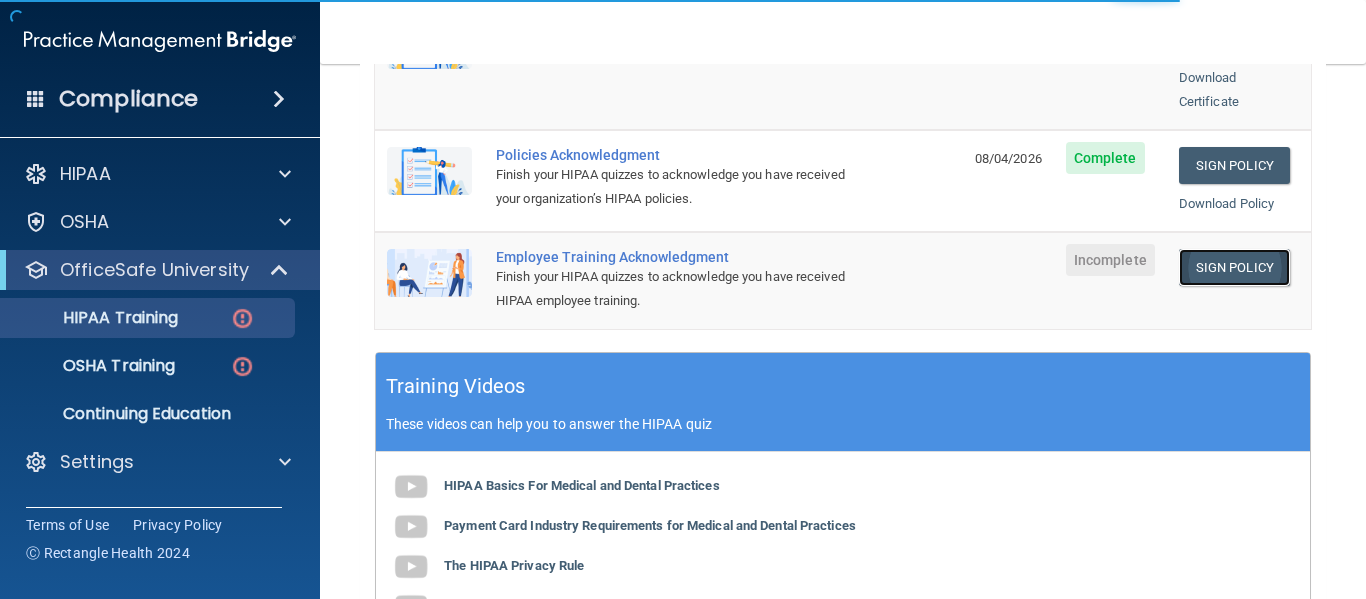 click on "Sign Policy" at bounding box center [1234, 267] 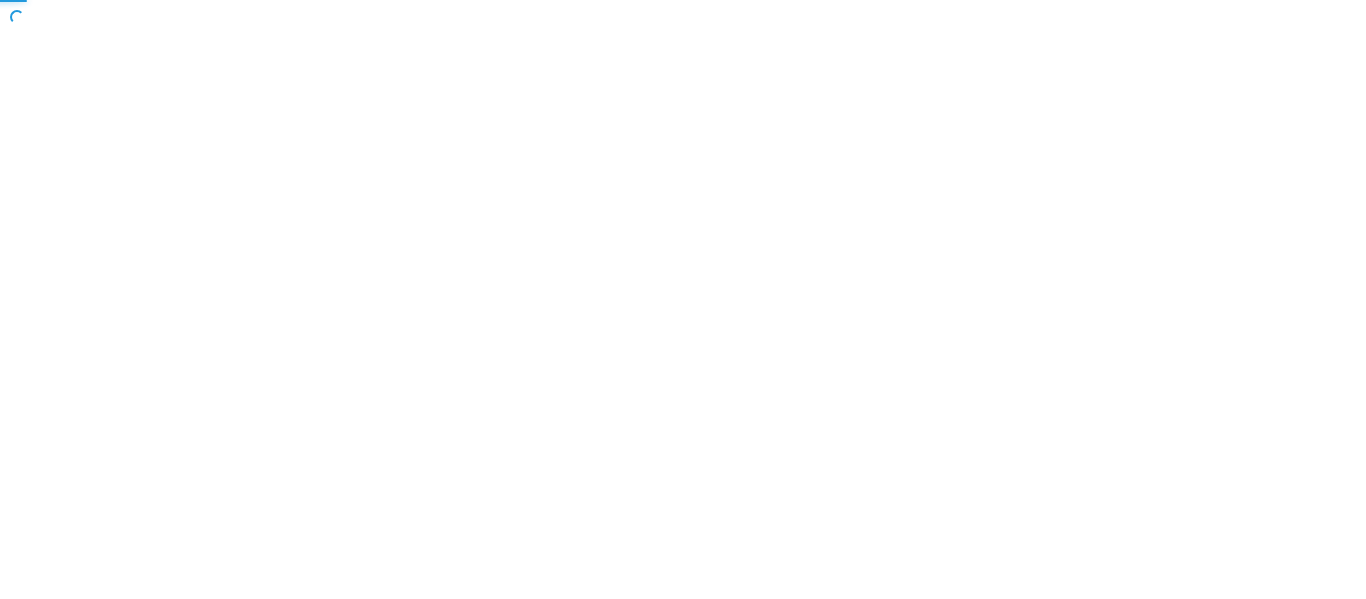 scroll, scrollTop: 0, scrollLeft: 0, axis: both 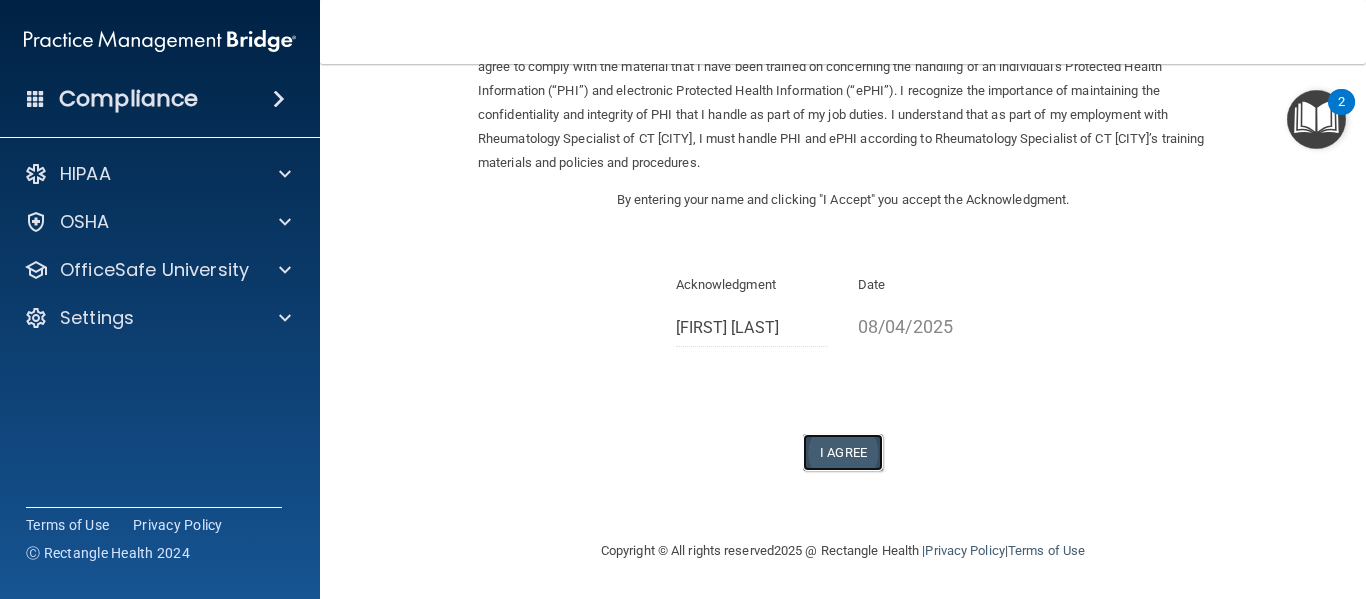 click on "I Agree" at bounding box center (843, 452) 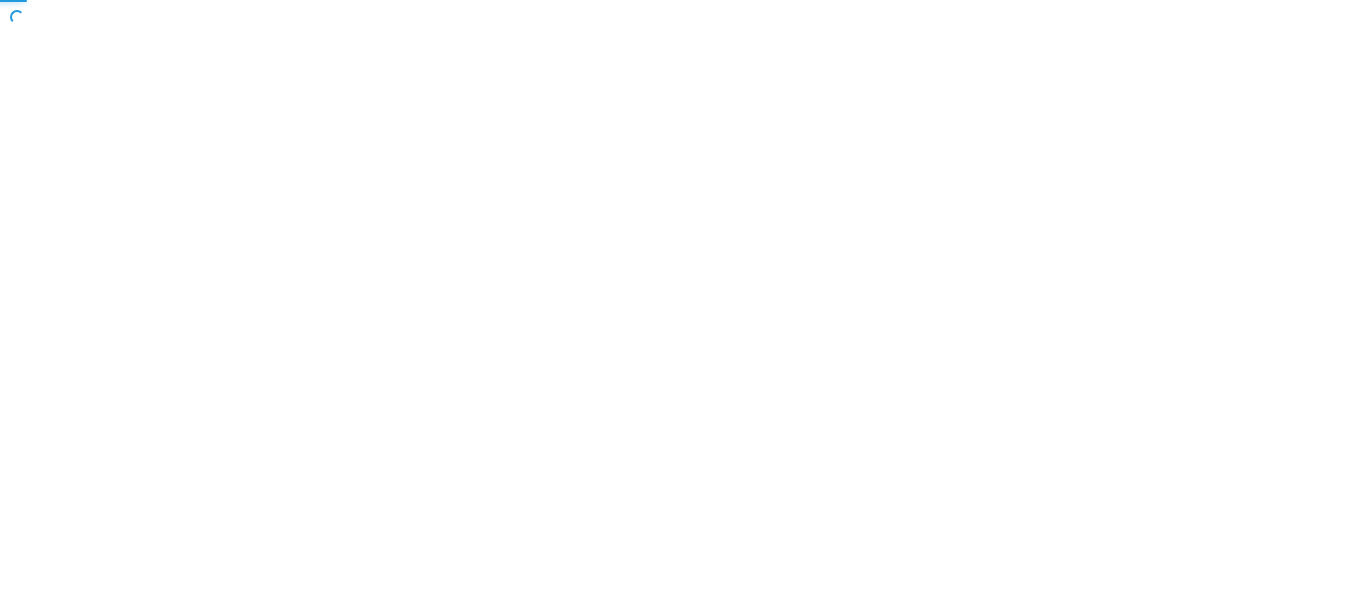 scroll, scrollTop: 0, scrollLeft: 0, axis: both 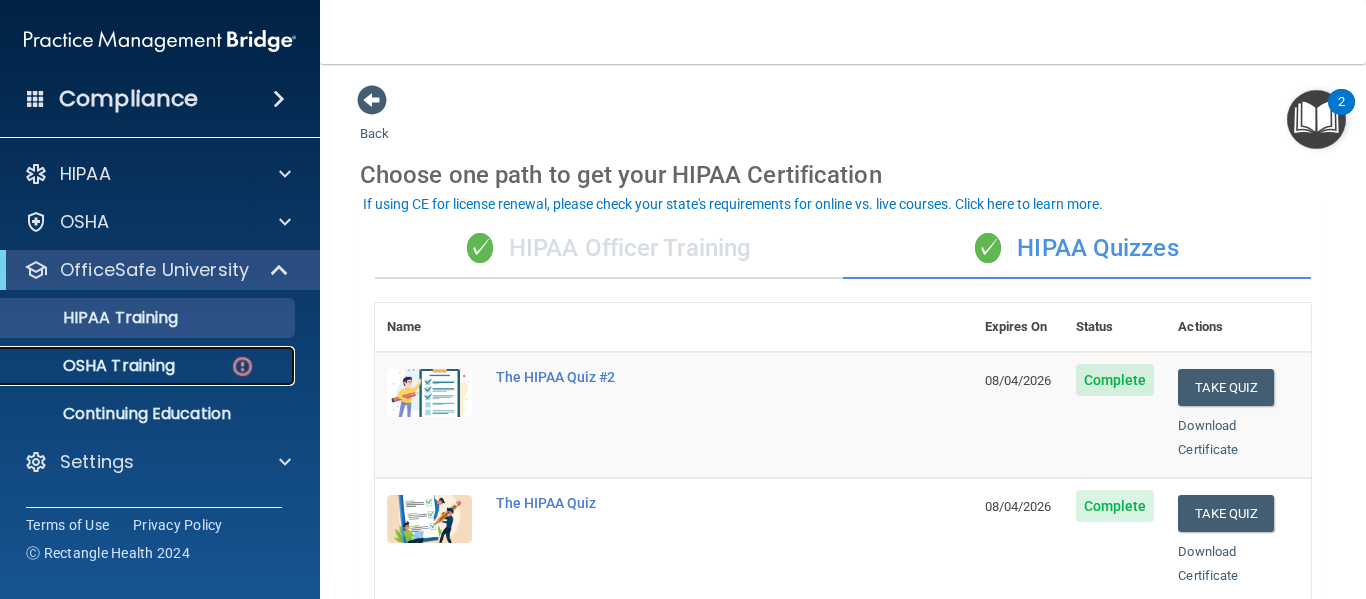 click on "OSHA Training" at bounding box center (94, 366) 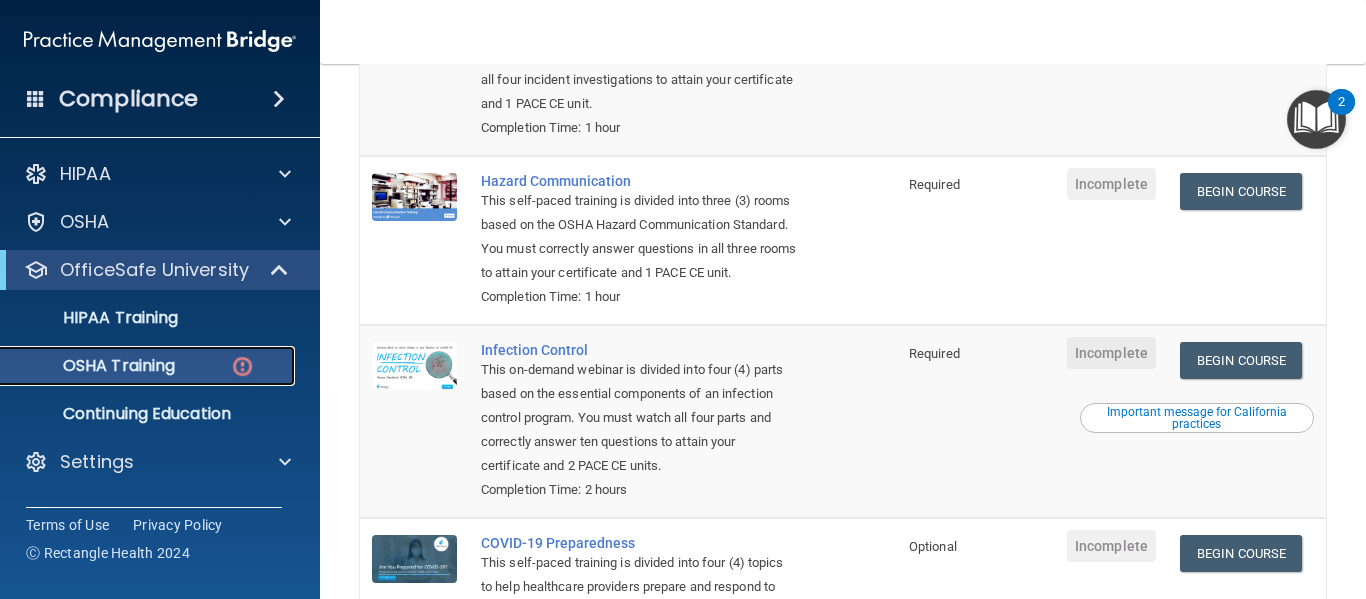 scroll, scrollTop: 400, scrollLeft: 0, axis: vertical 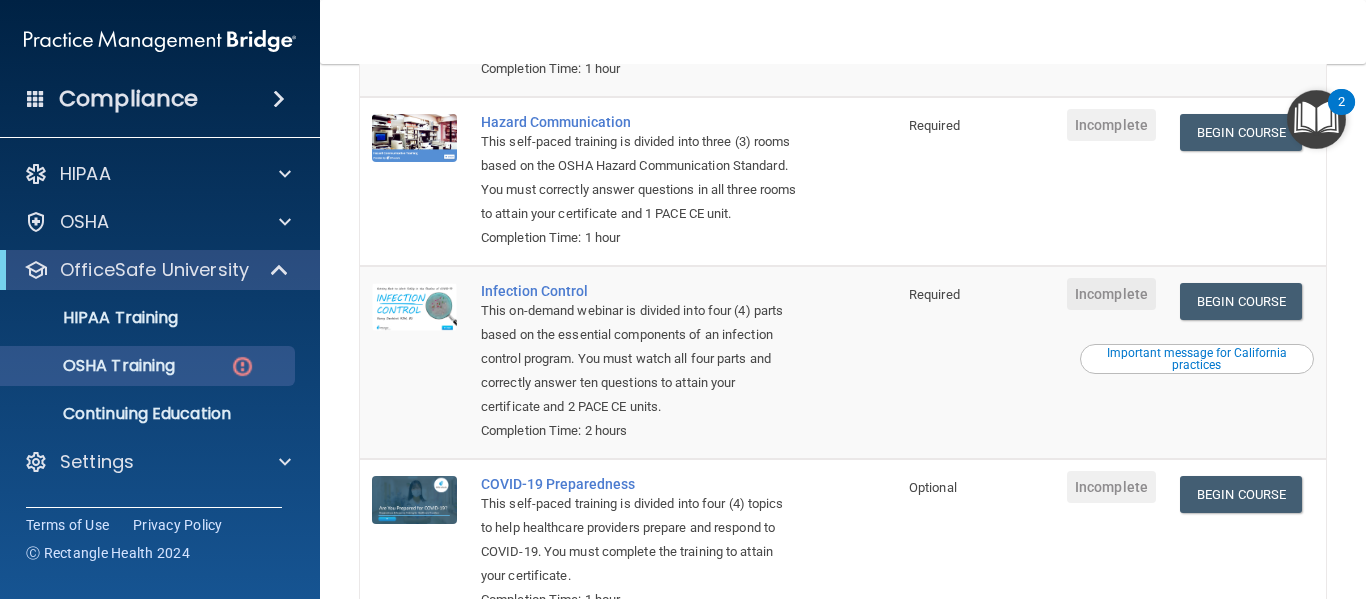 click on "This on-demand webinar is divided into four (4) parts based on the essential components of an infection control program. You must watch all four parts and correctly answer ten questions to attain your certificate and 2 PACE CE units." at bounding box center [639, 359] 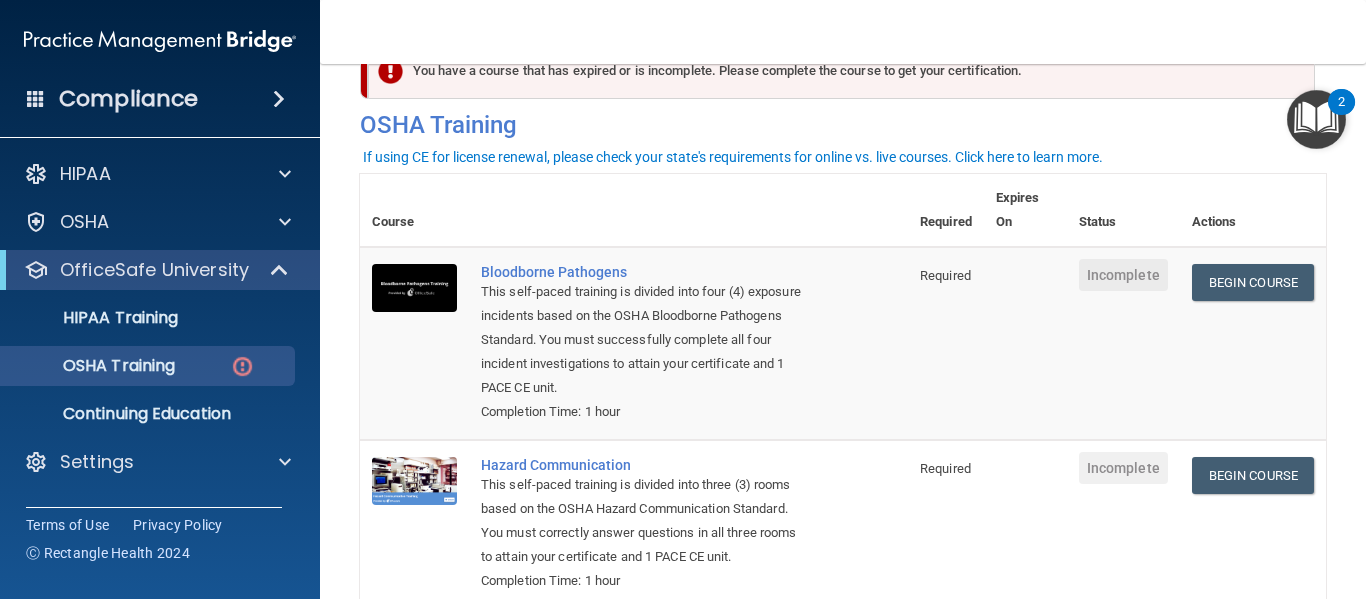 scroll, scrollTop: 58, scrollLeft: 0, axis: vertical 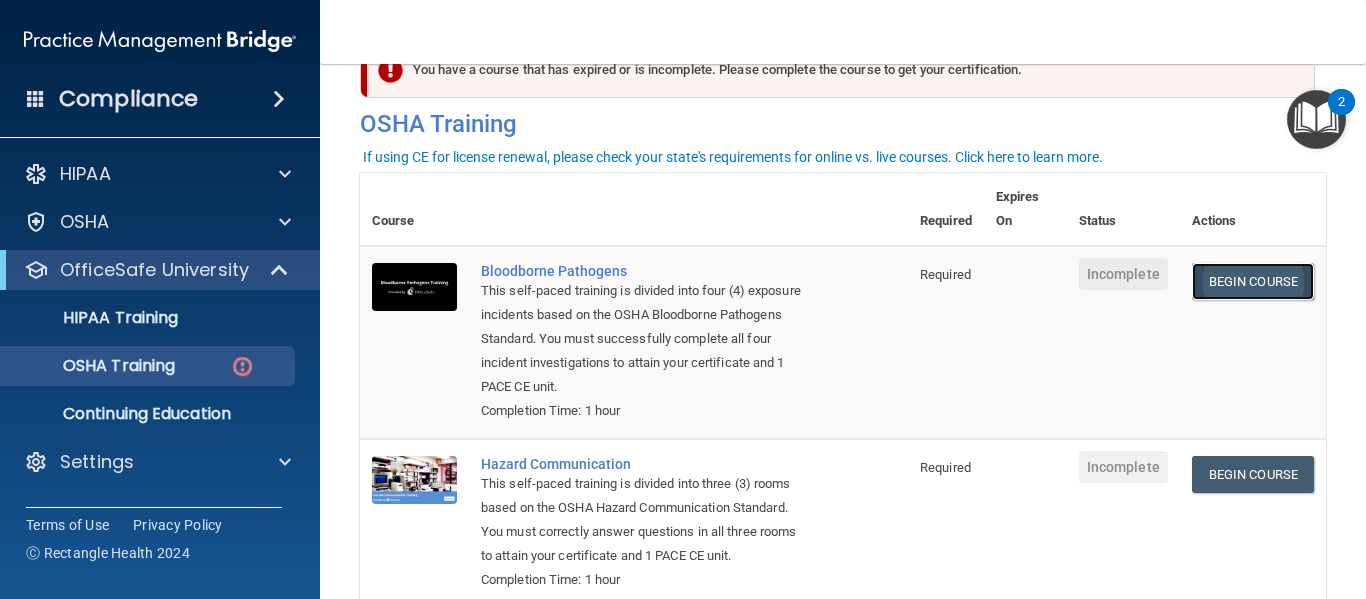 click on "Begin Course" at bounding box center [1253, 281] 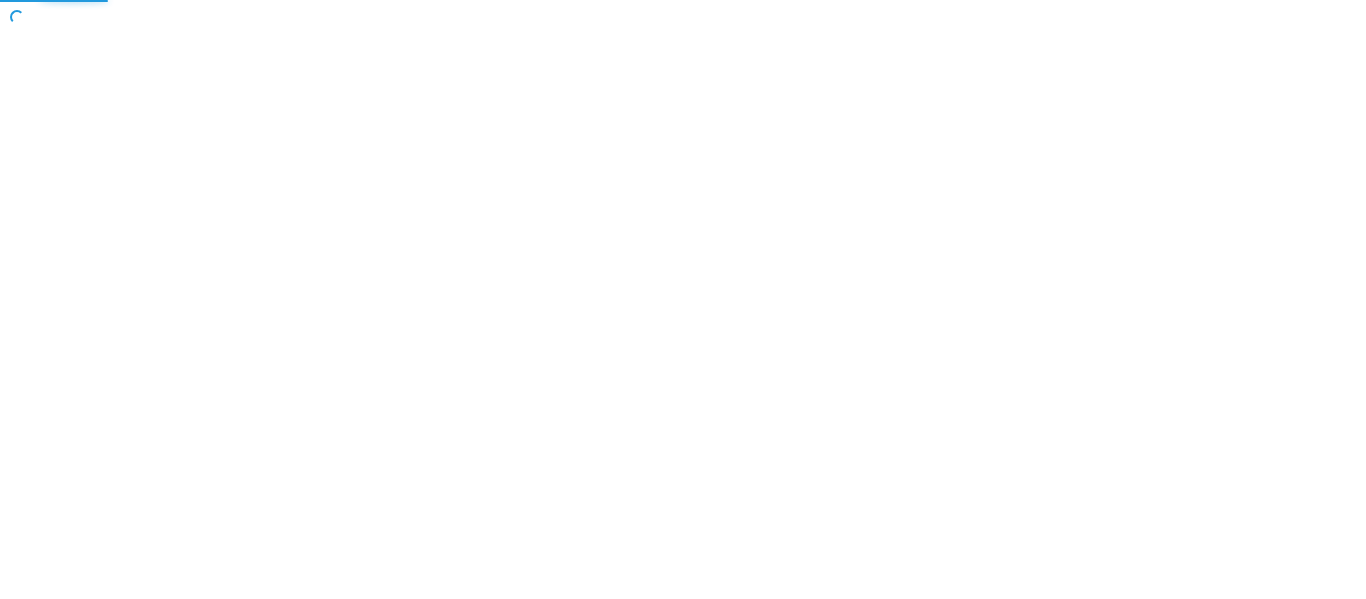 scroll, scrollTop: 0, scrollLeft: 0, axis: both 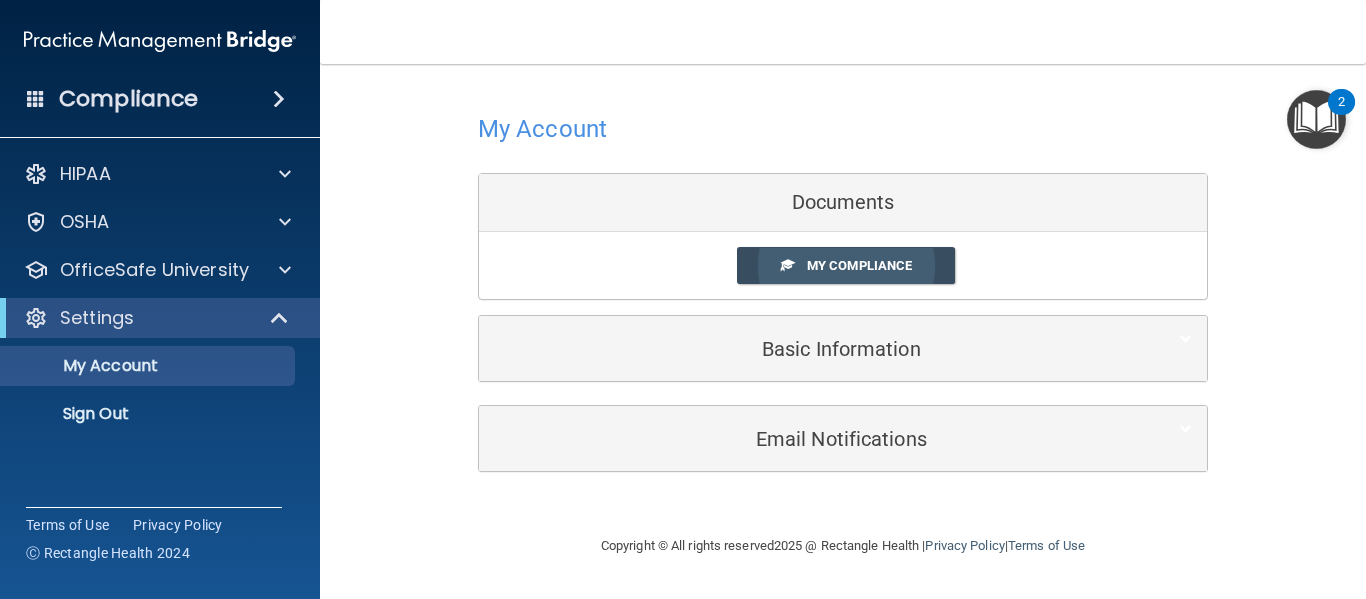 click on "My Compliance" at bounding box center (859, 265) 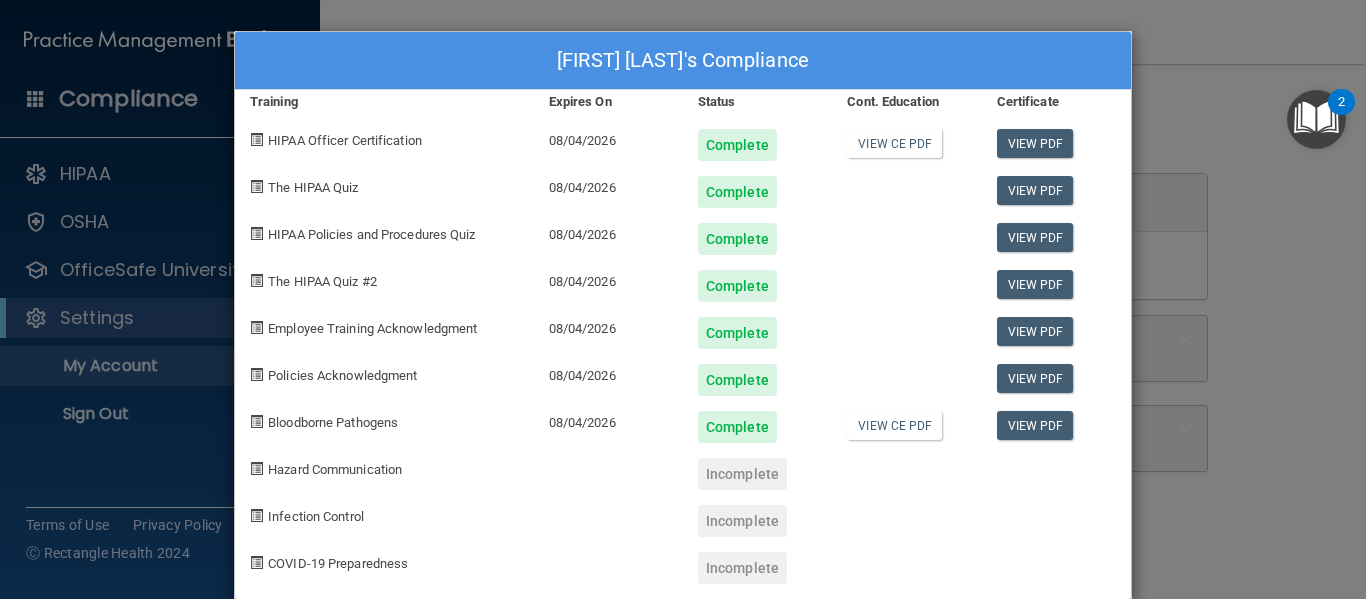 click on "[FIRST] [LAST]'s Compliance      Training   Expires On   Status   Cont. Education   Certificate         HIPAA Officer Certification      08/04/2026       Complete        View CE PDF       View PDF         The HIPAA Quiz      08/04/2026       Complete              View PDF         HIPAA Policies and Procedures Quiz      08/04/2026       Complete              View PDF         The HIPAA Quiz #2      08/04/2026       Complete              View PDF         Employee Training Acknowledgment      08/04/2026       Complete              View PDF         Policies Acknowledgment      08/04/2026       Complete              View PDF         Bloodborne Pathogens      08/04/2026       Complete        View CE PDF       View PDF       Hazard Communication             Incomplete                      Infection Control             Incomplete                      COVID-19 Preparedness             Incomplete" at bounding box center (683, 299) 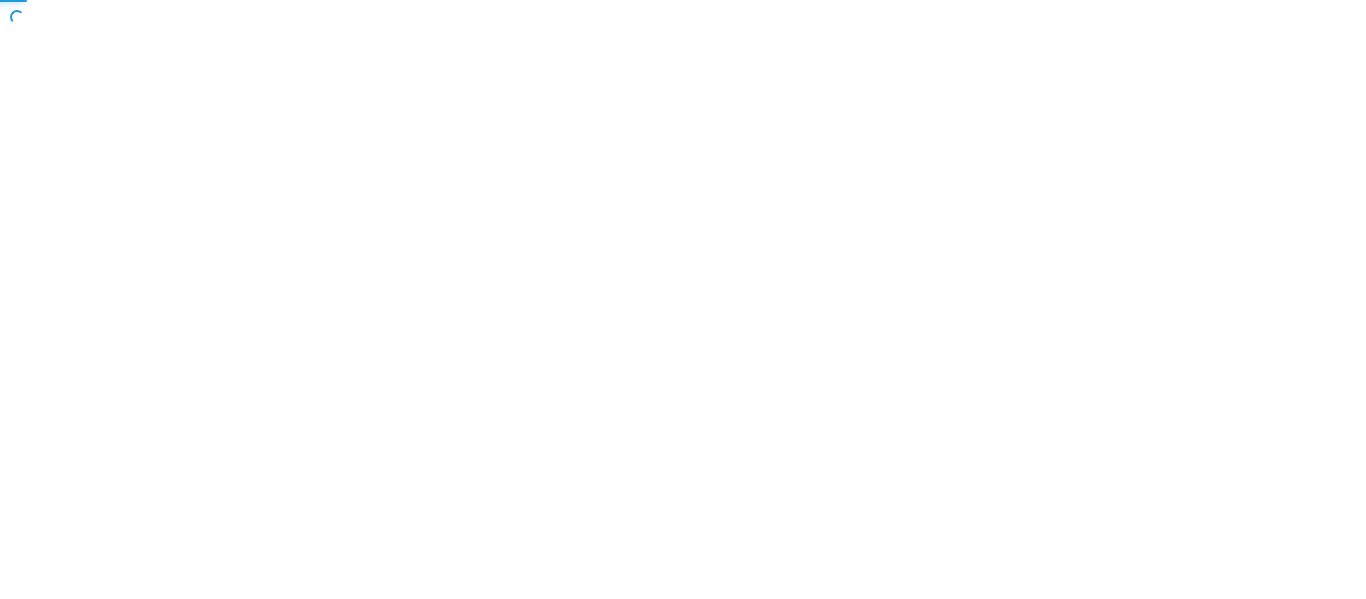 scroll, scrollTop: 0, scrollLeft: 0, axis: both 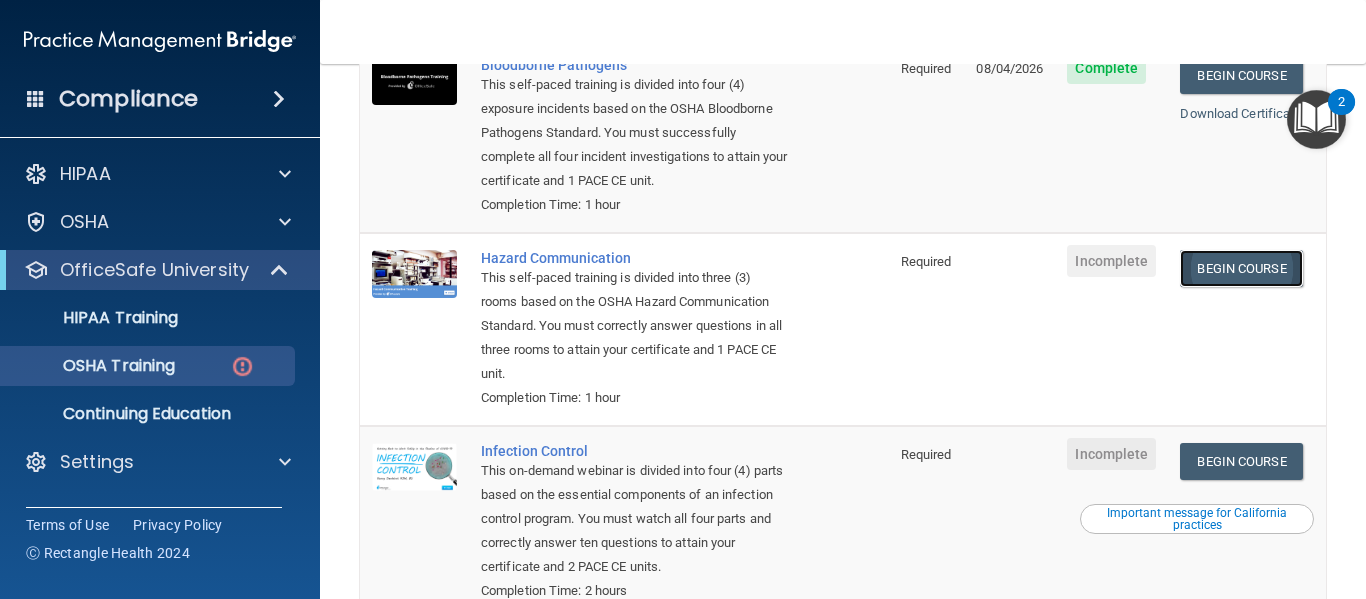 click on "Begin Course" at bounding box center [1241, 268] 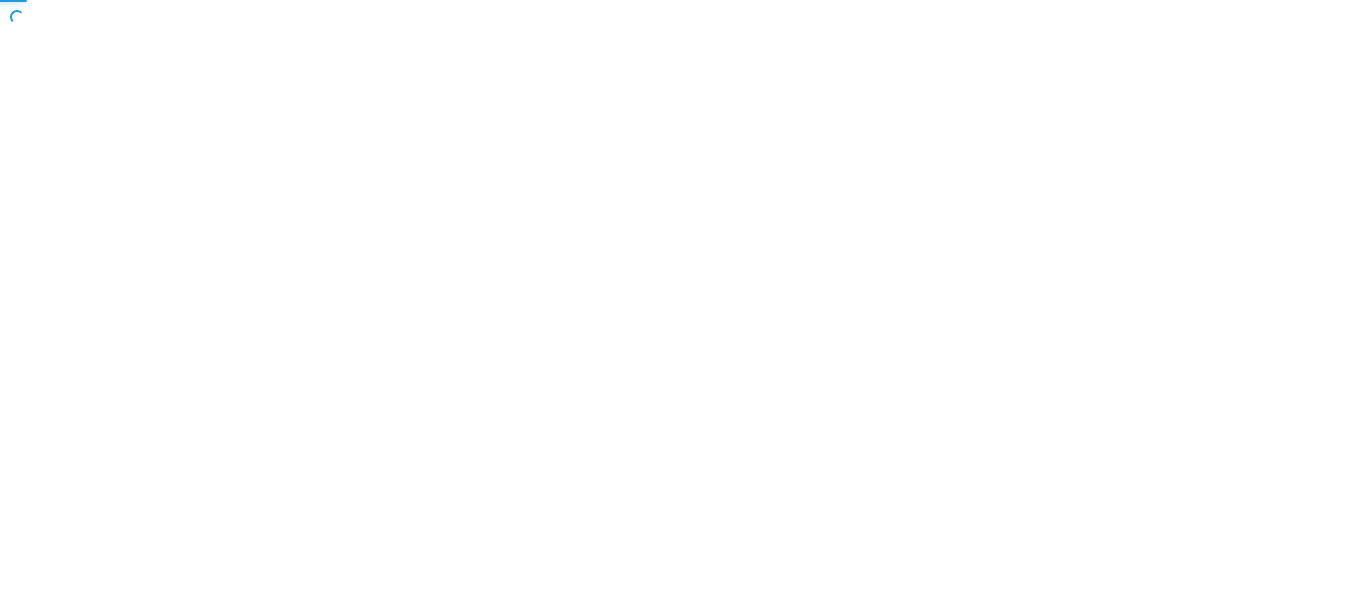 scroll, scrollTop: 0, scrollLeft: 0, axis: both 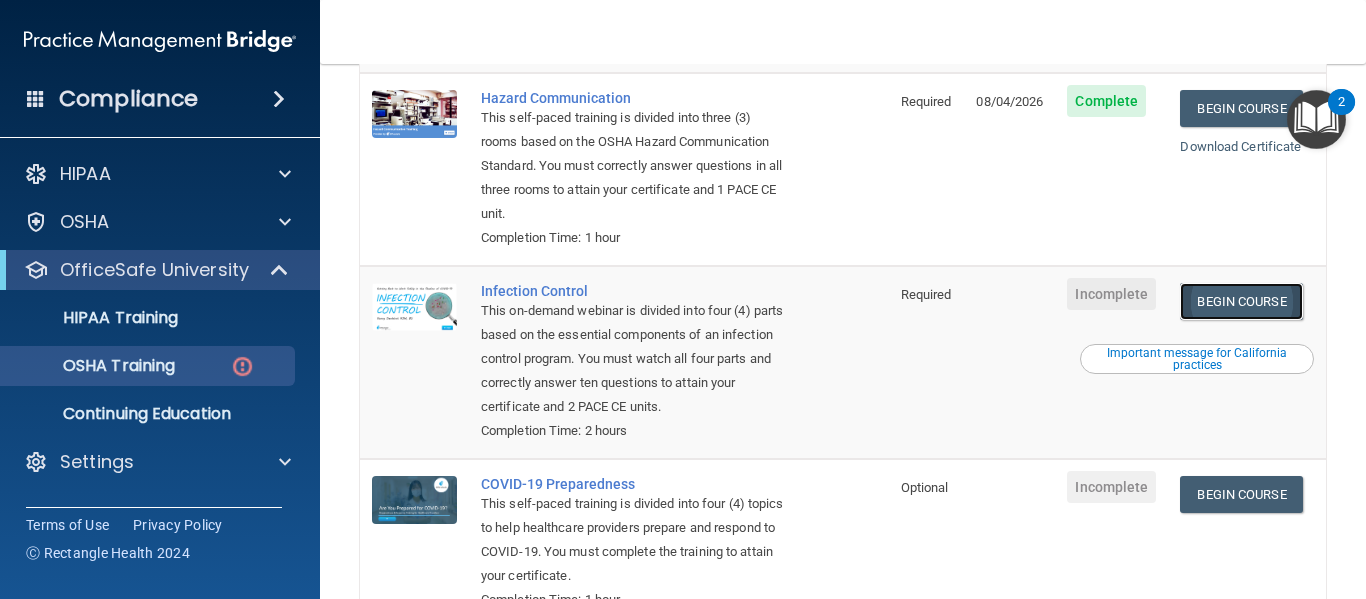 click on "Begin Course" at bounding box center (1241, 301) 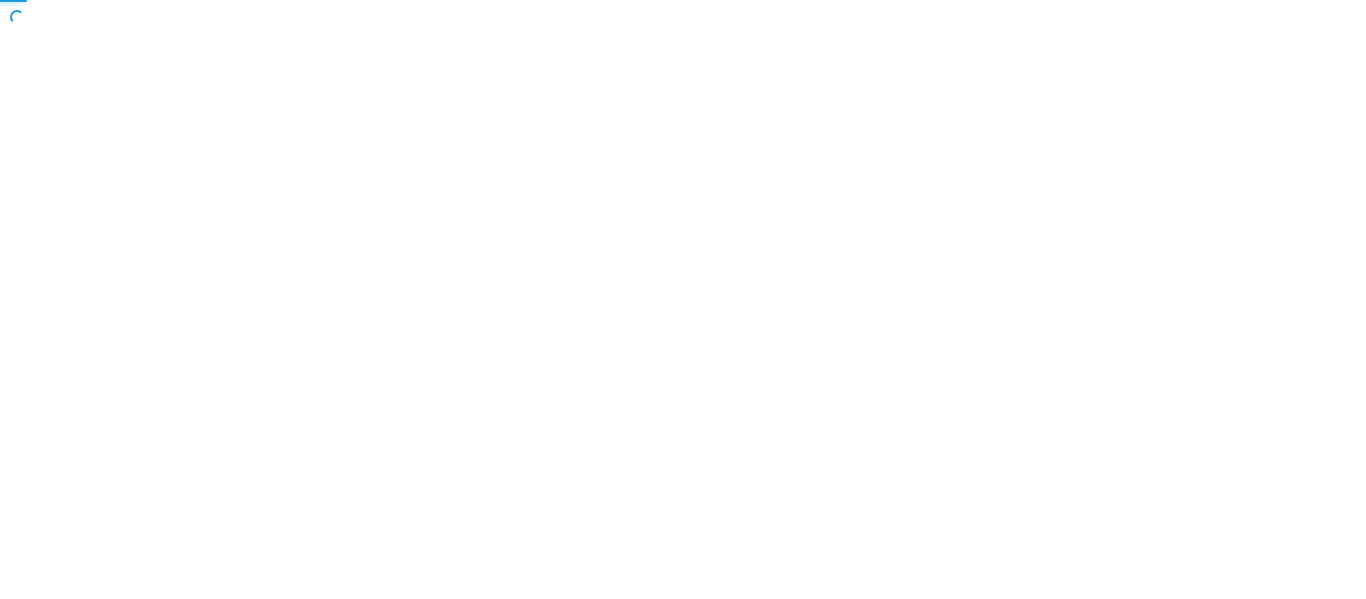 scroll, scrollTop: 0, scrollLeft: 0, axis: both 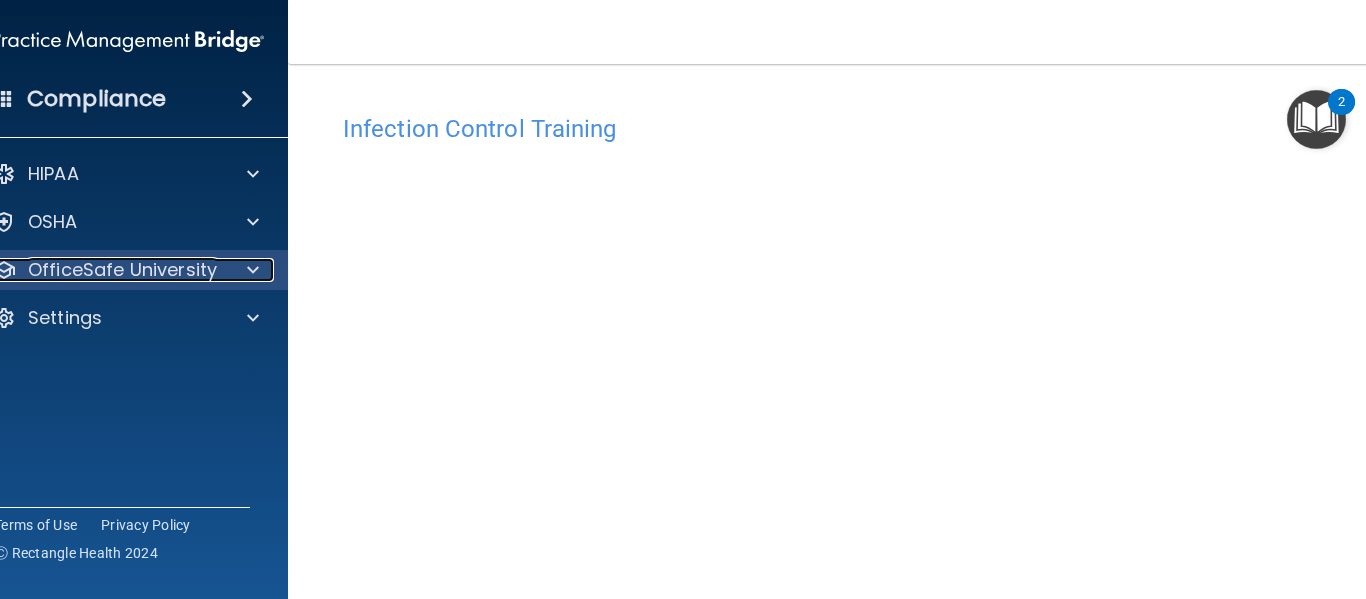 click on "OfficeSafe University" at bounding box center [122, 270] 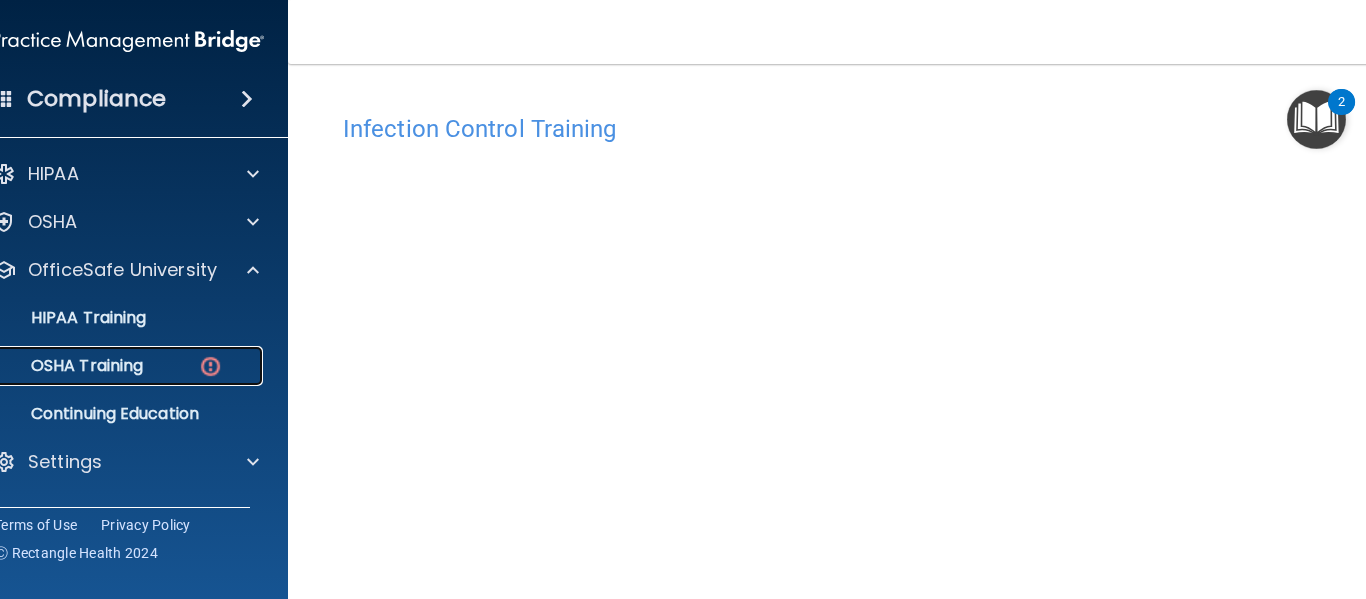click on "OSHA Training" at bounding box center (62, 366) 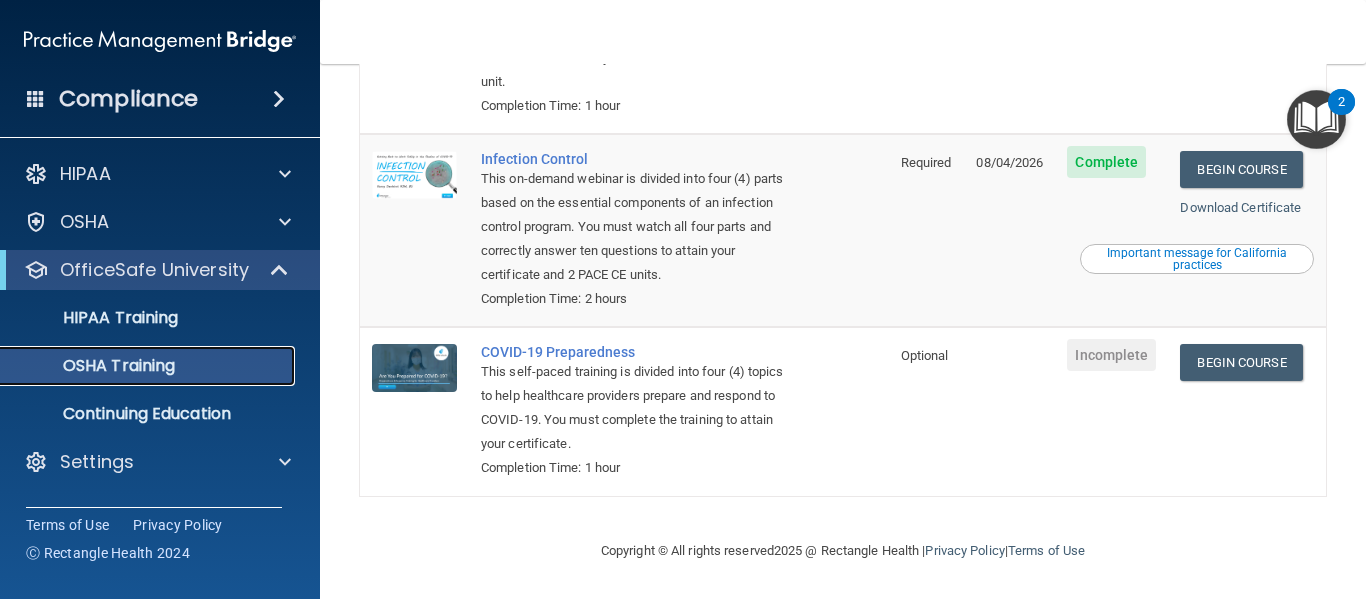 scroll, scrollTop: 505, scrollLeft: 0, axis: vertical 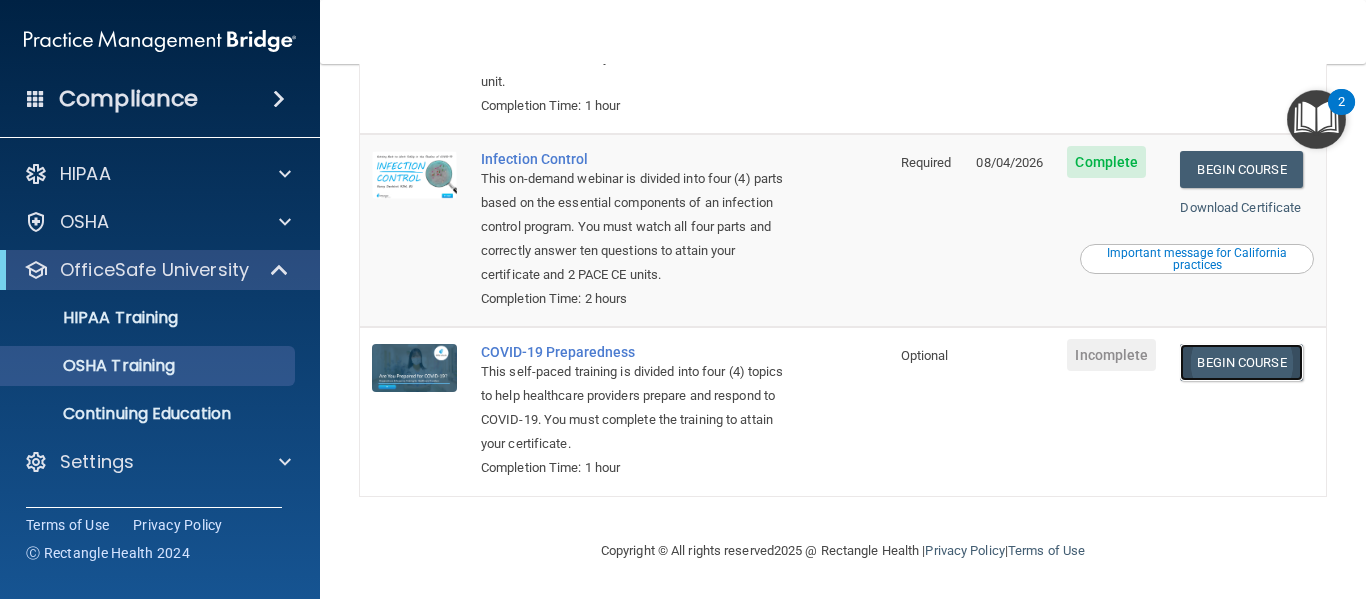 click on "Begin Course" at bounding box center (1241, 362) 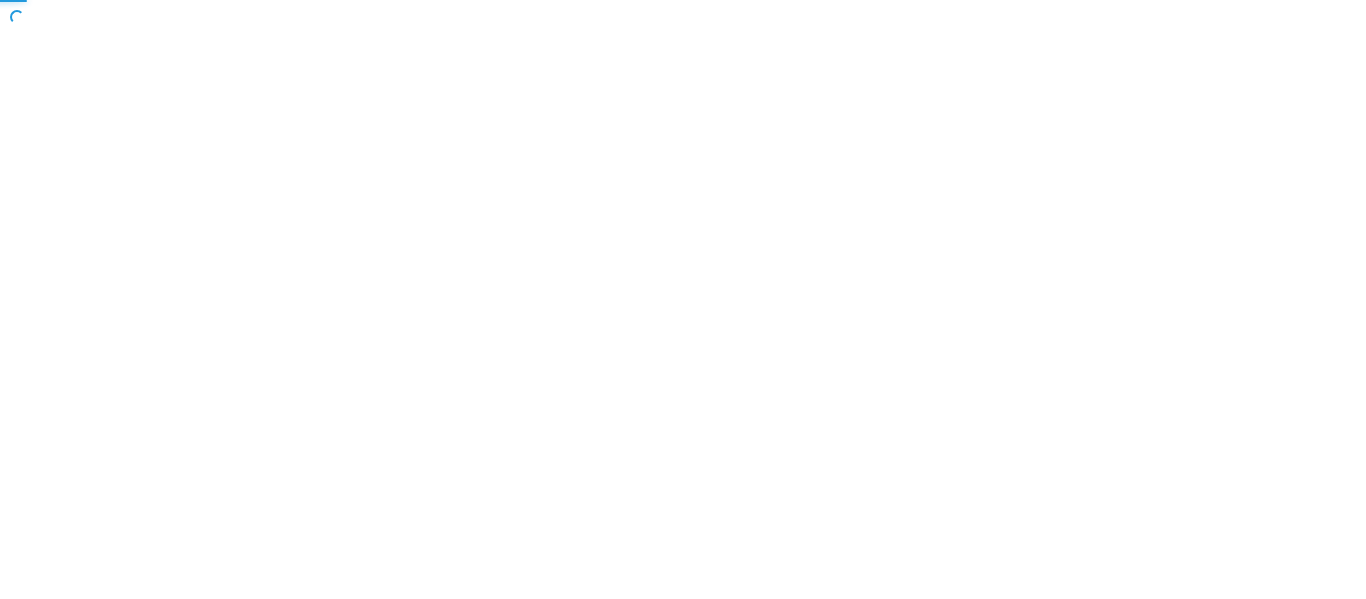 scroll, scrollTop: 0, scrollLeft: 0, axis: both 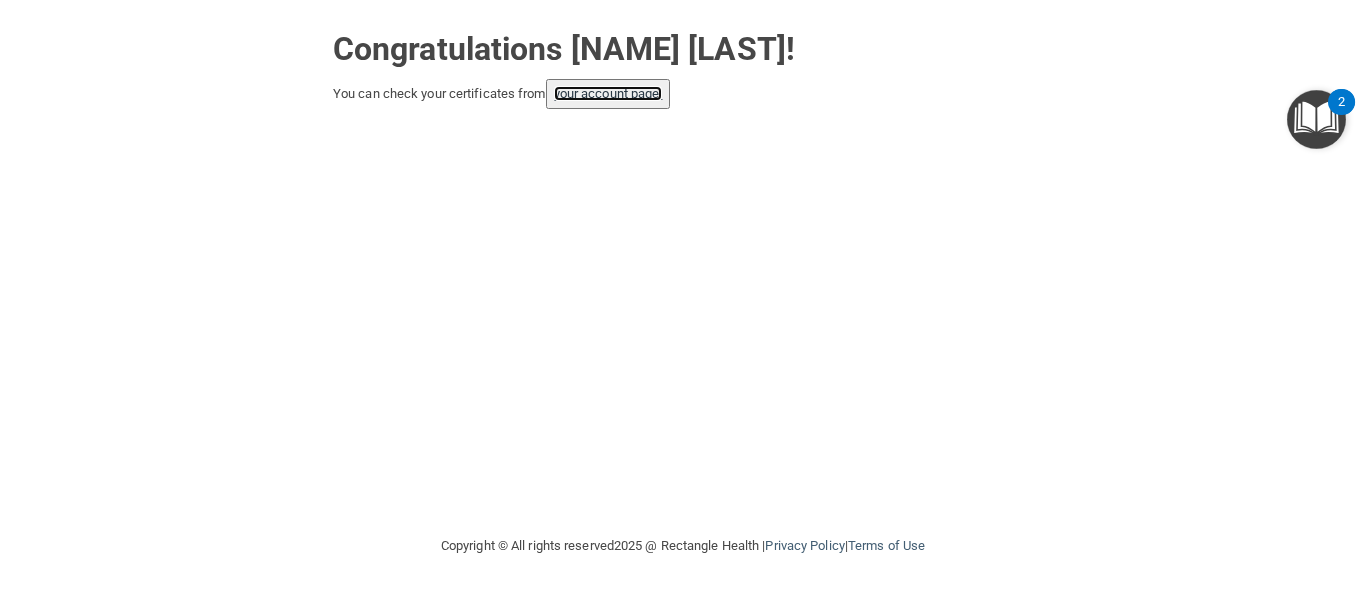 click on "your account page!" at bounding box center (608, 93) 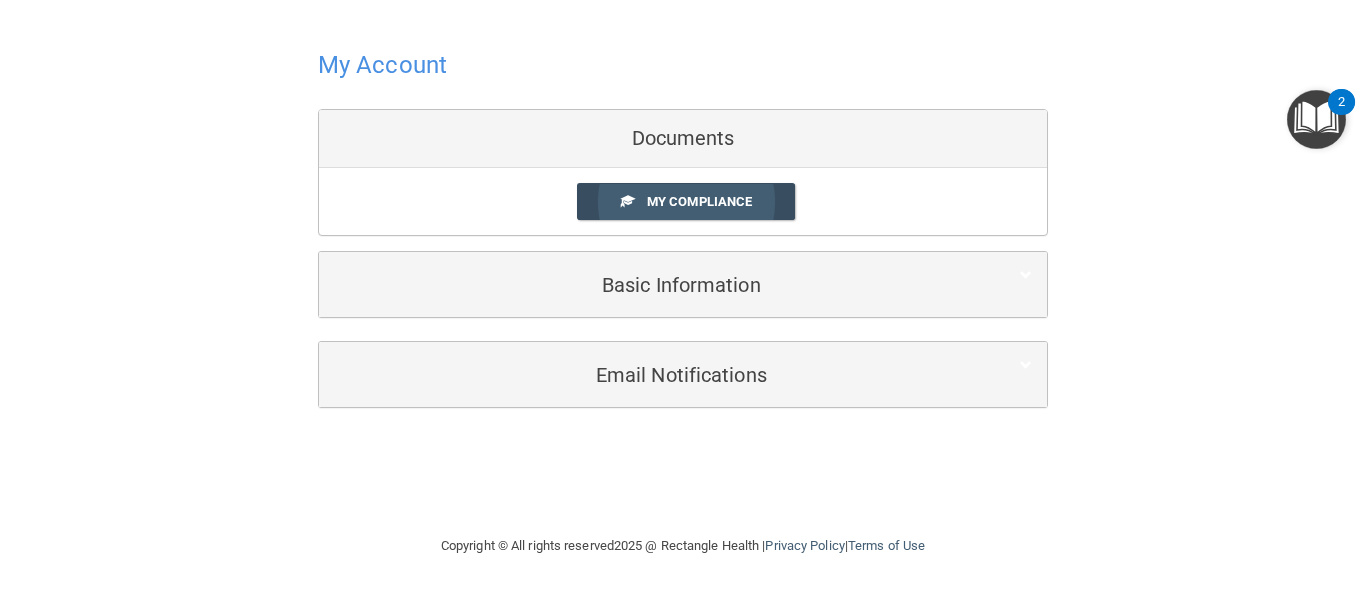 click on "My Compliance" at bounding box center [686, 201] 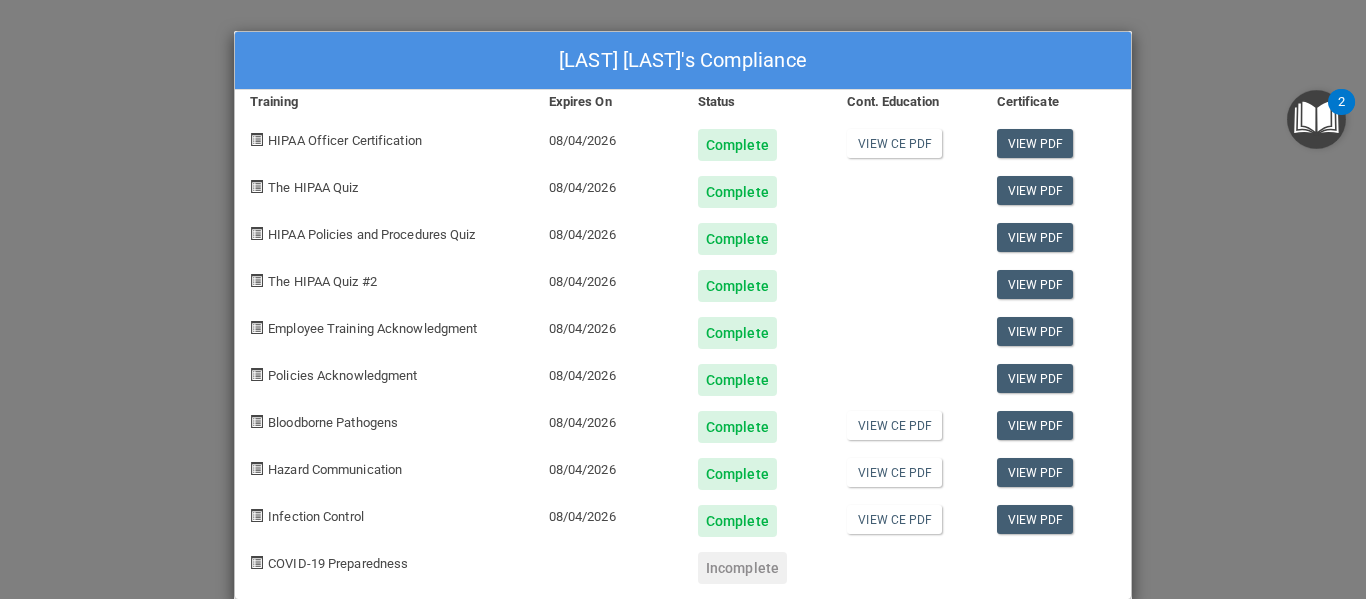 scroll, scrollTop: 32, scrollLeft: 0, axis: vertical 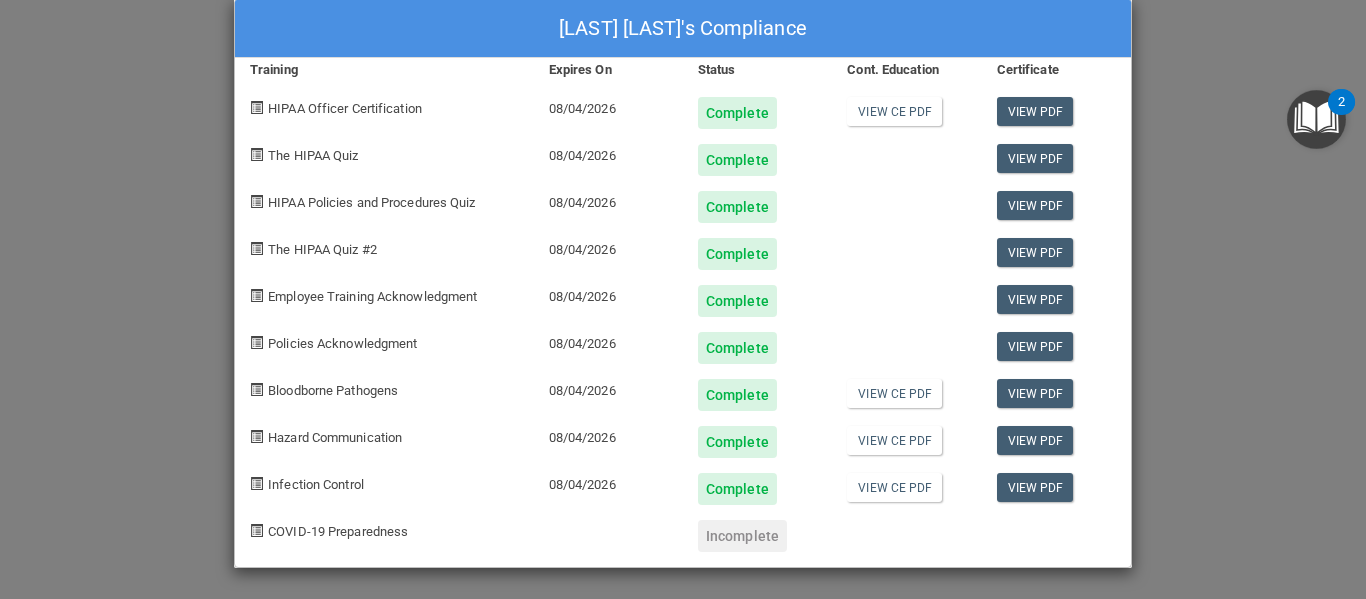click on "View CE PDF" at bounding box center (906, 481) 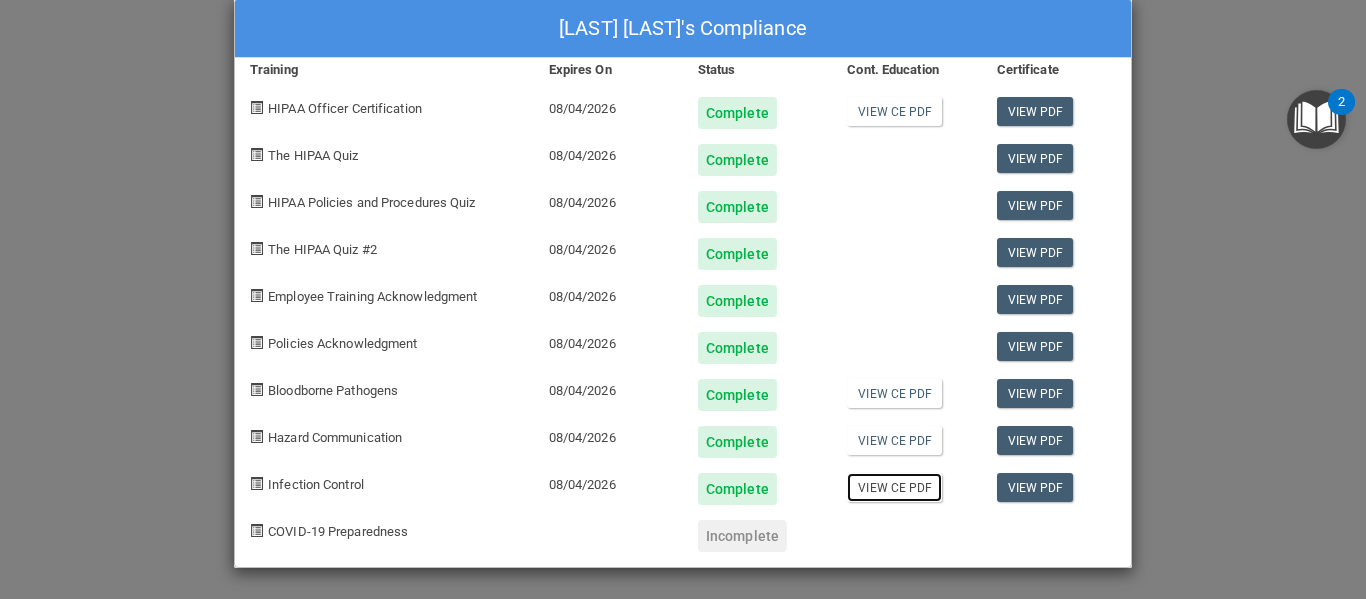 click on "View CE PDF" at bounding box center (894, 487) 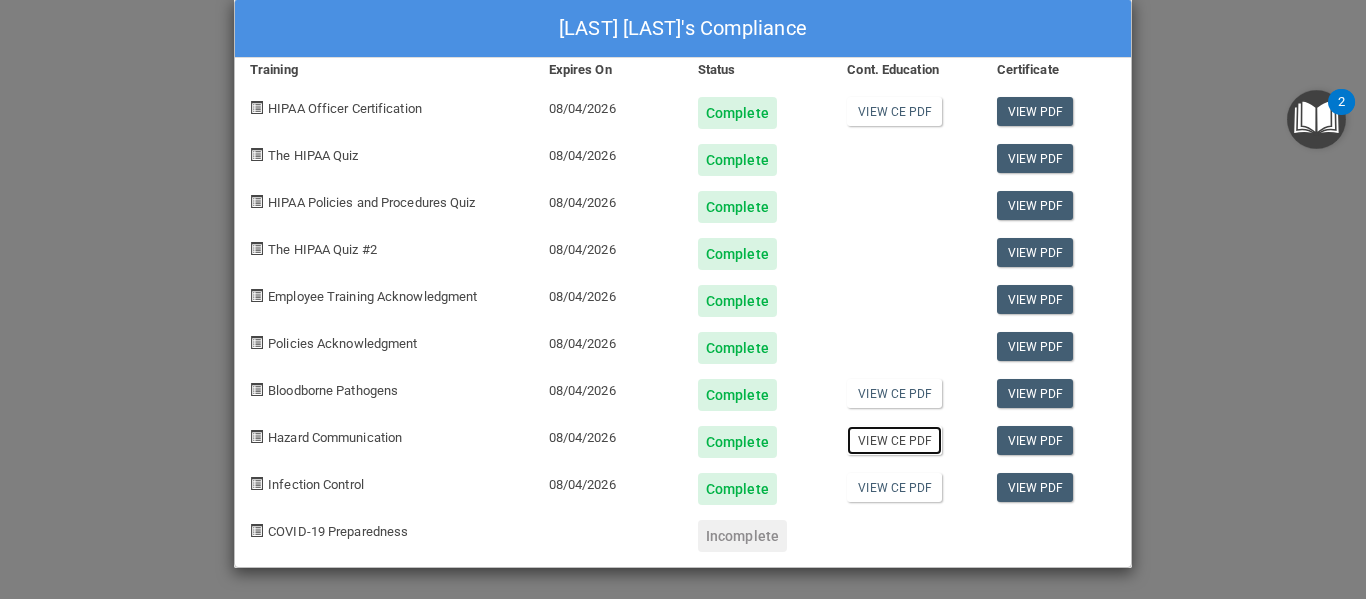 click on "View CE PDF" at bounding box center (894, 440) 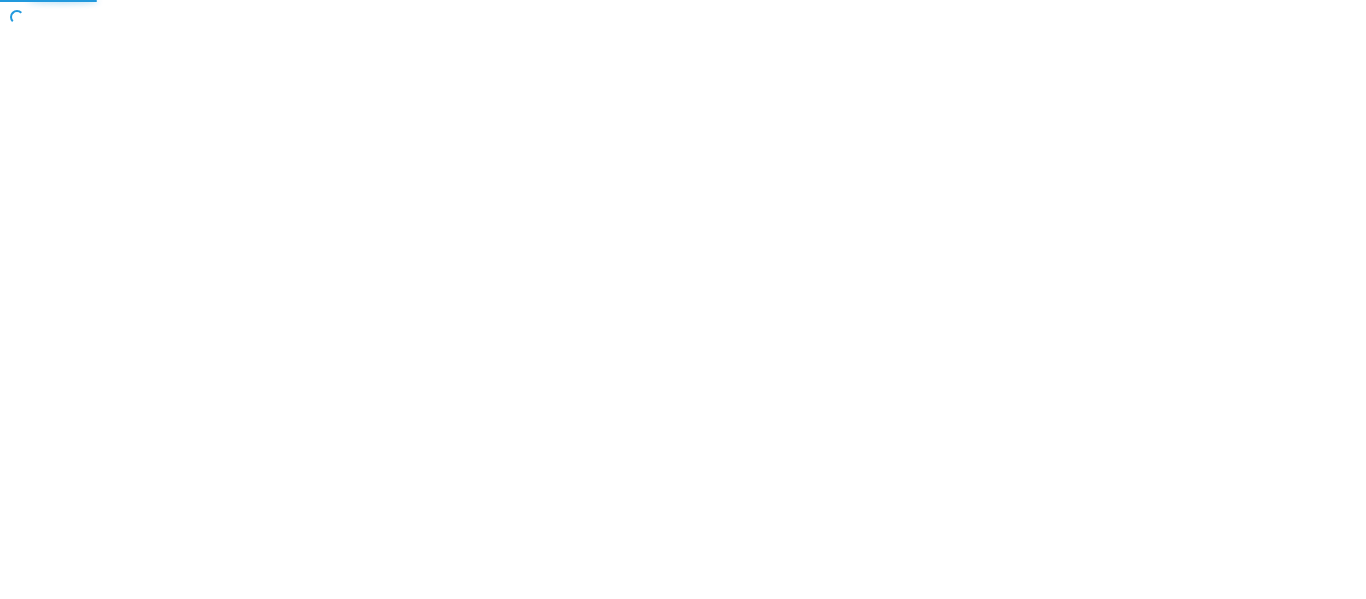 scroll, scrollTop: 0, scrollLeft: 0, axis: both 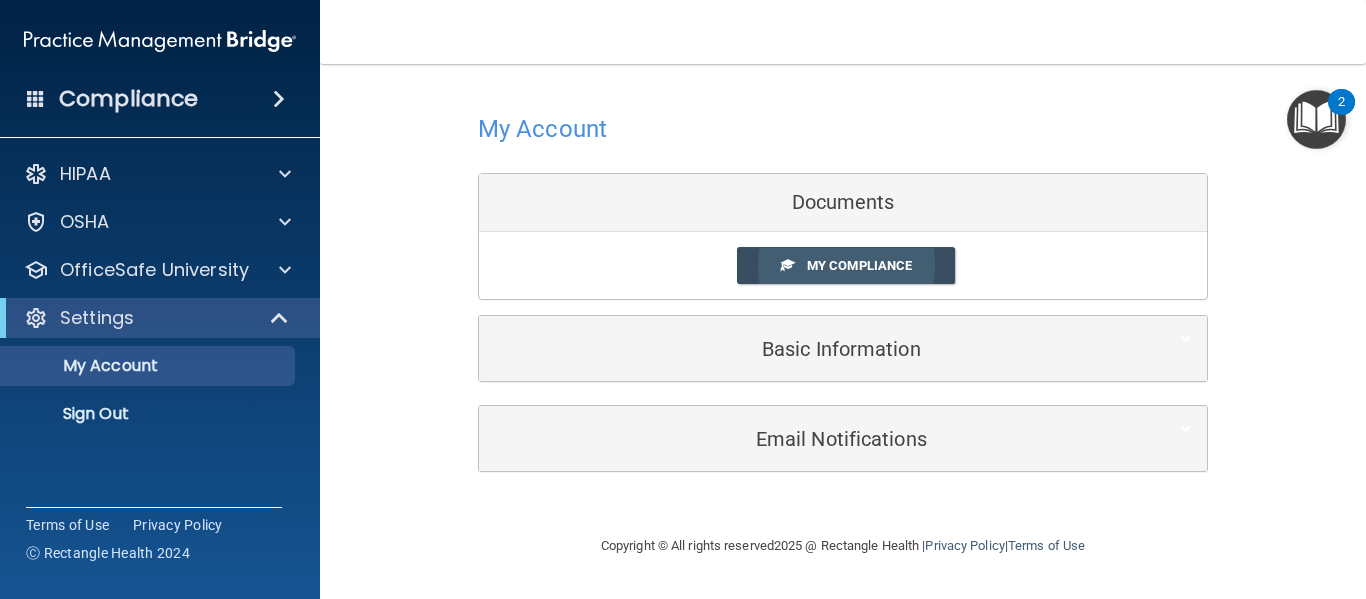 click on "My Compliance" at bounding box center (846, 265) 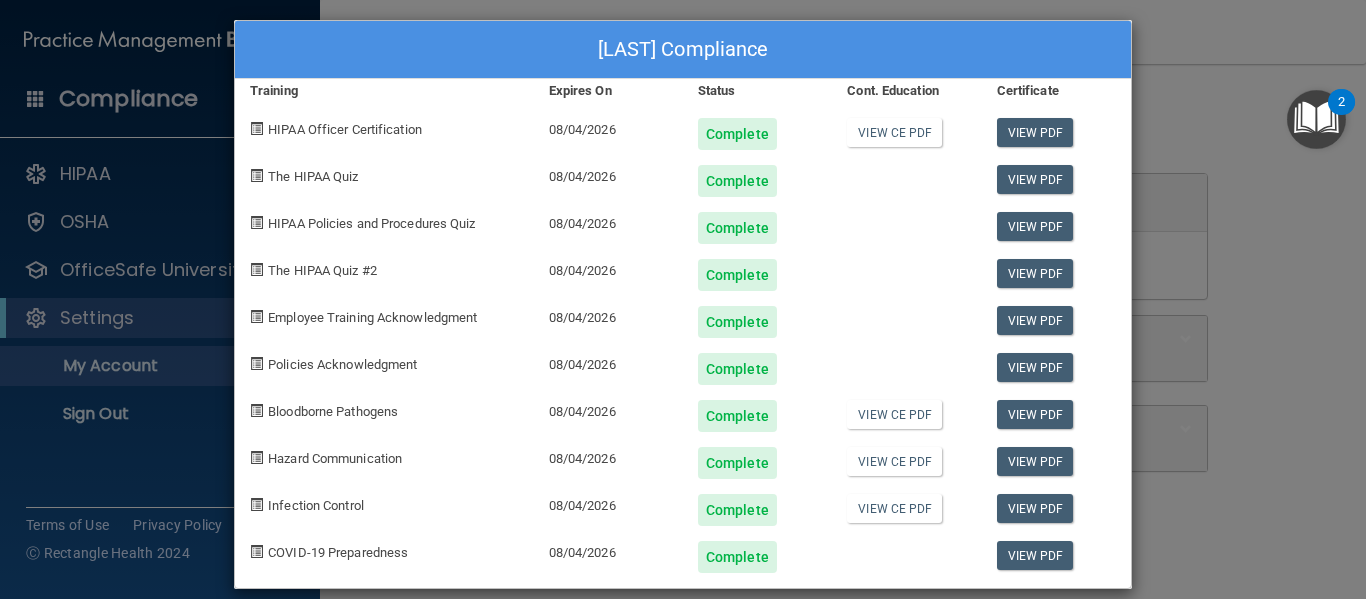scroll, scrollTop: 0, scrollLeft: 0, axis: both 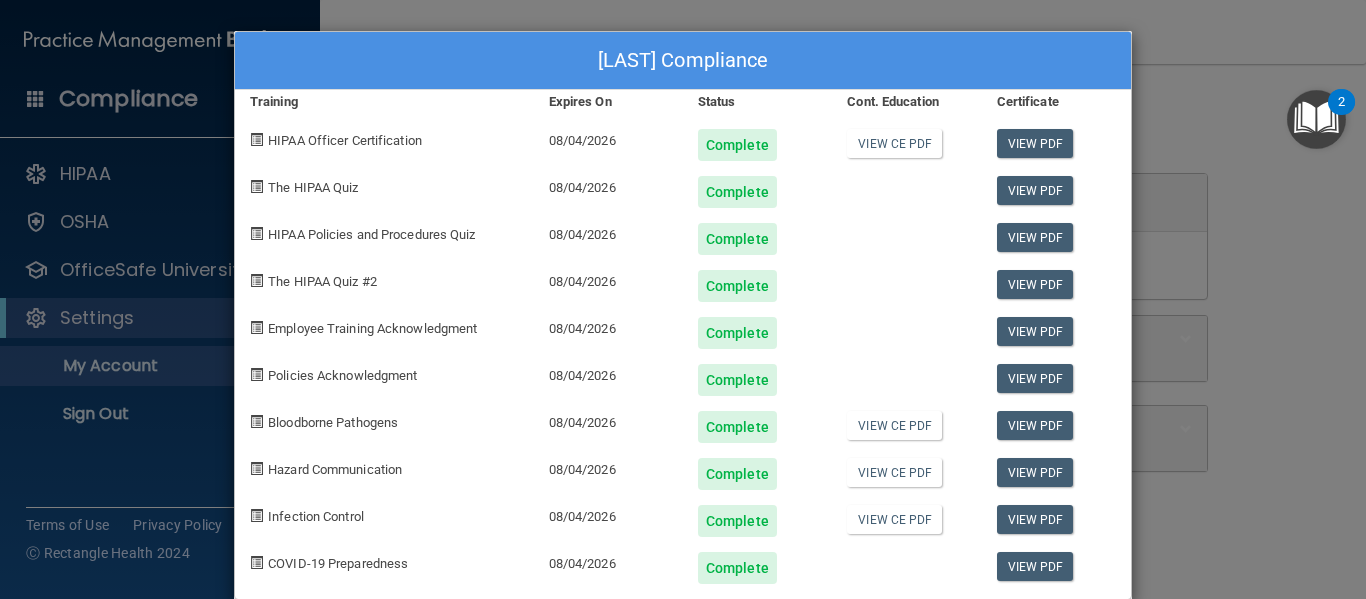 click on "Manuel Rivera's Compliance      Training   Expires On   Status   Cont. Education   Certificate         HIPAA Officer Certification      08/04/2026       Complete        View CE PDF       View PDF         The HIPAA Quiz      08/04/2026       Complete              View PDF         HIPAA Policies and Procedures Quiz      08/04/2026       Complete              View PDF         The HIPAA Quiz #2      08/04/2026       Complete              View PDF         Employee Training Acknowledgment      08/04/2026       Complete              View PDF         Policies Acknowledgment      08/04/2026       Complete              View PDF         Bloodborne Pathogens      08/04/2026       Complete        View CE PDF       View PDF         Hazard Communication      08/04/2026       Complete        View CE PDF       View PDF         Infection Control      08/04/2026       Complete        View CE PDF       View PDF         COVID-19 Preparedness      08/04/2026       Complete              View PDF" at bounding box center (683, 299) 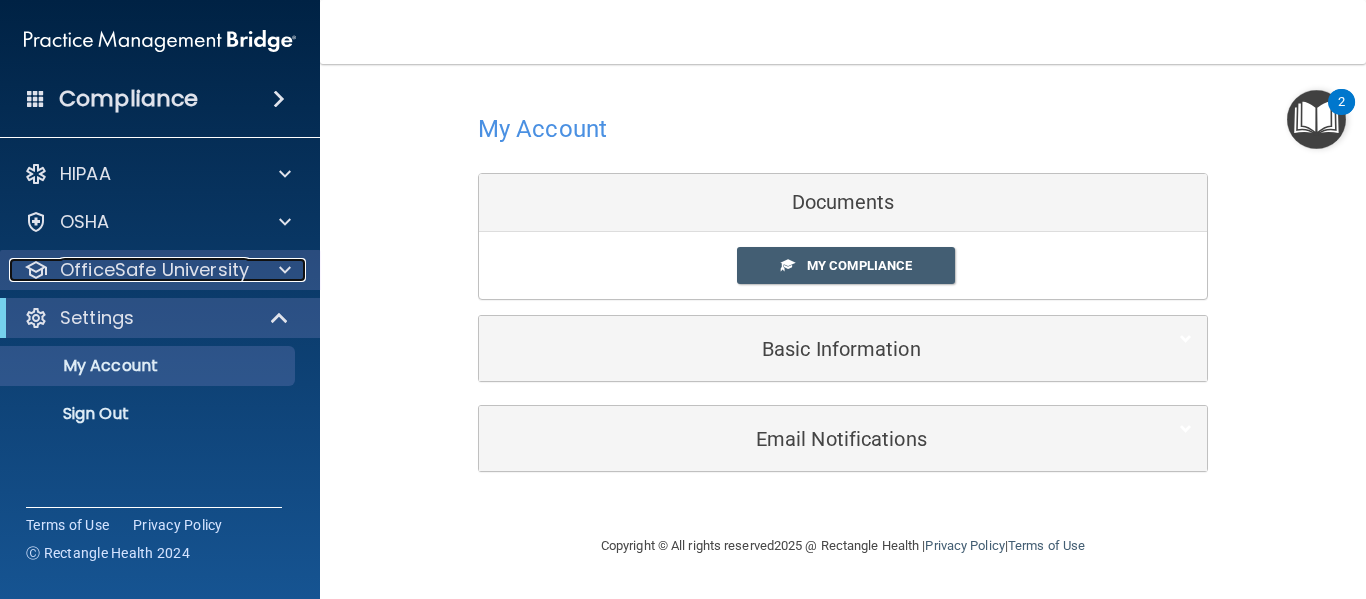 click on "OfficeSafe University" at bounding box center [154, 270] 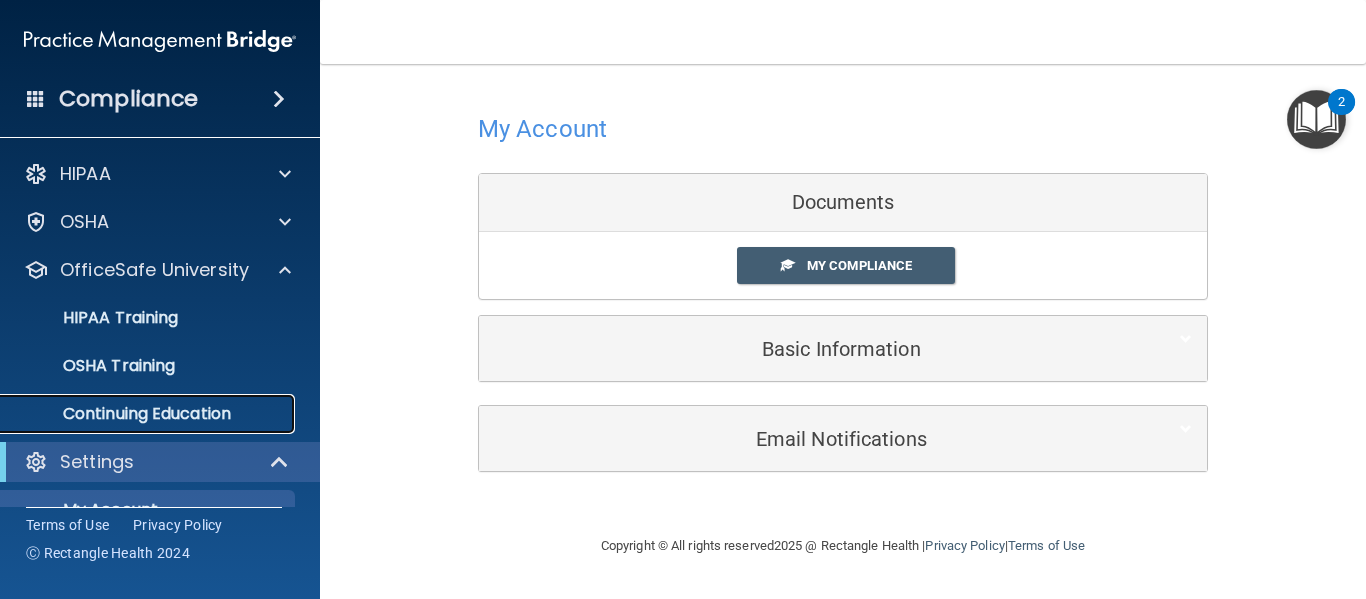 click on "Continuing Education" at bounding box center (149, 414) 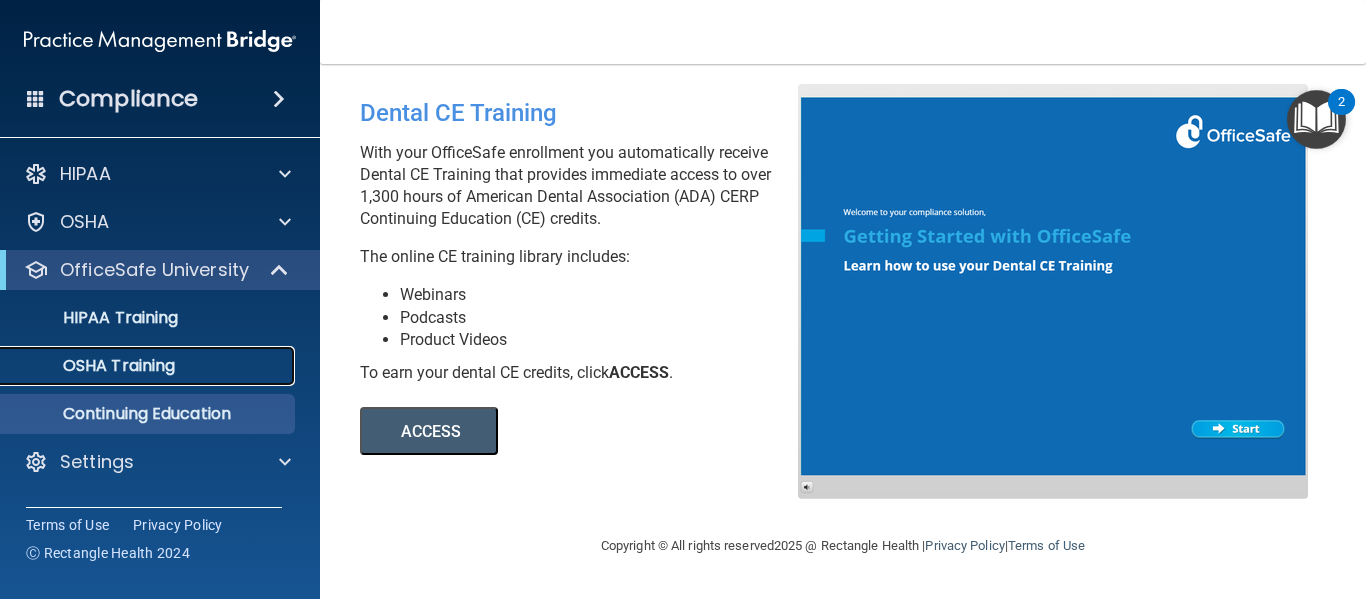 click on "OSHA Training" at bounding box center (94, 366) 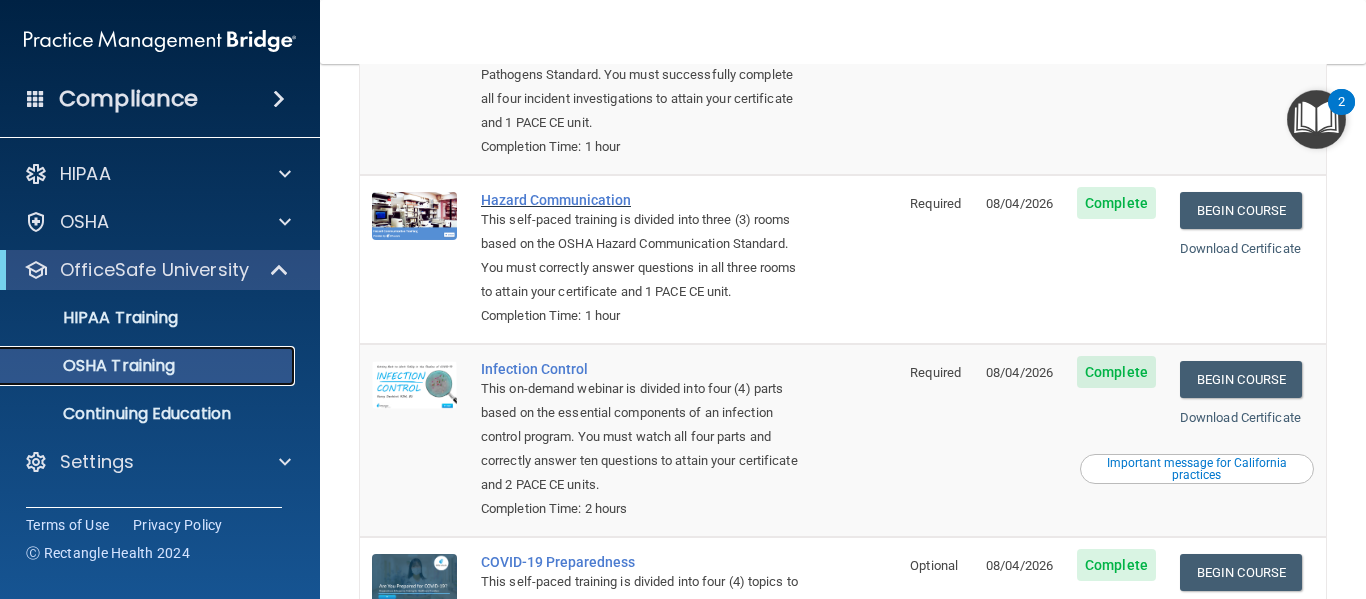 scroll, scrollTop: 0, scrollLeft: 0, axis: both 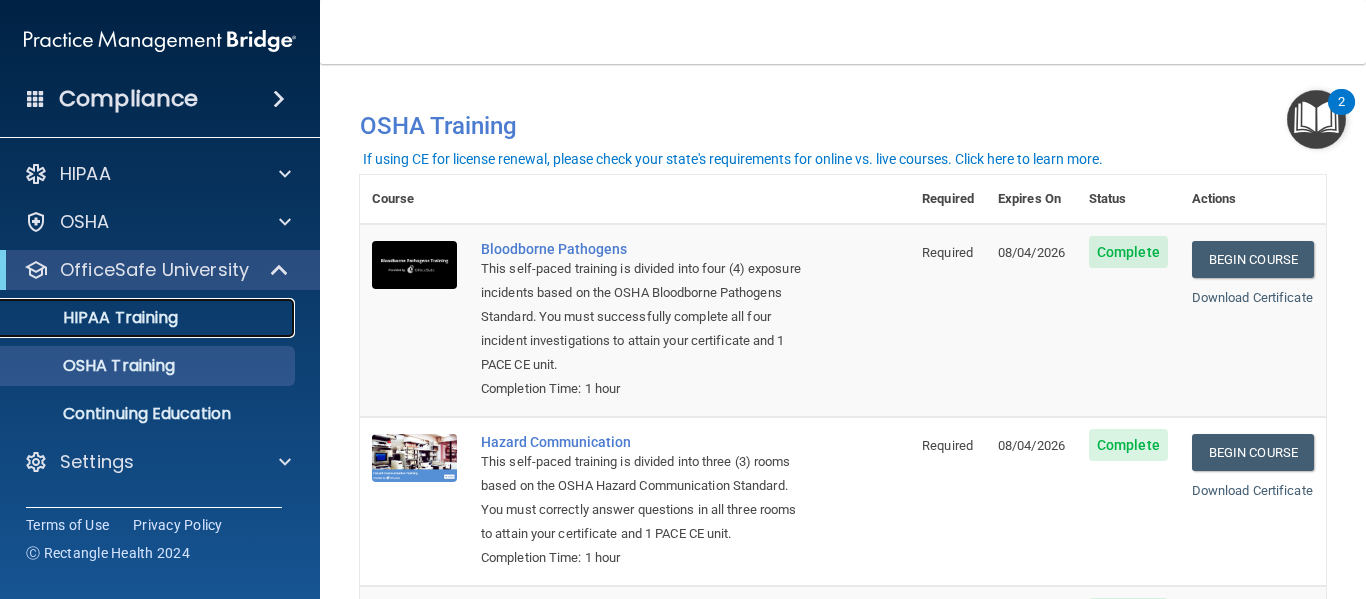click on "HIPAA Training" at bounding box center [149, 318] 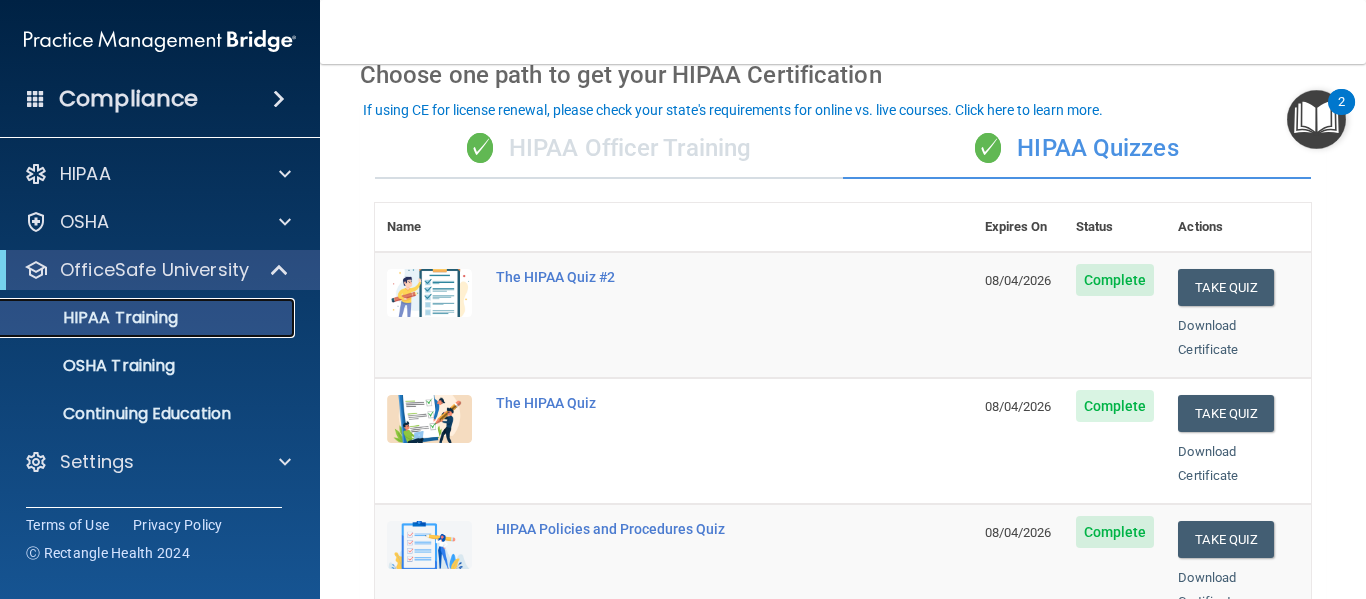 scroll, scrollTop: 0, scrollLeft: 0, axis: both 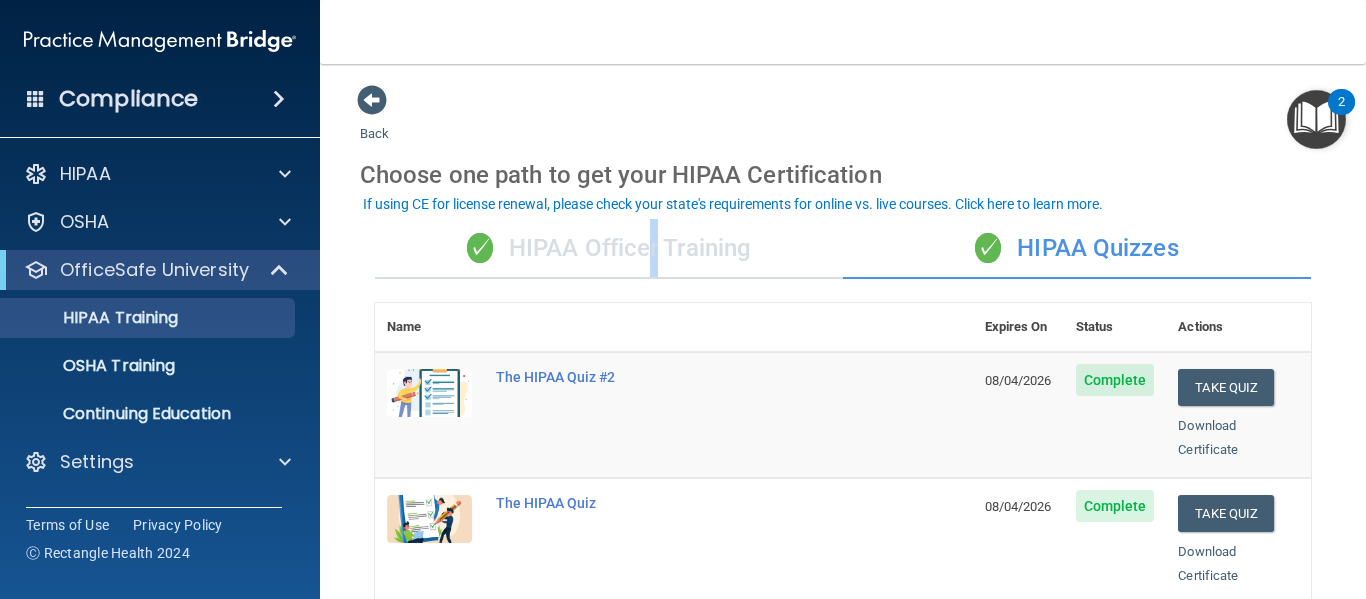 click on "✓   HIPAA Officer Training" at bounding box center (609, 249) 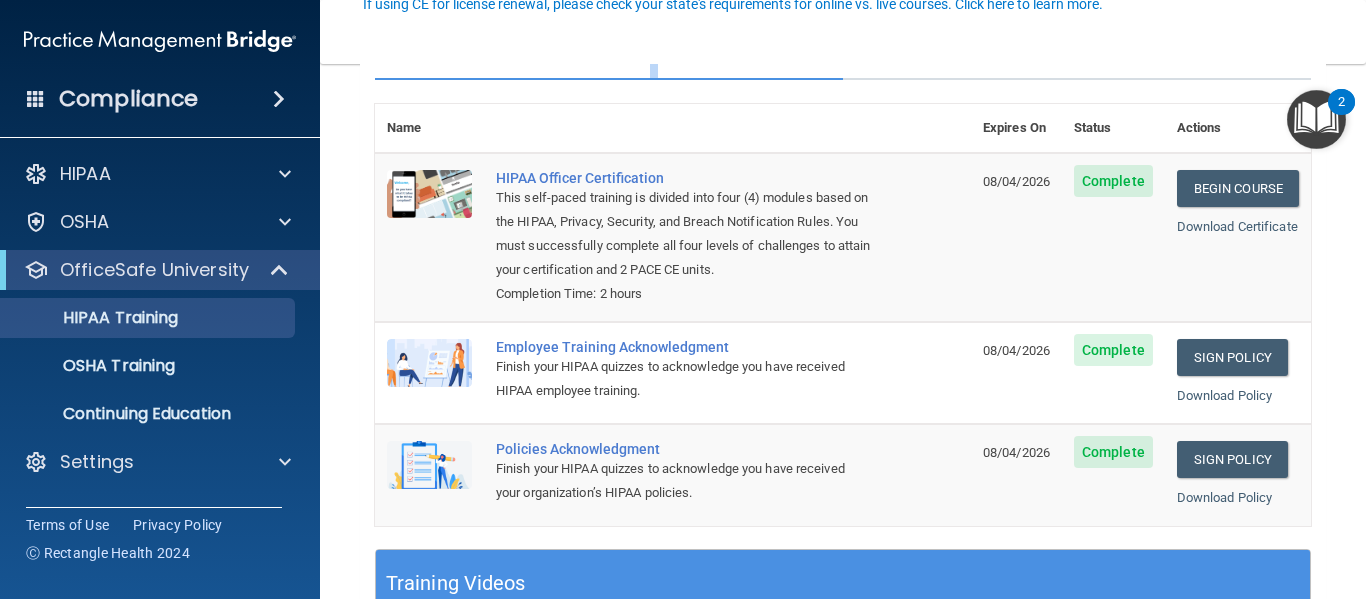 scroll, scrollTop: 200, scrollLeft: 0, axis: vertical 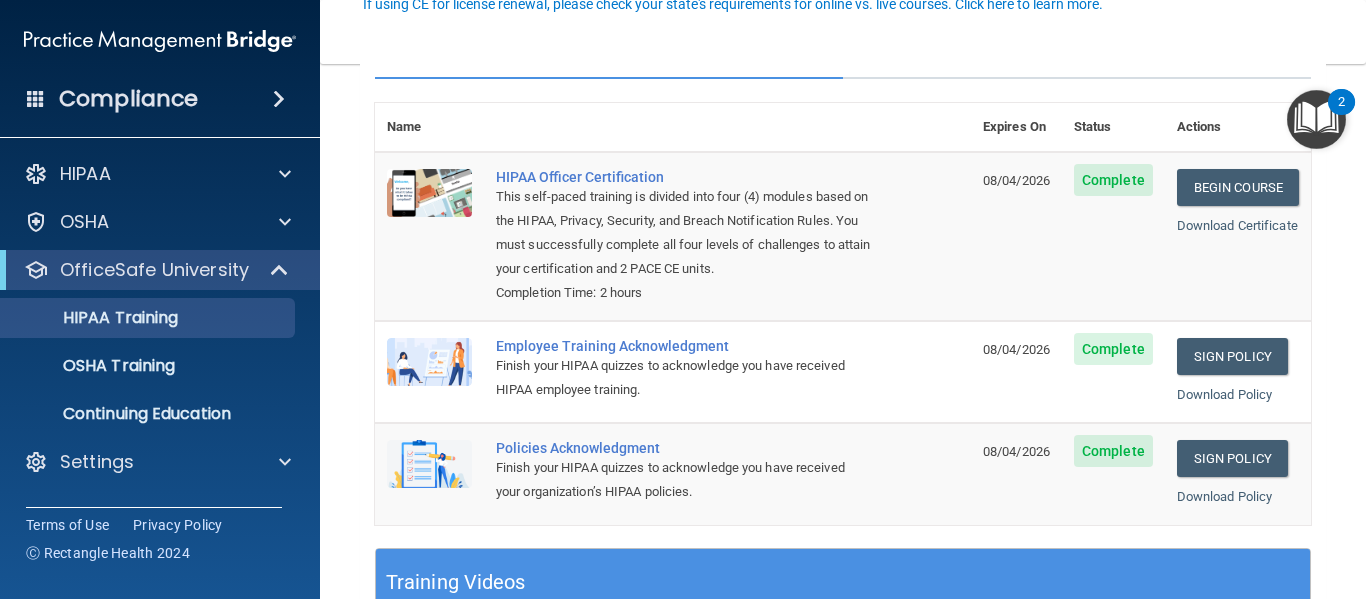 click on "Back     Choose one path to get your HIPAA Certification               ✓   HIPAA Officer Training       ✓   HIPAA Quizzes                  Name    Expires On  Status  Actions                     HIPAA Officer Certification     This self-paced training is divided into four (4) modules based on the HIPAA, Privacy, Security, and Breach Notification Rules. You must successfully complete all four levels of challenges to attain your certification and 2 PACE CE units.    Completion Time: 2 hours    08/04/2026           Complete        Begin Course       Download Certificate                Employee Training Acknowledgment   Finish your HIPAA quizzes to acknowledge you have received HIPAA employee training.    08/04/2026           Complete        Sign Policy       Sign Policy       Download Policy            Policies Acknowledgment   Finish your HIPAA quizzes to acknowledge you have received your organization’s HIPAA policies.    08/04/2026           Complete        Sign Policy       Sign Policy" at bounding box center [843, 331] 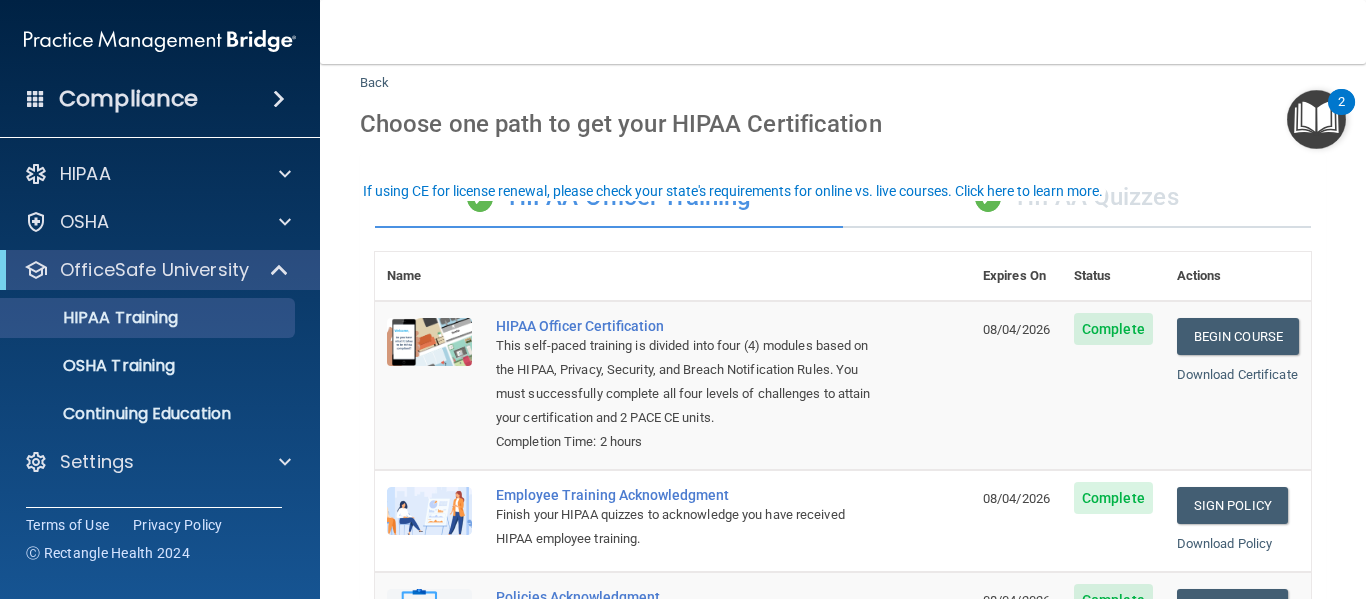 scroll, scrollTop: 100, scrollLeft: 0, axis: vertical 